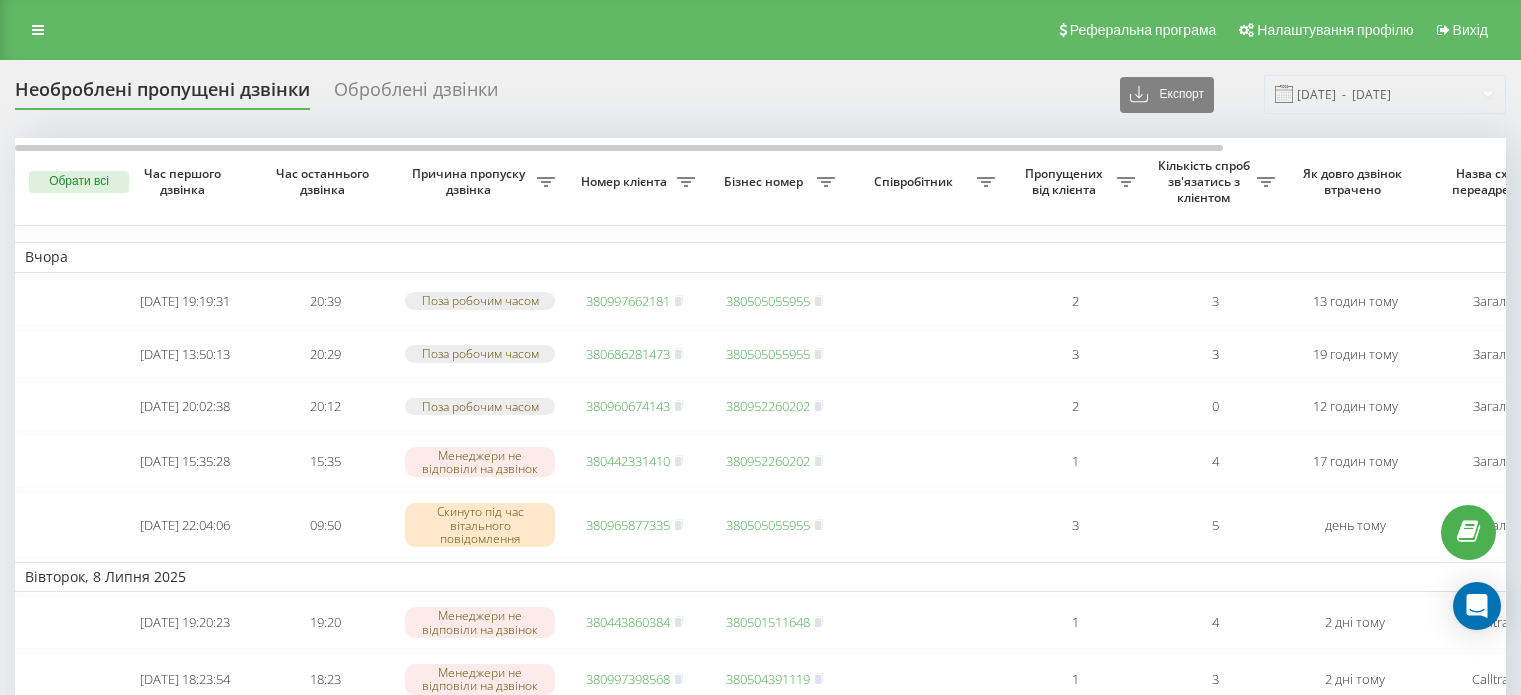 scroll, scrollTop: 0, scrollLeft: 0, axis: both 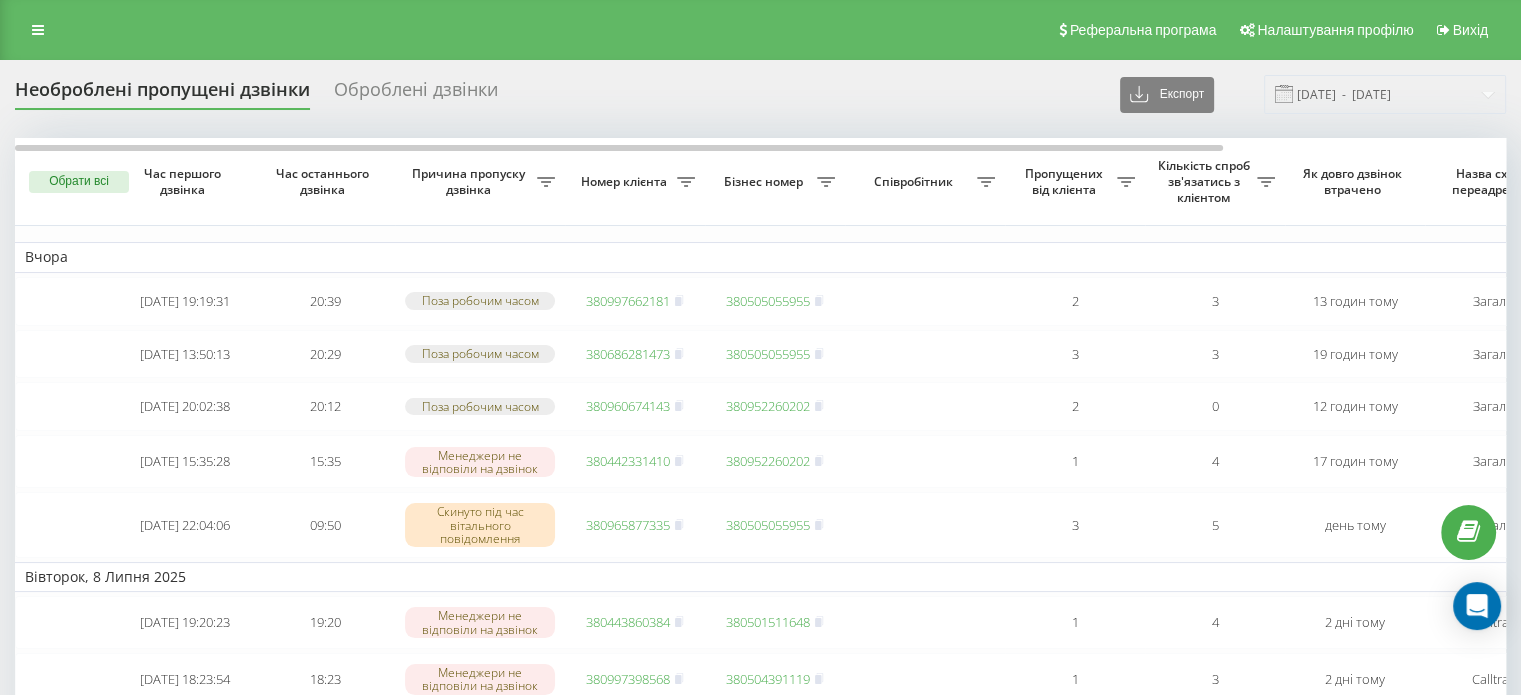 click at bounding box center (38, 30) 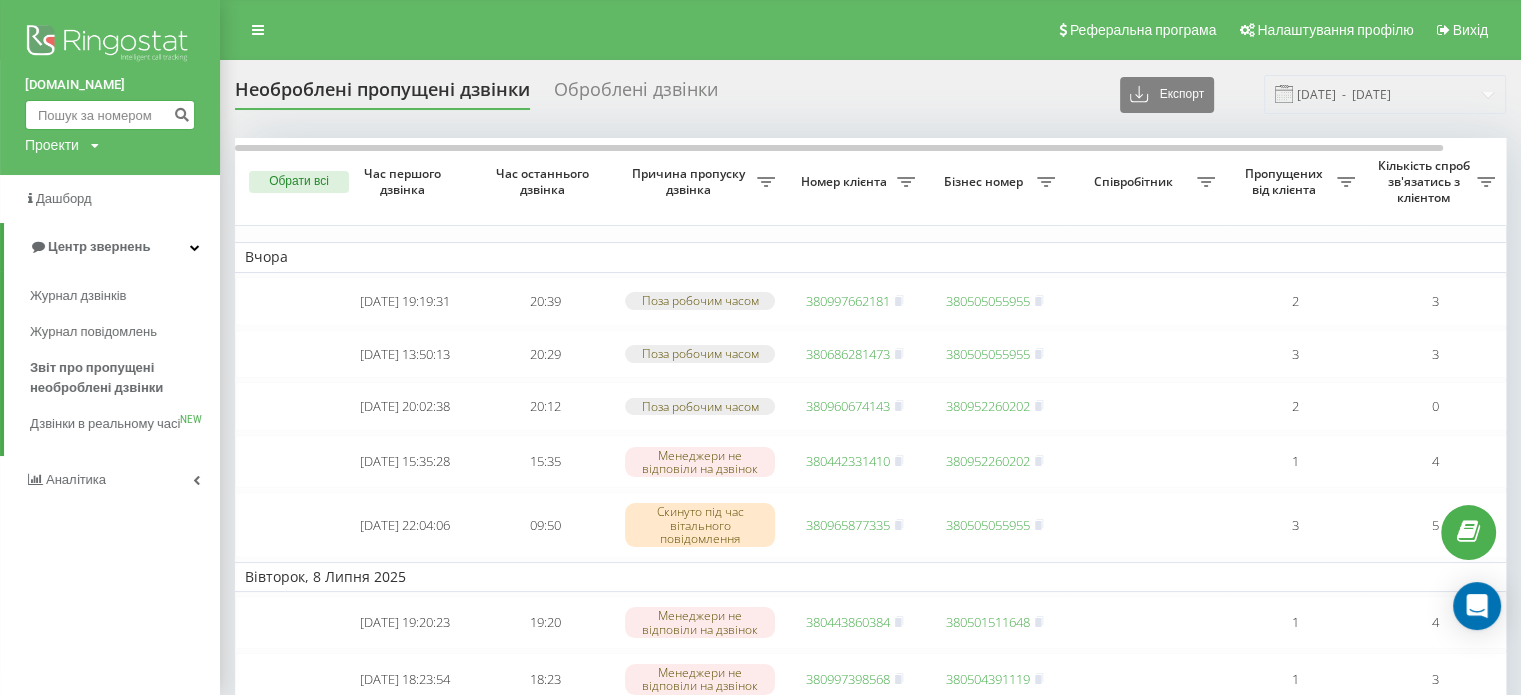 click at bounding box center (110, 115) 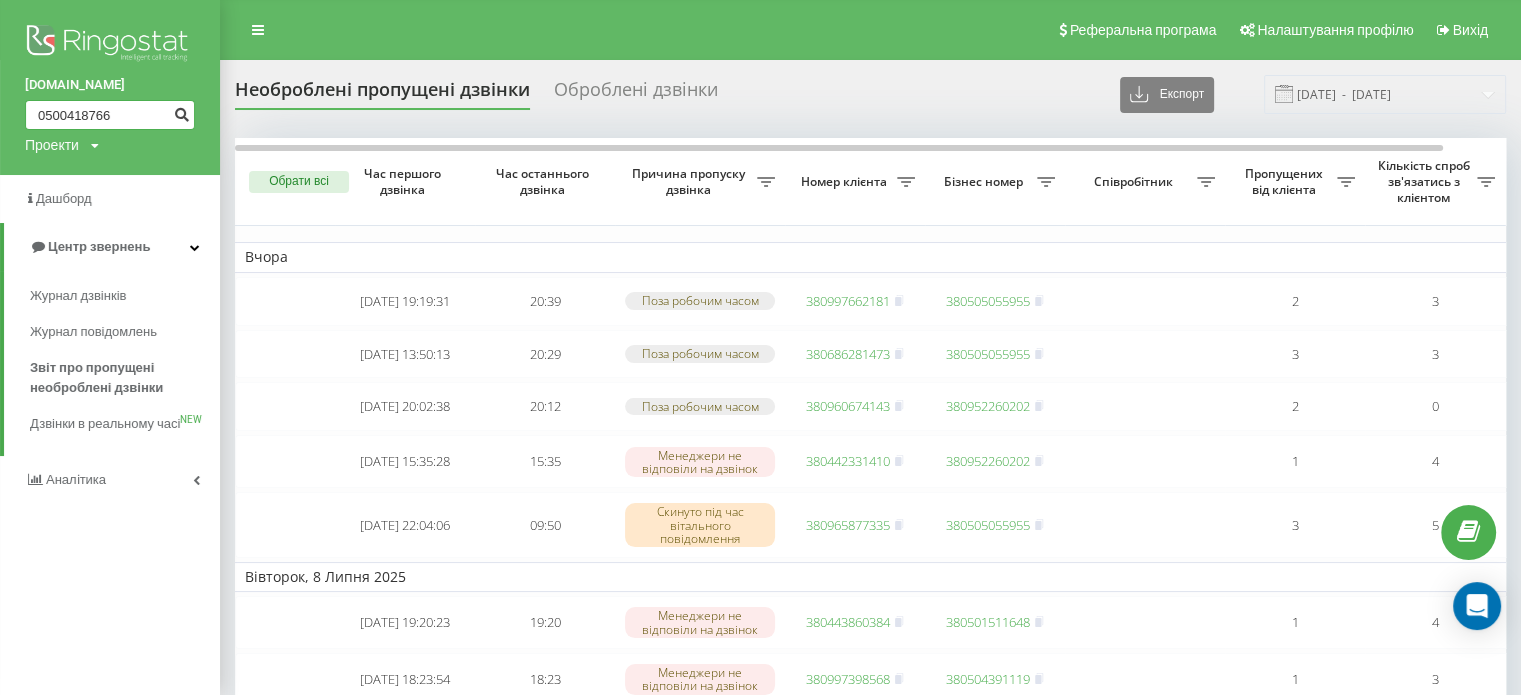 type on "0500418766" 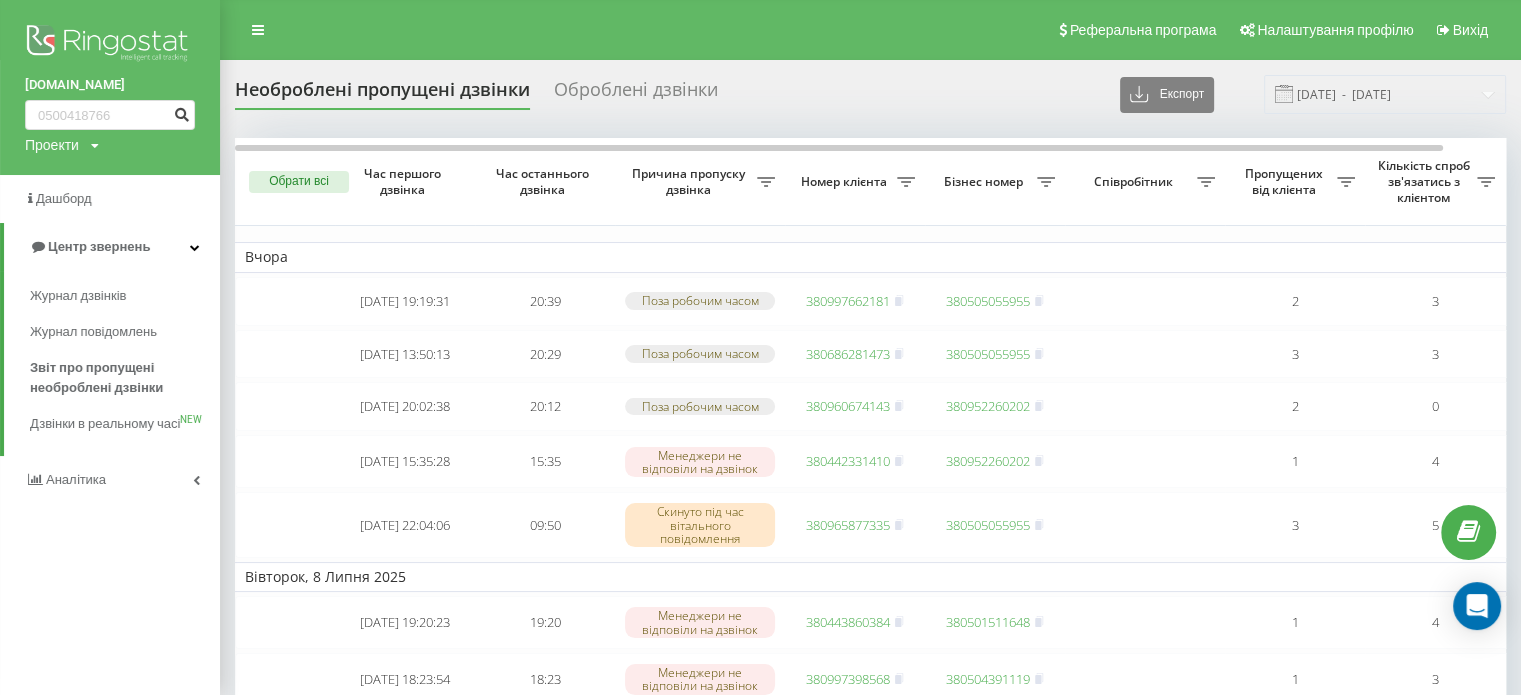 click at bounding box center [181, 112] 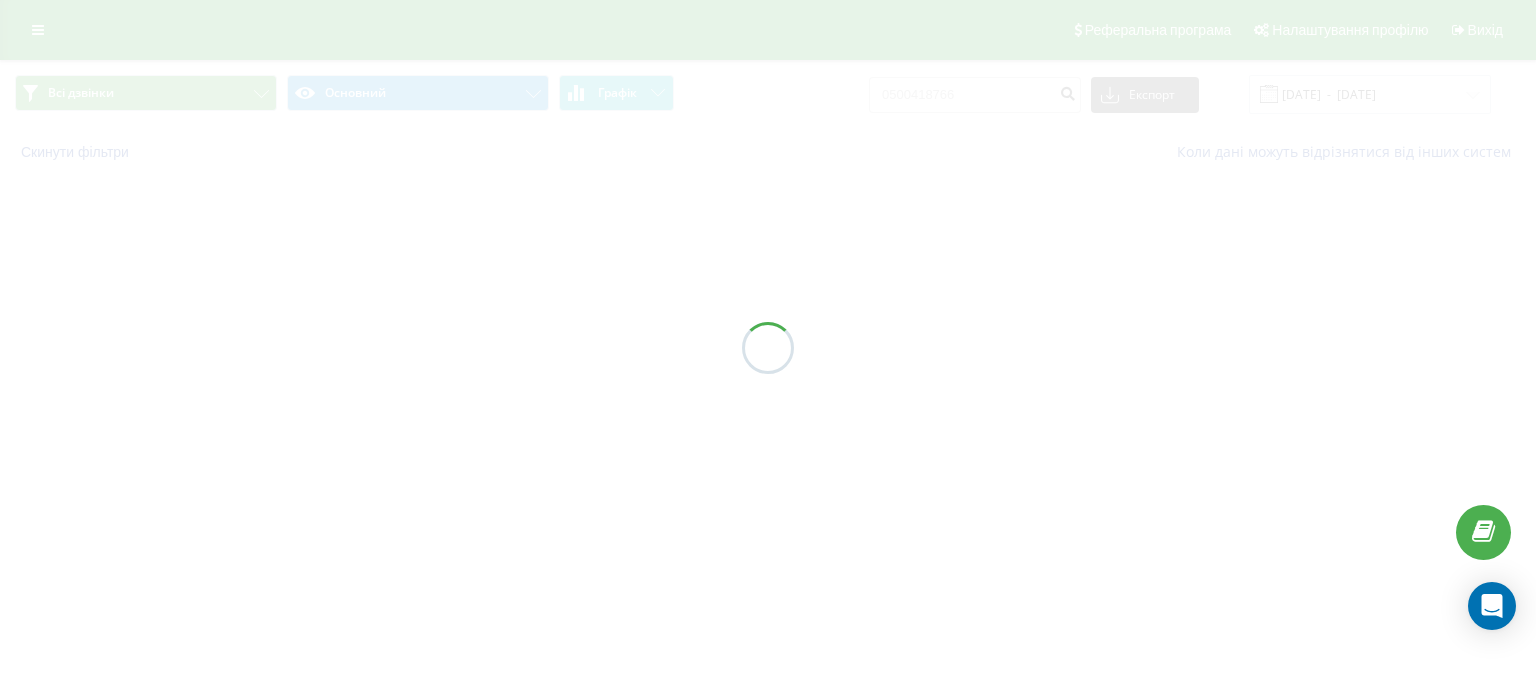 scroll, scrollTop: 0, scrollLeft: 0, axis: both 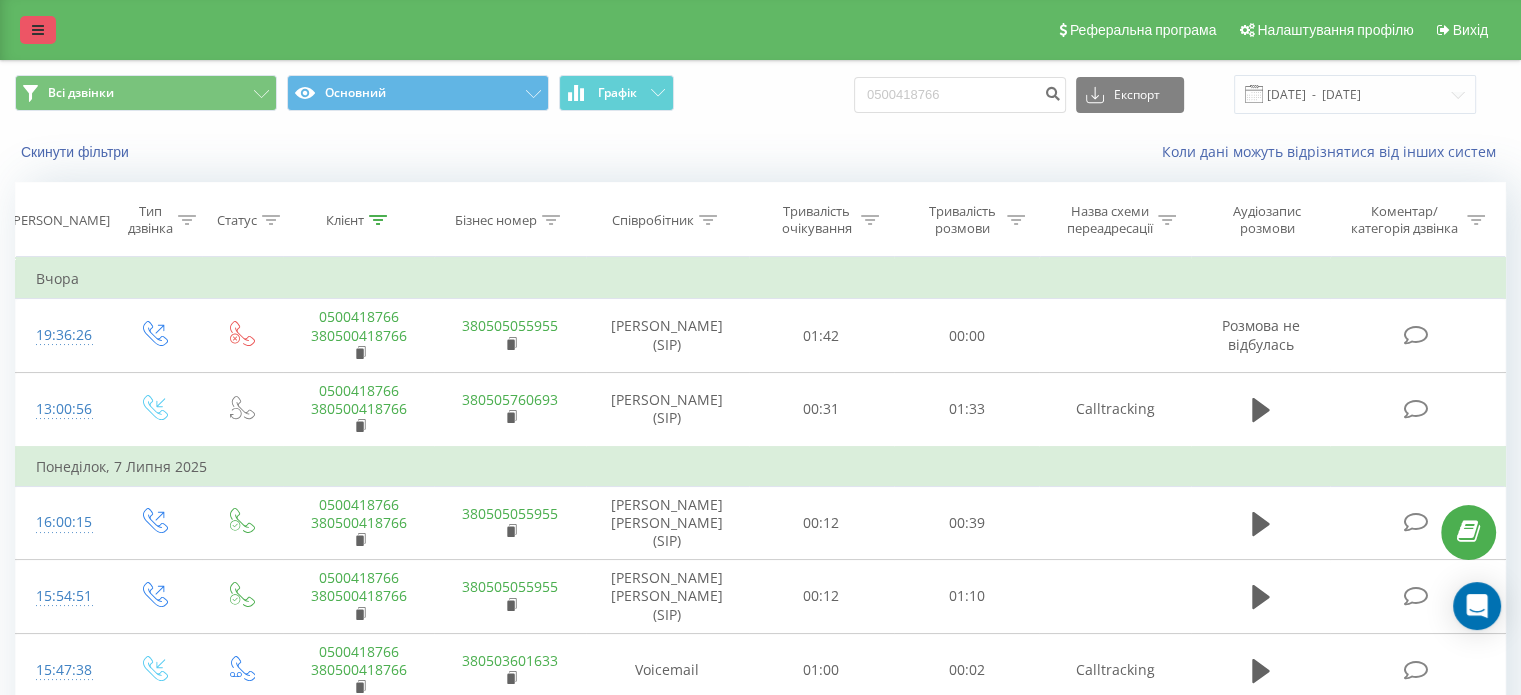 click at bounding box center (38, 30) 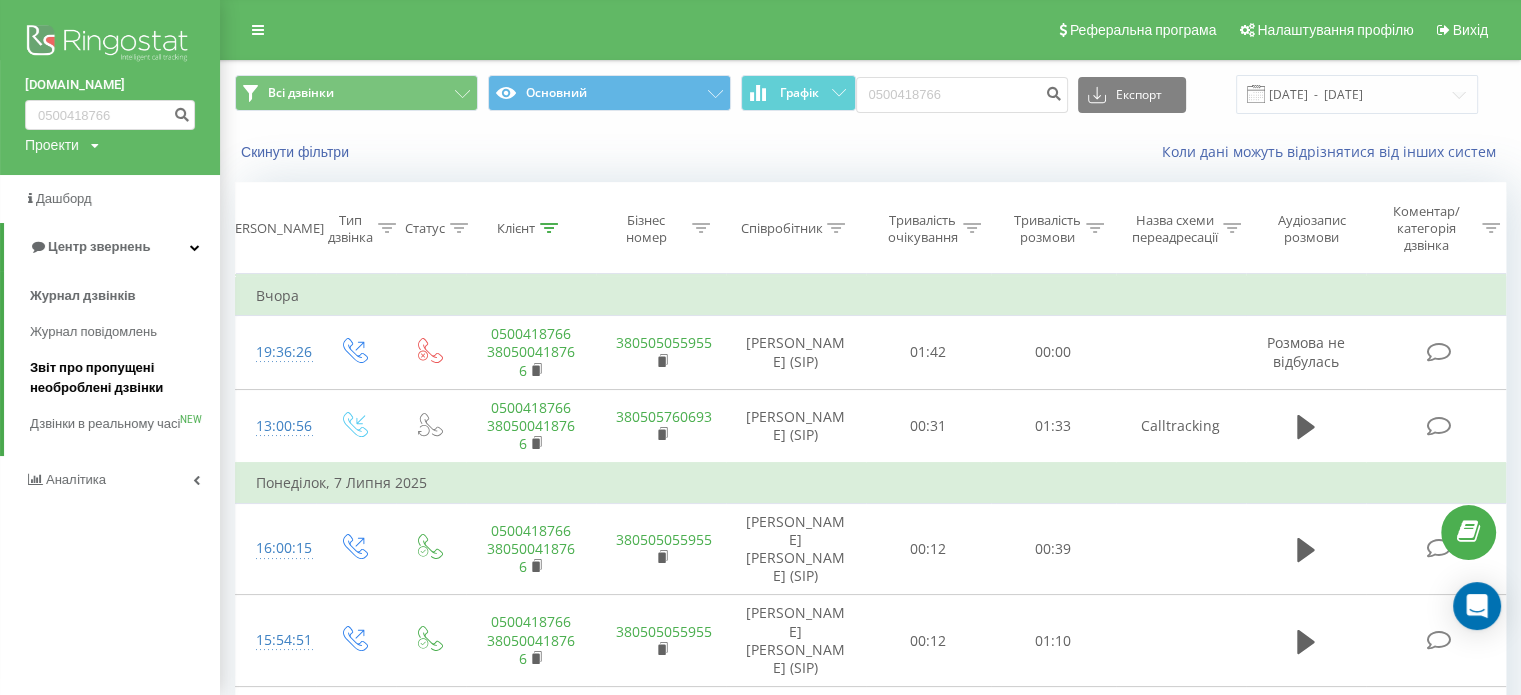 click on "Звіт про пропущені необроблені дзвінки" at bounding box center (120, 378) 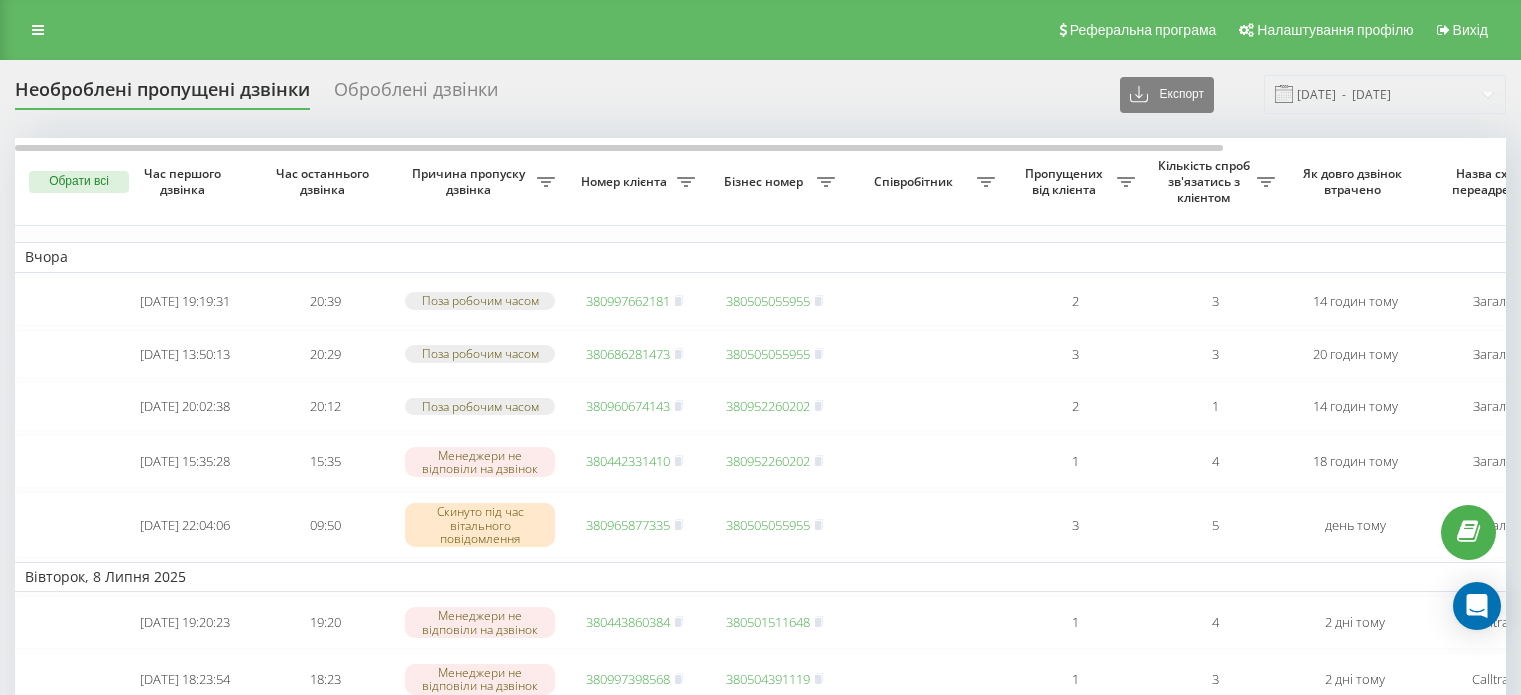 scroll, scrollTop: 0, scrollLeft: 0, axis: both 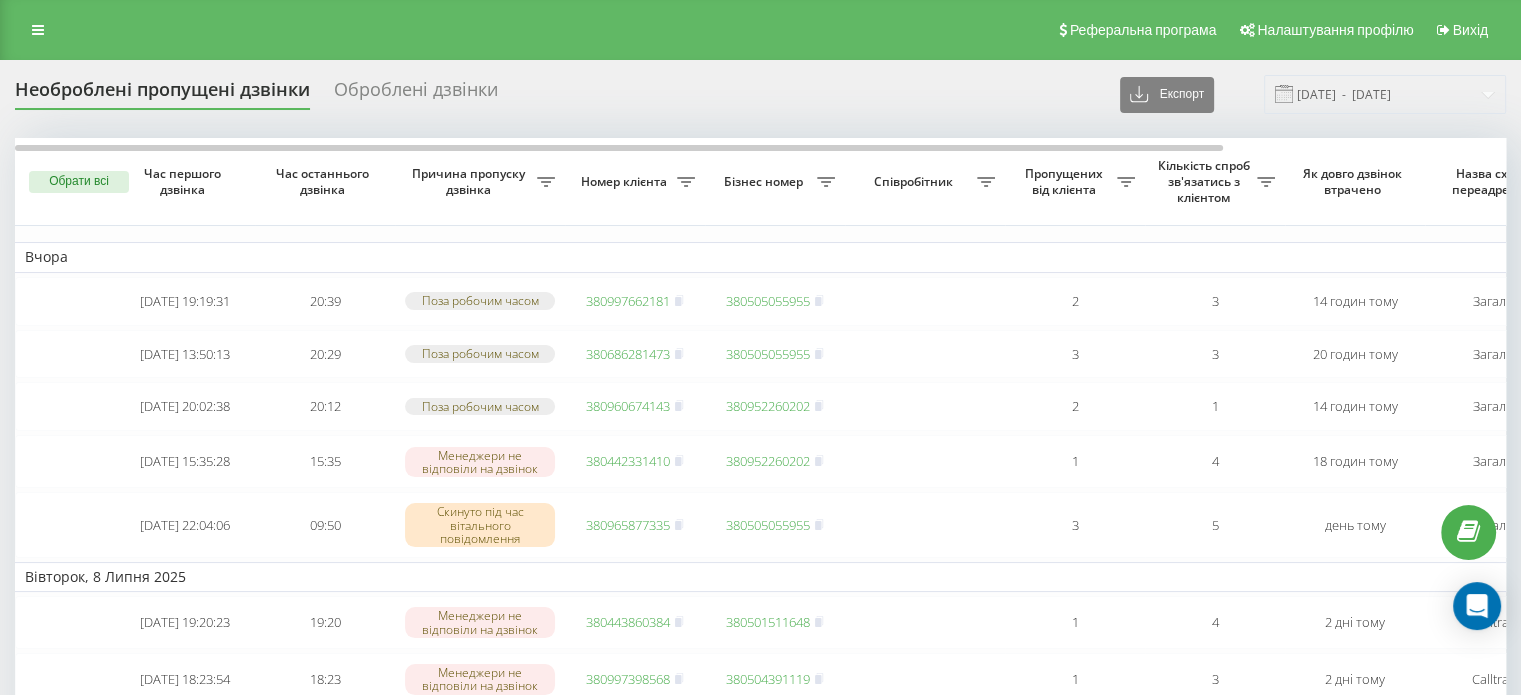 click at bounding box center (38, 30) 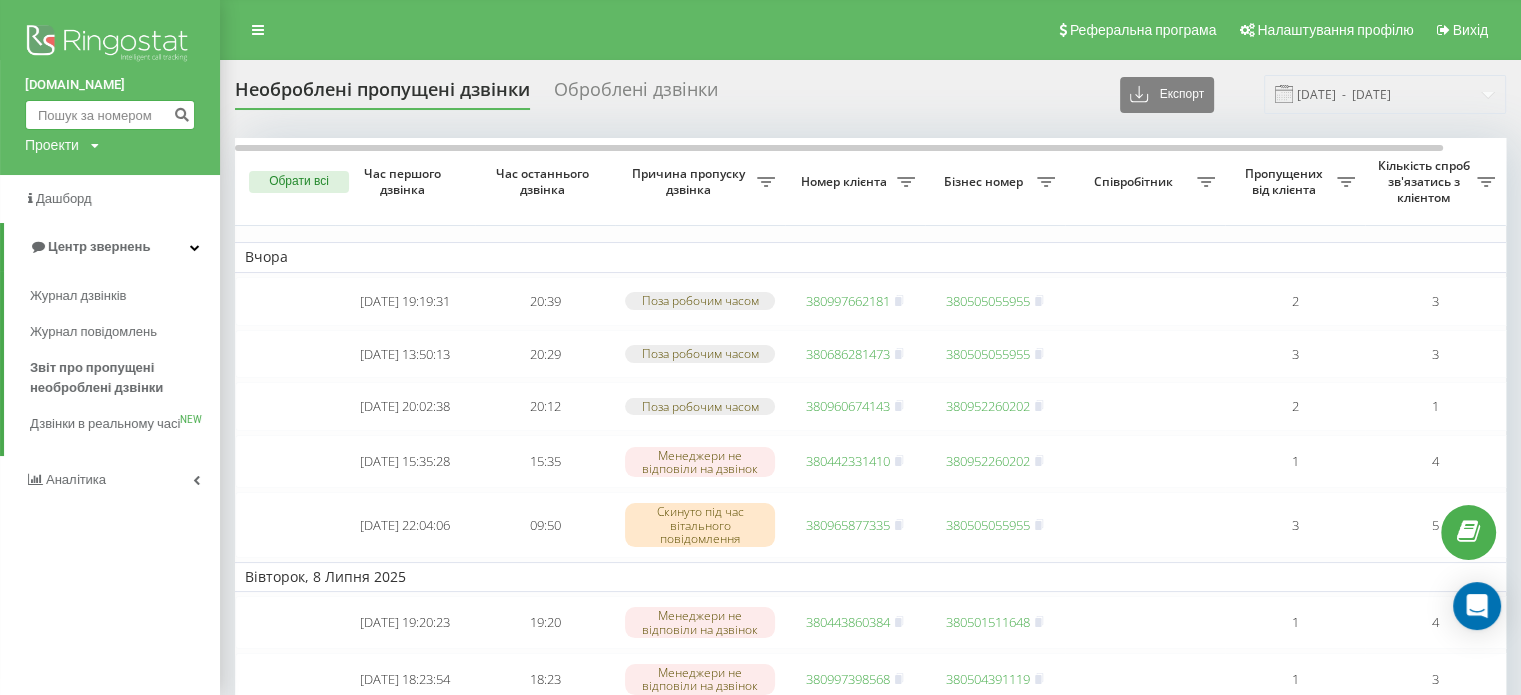 click at bounding box center (110, 115) 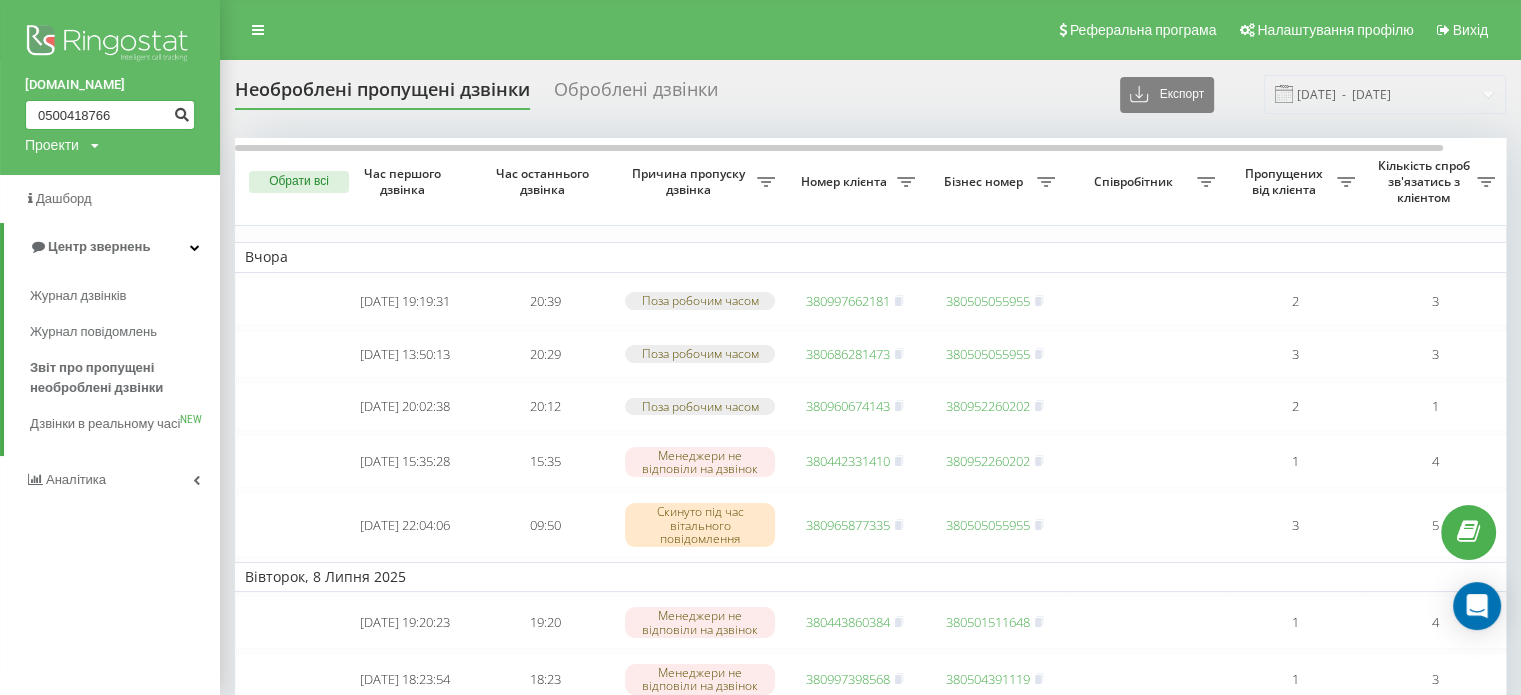 type on "0500418766" 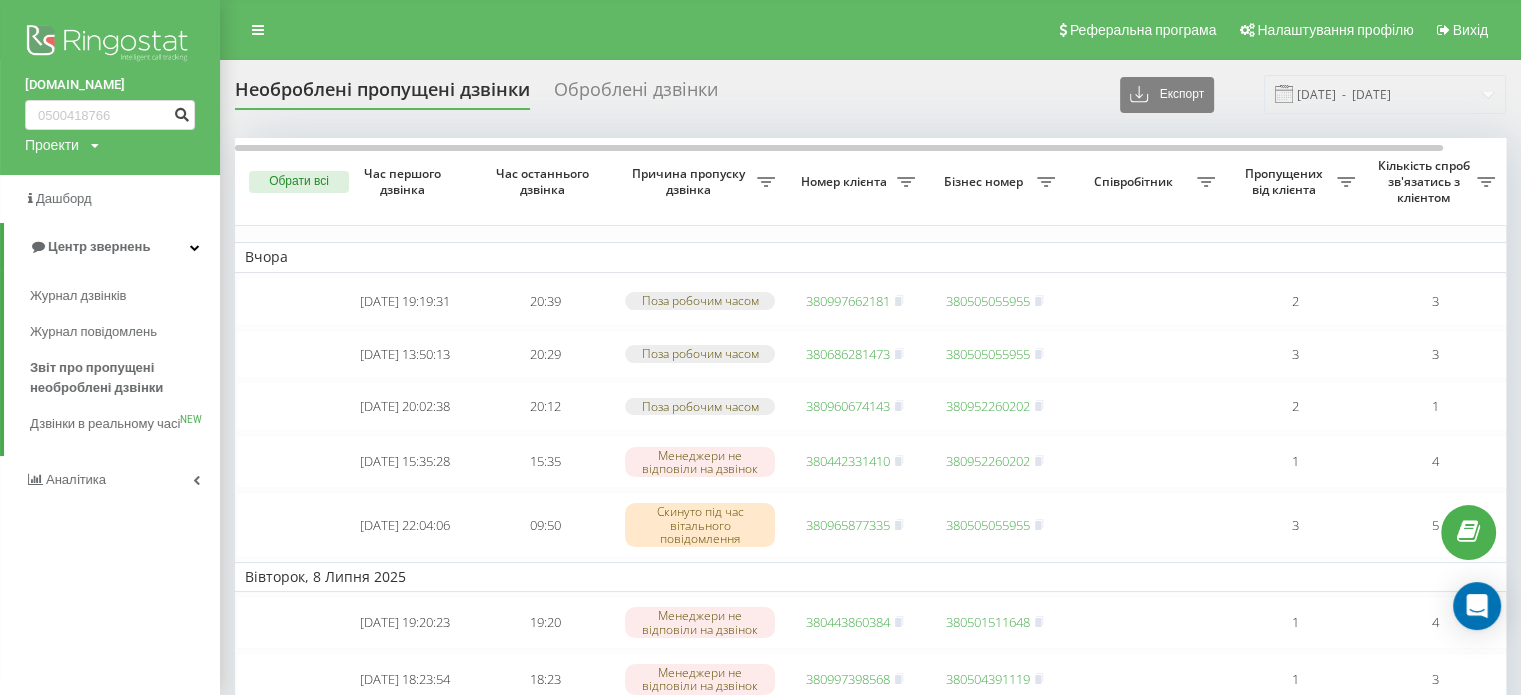 click at bounding box center [181, 112] 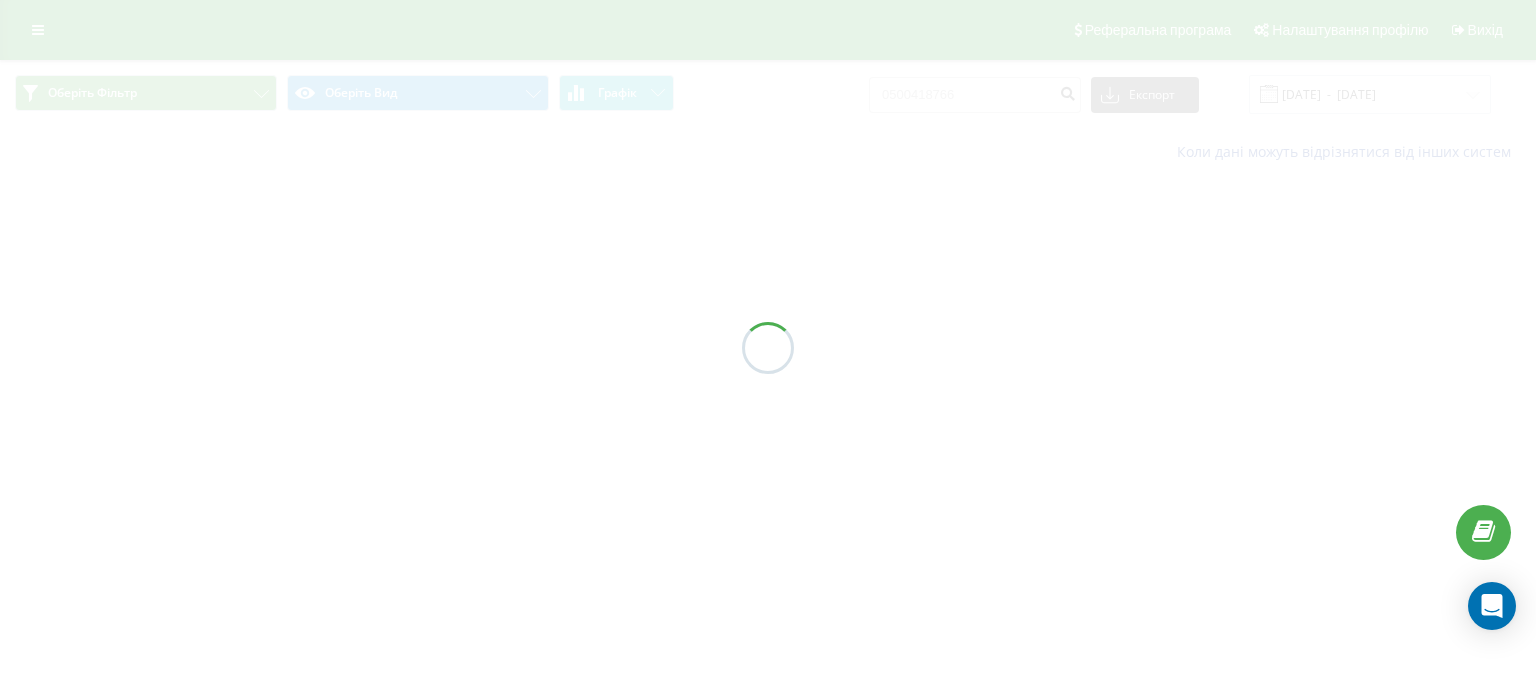 scroll, scrollTop: 0, scrollLeft: 0, axis: both 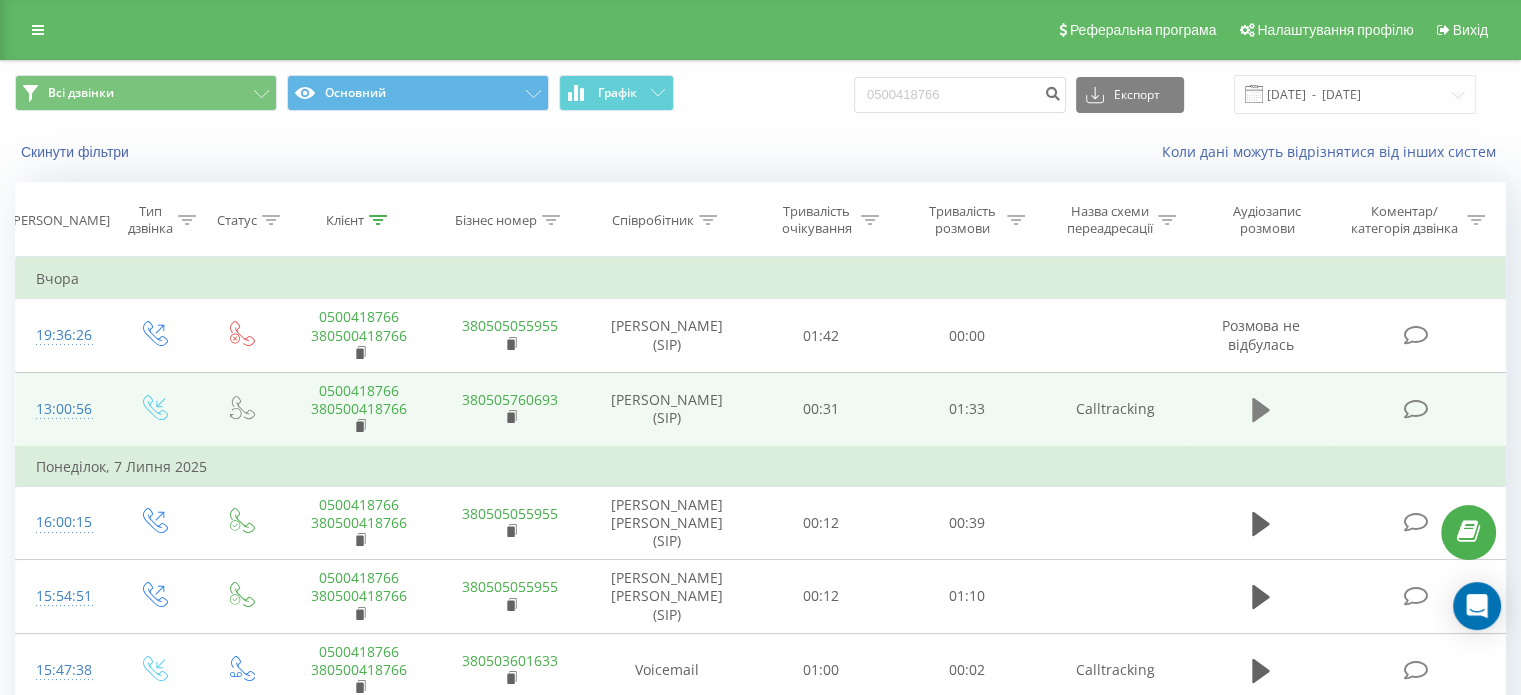 click 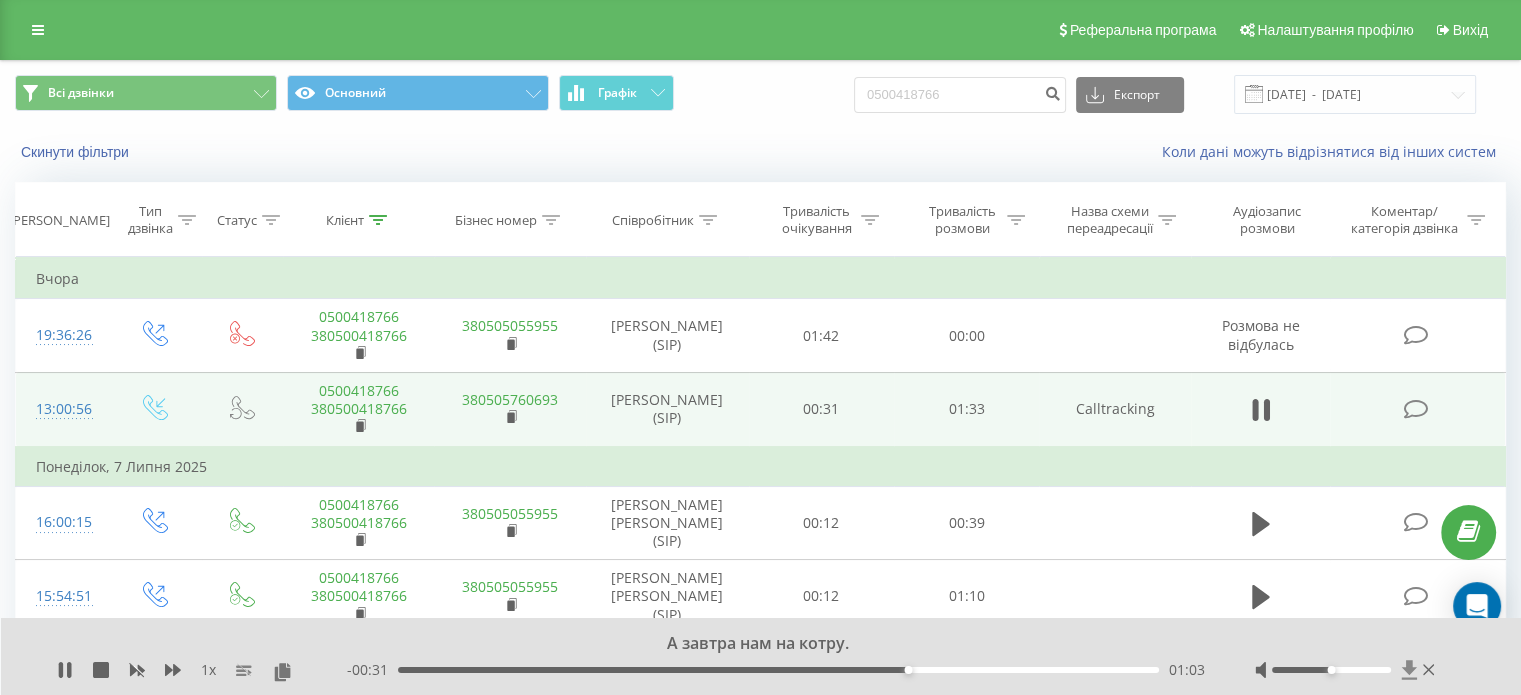 click 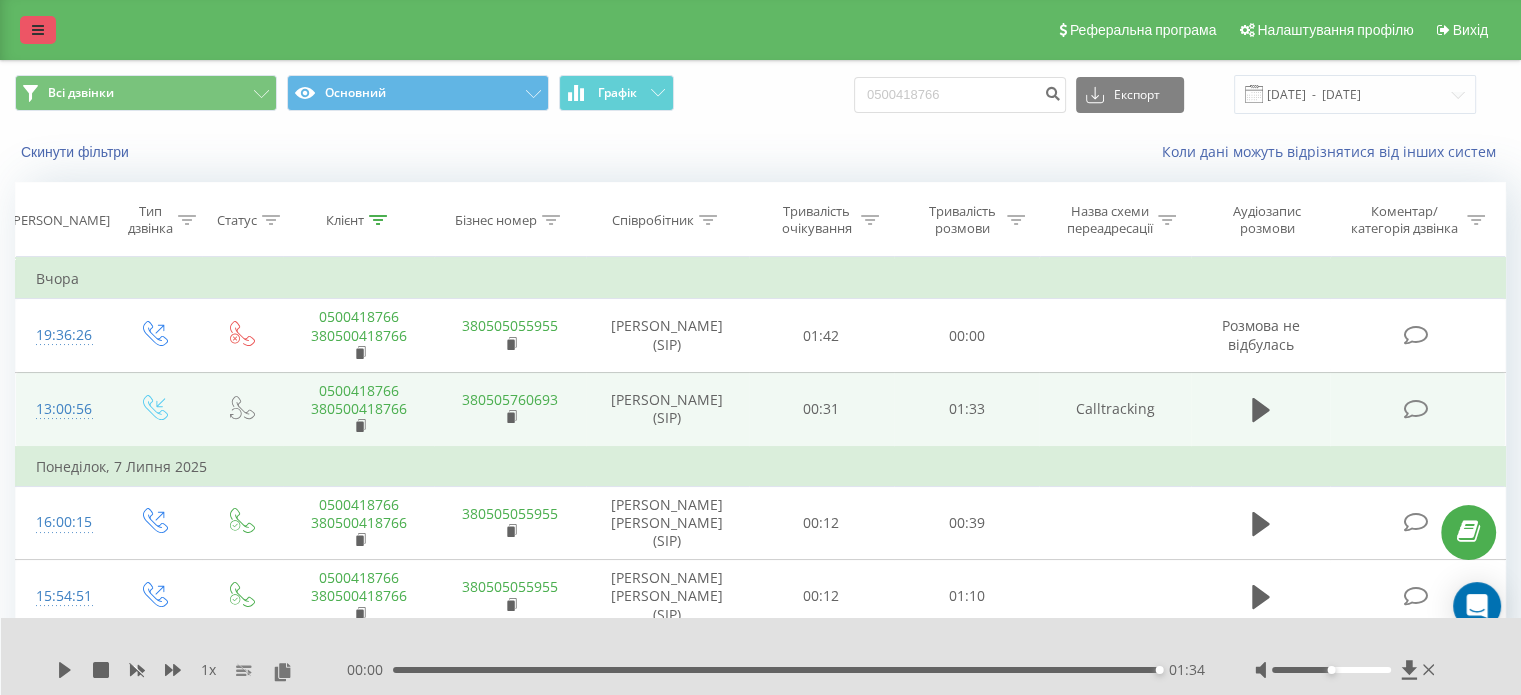 click at bounding box center (38, 30) 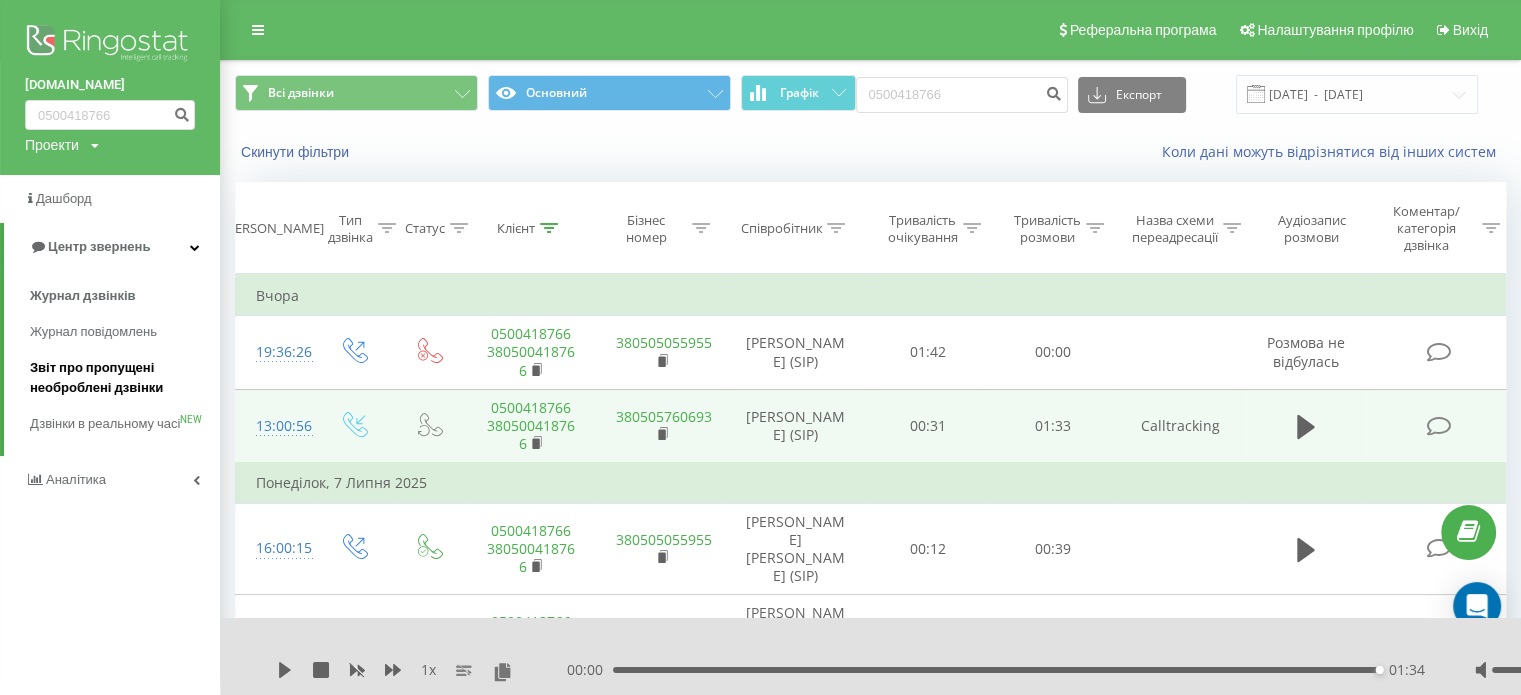 click on "Звіт про пропущені необроблені дзвінки" at bounding box center [120, 378] 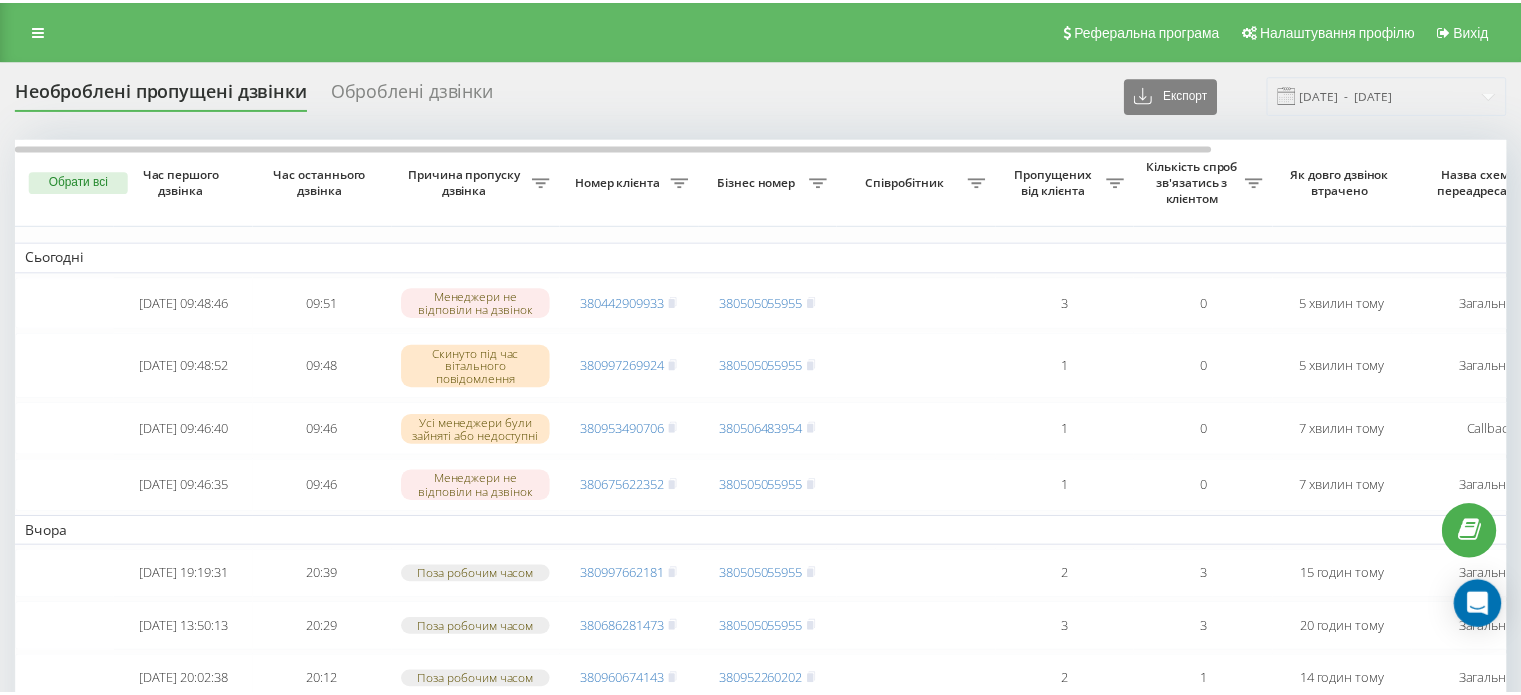 scroll, scrollTop: 0, scrollLeft: 0, axis: both 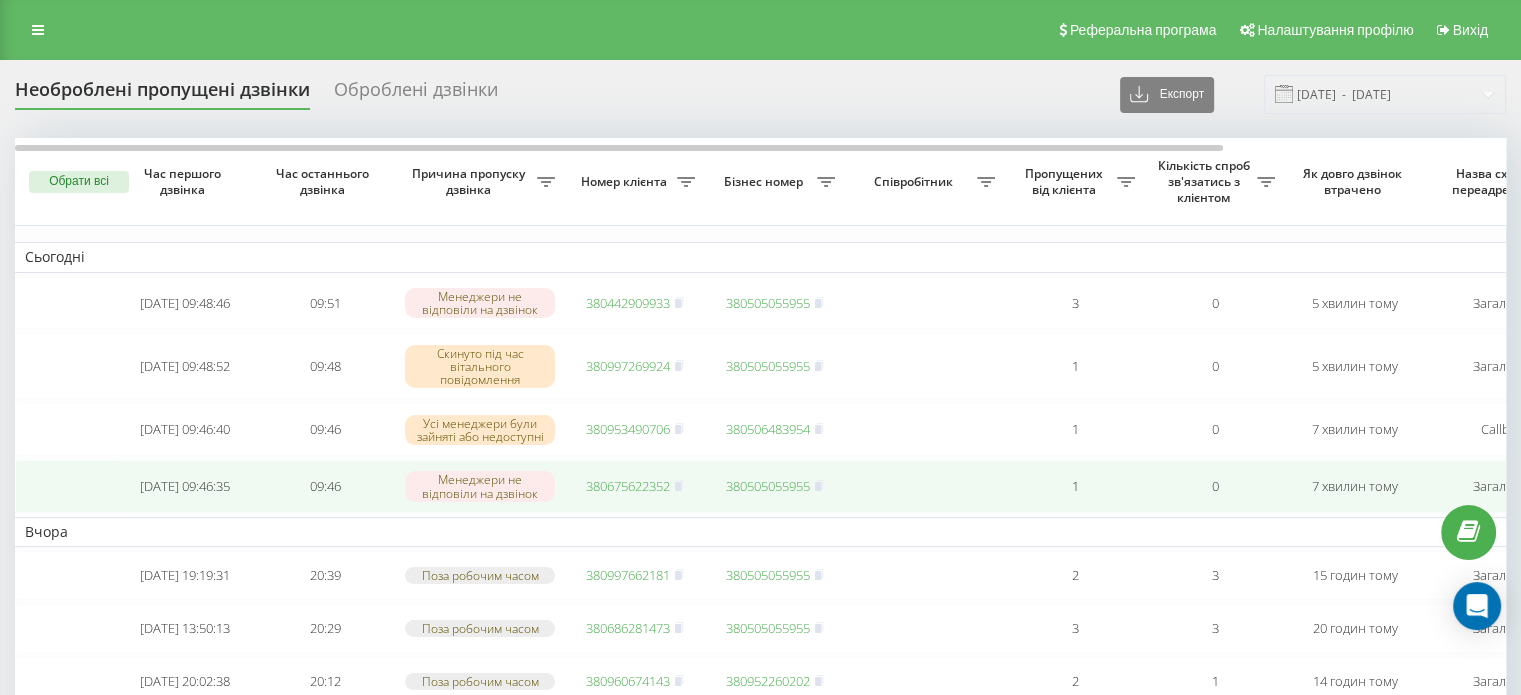 click on "380675622352" at bounding box center (628, 486) 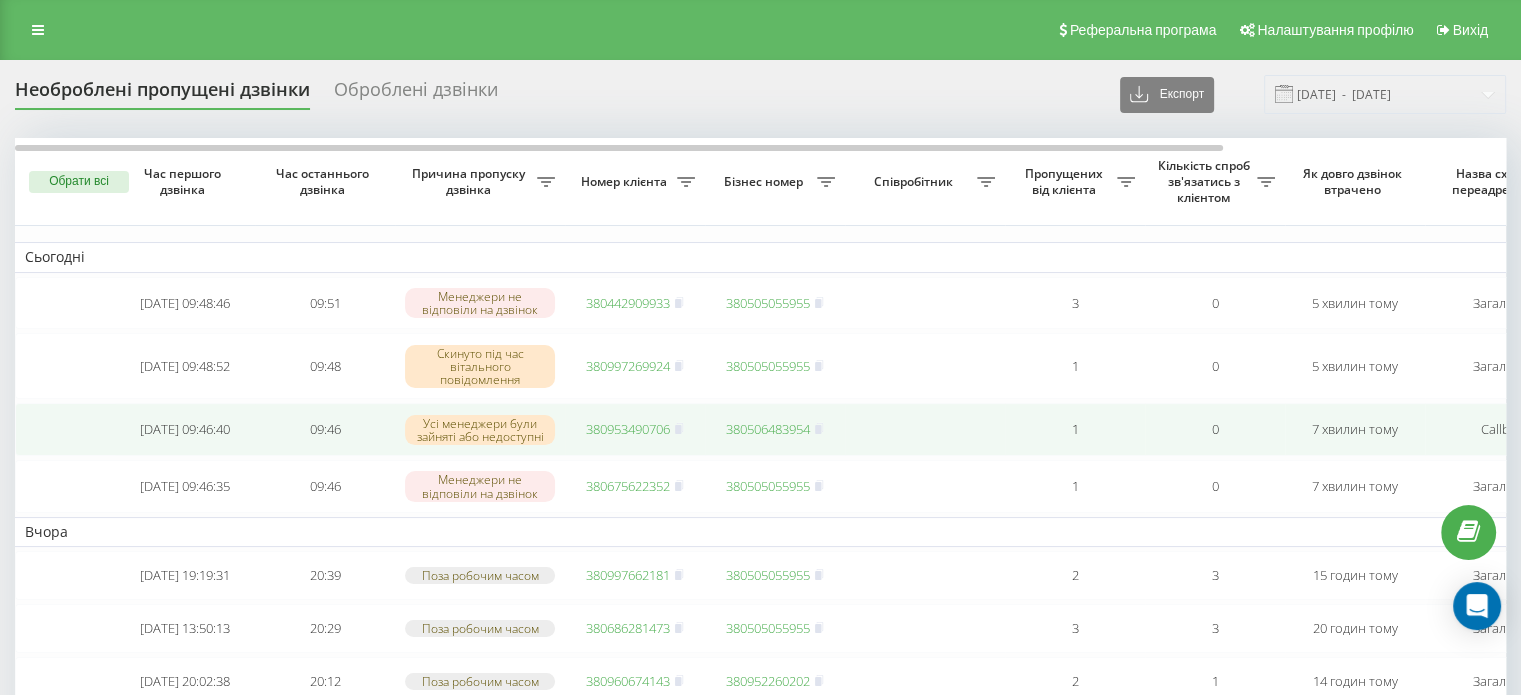 click on "380953490706" at bounding box center (628, 429) 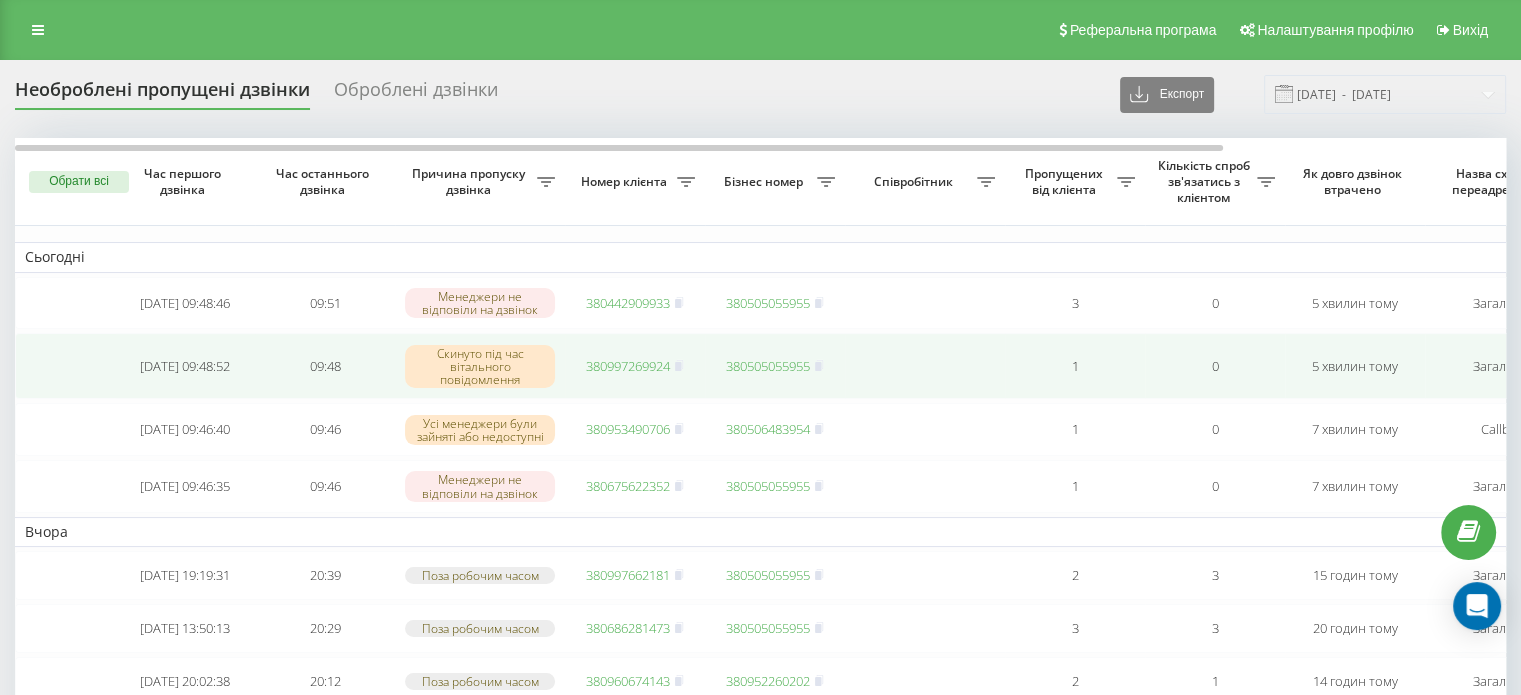 click on "380997269924" at bounding box center (628, 366) 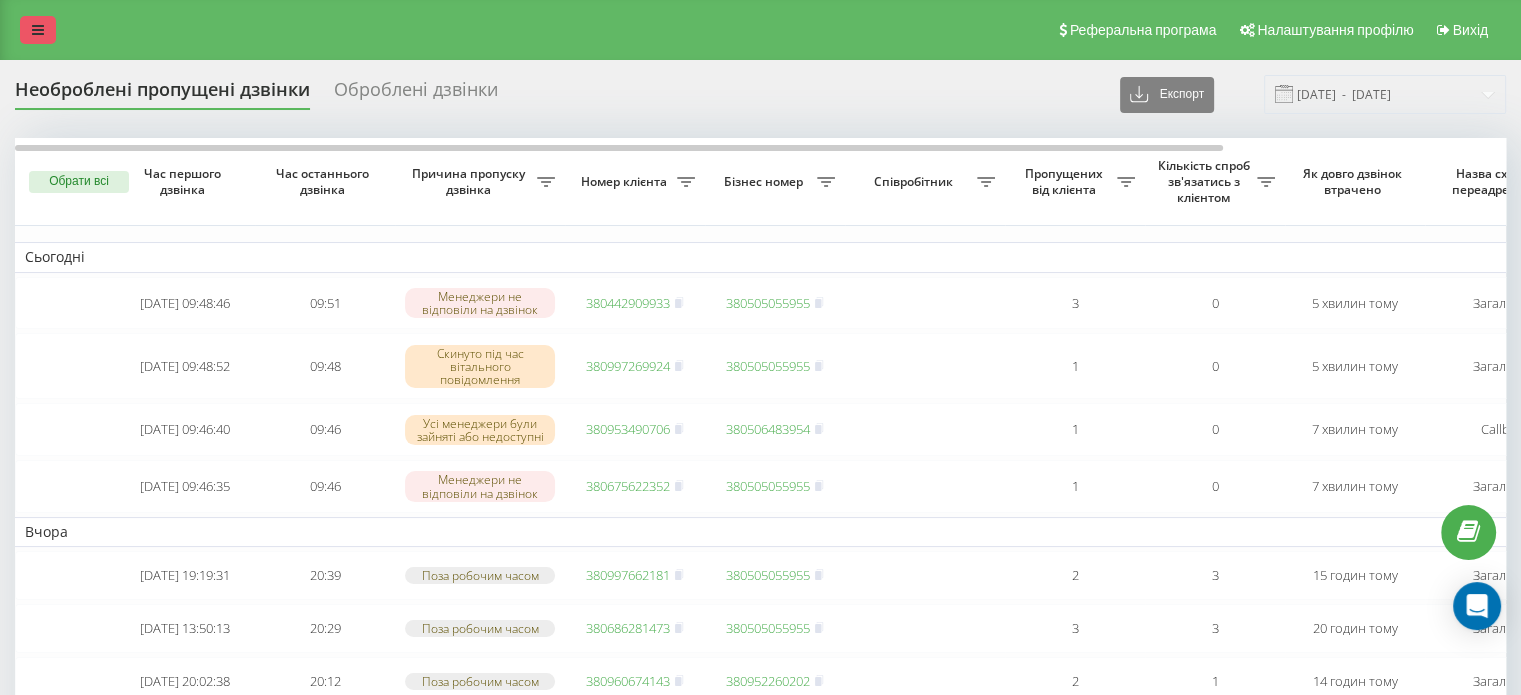 click at bounding box center [38, 30] 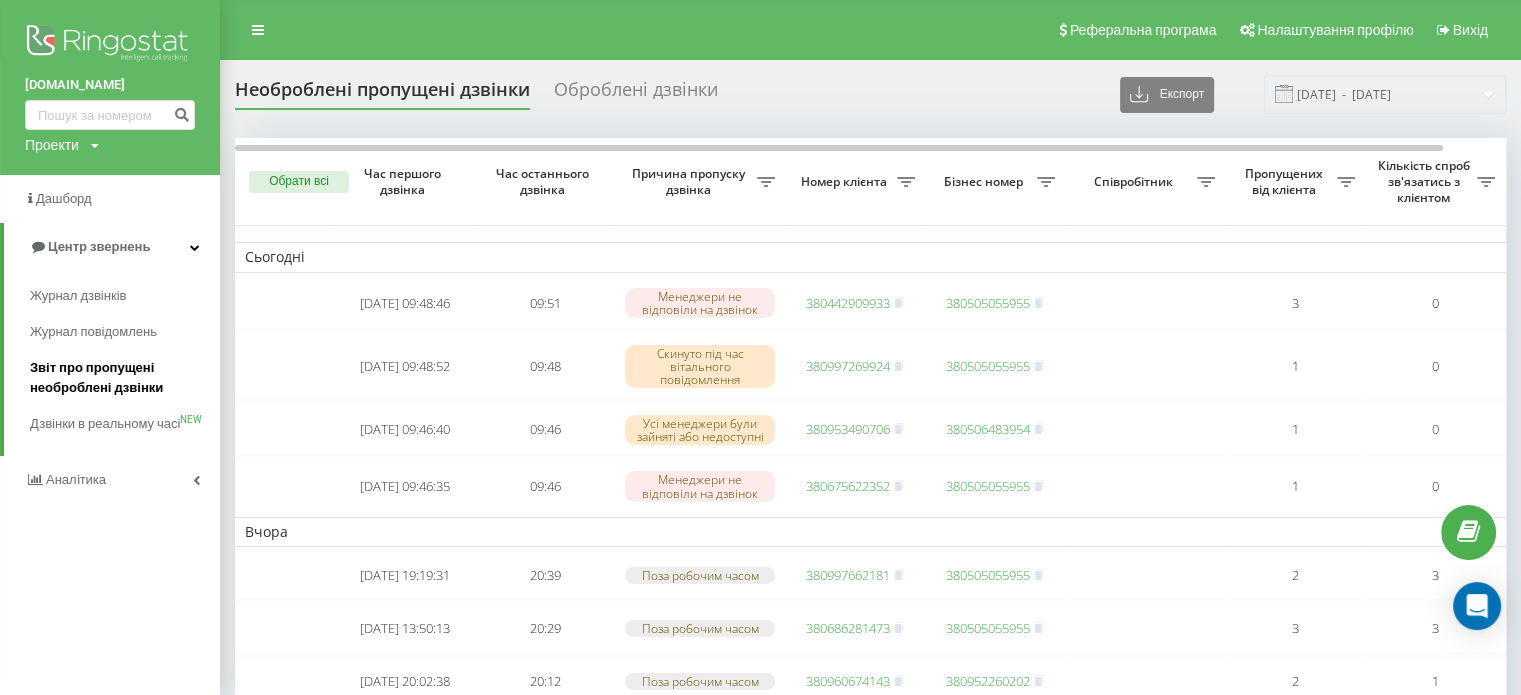 click on "Звіт про пропущені необроблені дзвінки" at bounding box center [120, 378] 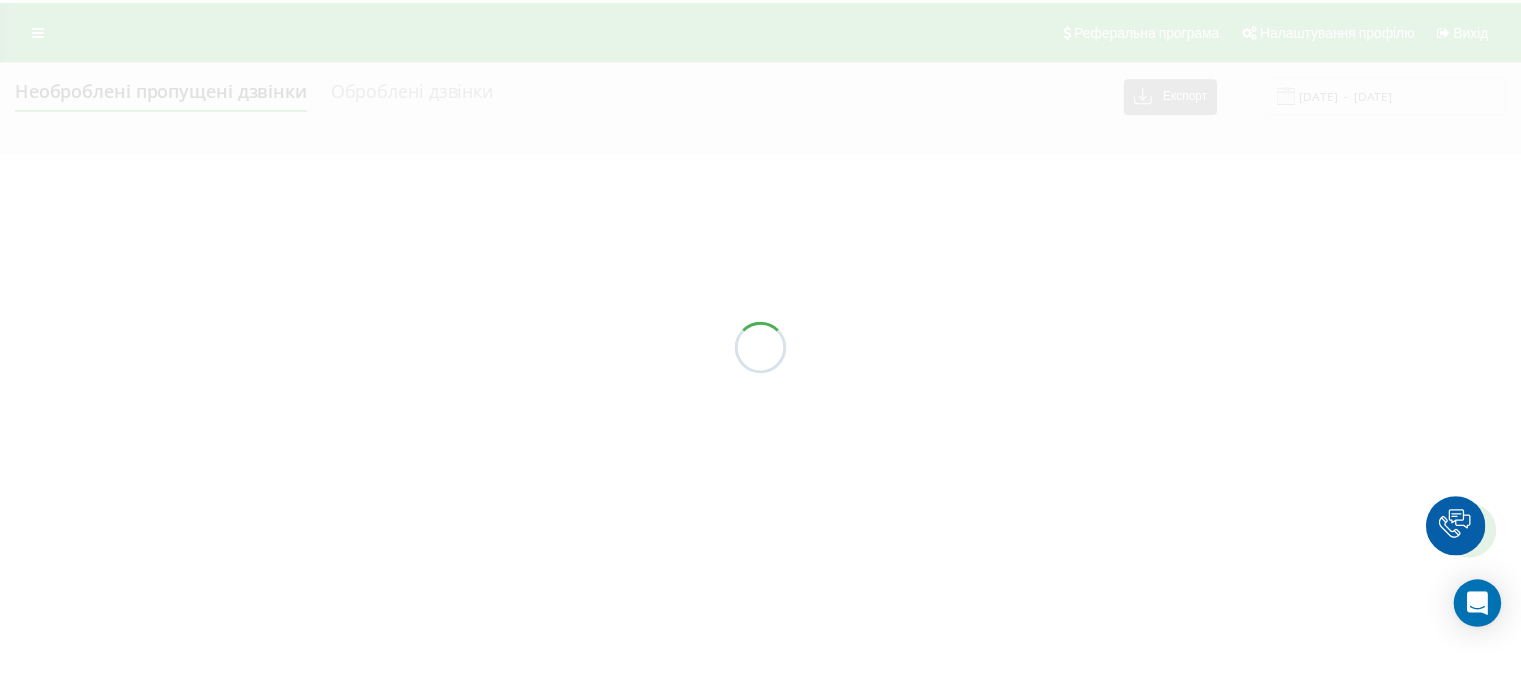 scroll, scrollTop: 0, scrollLeft: 0, axis: both 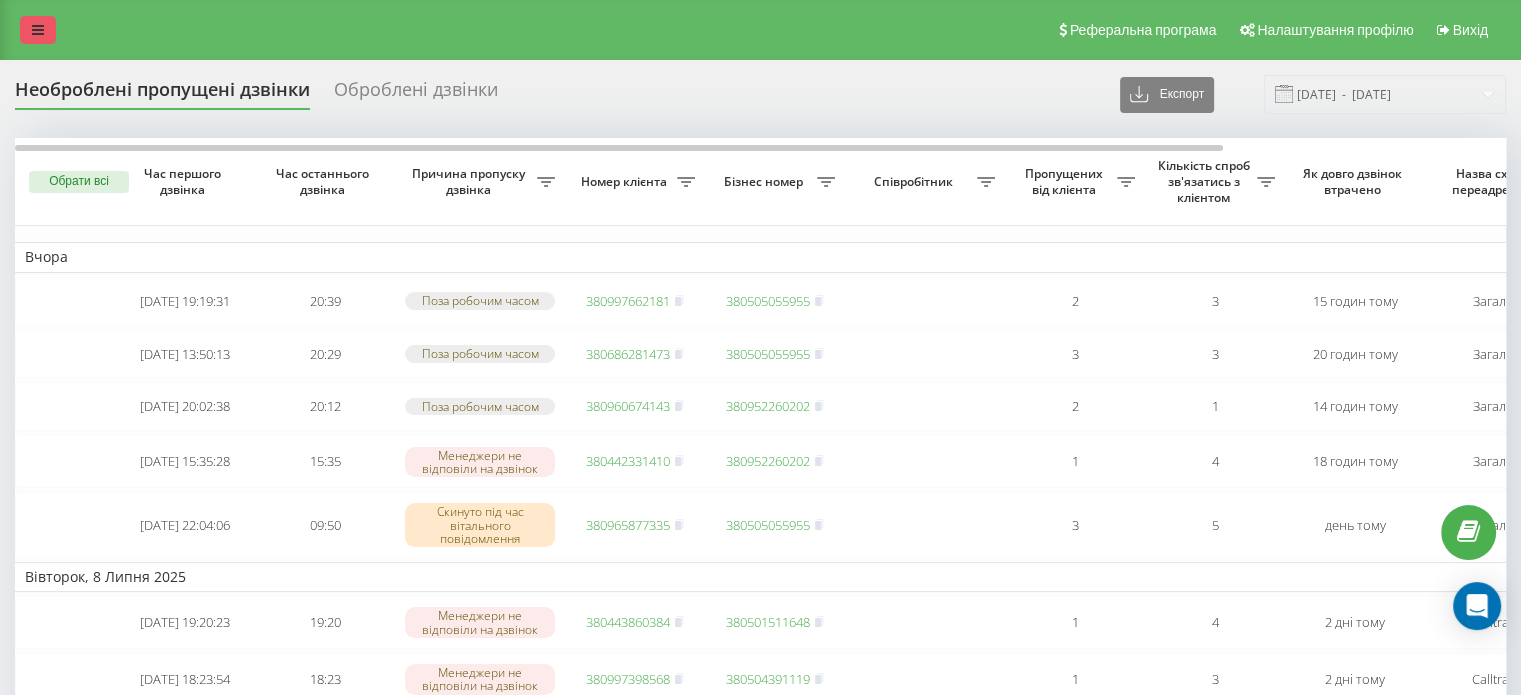 click at bounding box center [38, 30] 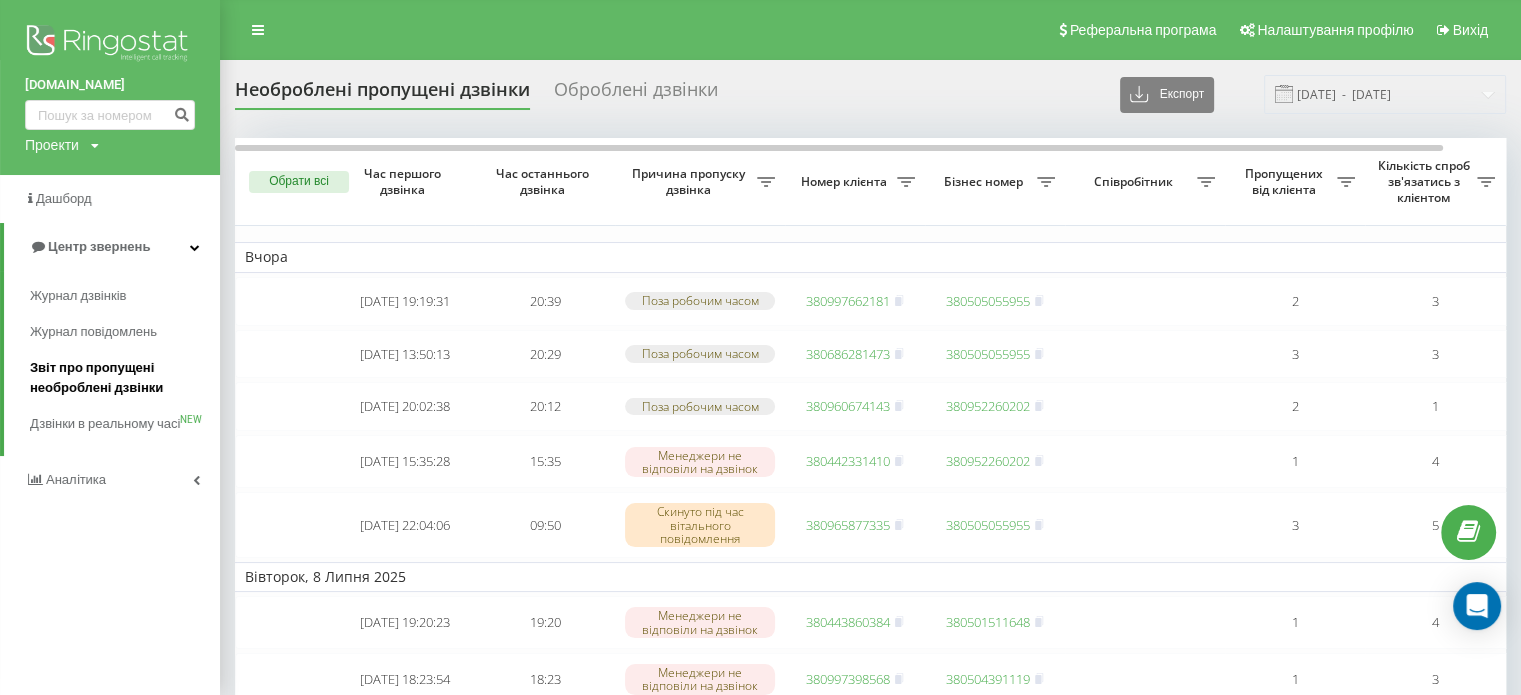 click on "Звіт про пропущені необроблені дзвінки" at bounding box center (120, 378) 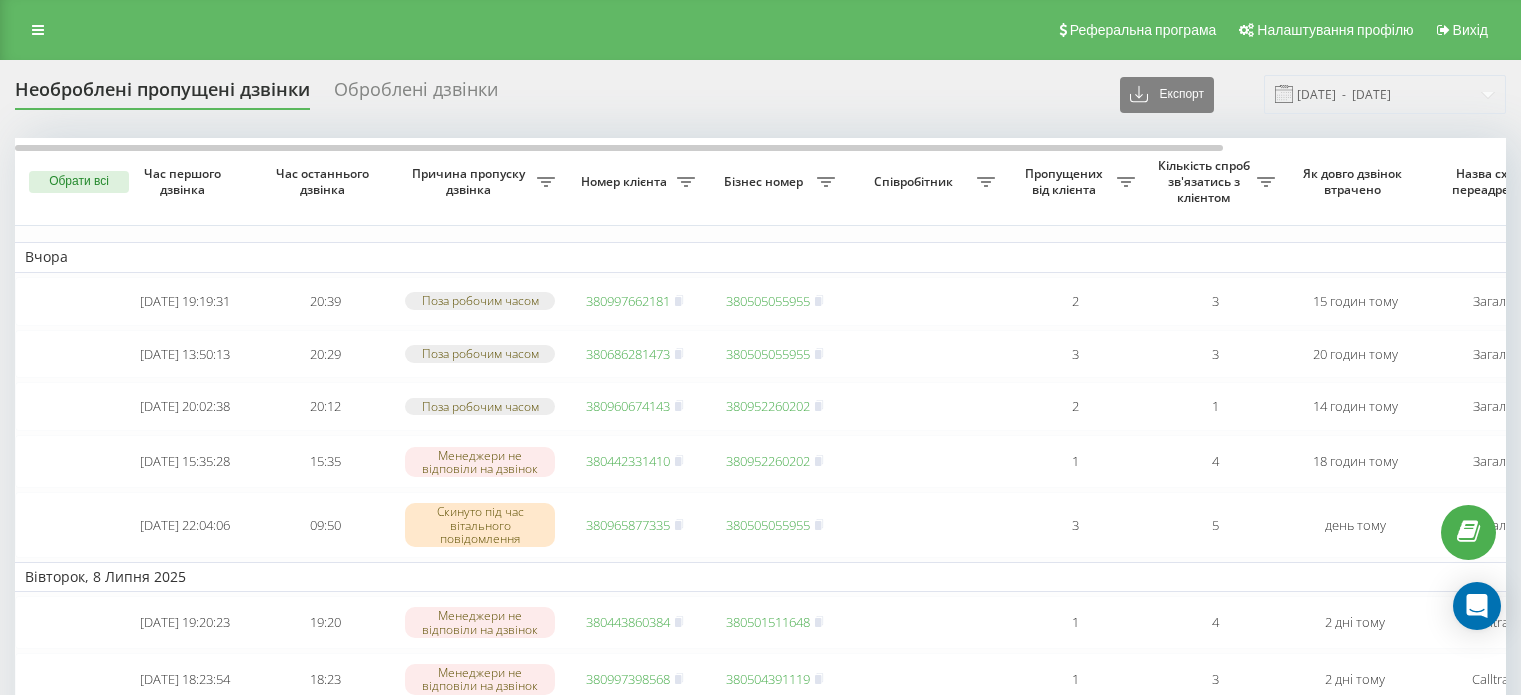 scroll, scrollTop: 0, scrollLeft: 0, axis: both 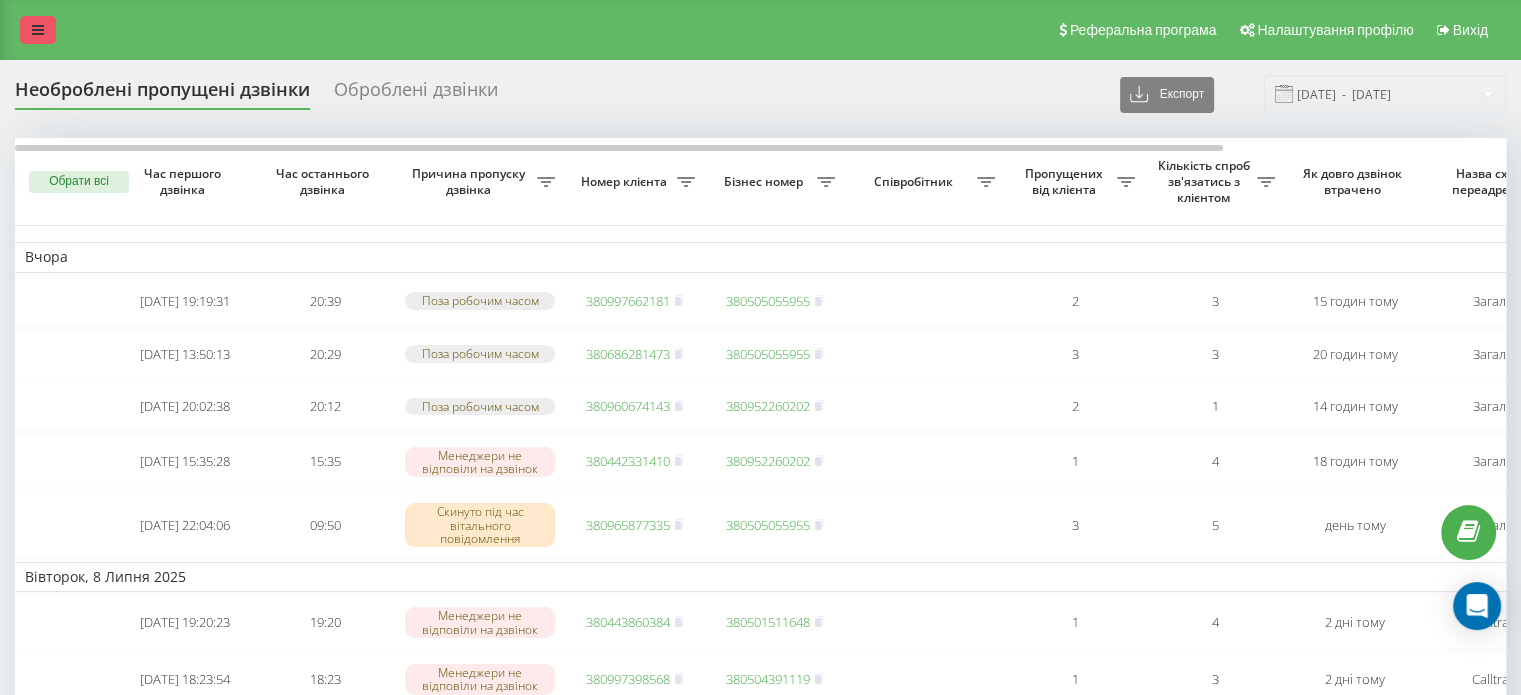 click at bounding box center (38, 30) 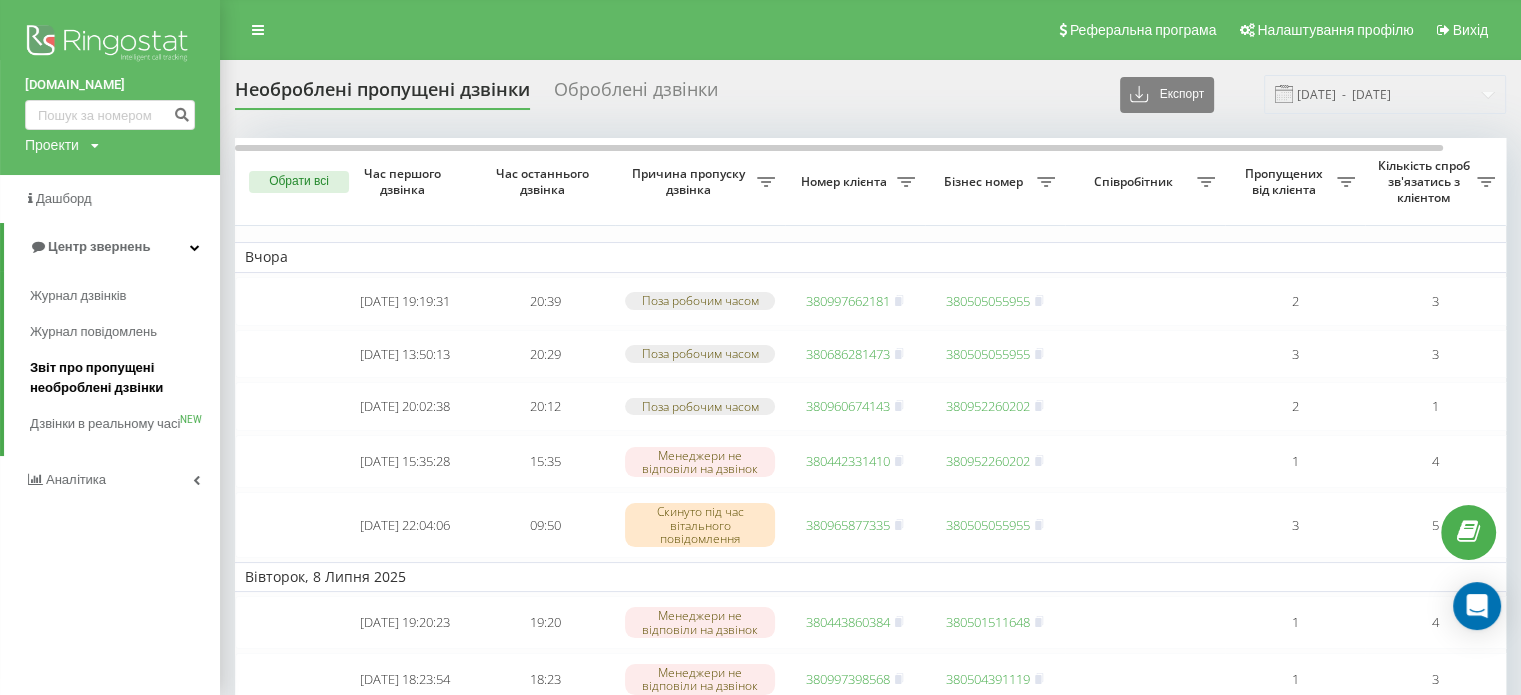 click on "Звіт про пропущені необроблені дзвінки" at bounding box center [120, 378] 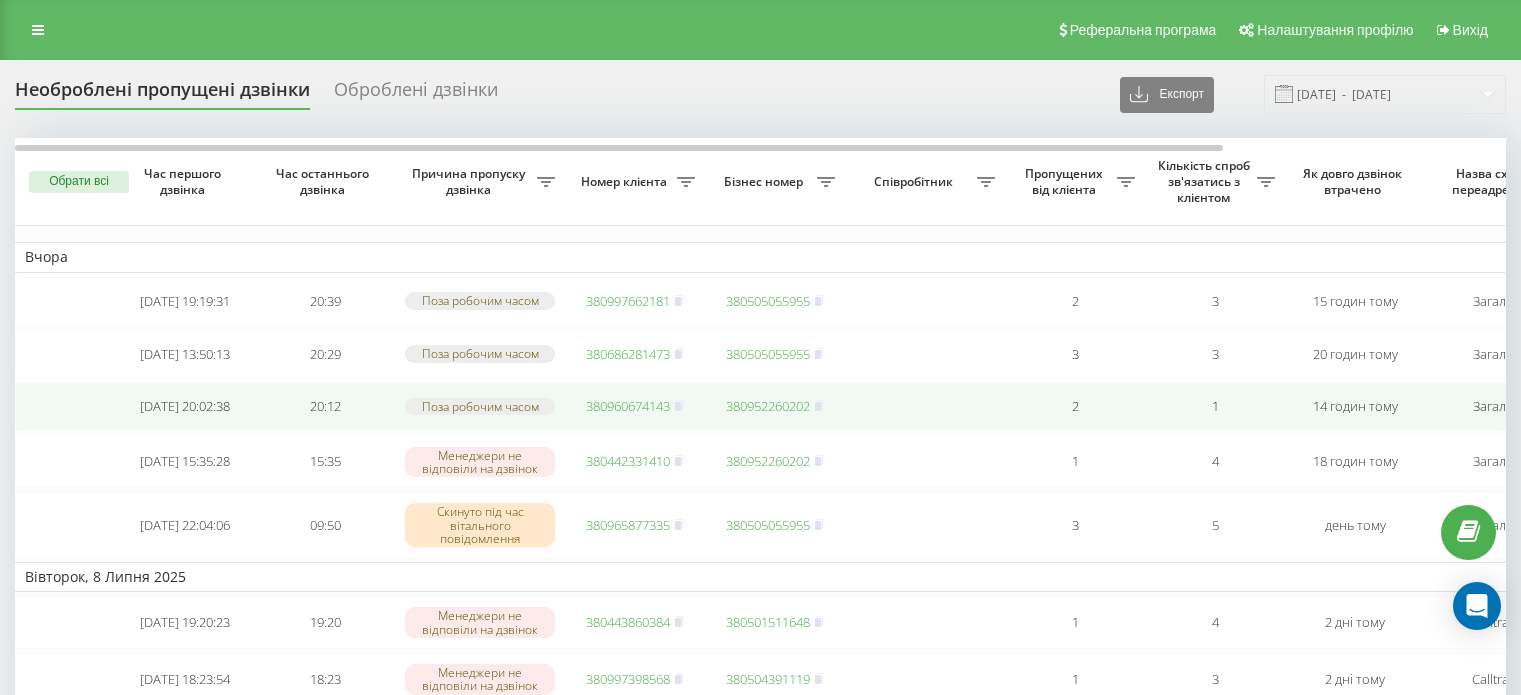 scroll, scrollTop: 0, scrollLeft: 0, axis: both 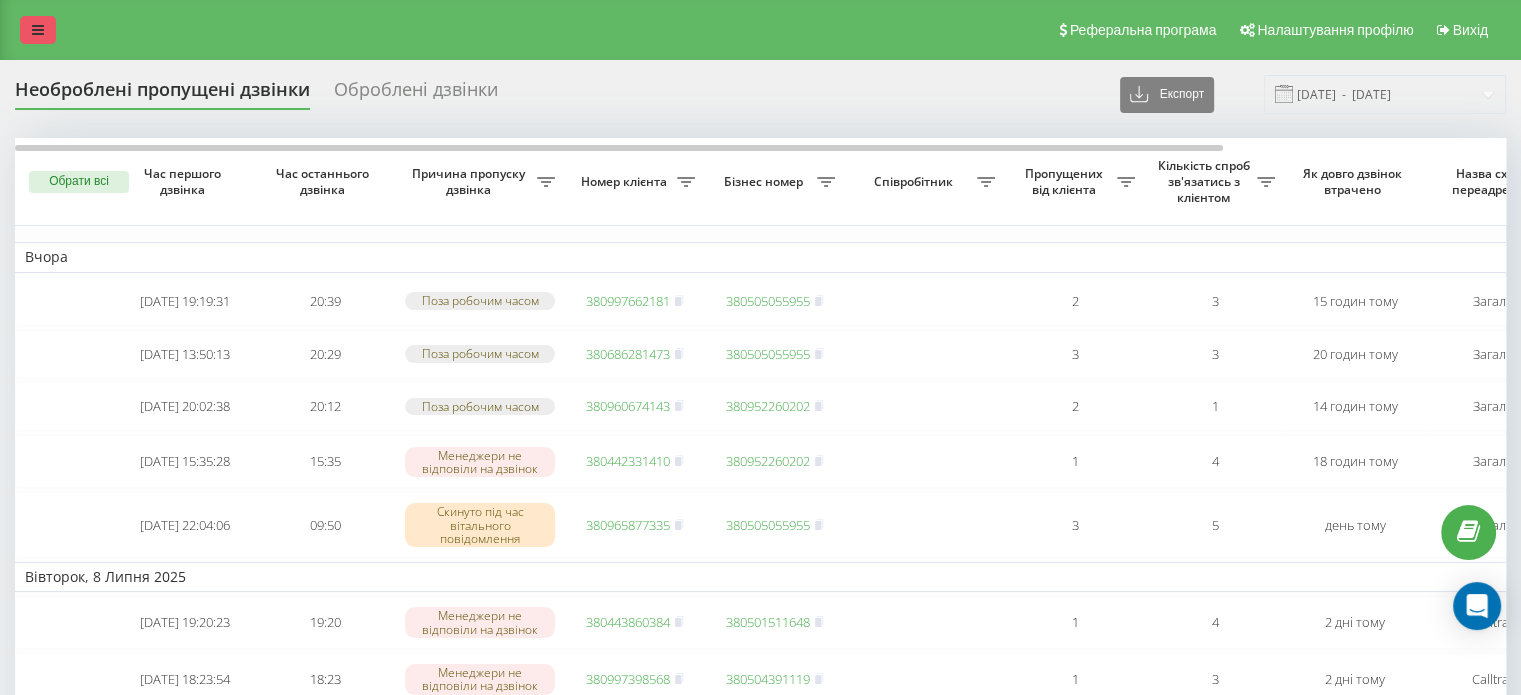 click at bounding box center [38, 30] 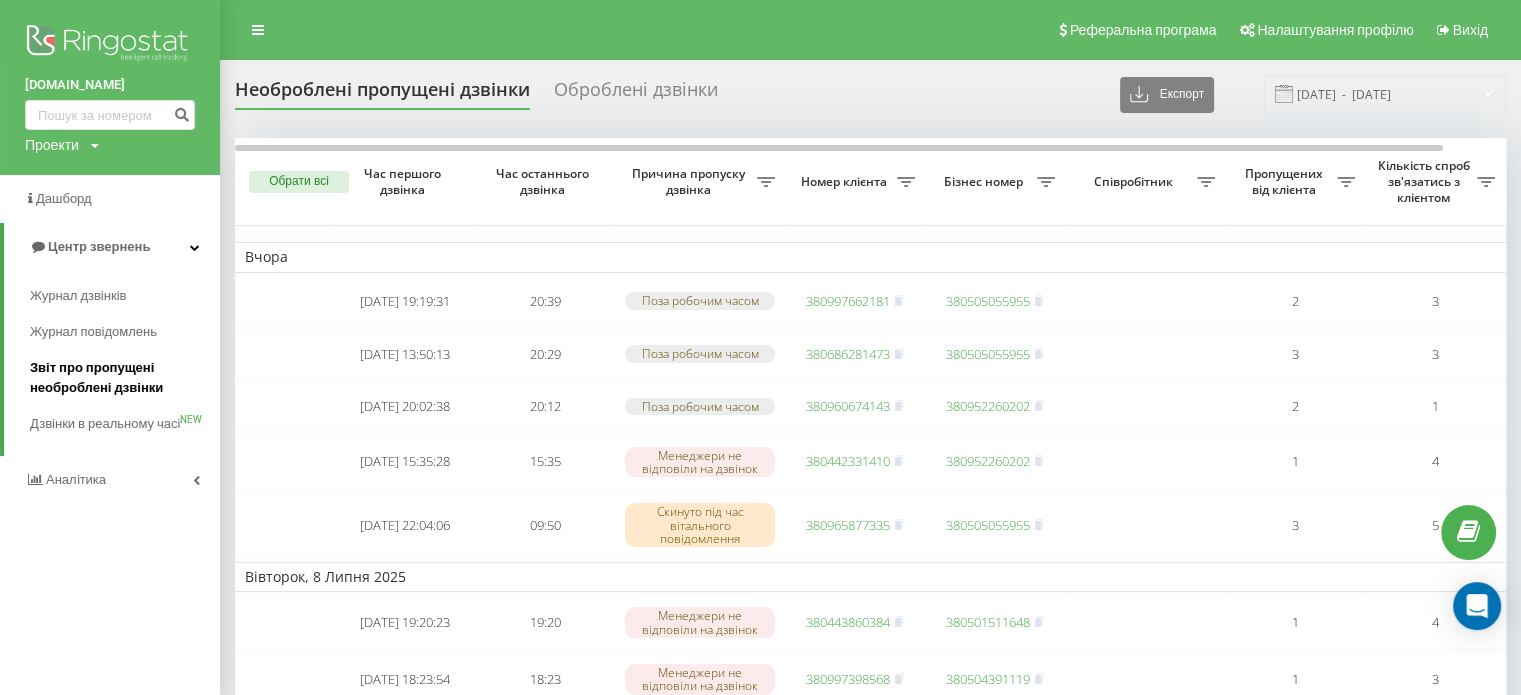 click on "Звіт про пропущені необроблені дзвінки" at bounding box center (120, 378) 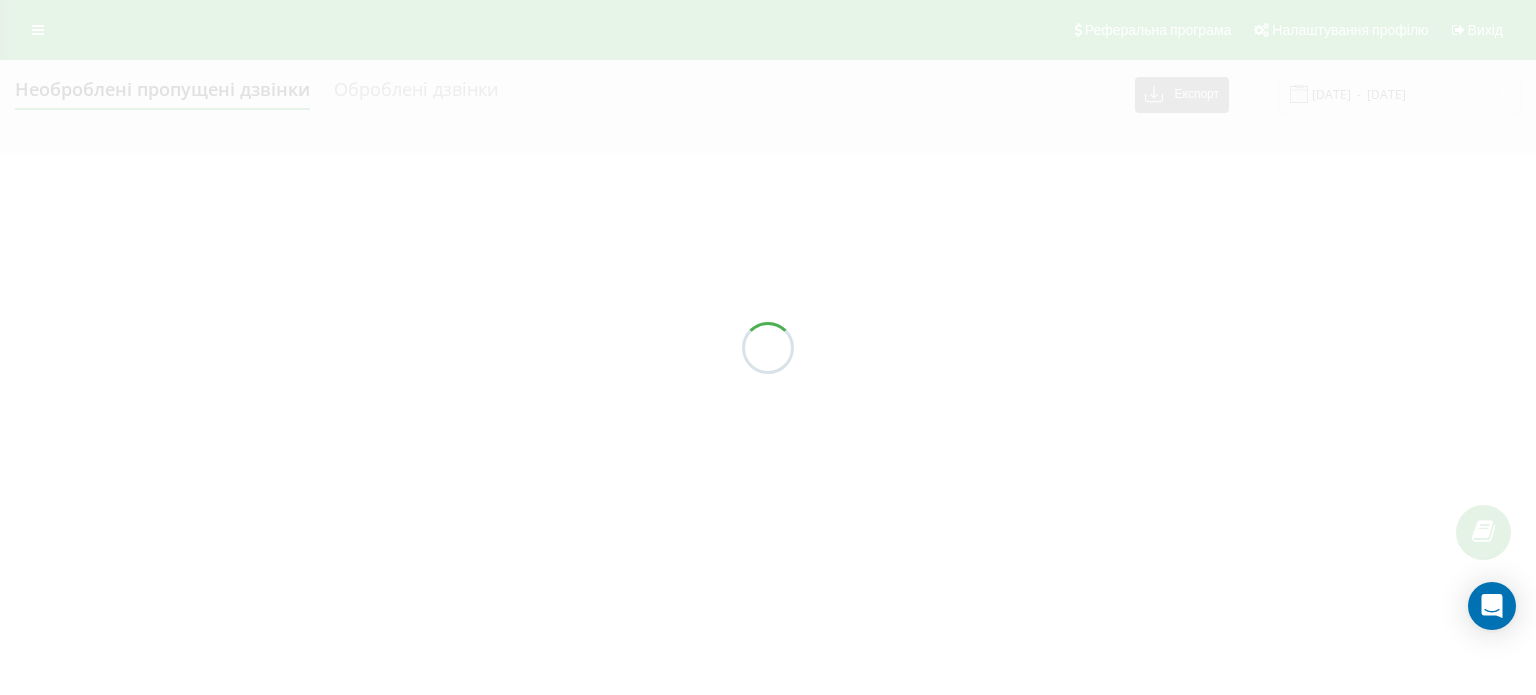 scroll, scrollTop: 0, scrollLeft: 0, axis: both 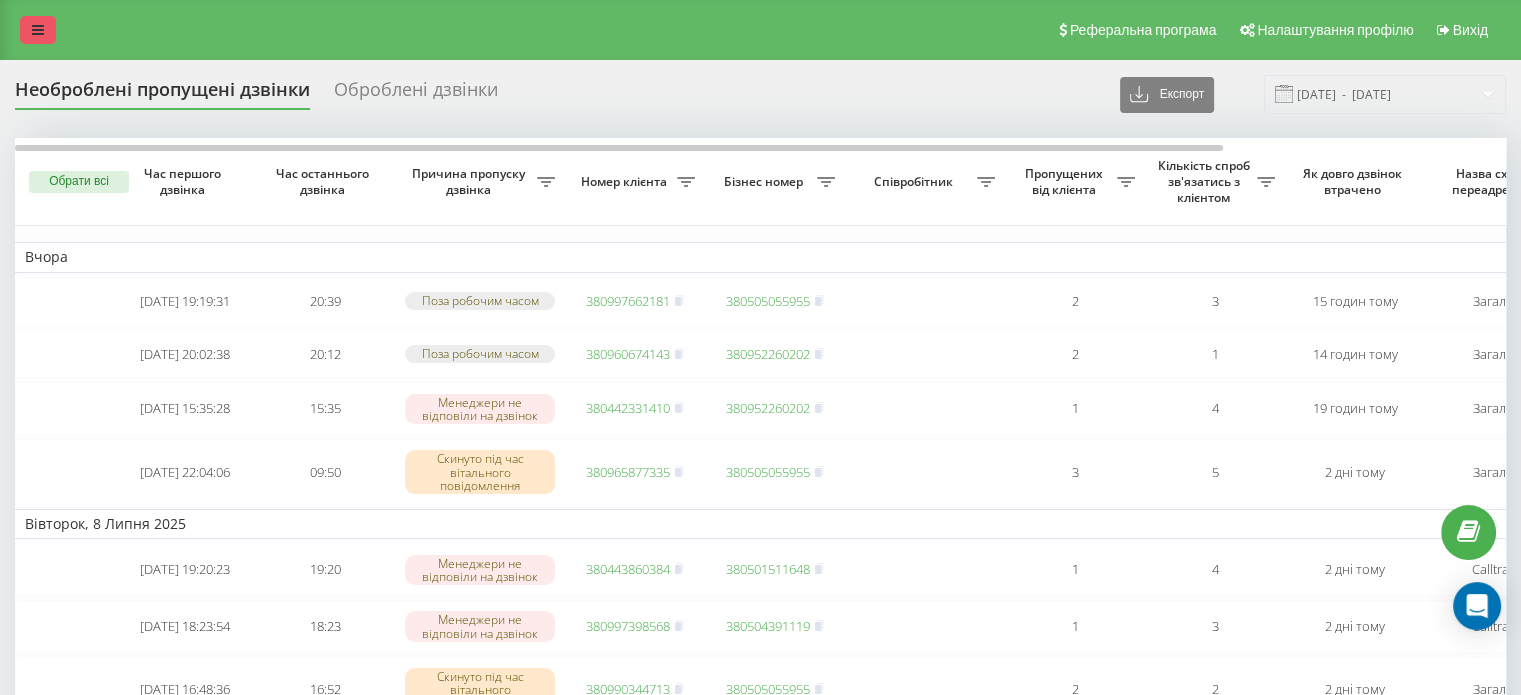 click at bounding box center [38, 30] 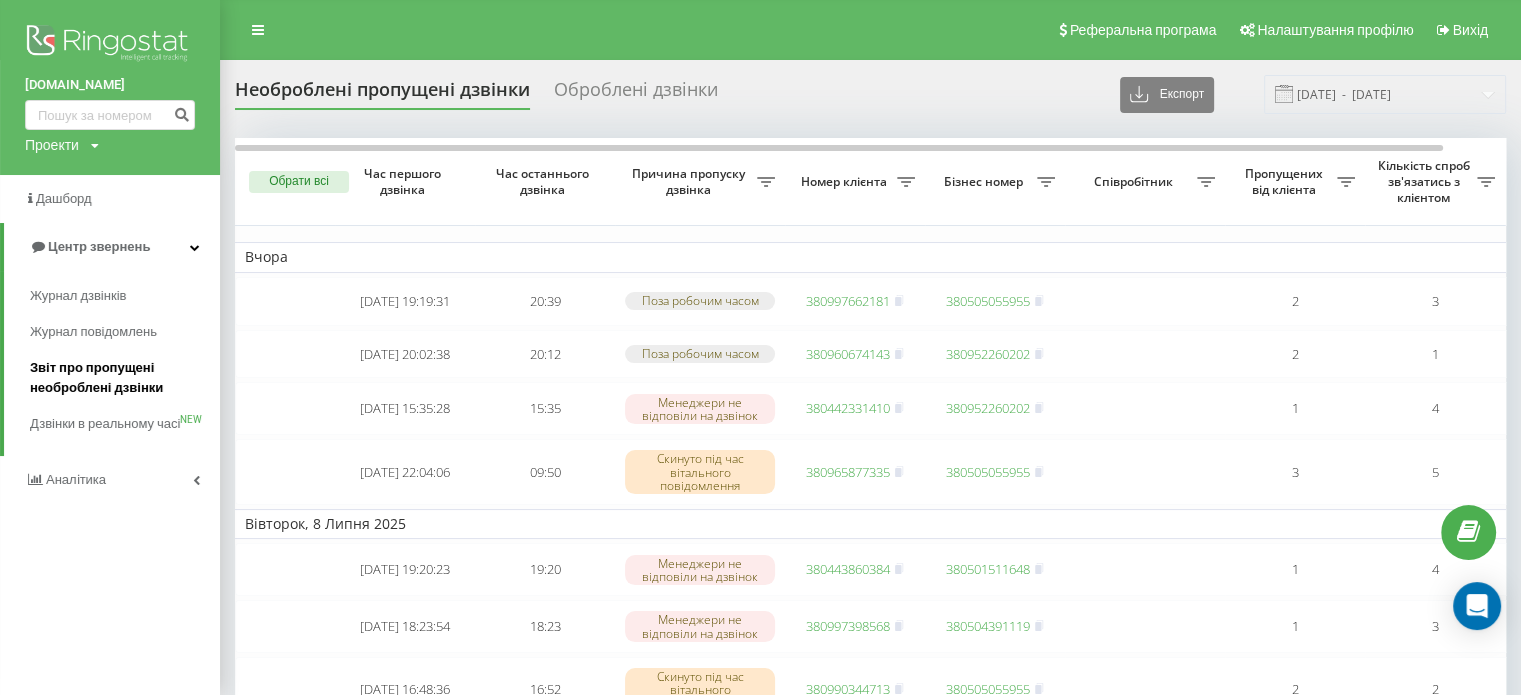 click on "Звіт про пропущені необроблені дзвінки" at bounding box center (120, 378) 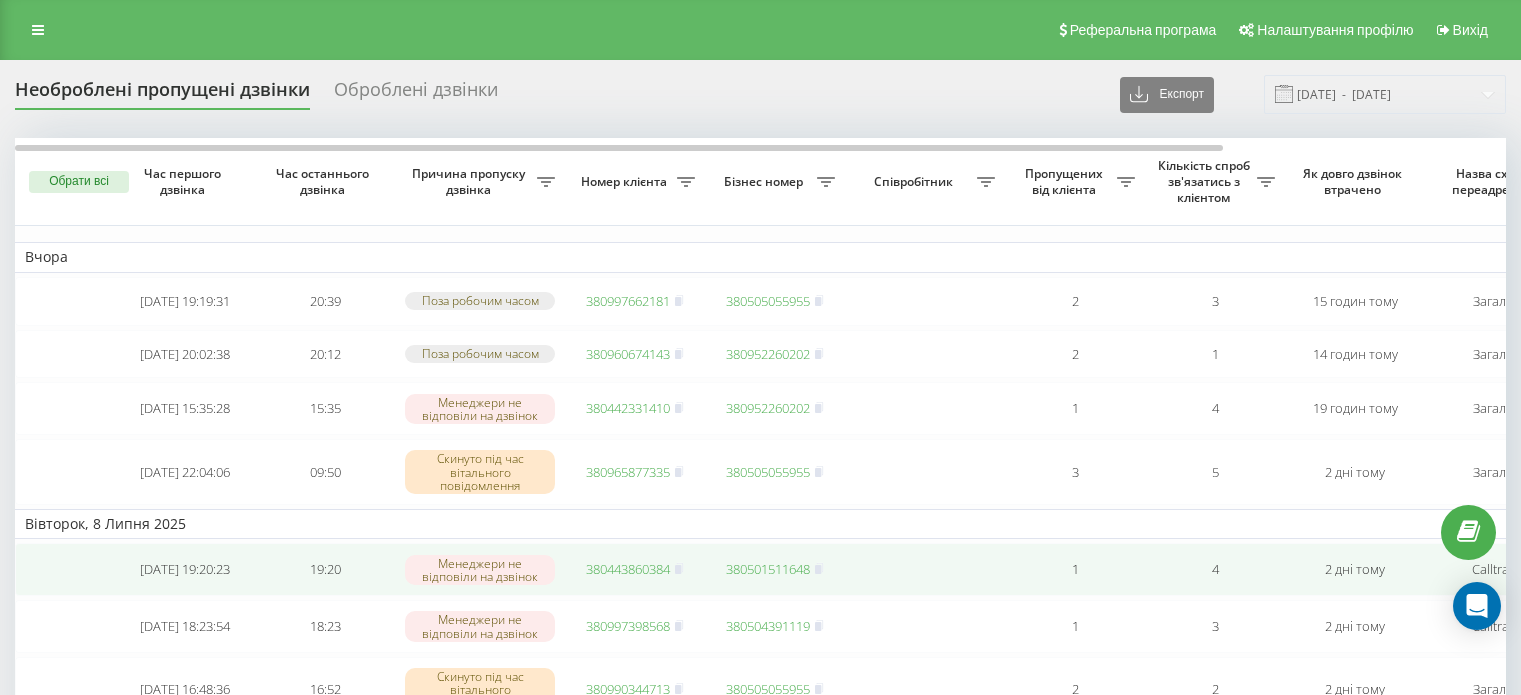 scroll, scrollTop: 0, scrollLeft: 0, axis: both 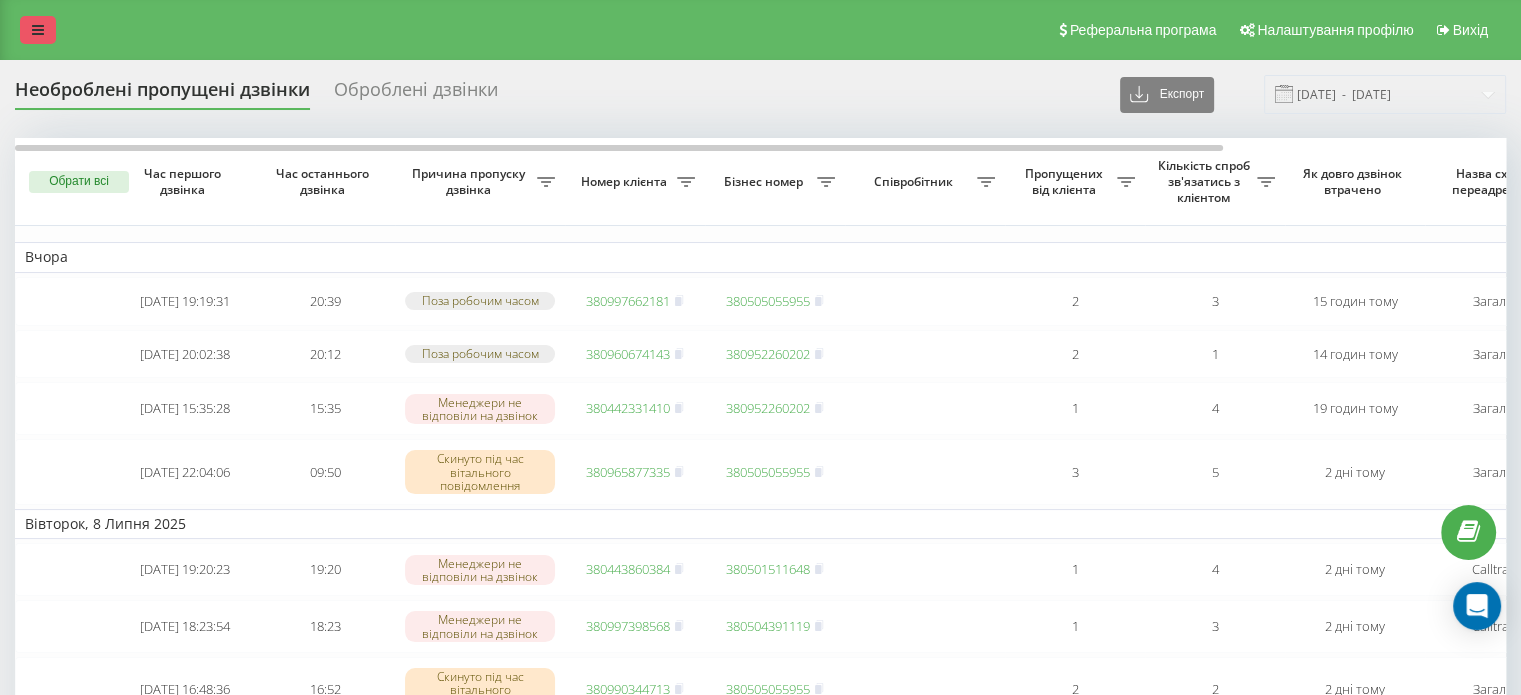 click at bounding box center (38, 30) 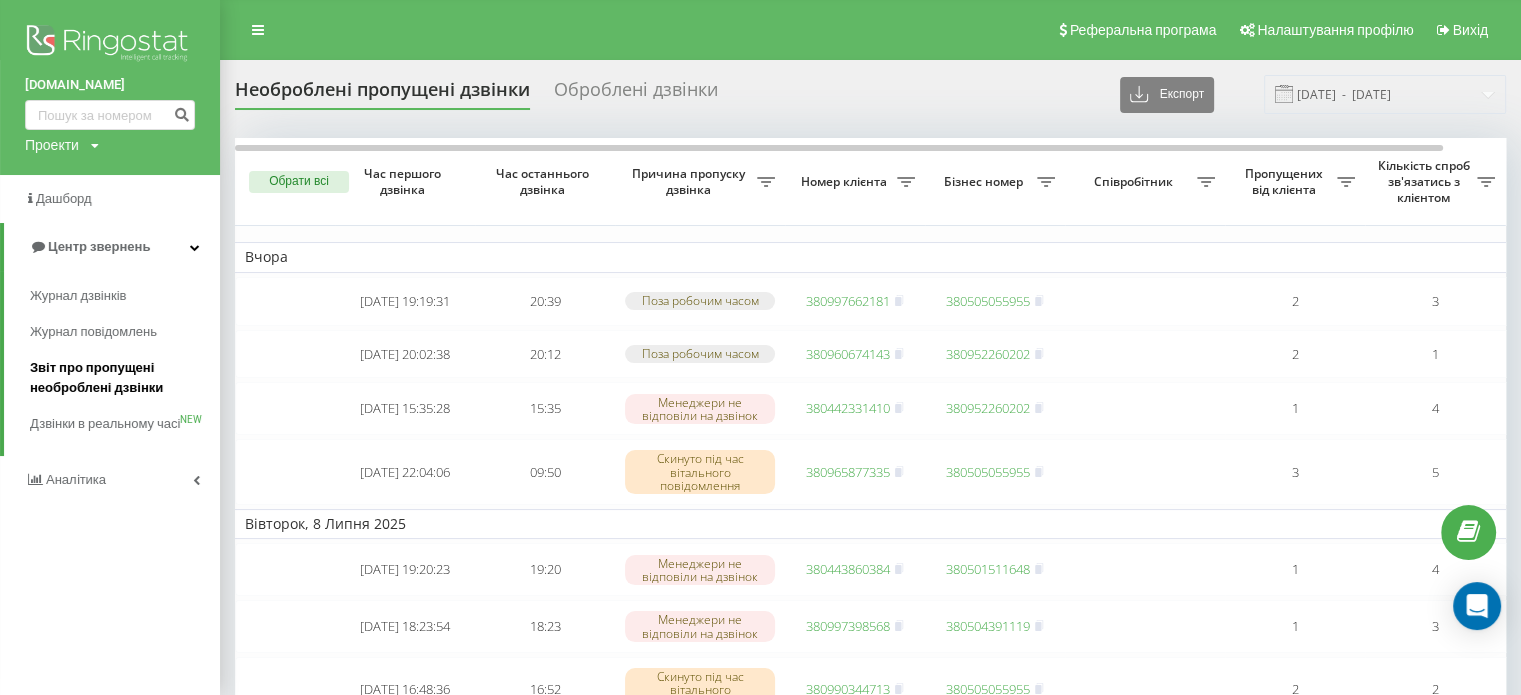 click on "Звіт про пропущені необроблені дзвінки" at bounding box center [120, 378] 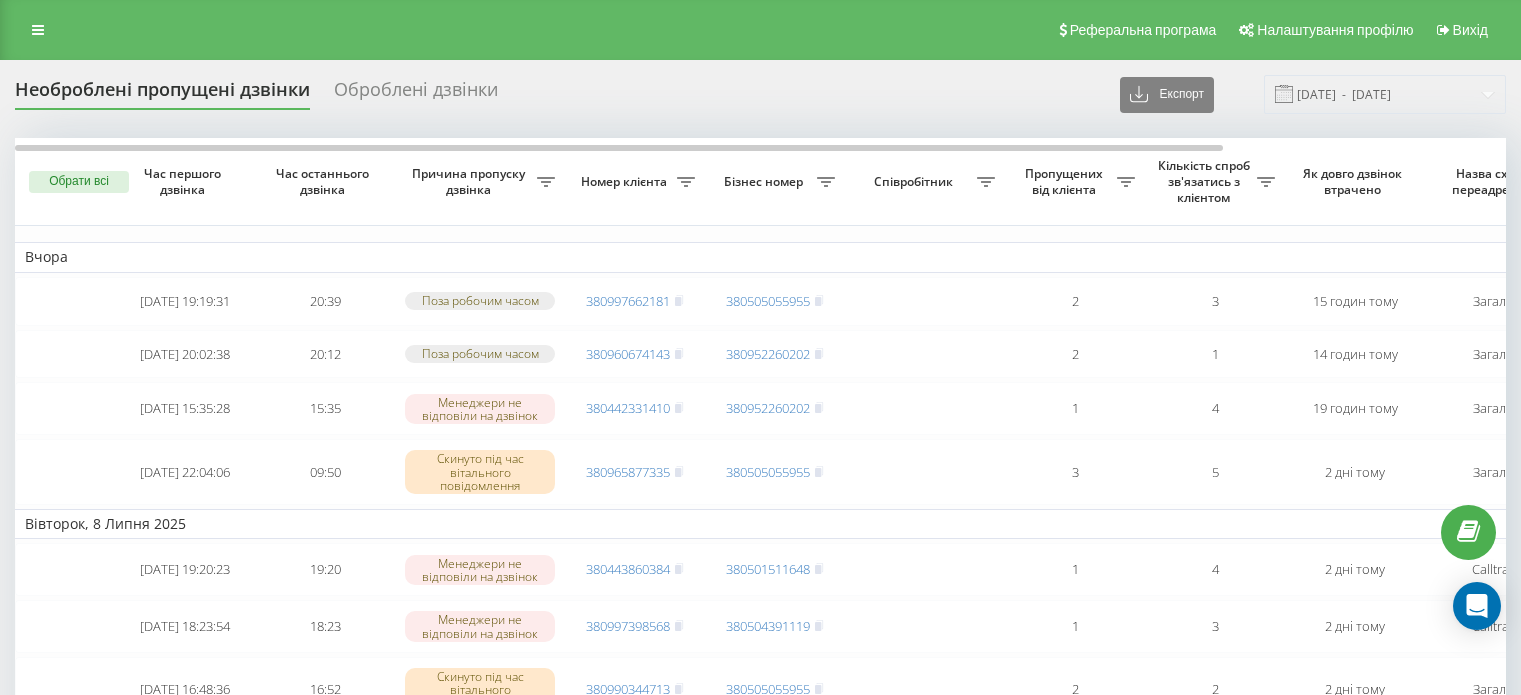 scroll, scrollTop: 0, scrollLeft: 0, axis: both 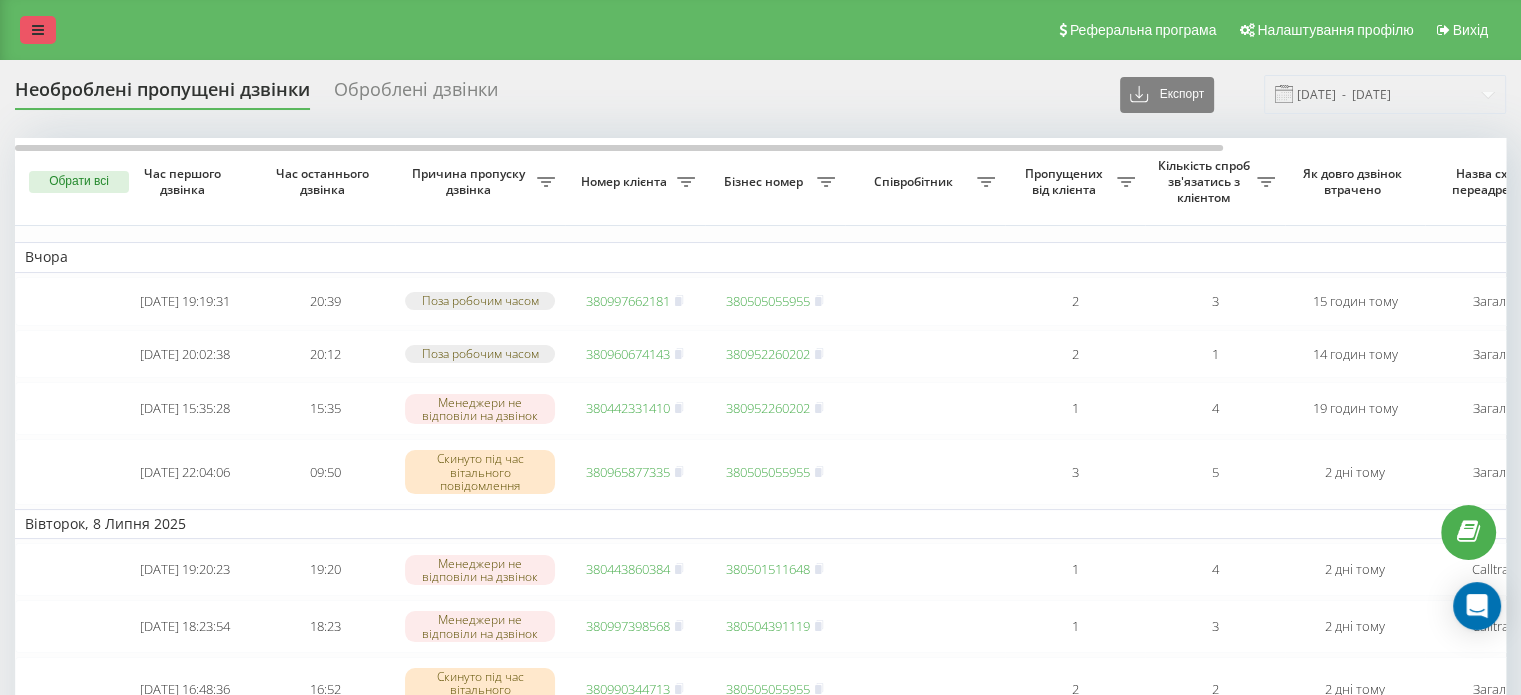 click at bounding box center (38, 30) 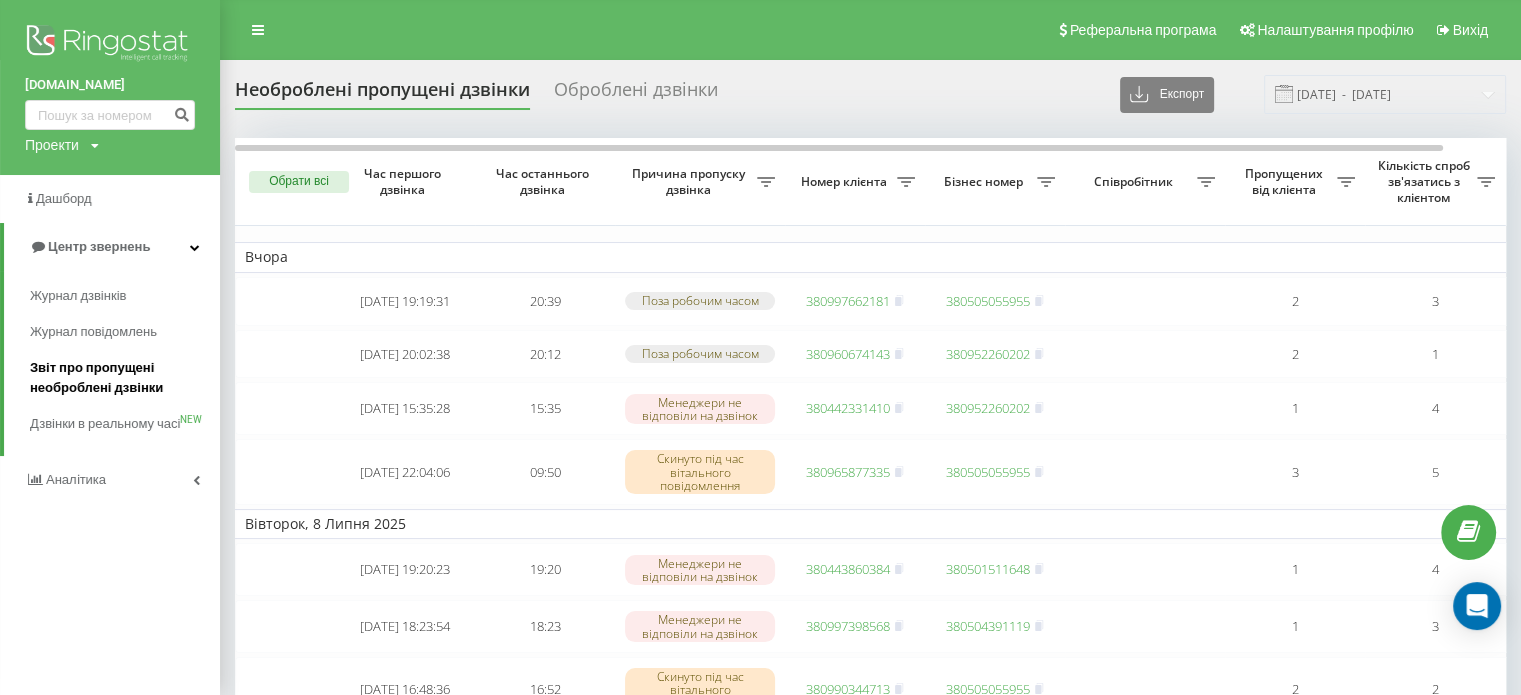 click on "Звіт про пропущені необроблені дзвінки" at bounding box center [120, 378] 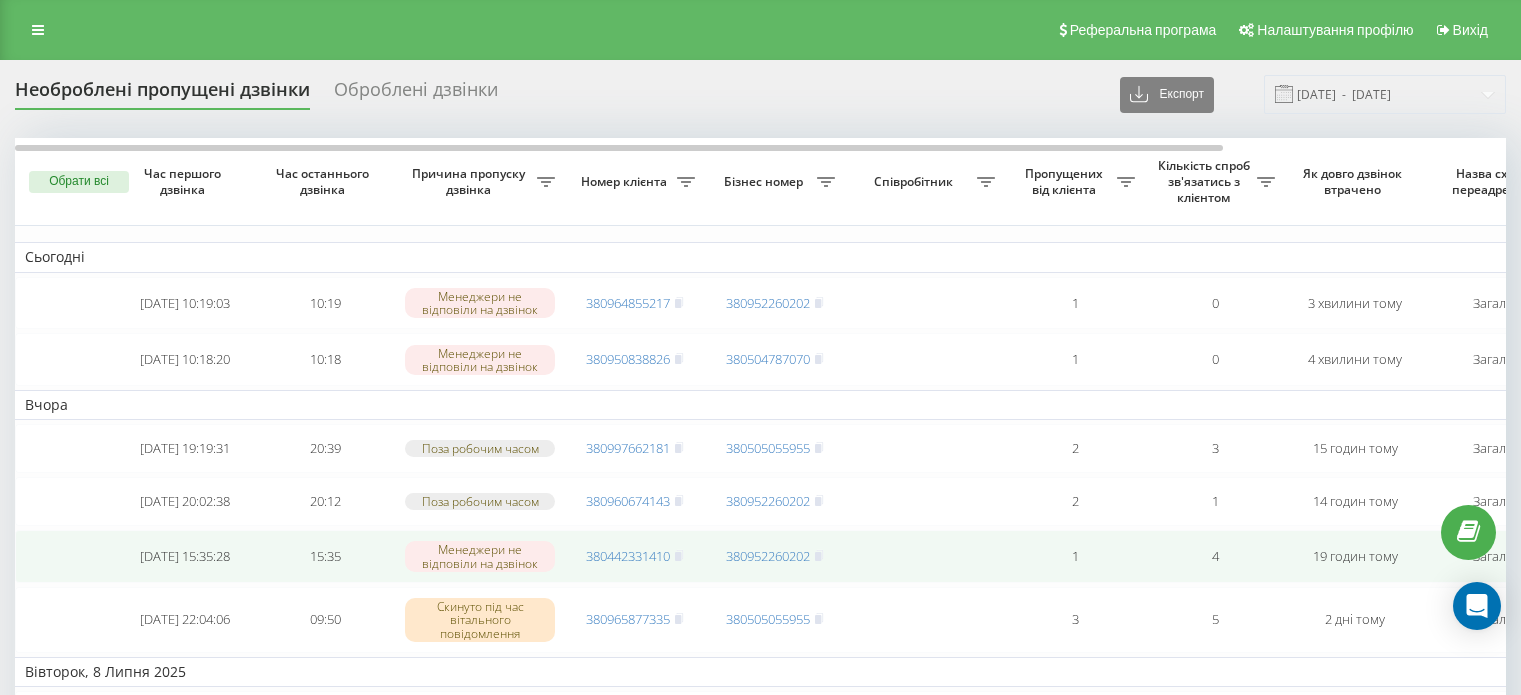 scroll, scrollTop: 0, scrollLeft: 0, axis: both 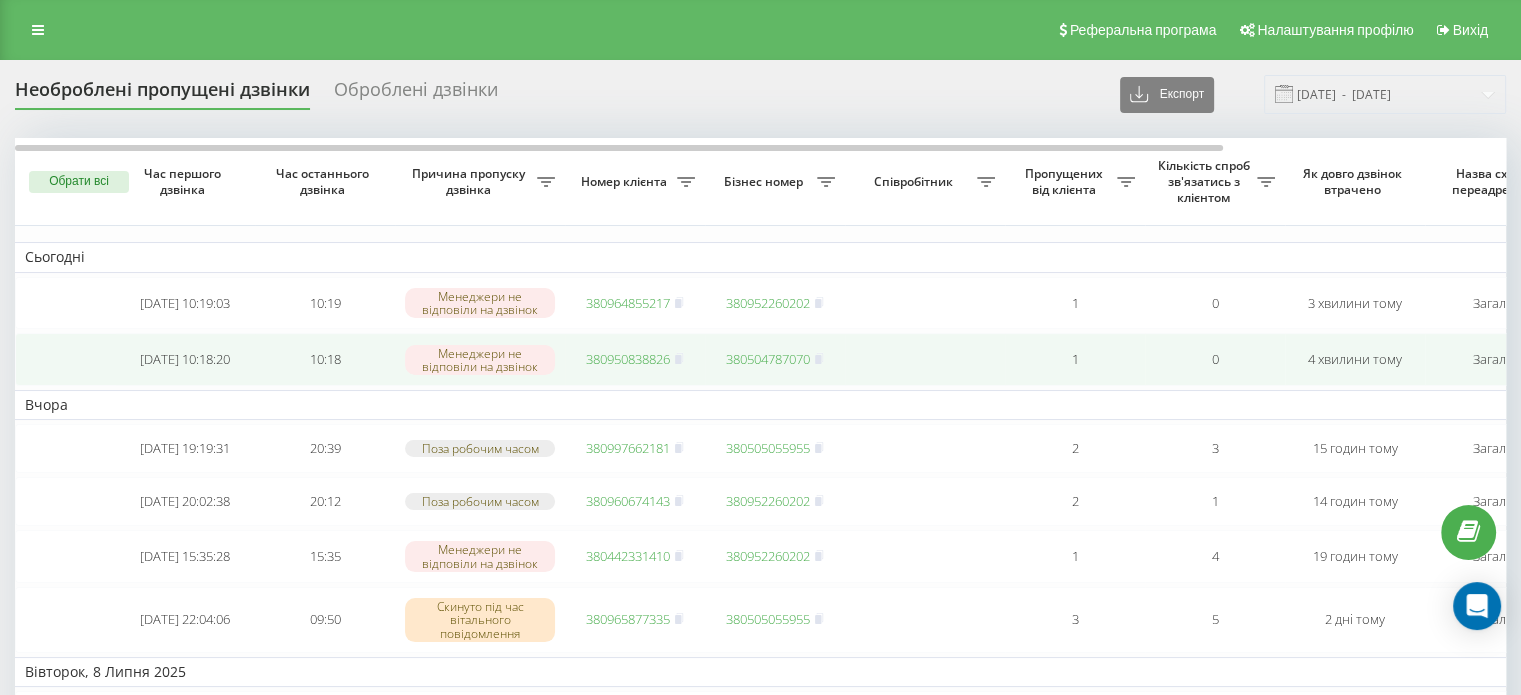 click on "380950838826" at bounding box center [628, 359] 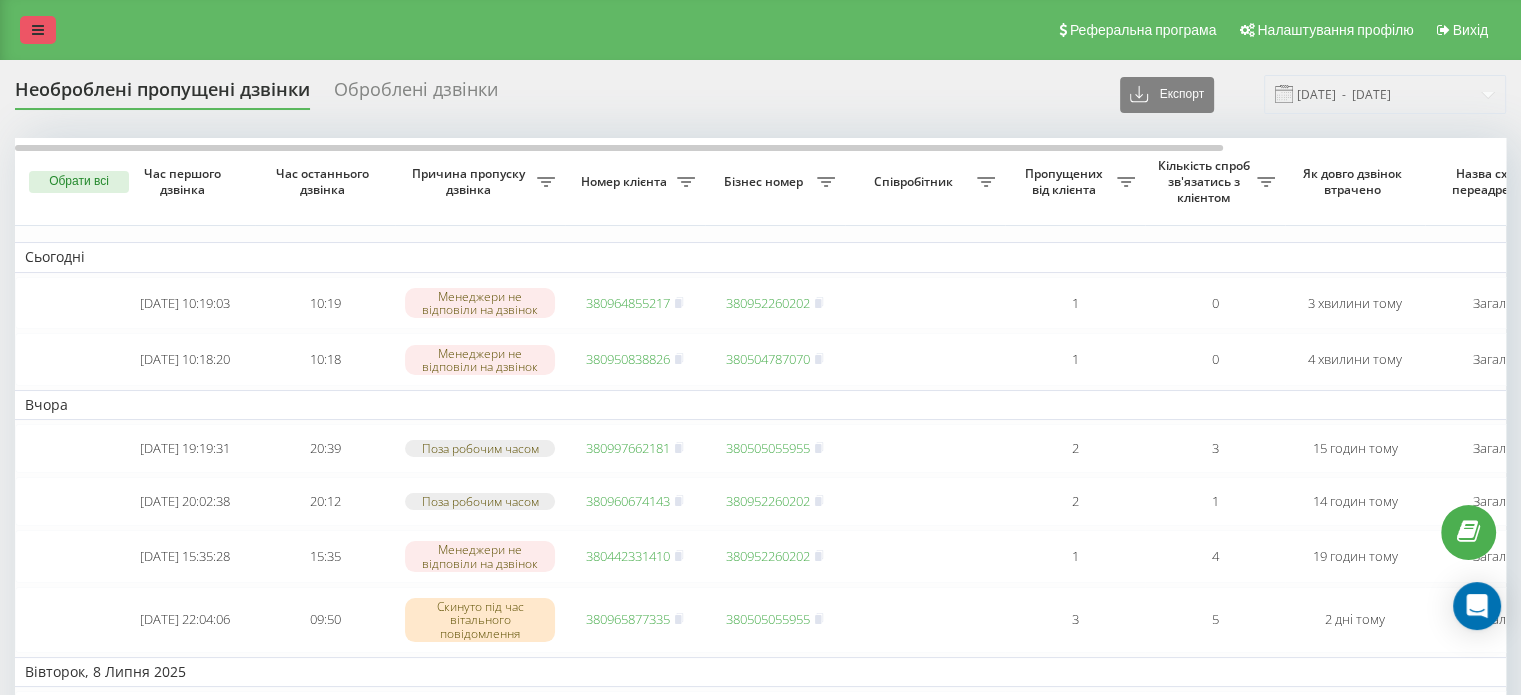 click at bounding box center (38, 30) 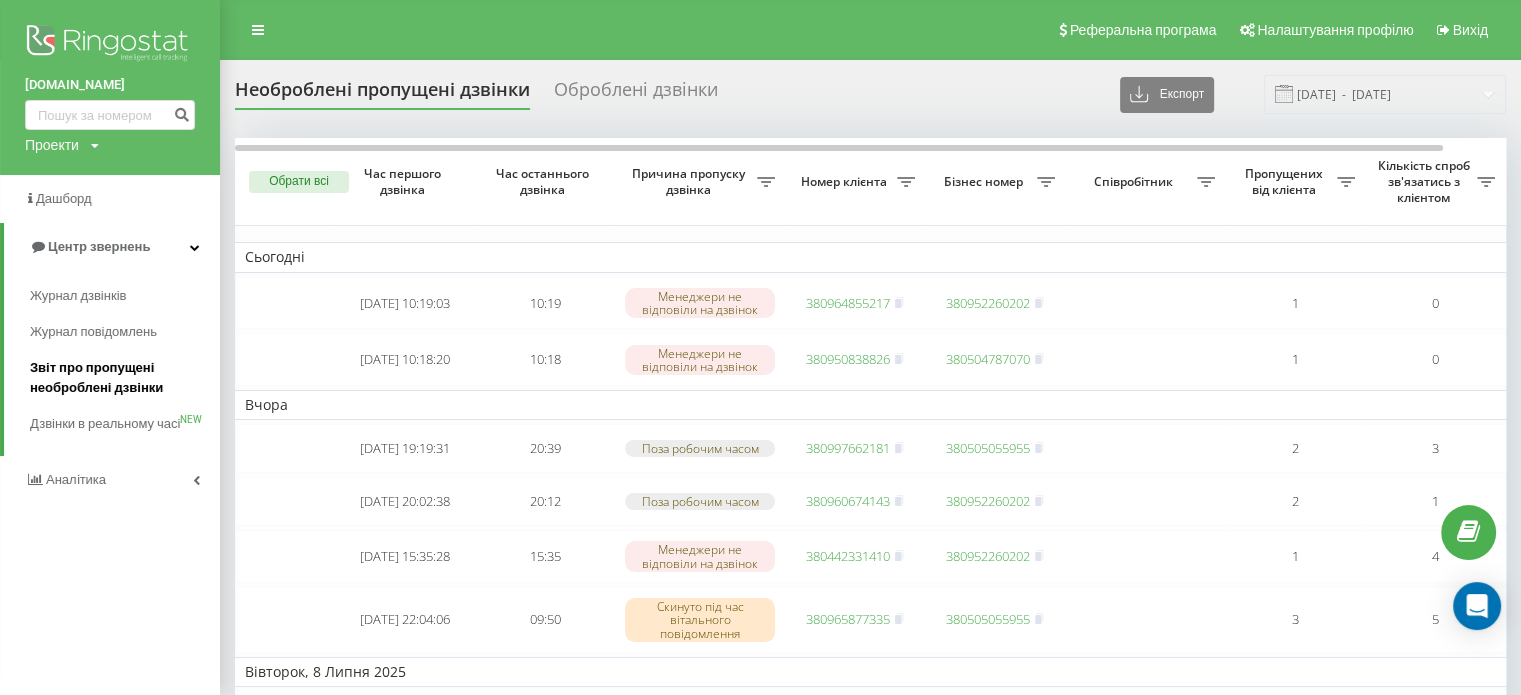 click on "Звіт про пропущені необроблені дзвінки" at bounding box center (120, 378) 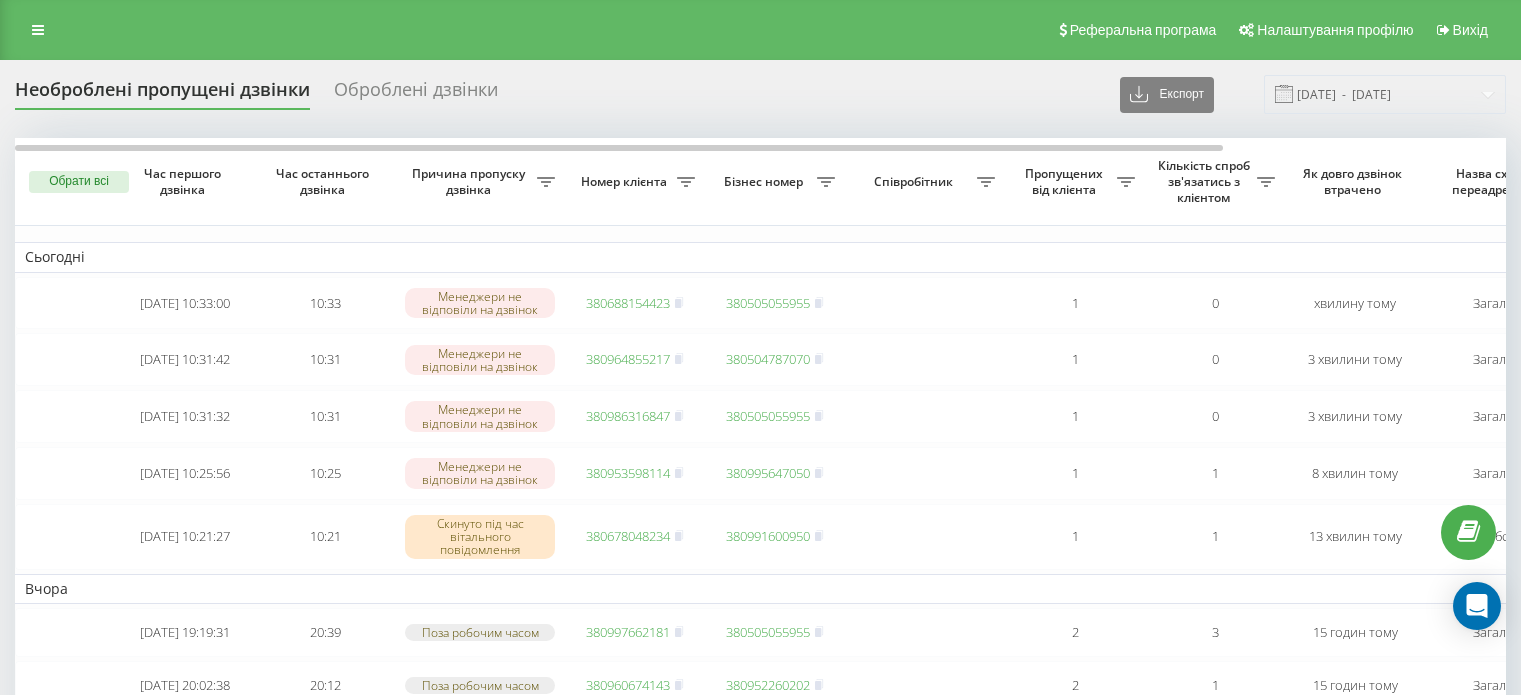 scroll, scrollTop: 0, scrollLeft: 0, axis: both 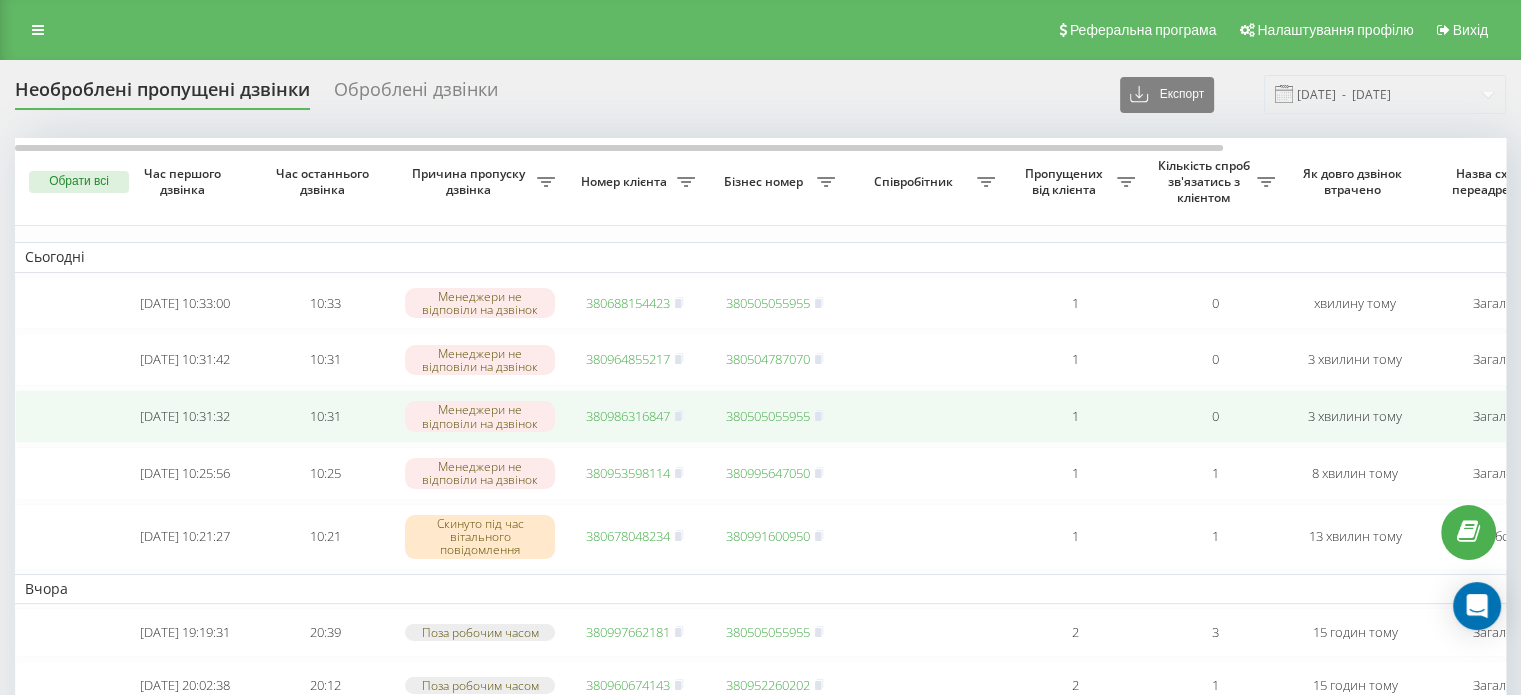 click on "380986316847" at bounding box center (628, 416) 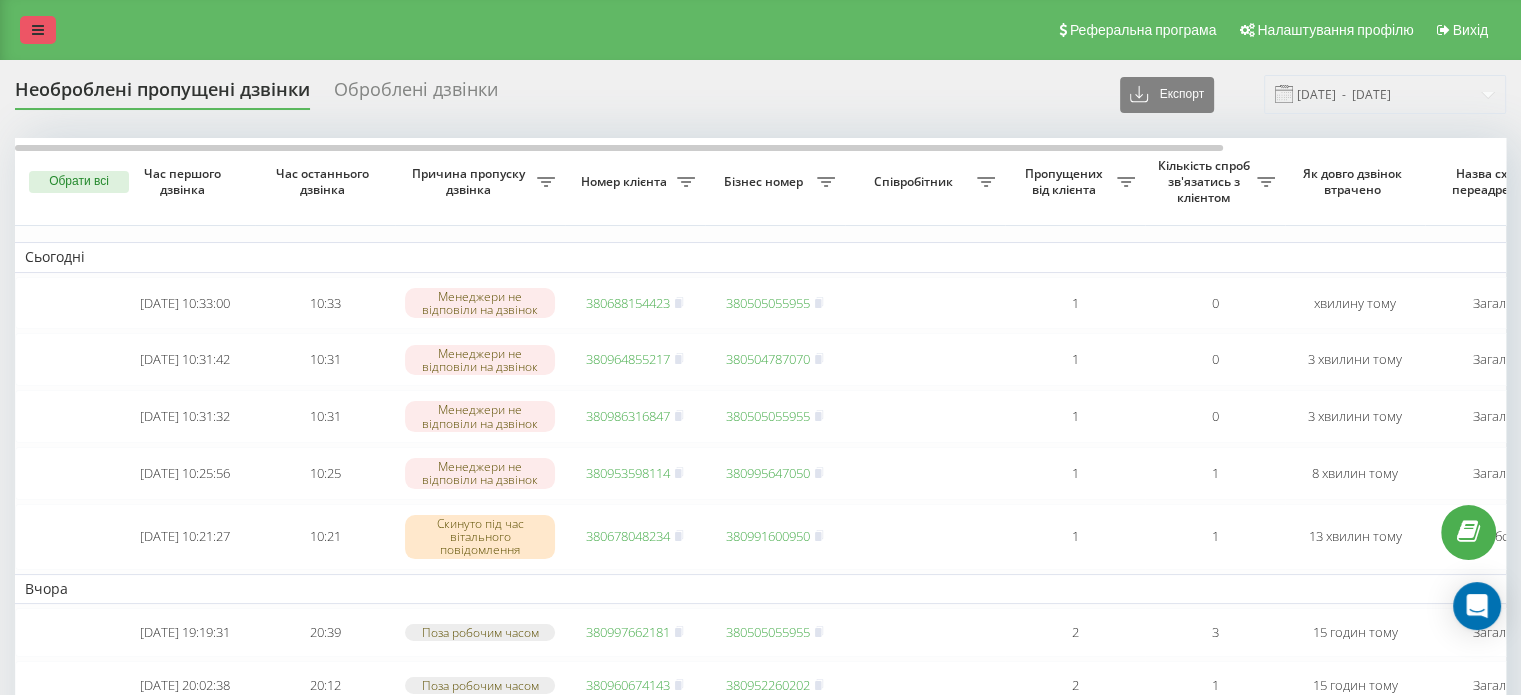 click at bounding box center [38, 30] 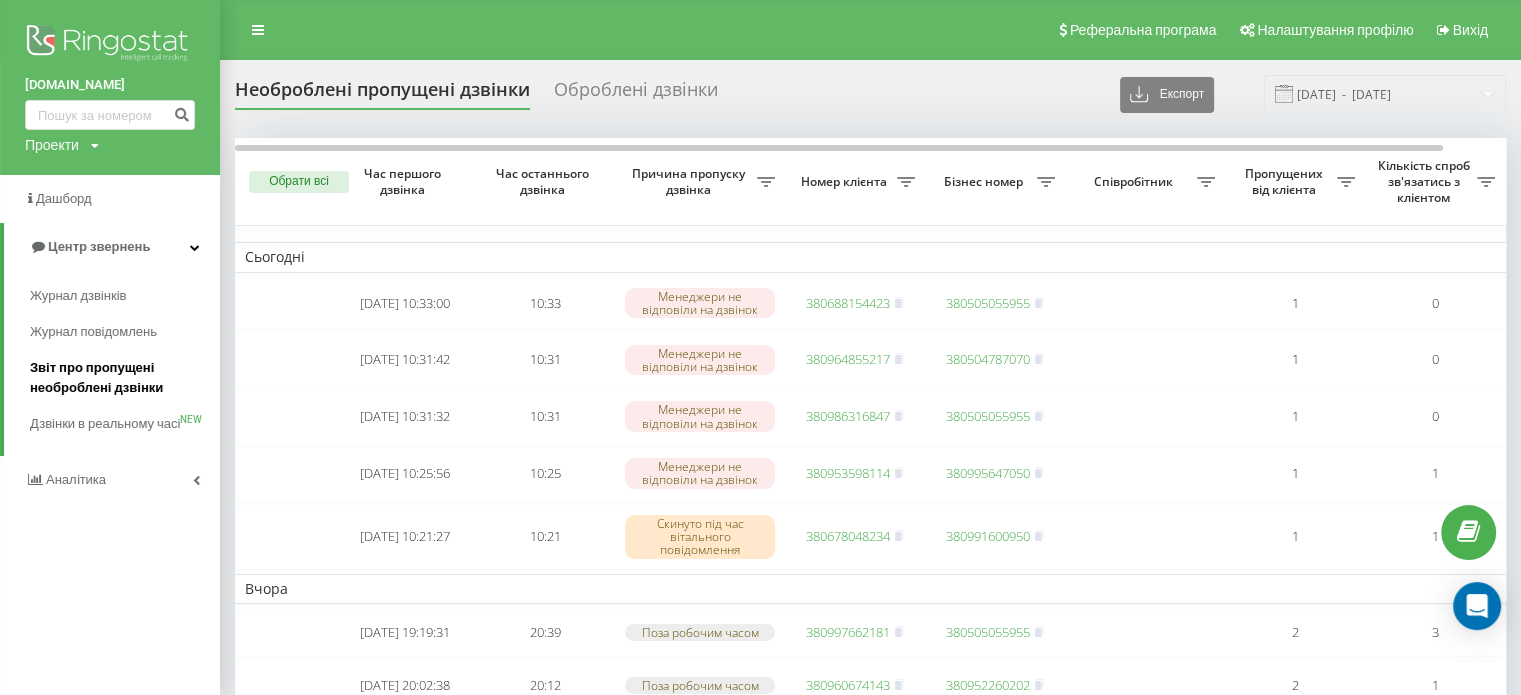 click on "Звіт про пропущені необроблені дзвінки" at bounding box center [120, 378] 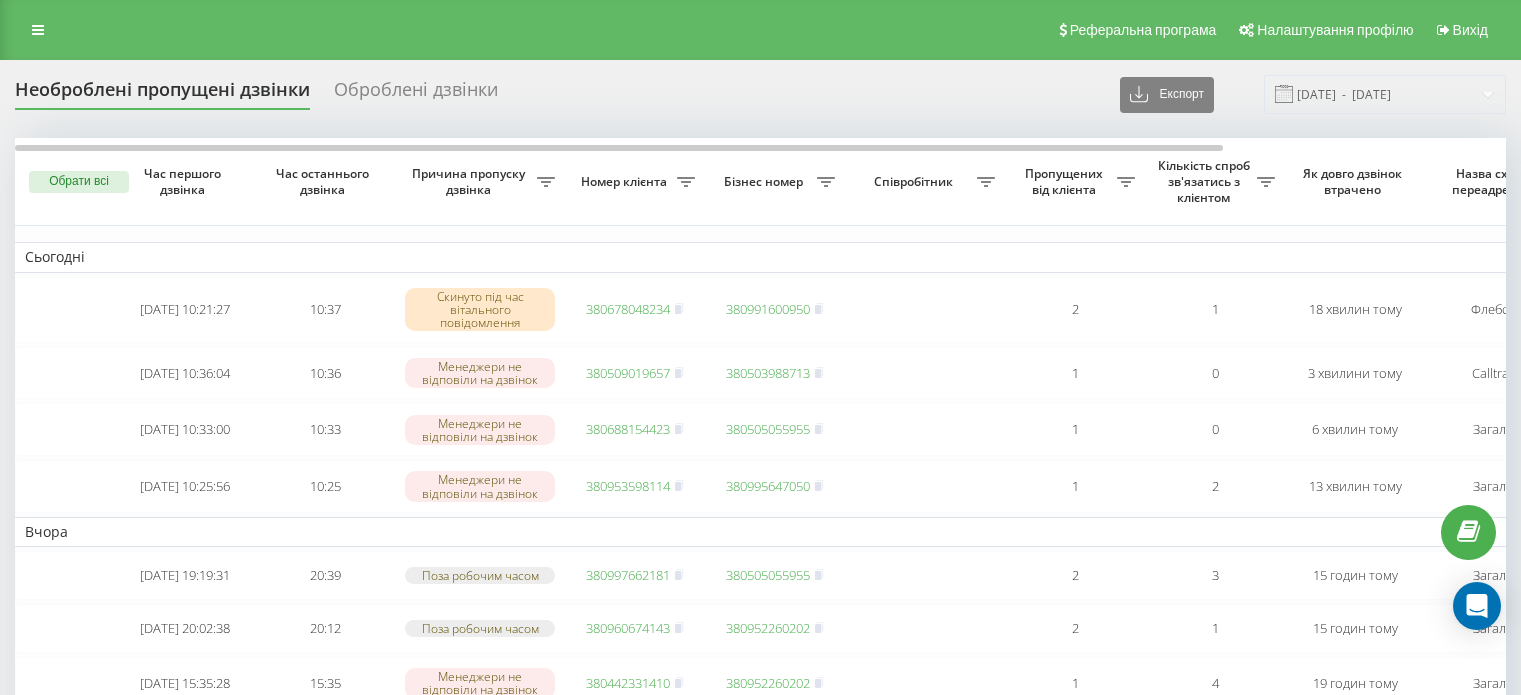scroll, scrollTop: 0, scrollLeft: 0, axis: both 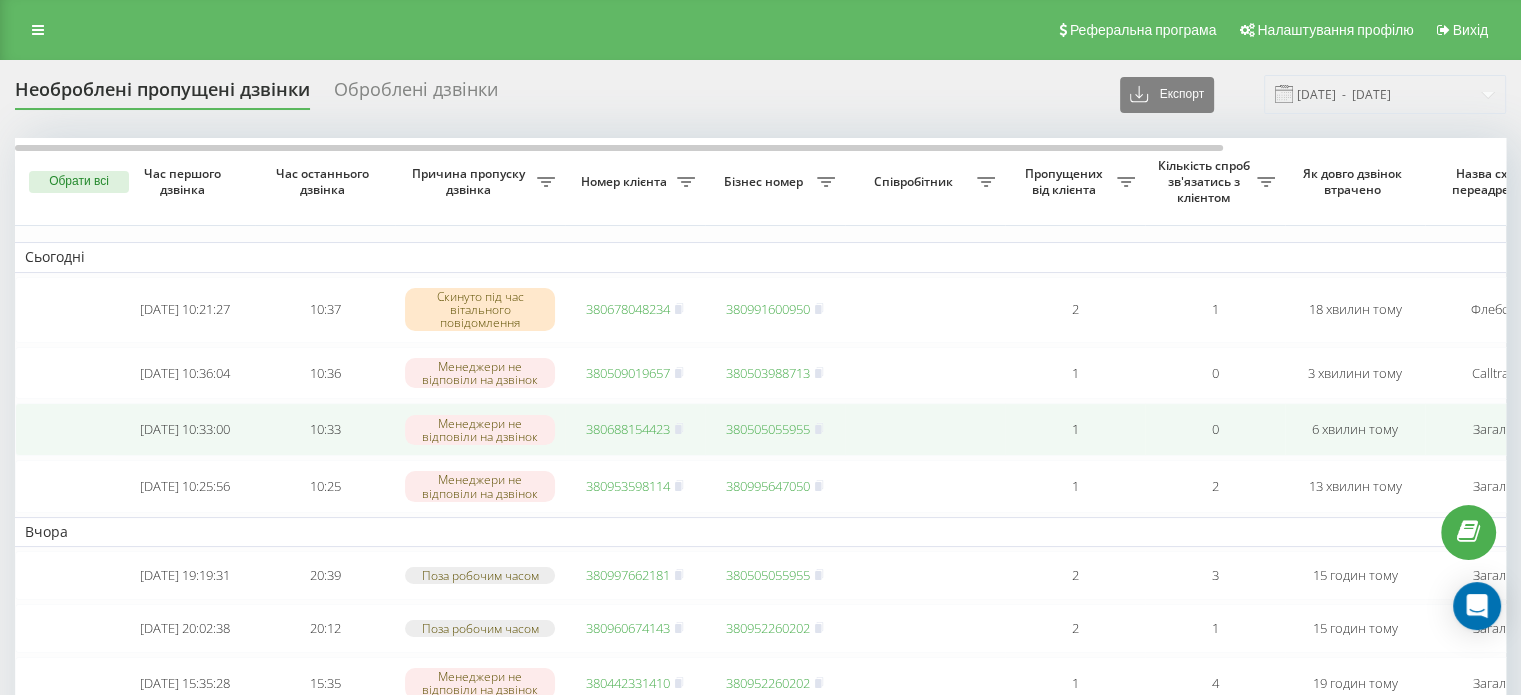click on "380688154423" at bounding box center (628, 429) 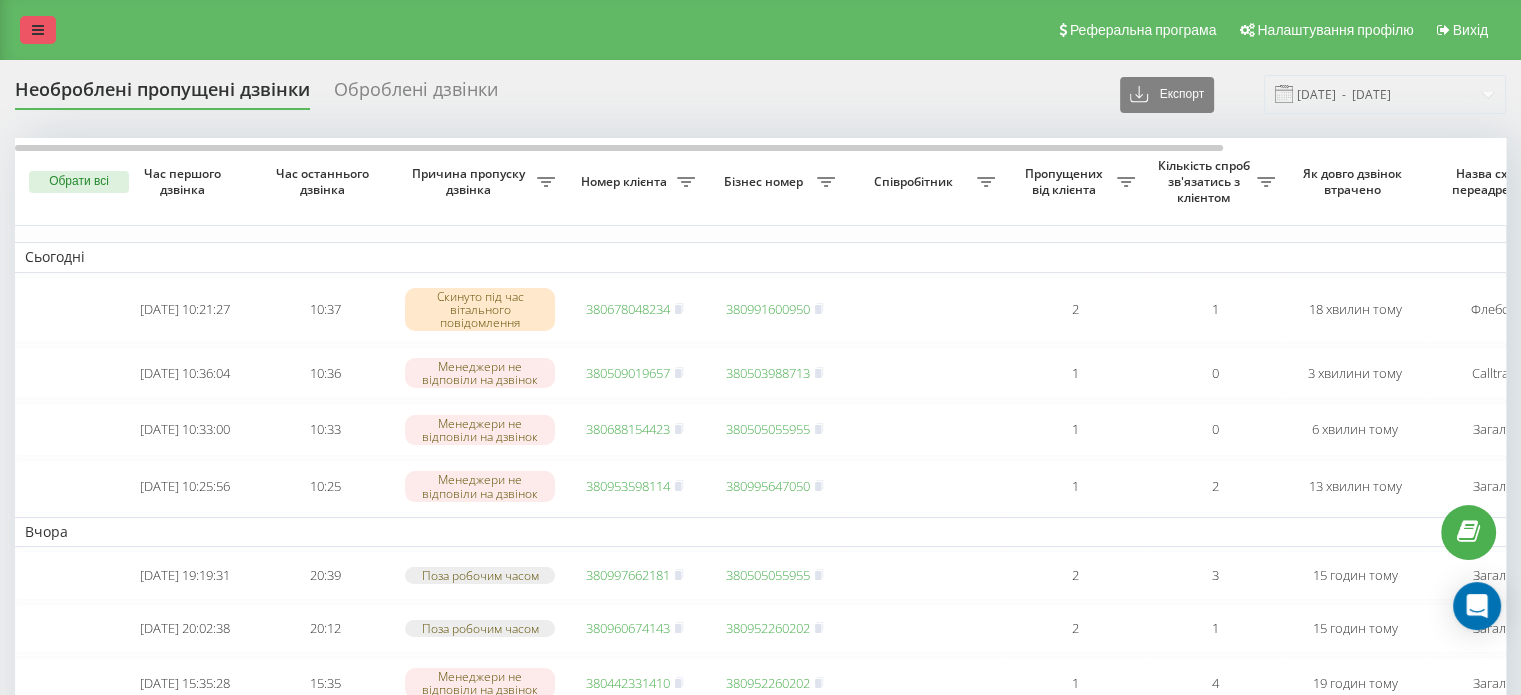 click at bounding box center (38, 30) 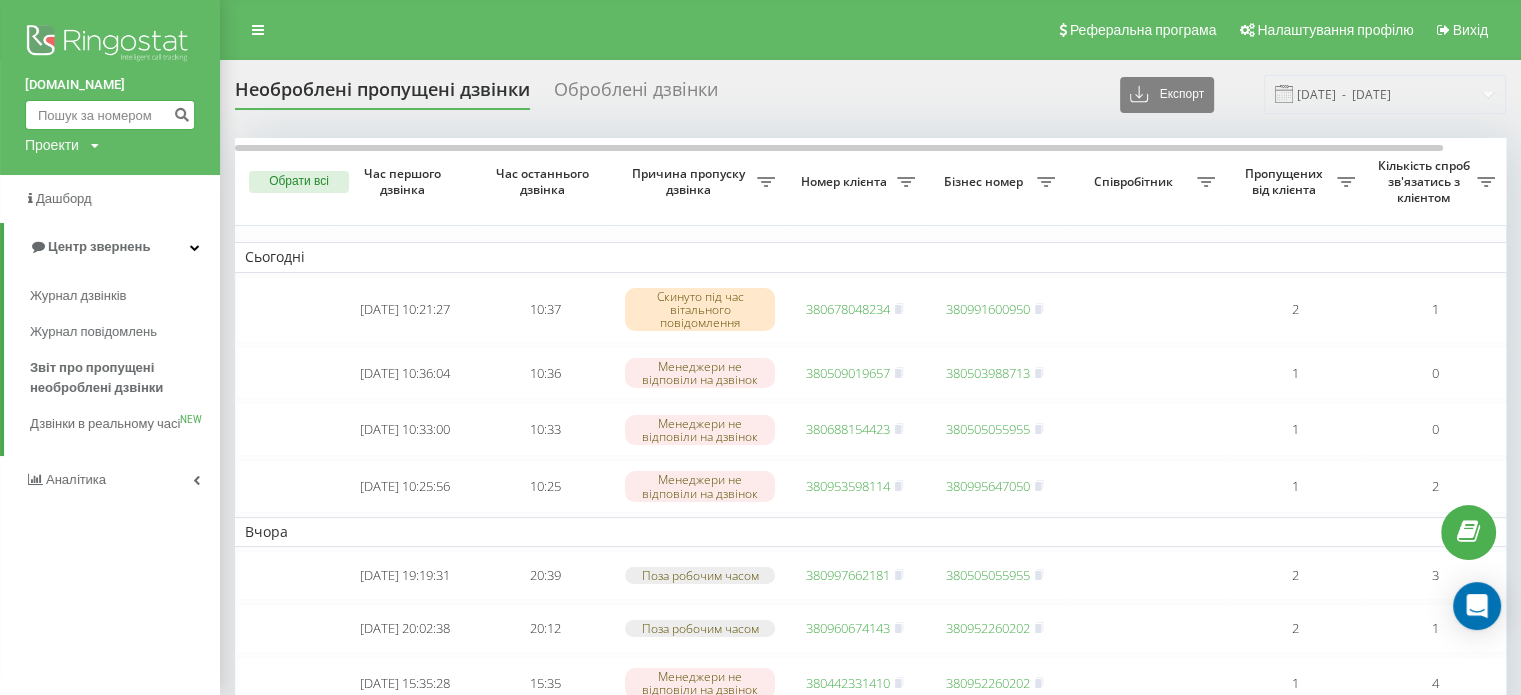 click at bounding box center [110, 115] 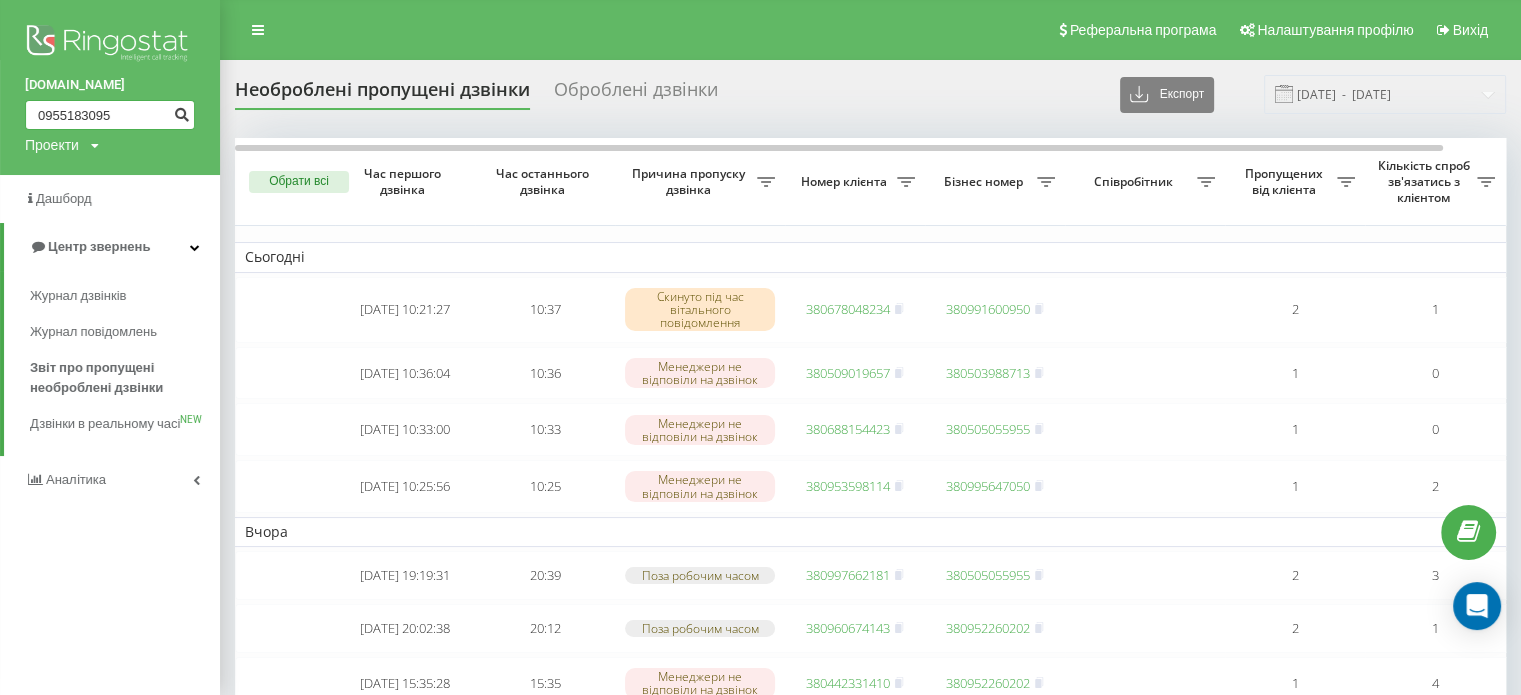 type on "0955183095" 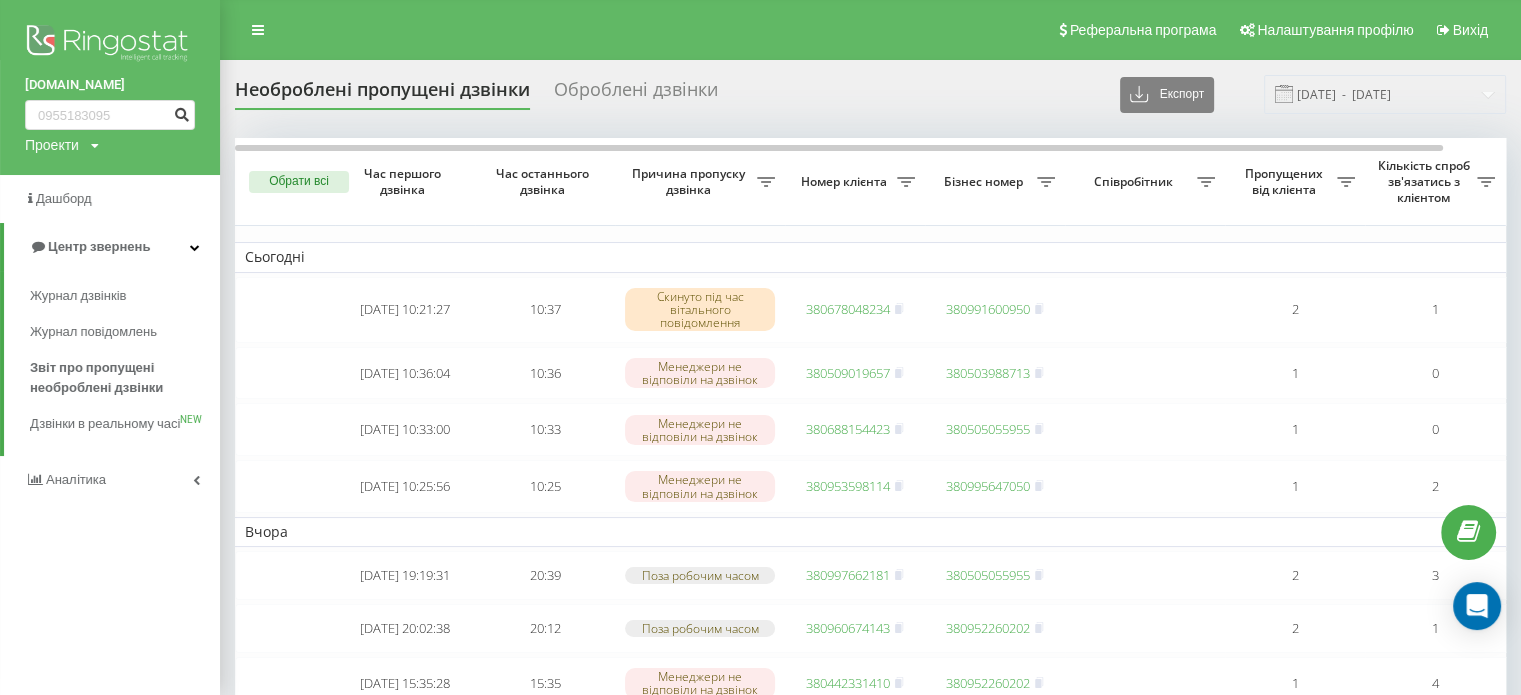 click at bounding box center (181, 112) 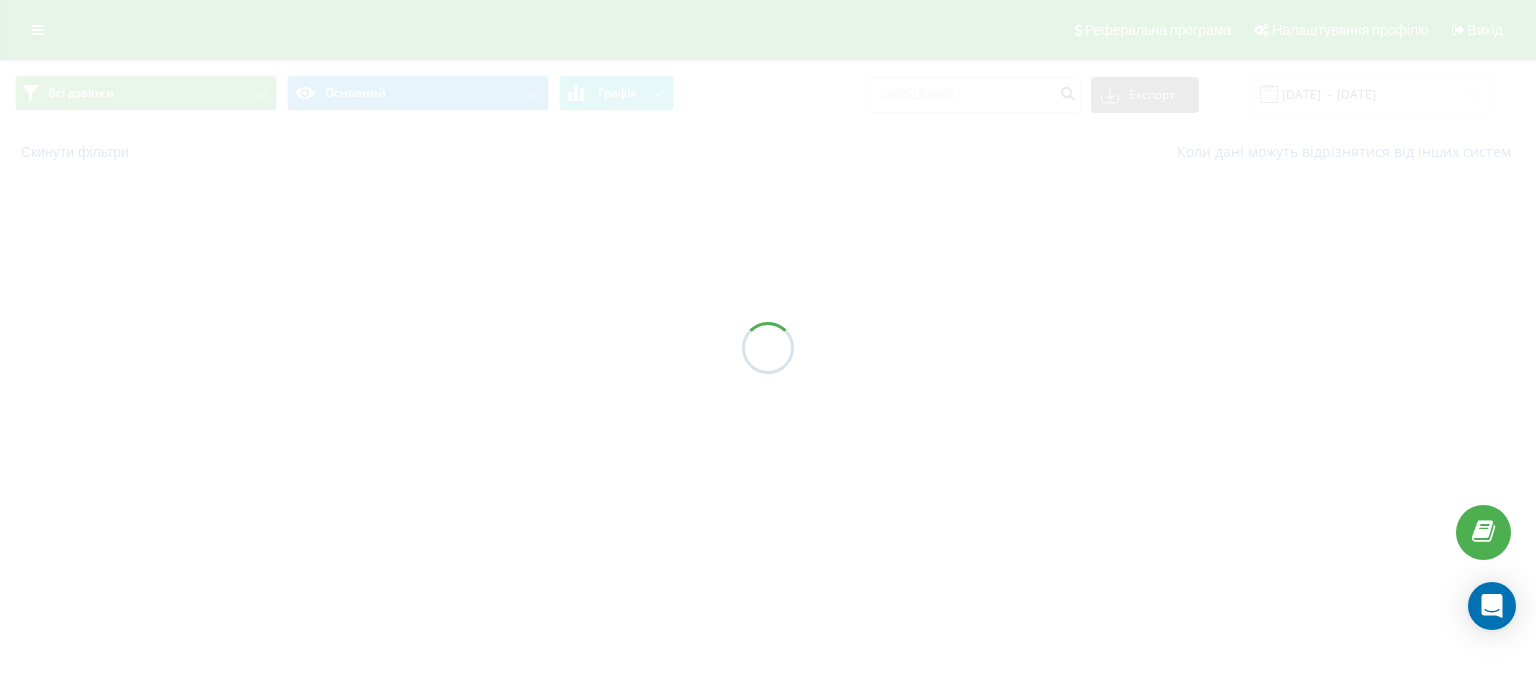 scroll, scrollTop: 0, scrollLeft: 0, axis: both 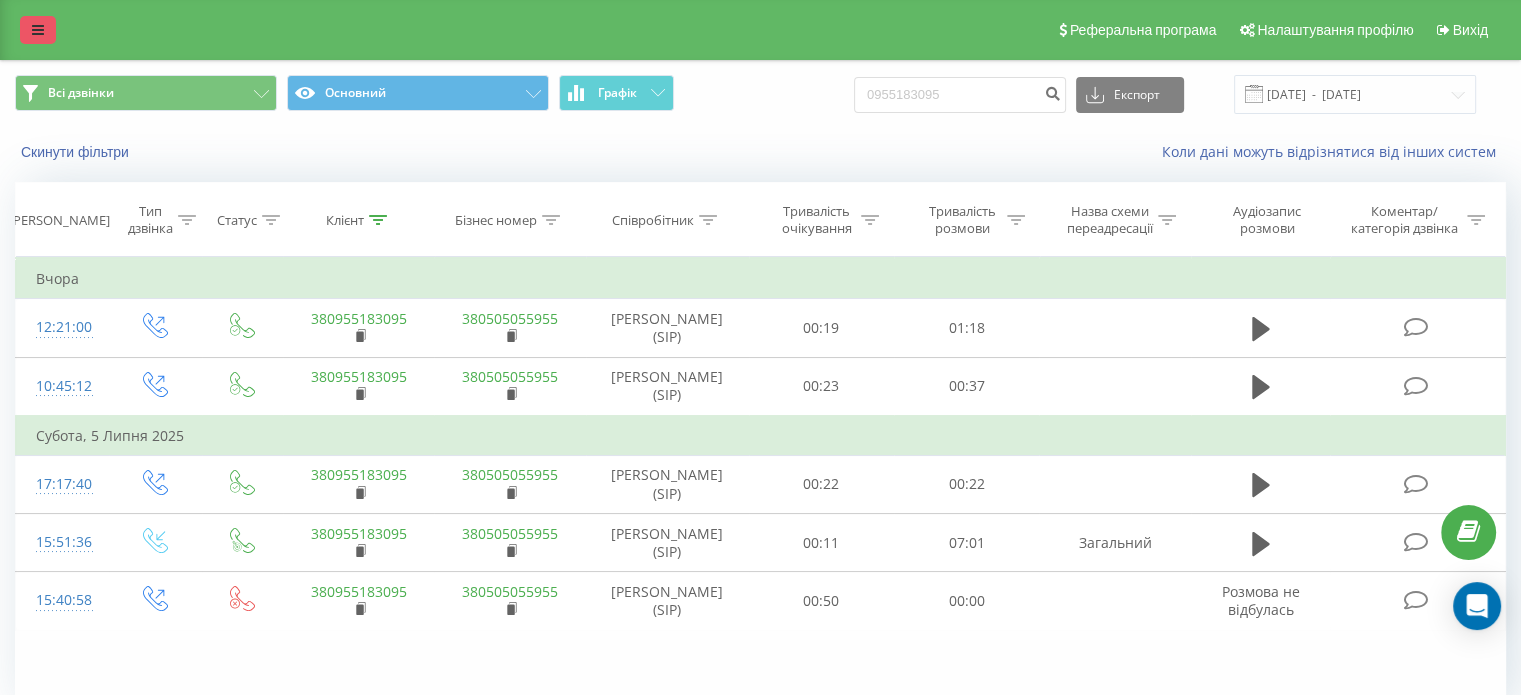 click at bounding box center (38, 30) 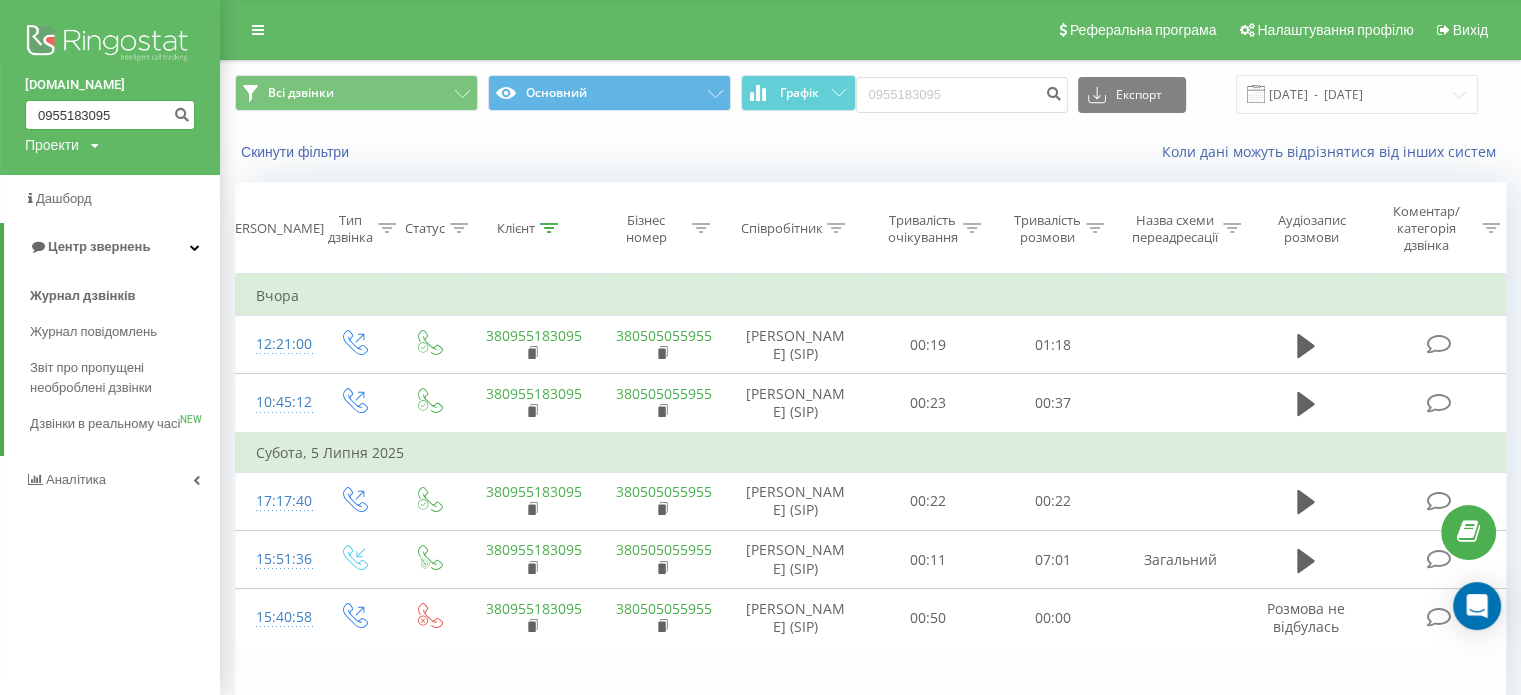 click on "0955183095" at bounding box center [110, 115] 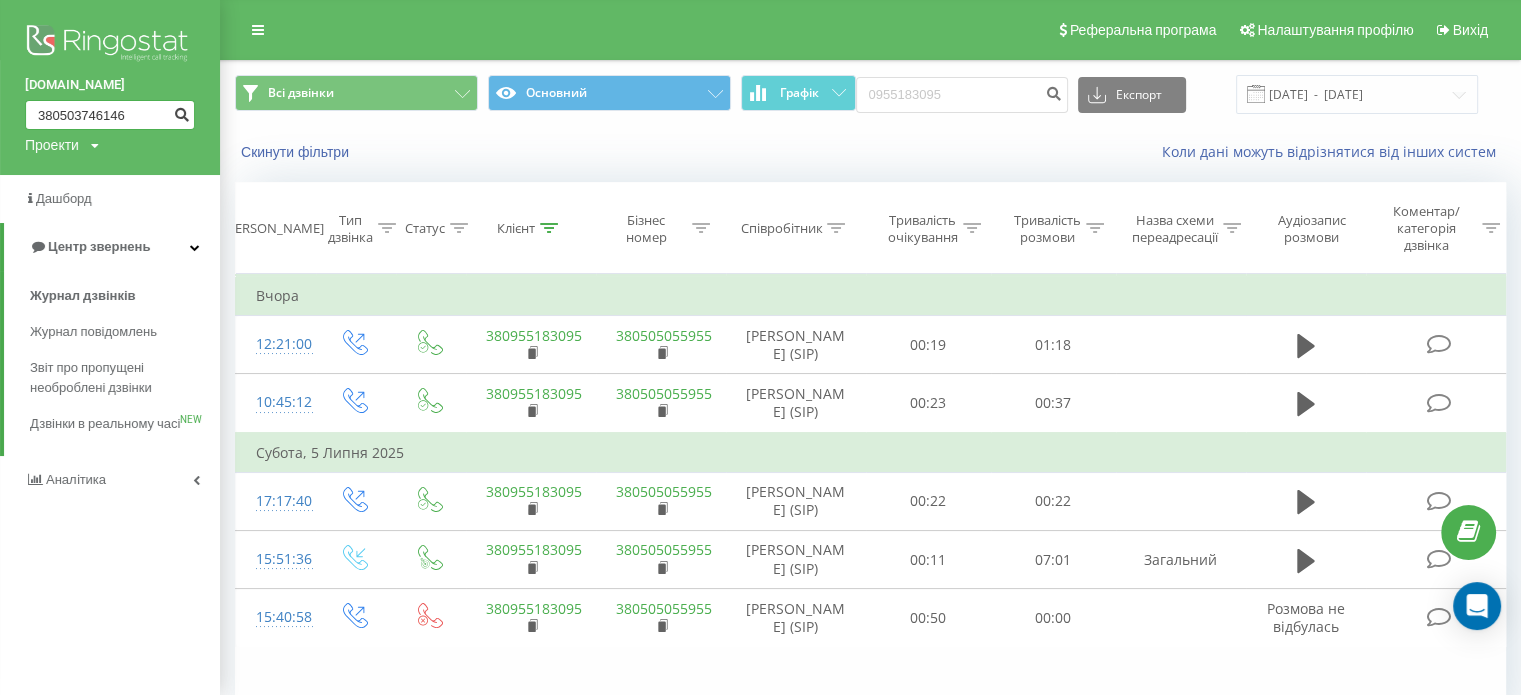 type on "380503746146" 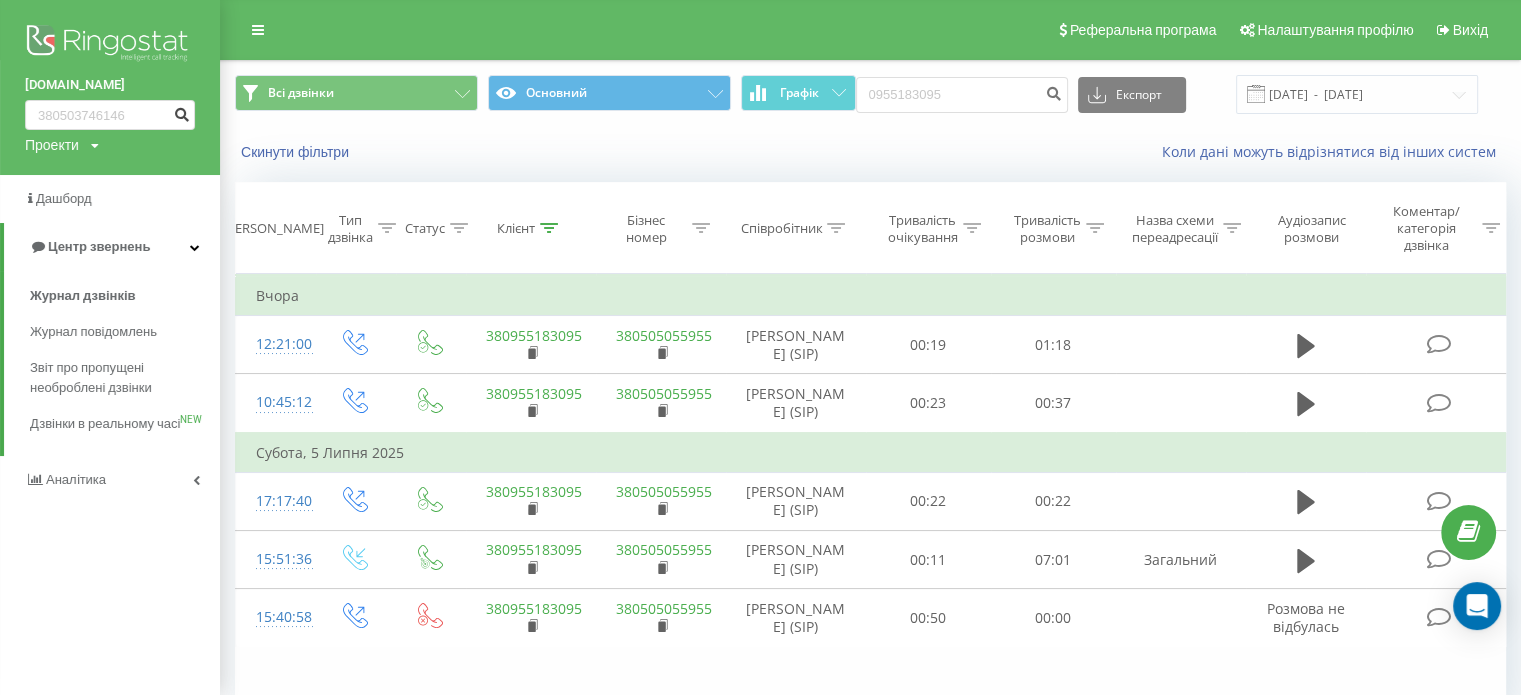 click at bounding box center (181, 112) 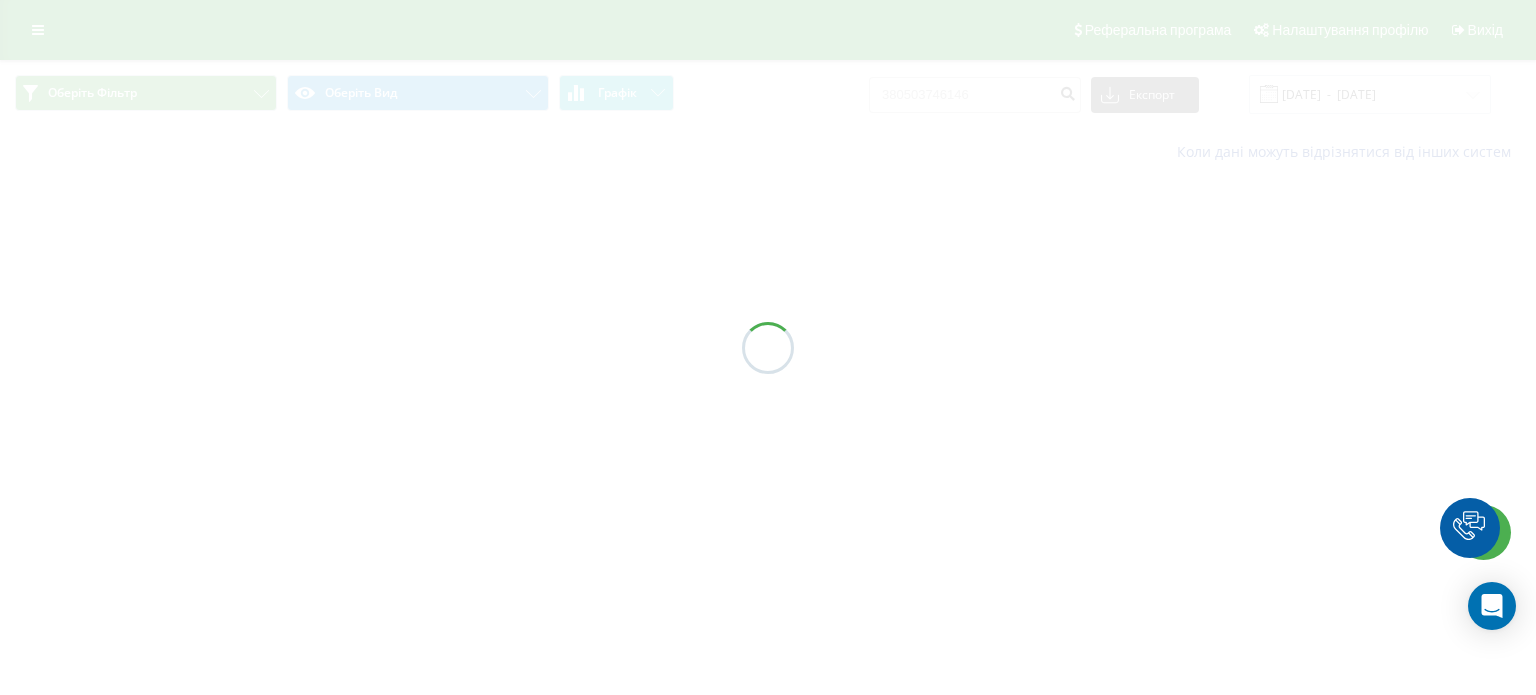 scroll, scrollTop: 0, scrollLeft: 0, axis: both 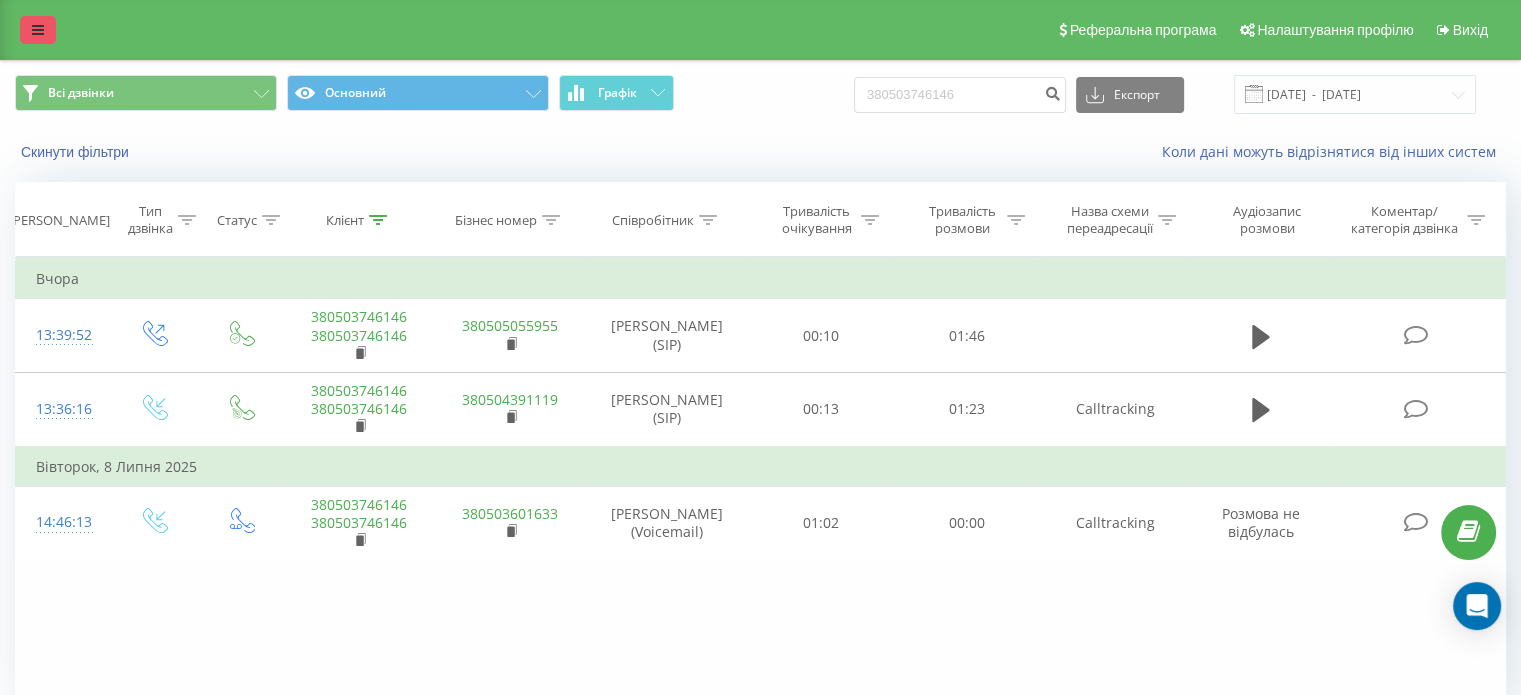 click at bounding box center (38, 30) 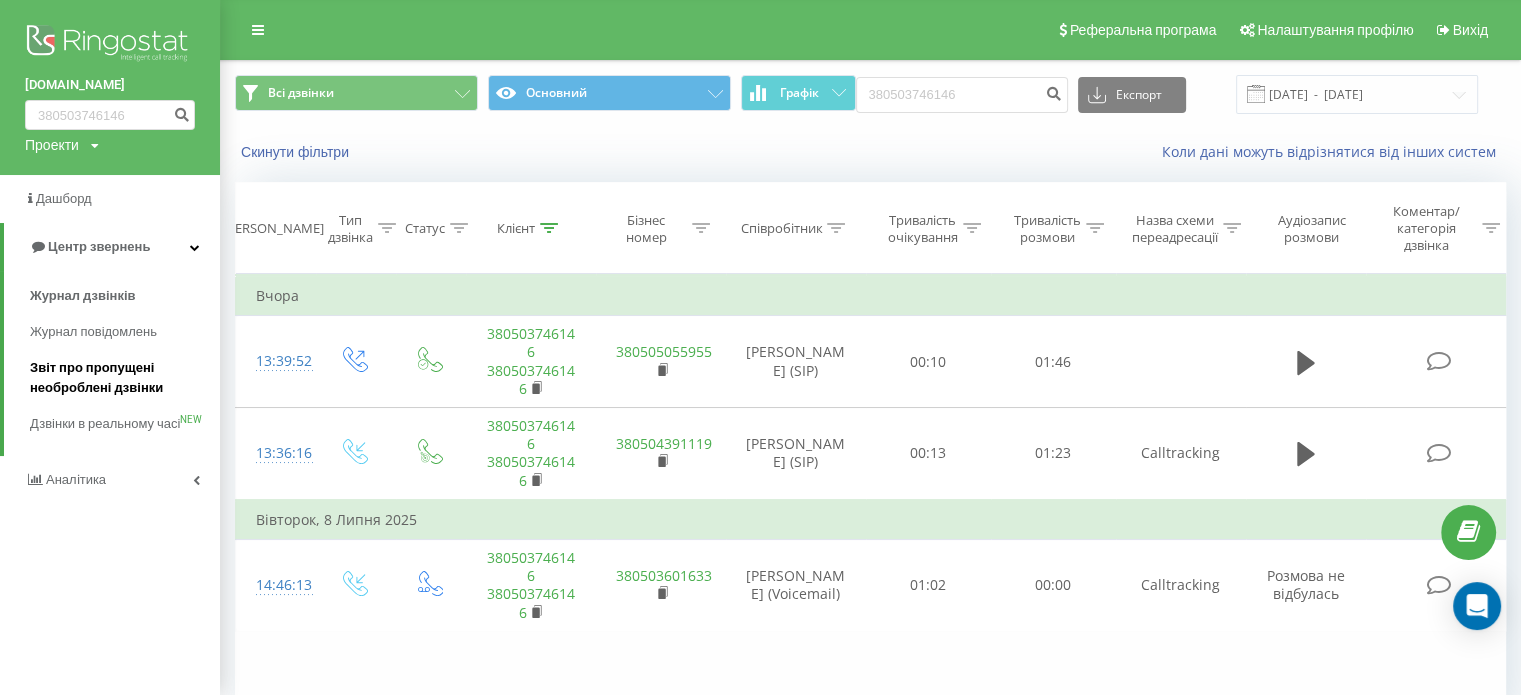 click on "Звіт про пропущені необроблені дзвінки" at bounding box center [120, 378] 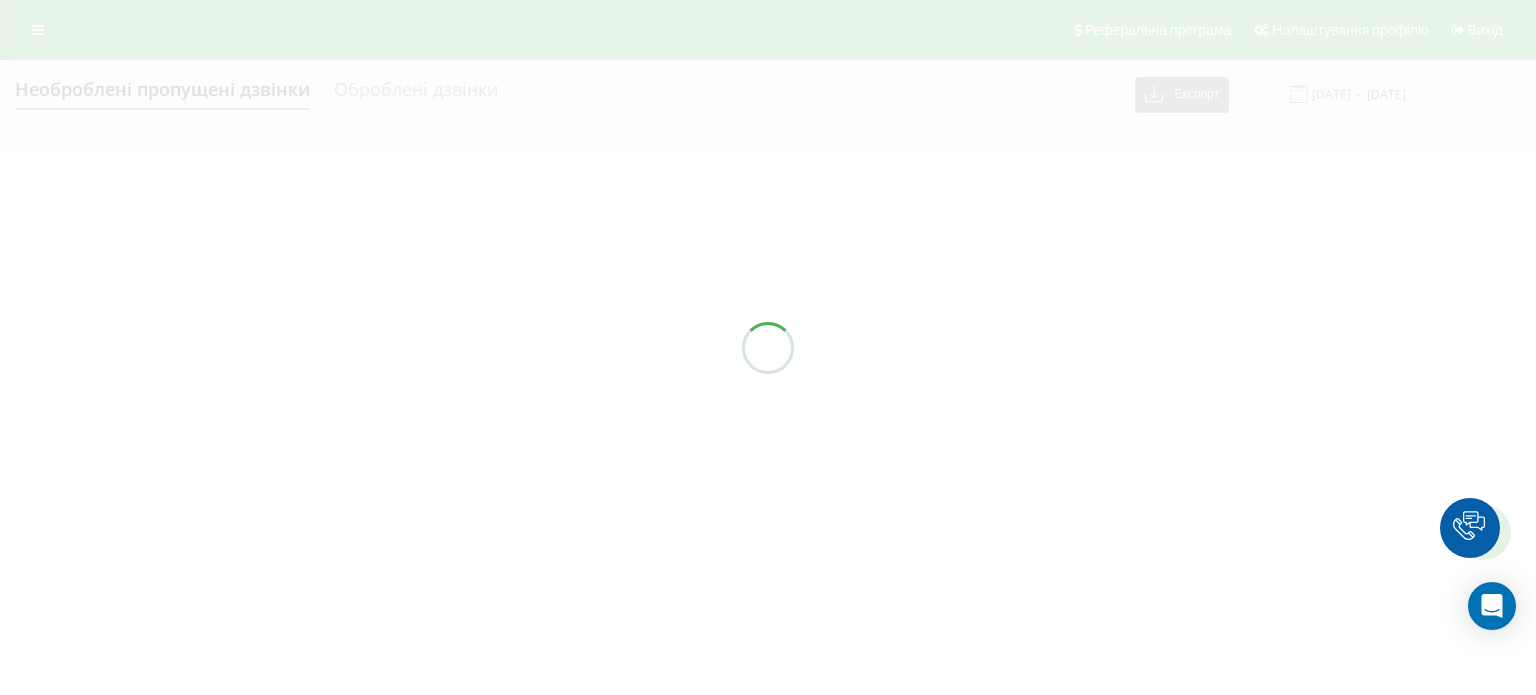 scroll, scrollTop: 0, scrollLeft: 0, axis: both 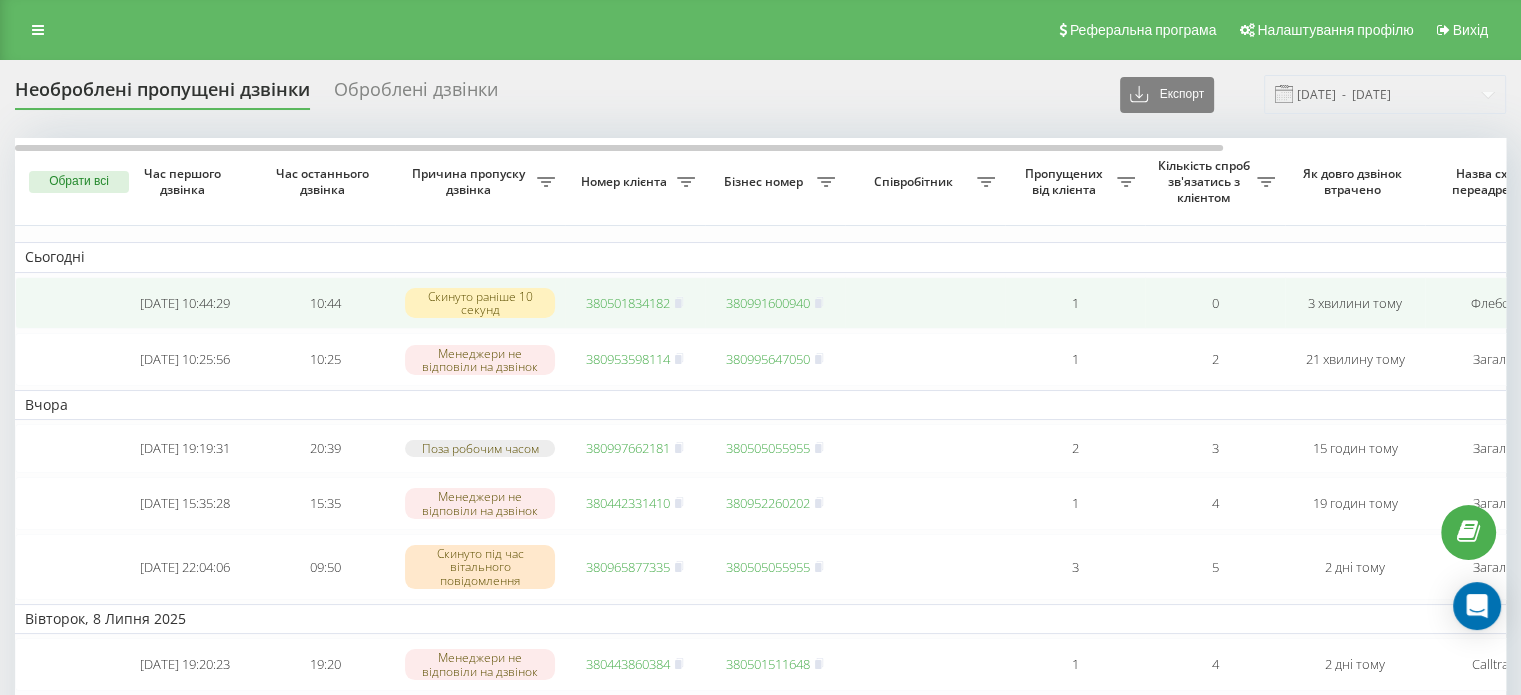 click on "380501834182" at bounding box center [628, 303] 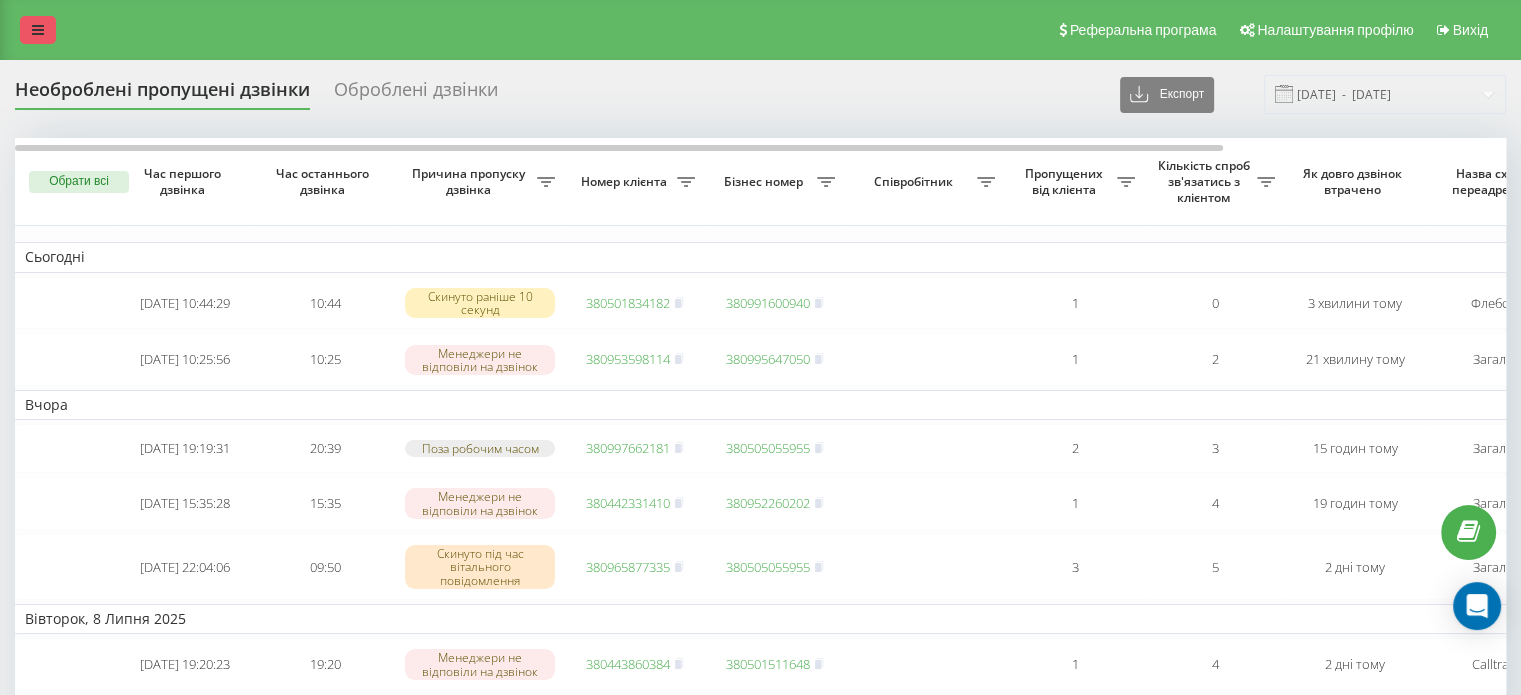 click at bounding box center (38, 30) 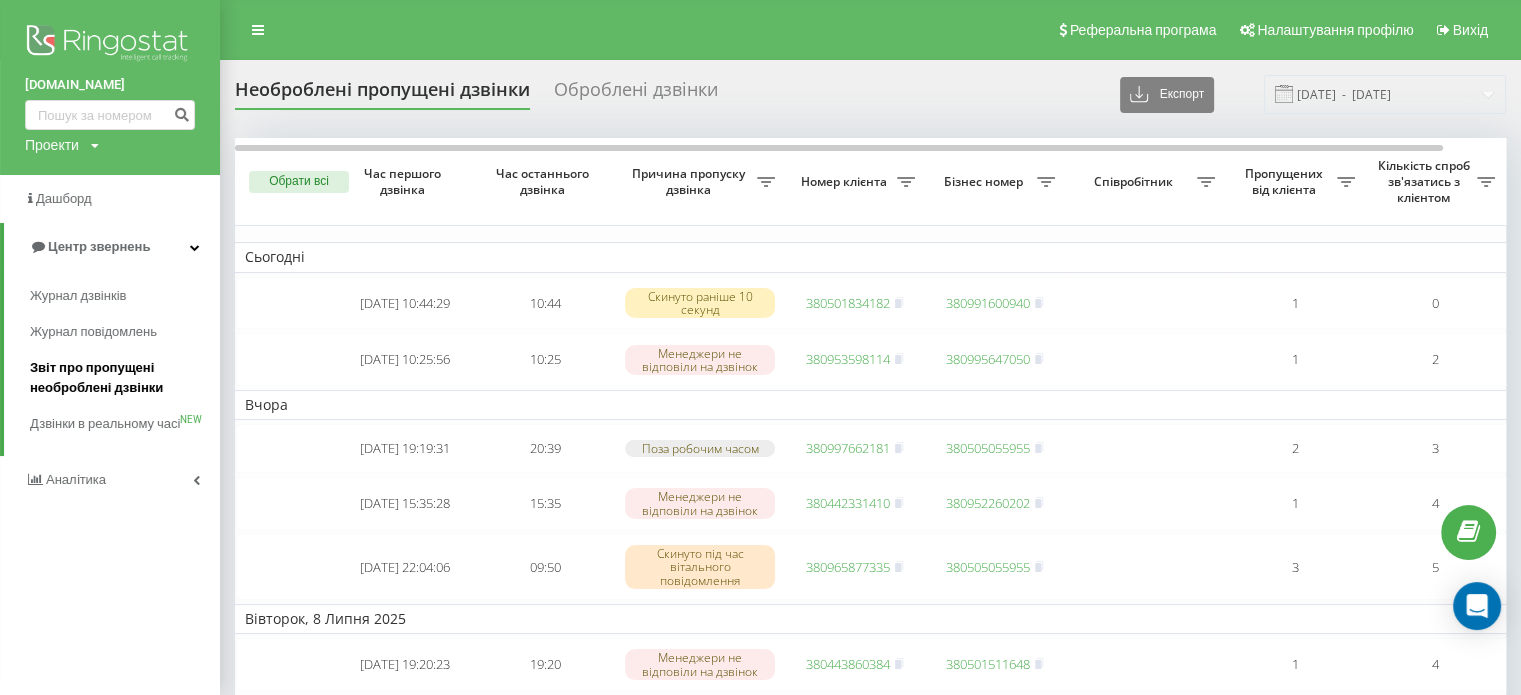 click on "Звіт про пропущені необроблені дзвінки" at bounding box center [120, 378] 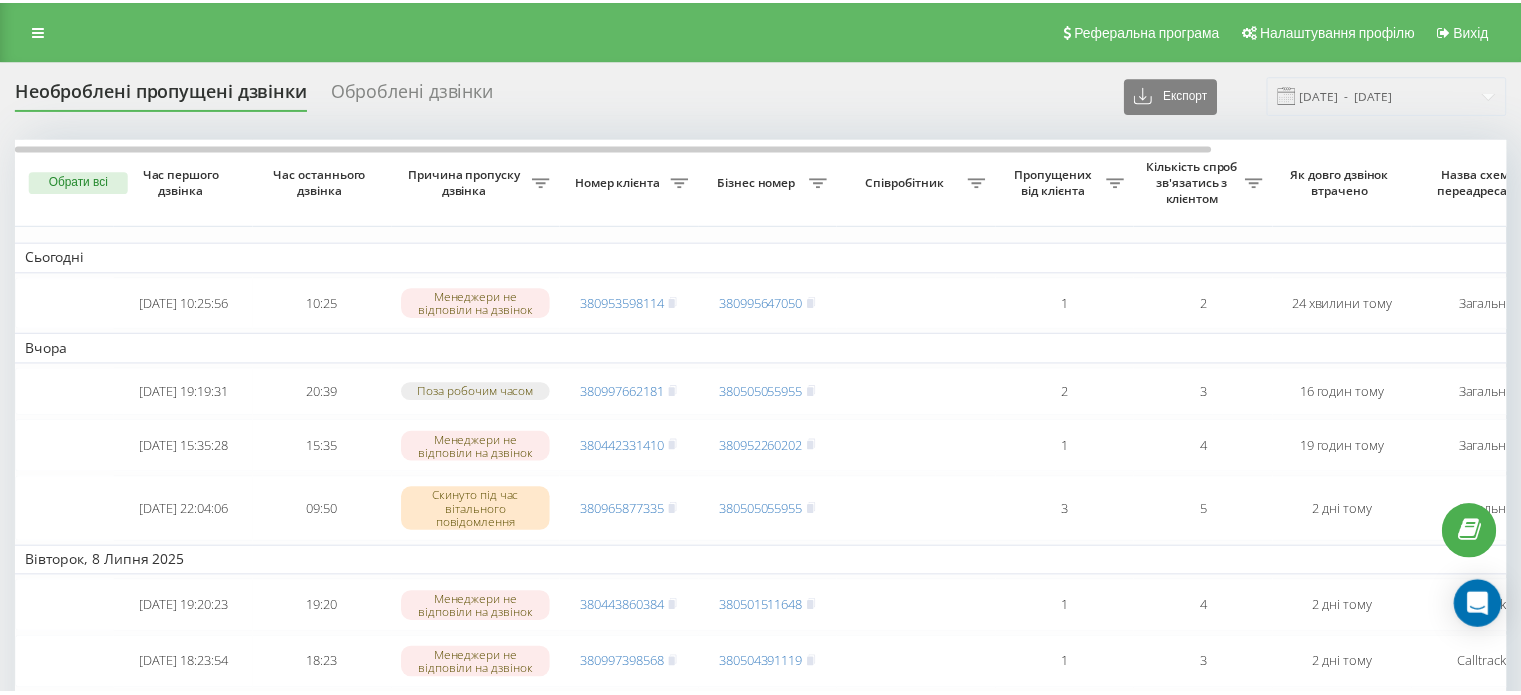 scroll, scrollTop: 0, scrollLeft: 0, axis: both 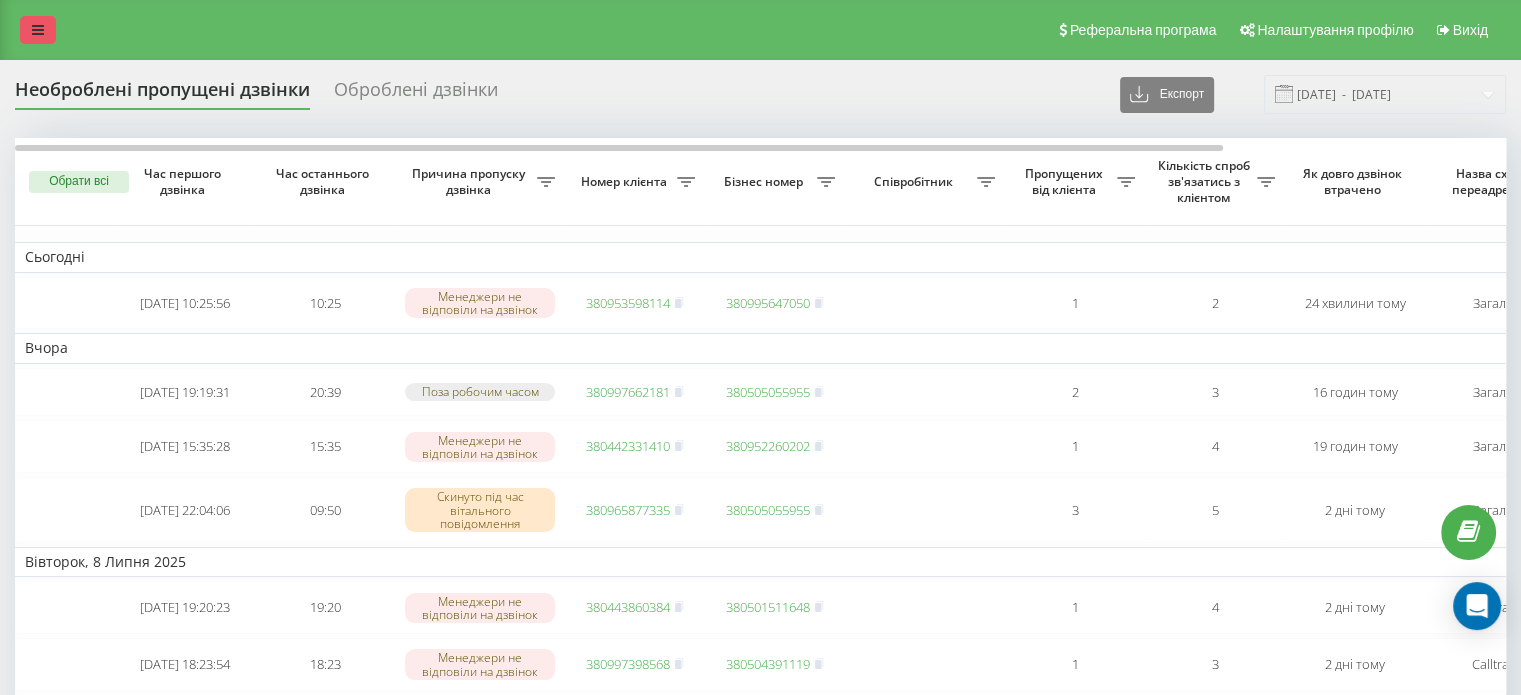 click at bounding box center [38, 30] 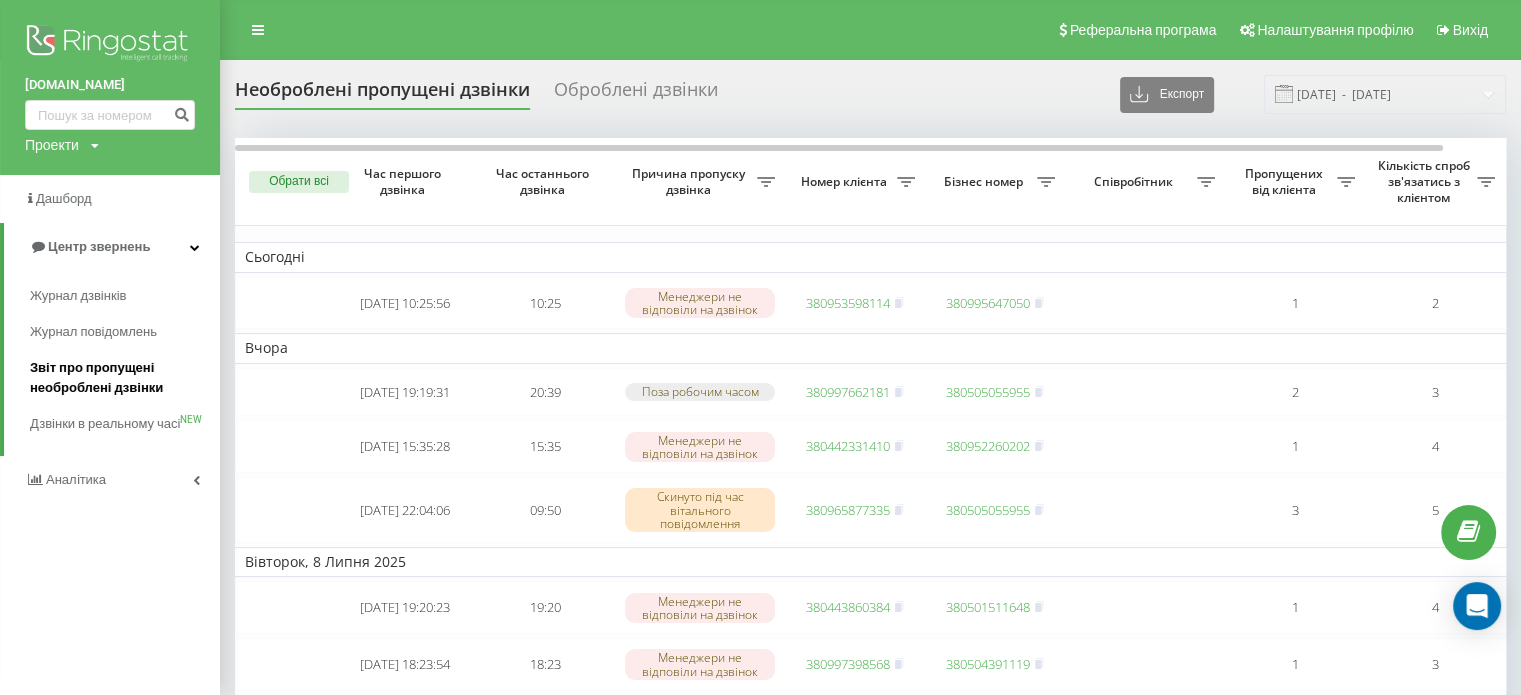 click on "Звіт про пропущені необроблені дзвінки" at bounding box center (120, 378) 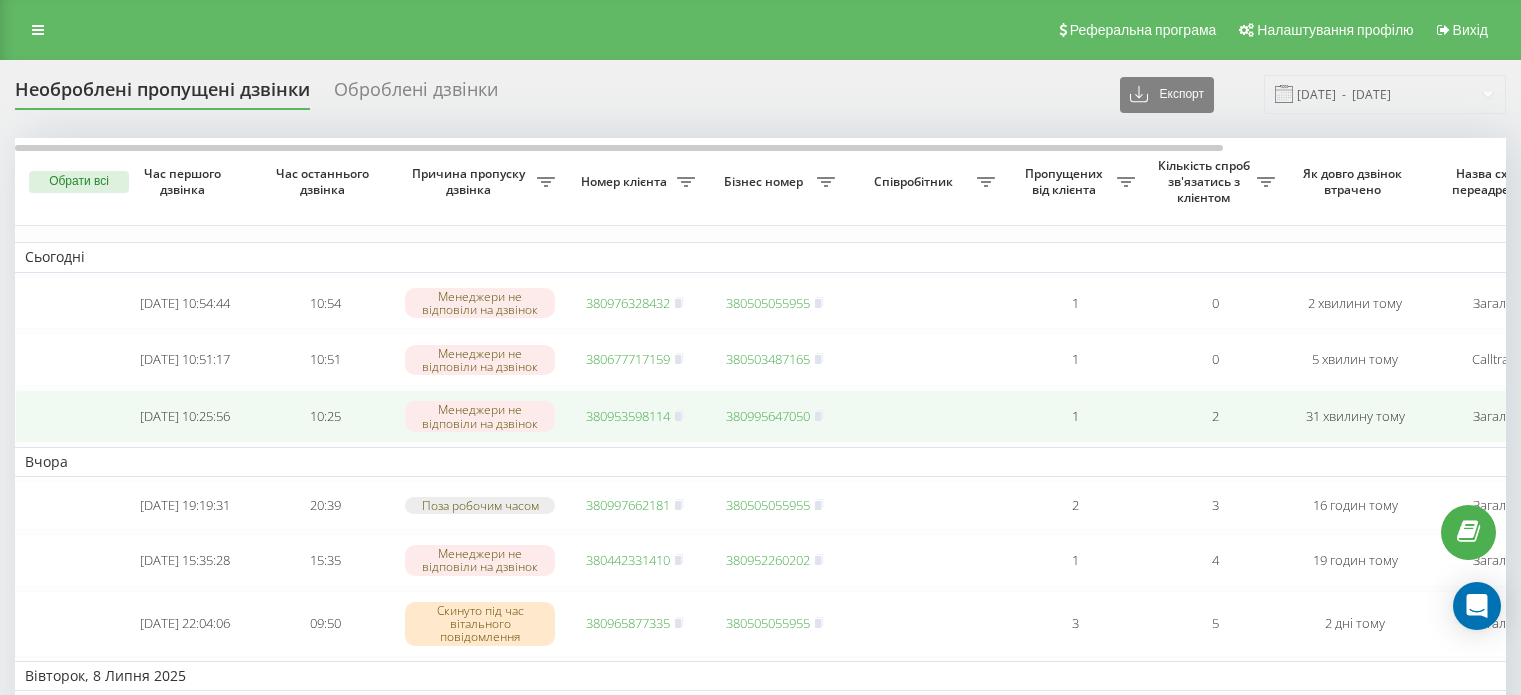 scroll, scrollTop: 0, scrollLeft: 0, axis: both 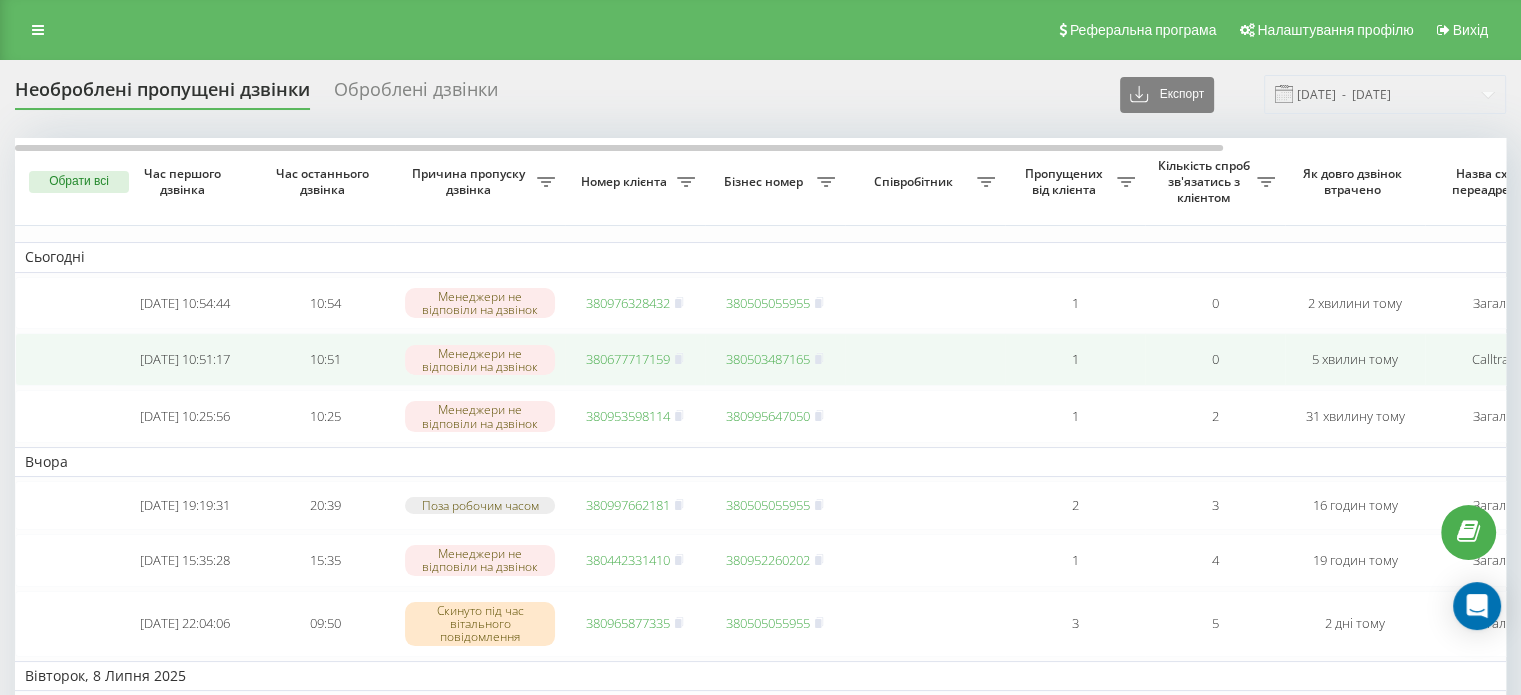 click on "380677717159" at bounding box center [628, 359] 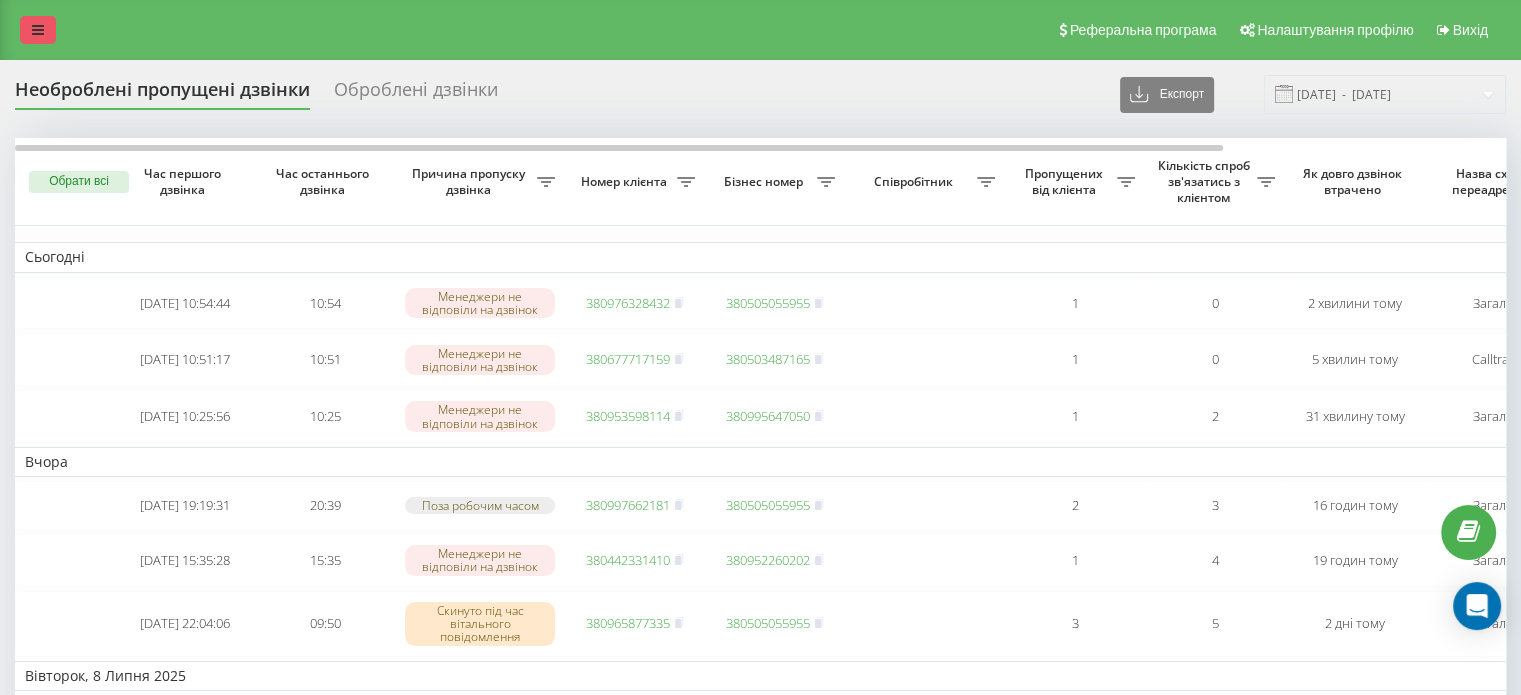 click at bounding box center [38, 30] 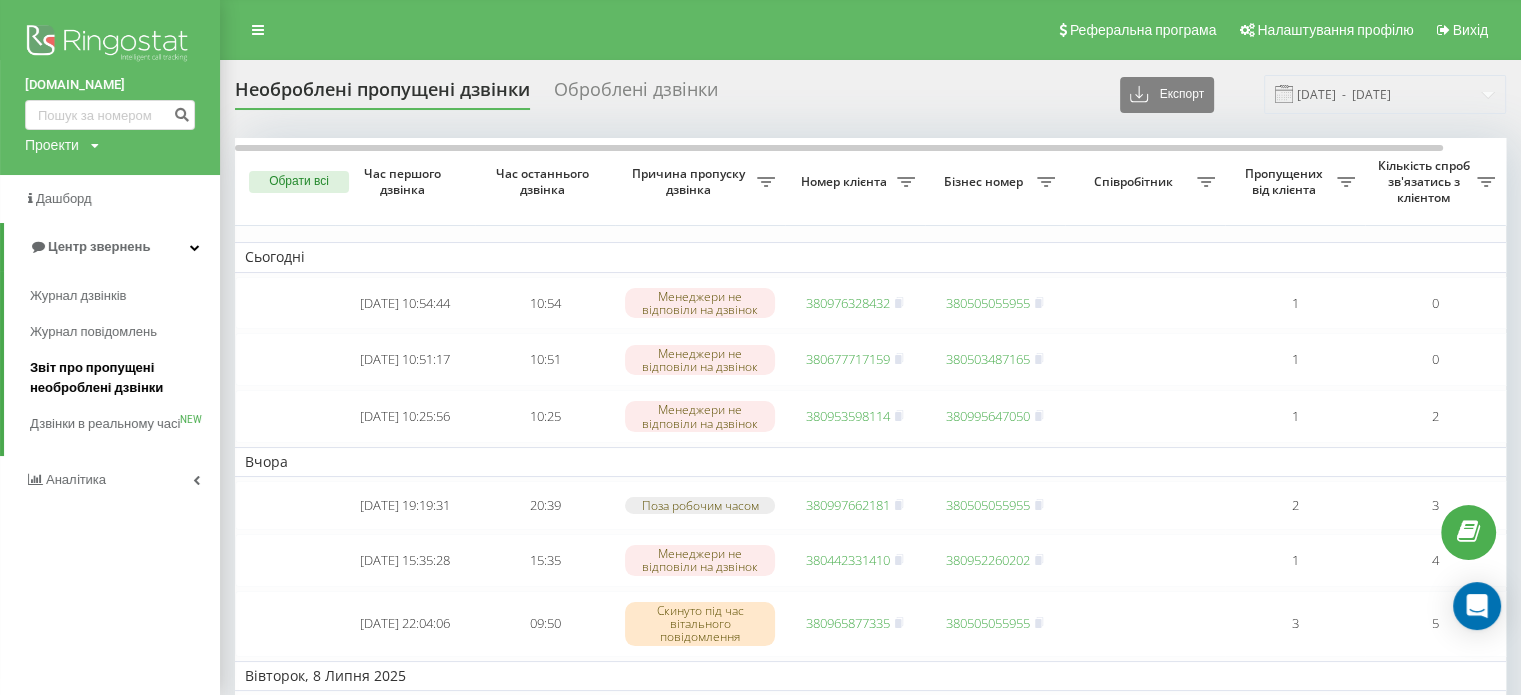 click on "Звіт про пропущені необроблені дзвінки" at bounding box center [120, 378] 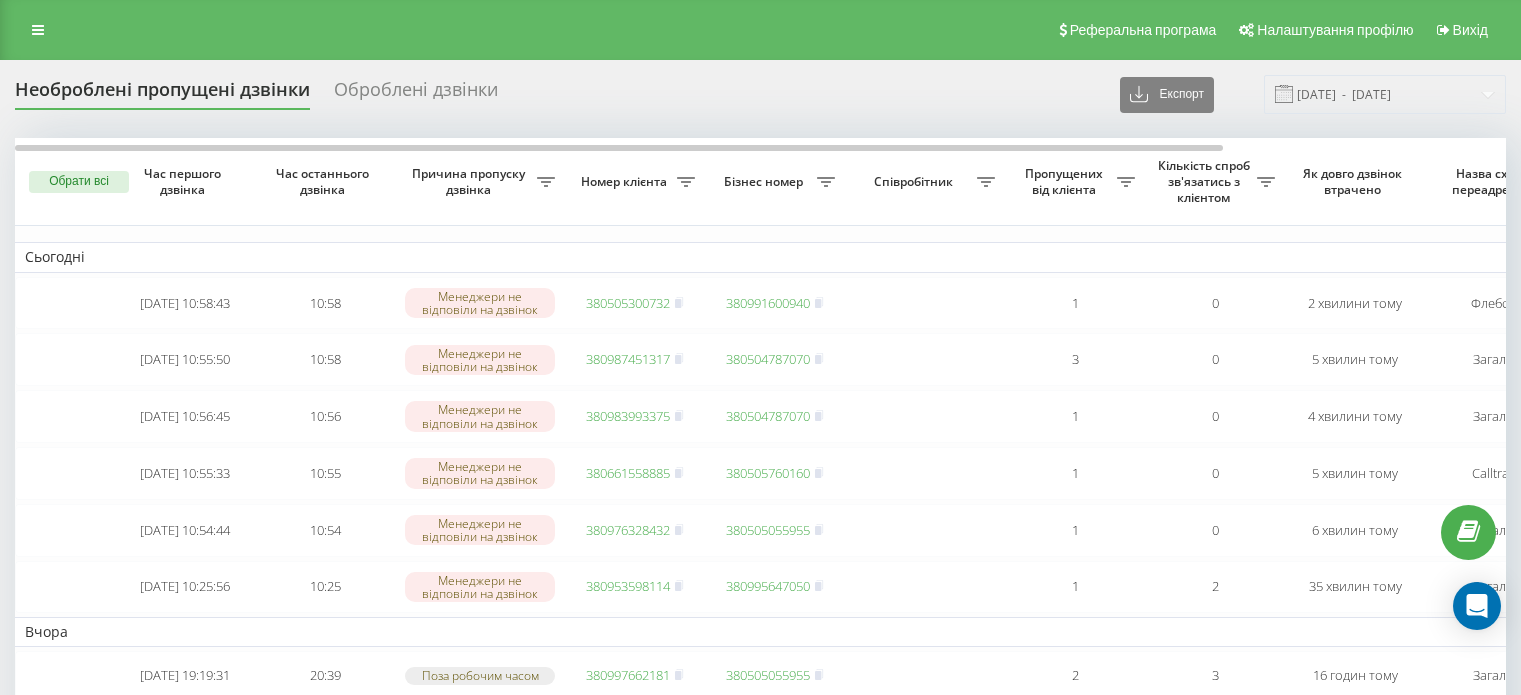 scroll, scrollTop: 0, scrollLeft: 0, axis: both 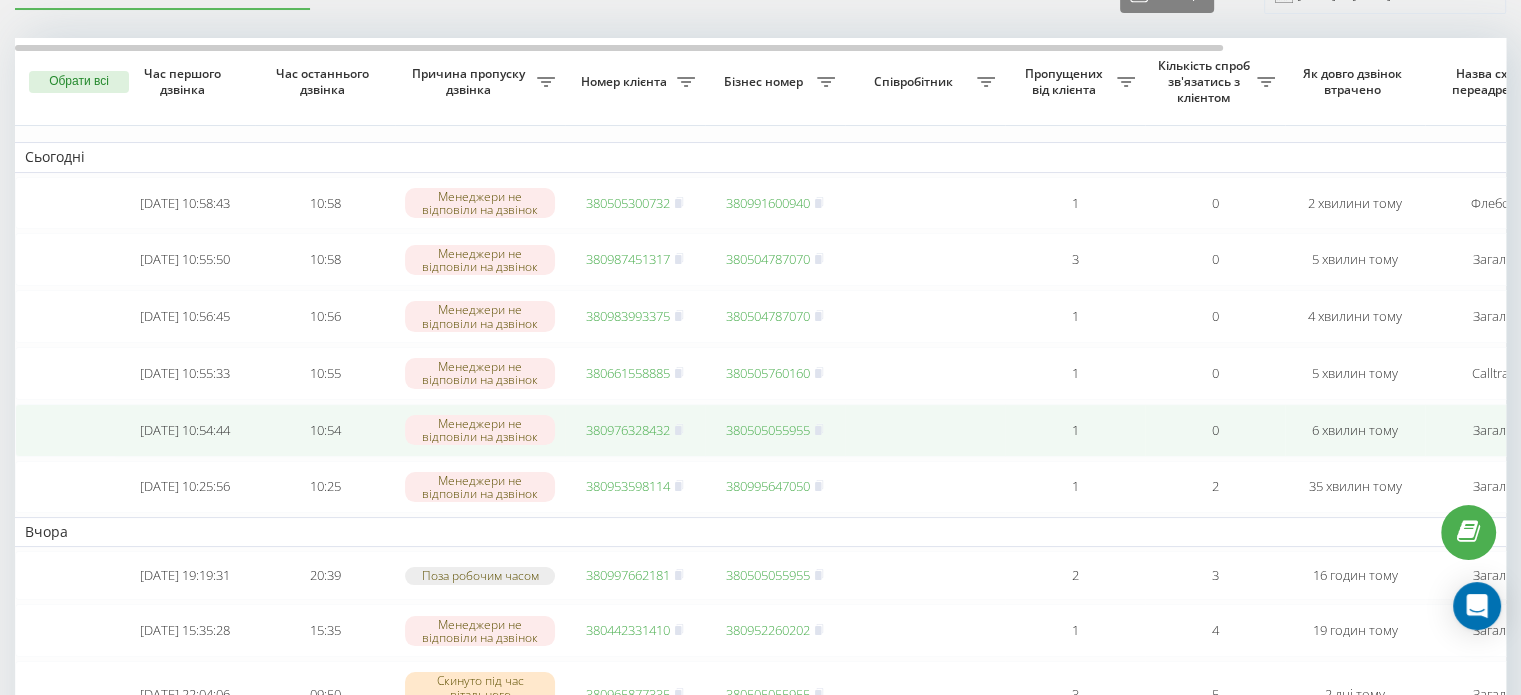click on "380976328432" at bounding box center [628, 430] 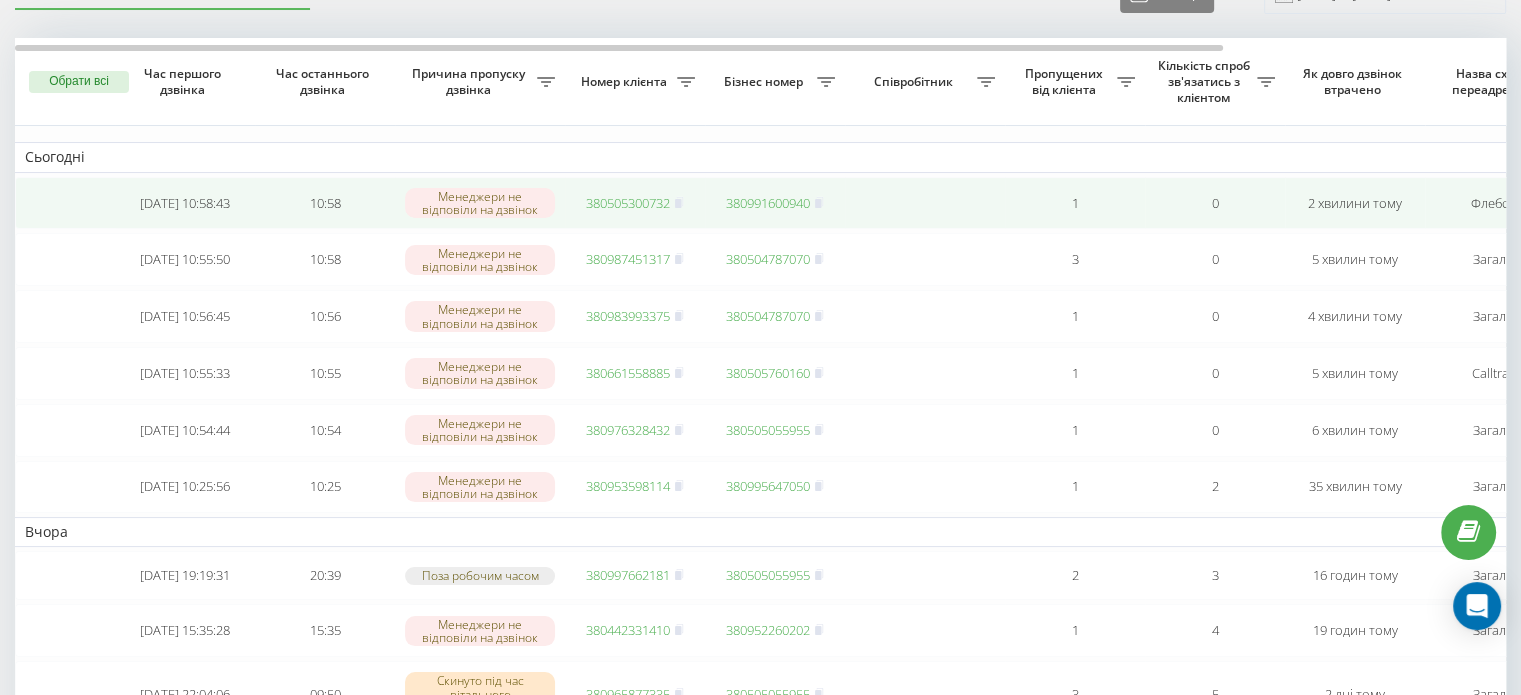click on "380505300732" at bounding box center (628, 203) 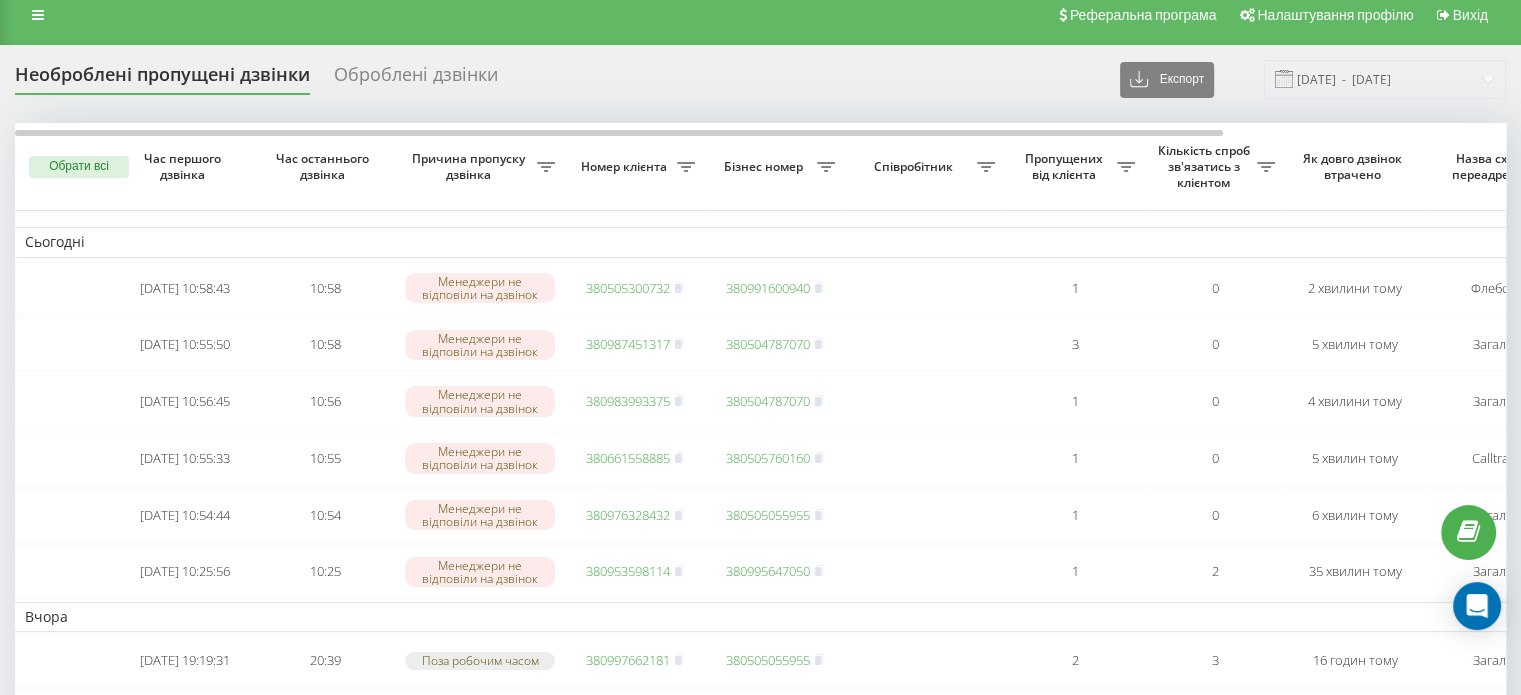scroll, scrollTop: 0, scrollLeft: 0, axis: both 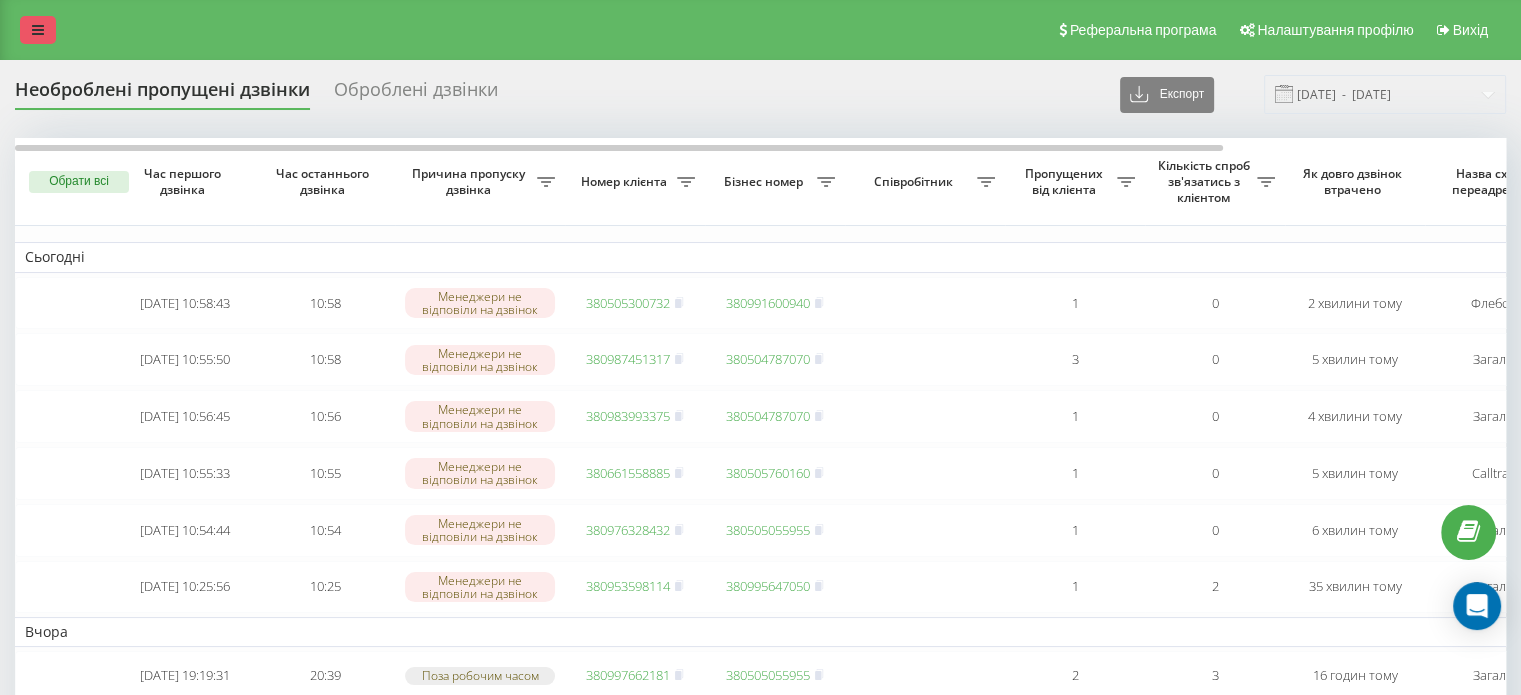 click at bounding box center [38, 30] 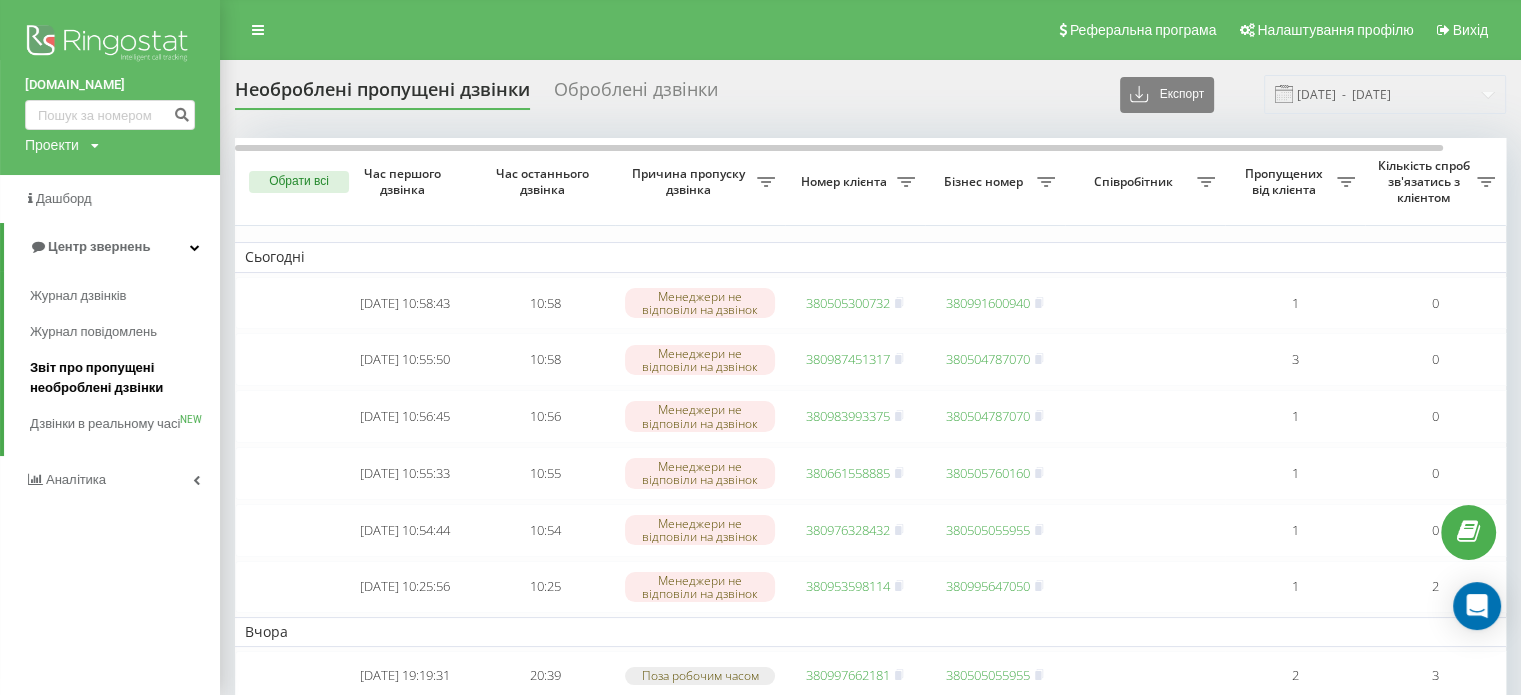 click on "Звіт про пропущені необроблені дзвінки" at bounding box center (120, 378) 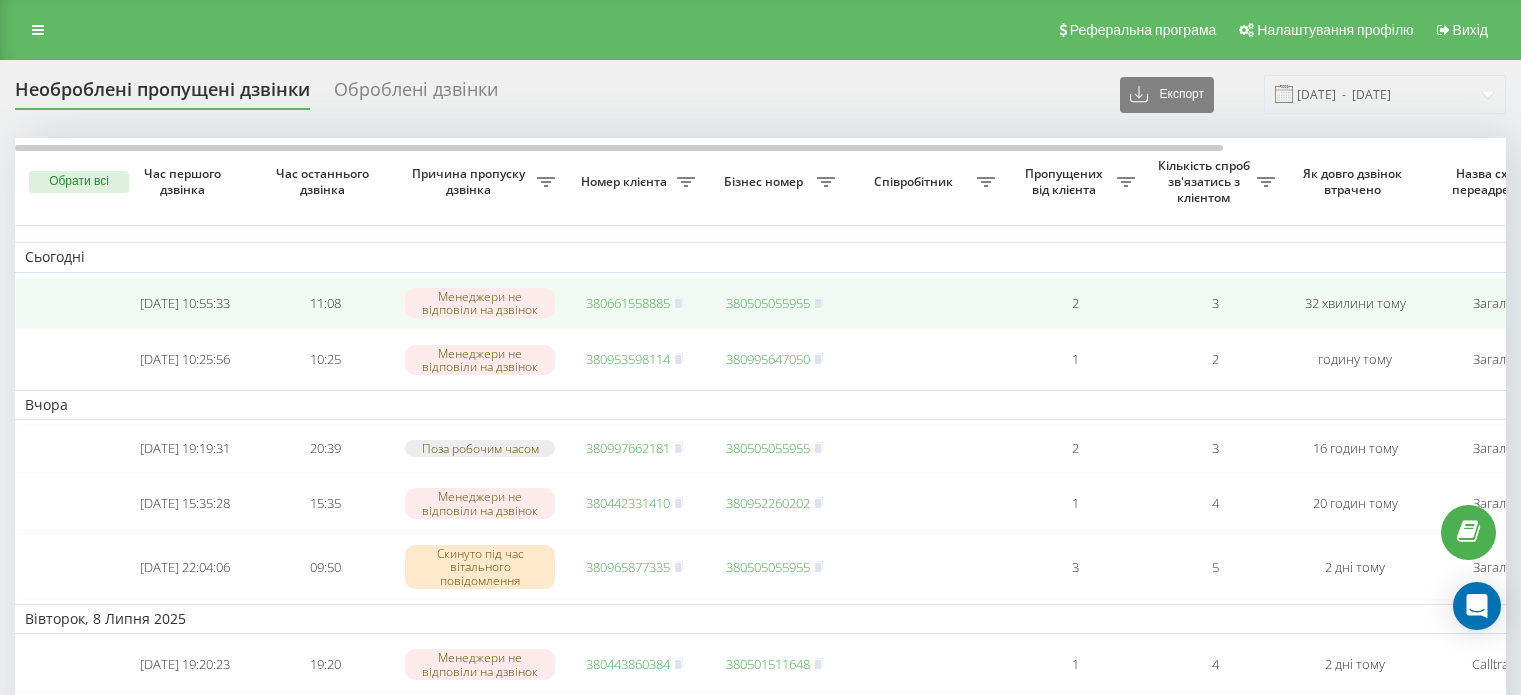 scroll, scrollTop: 0, scrollLeft: 0, axis: both 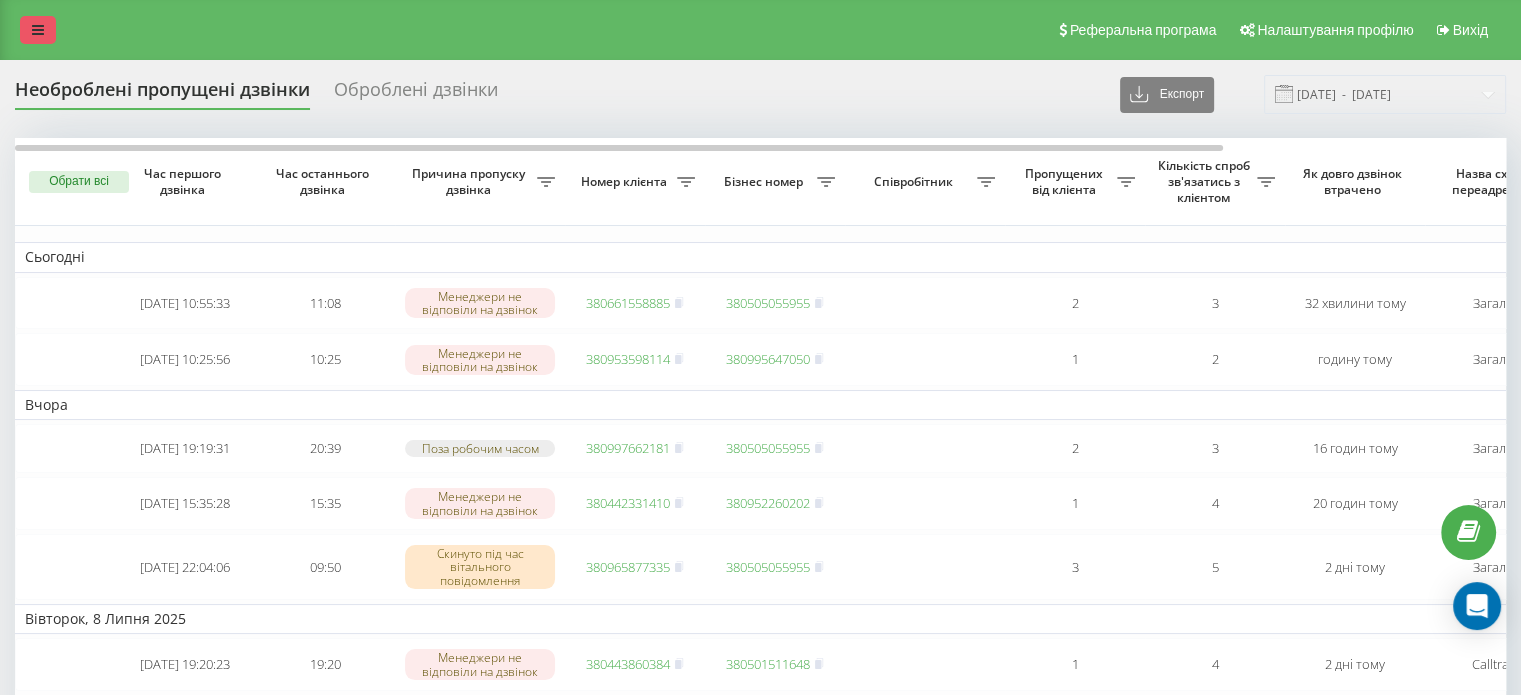 click at bounding box center (38, 30) 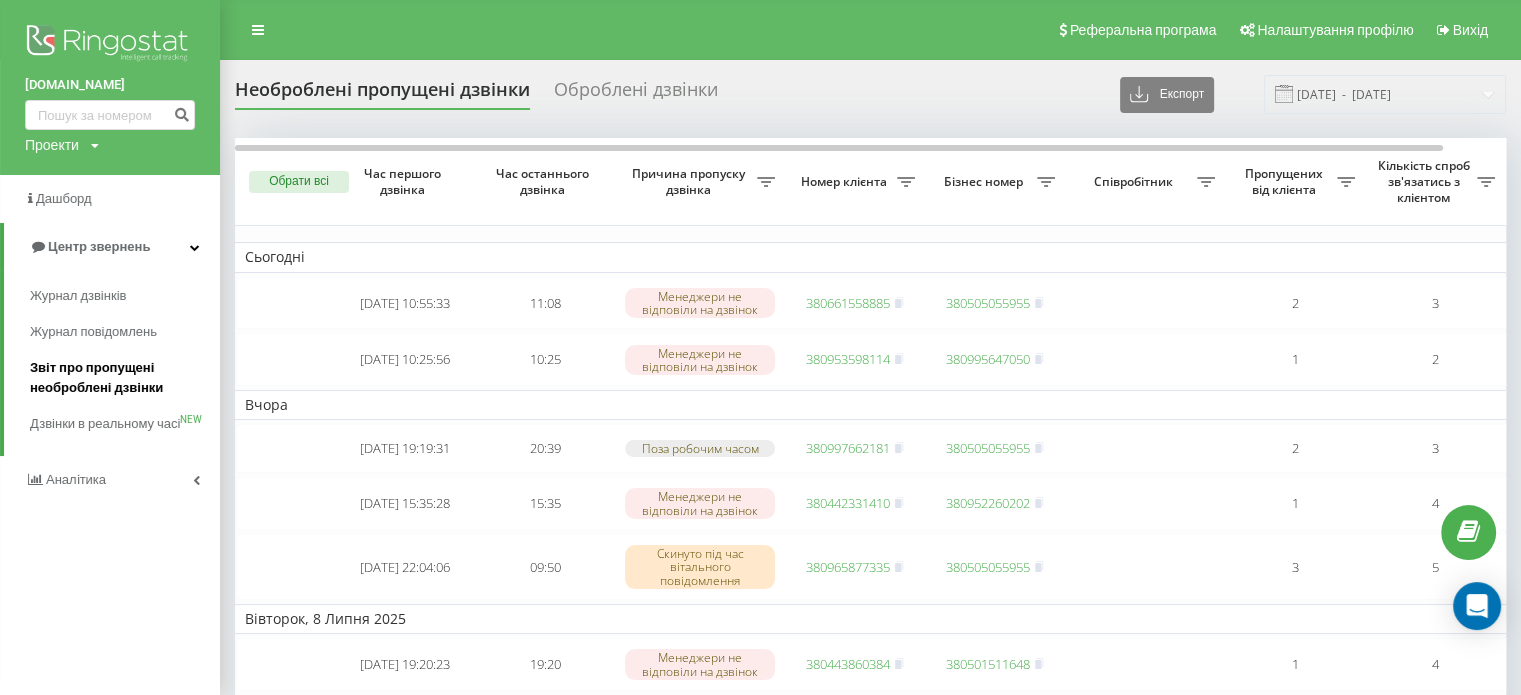 click on "Звіт про пропущені необроблені дзвінки" at bounding box center [120, 378] 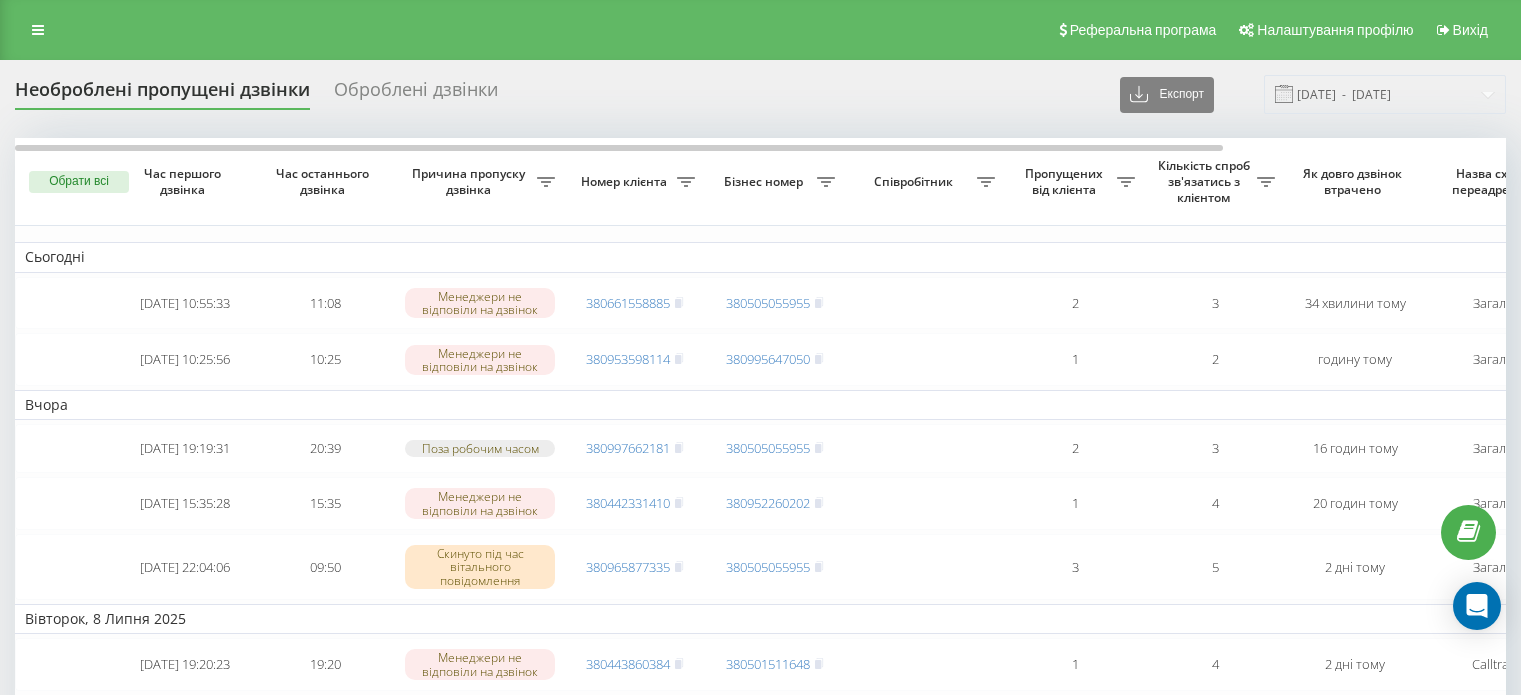 scroll, scrollTop: 0, scrollLeft: 0, axis: both 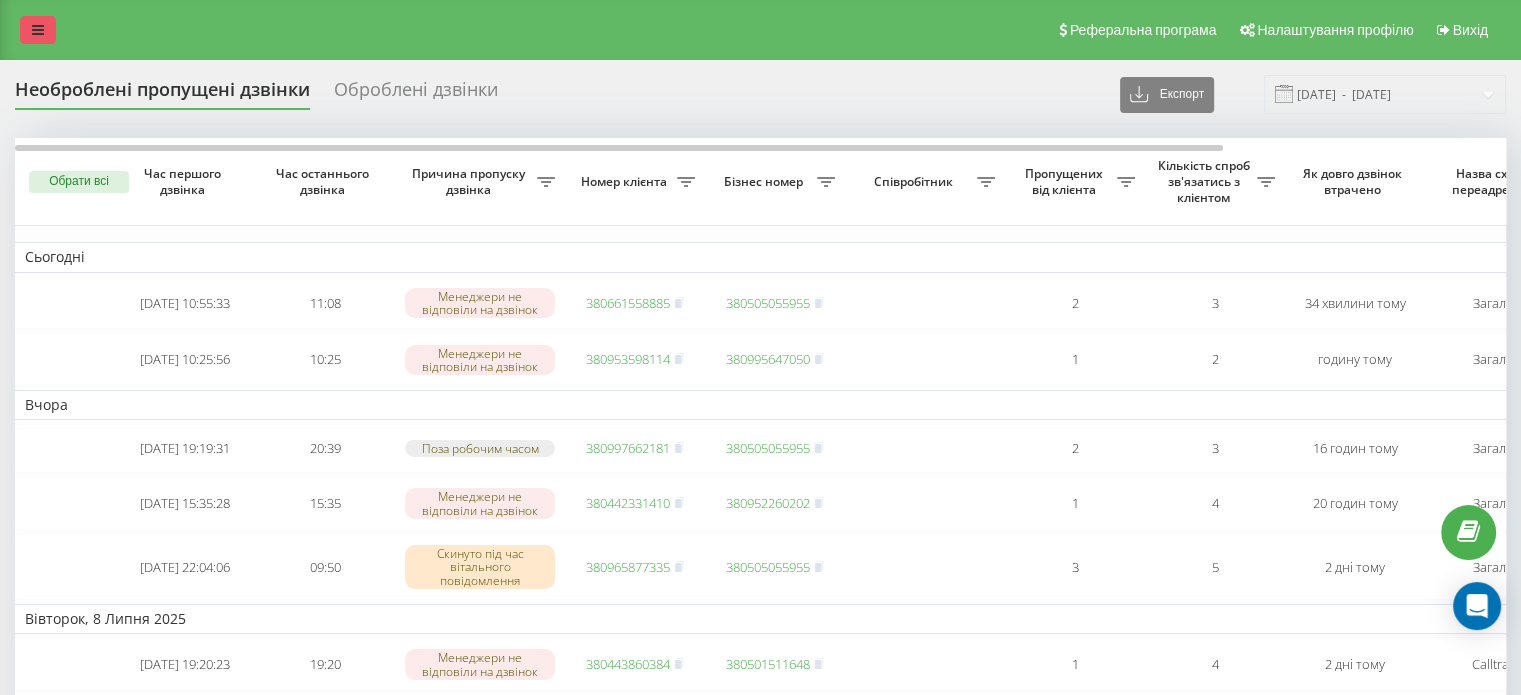 click at bounding box center [38, 30] 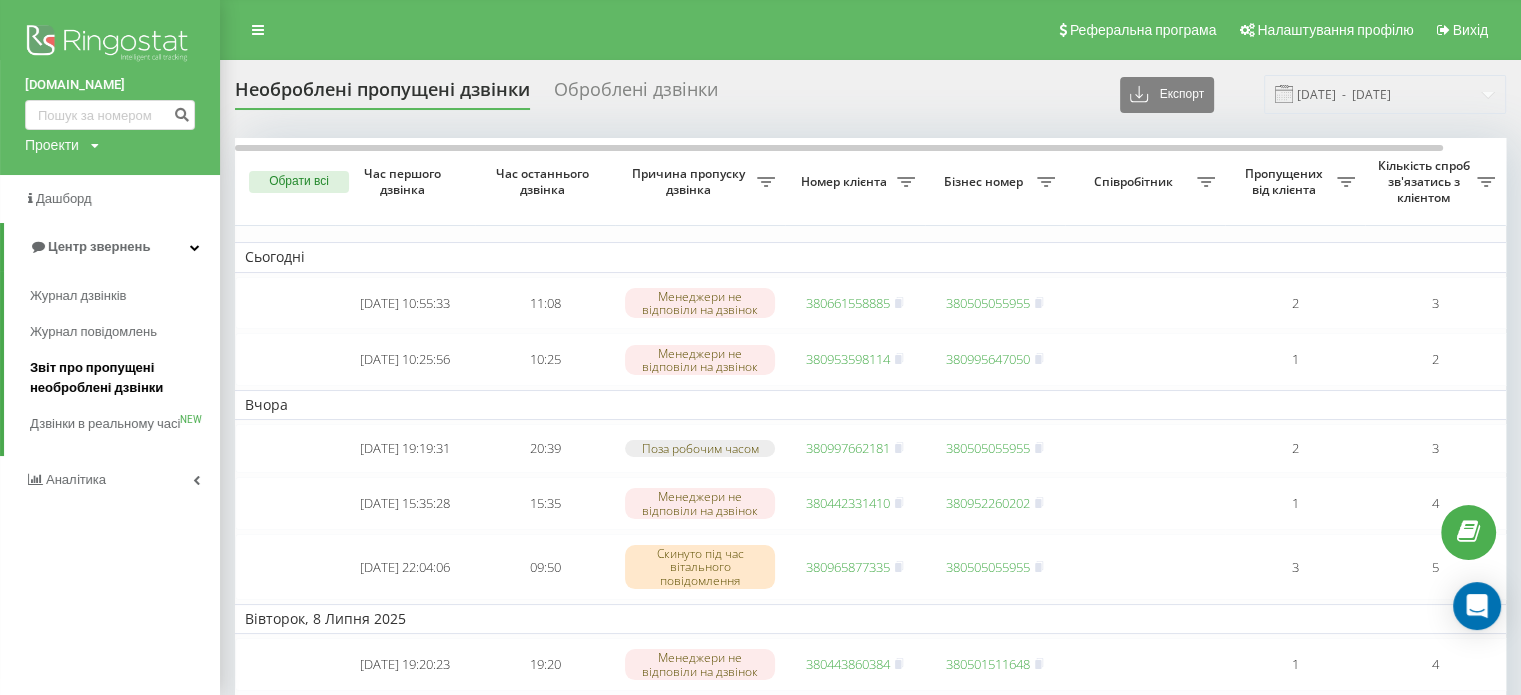 click on "Звіт про пропущені необроблені дзвінки" at bounding box center [120, 378] 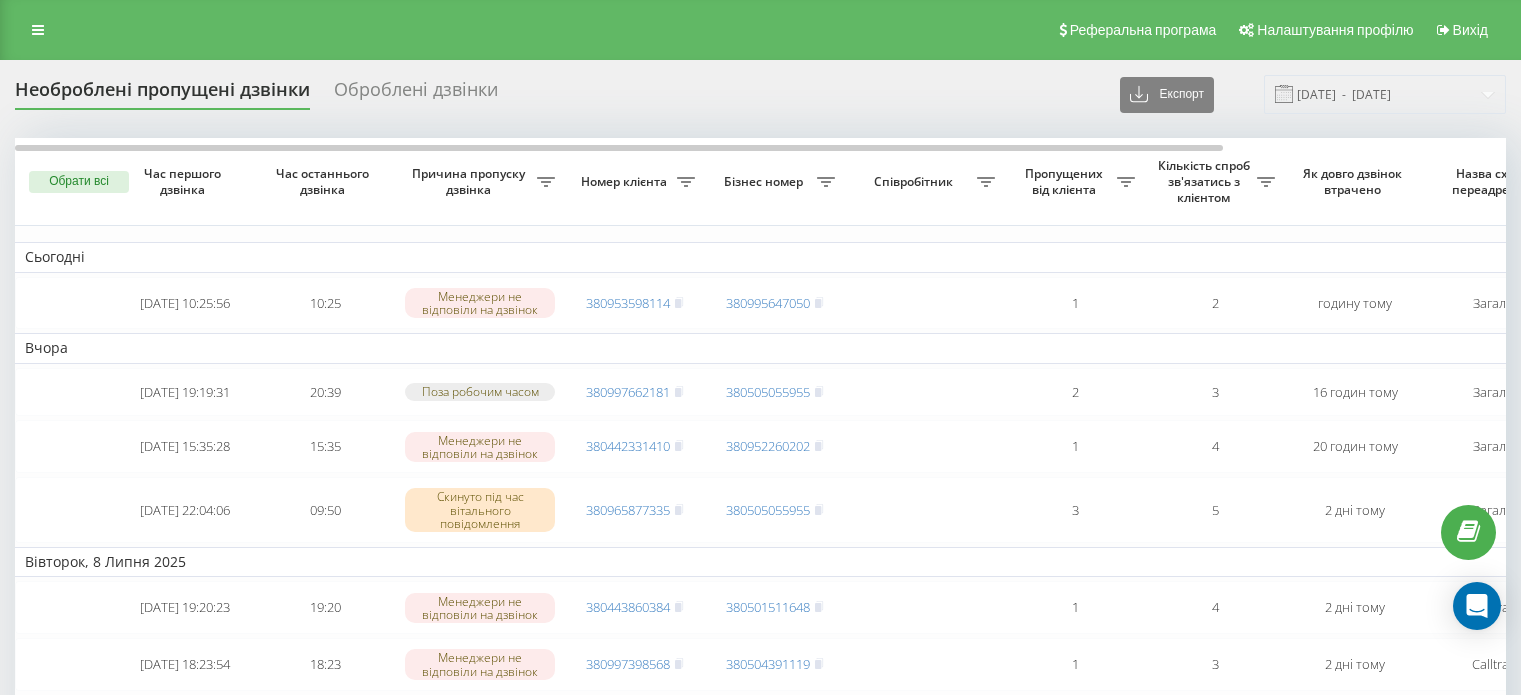 scroll, scrollTop: 0, scrollLeft: 0, axis: both 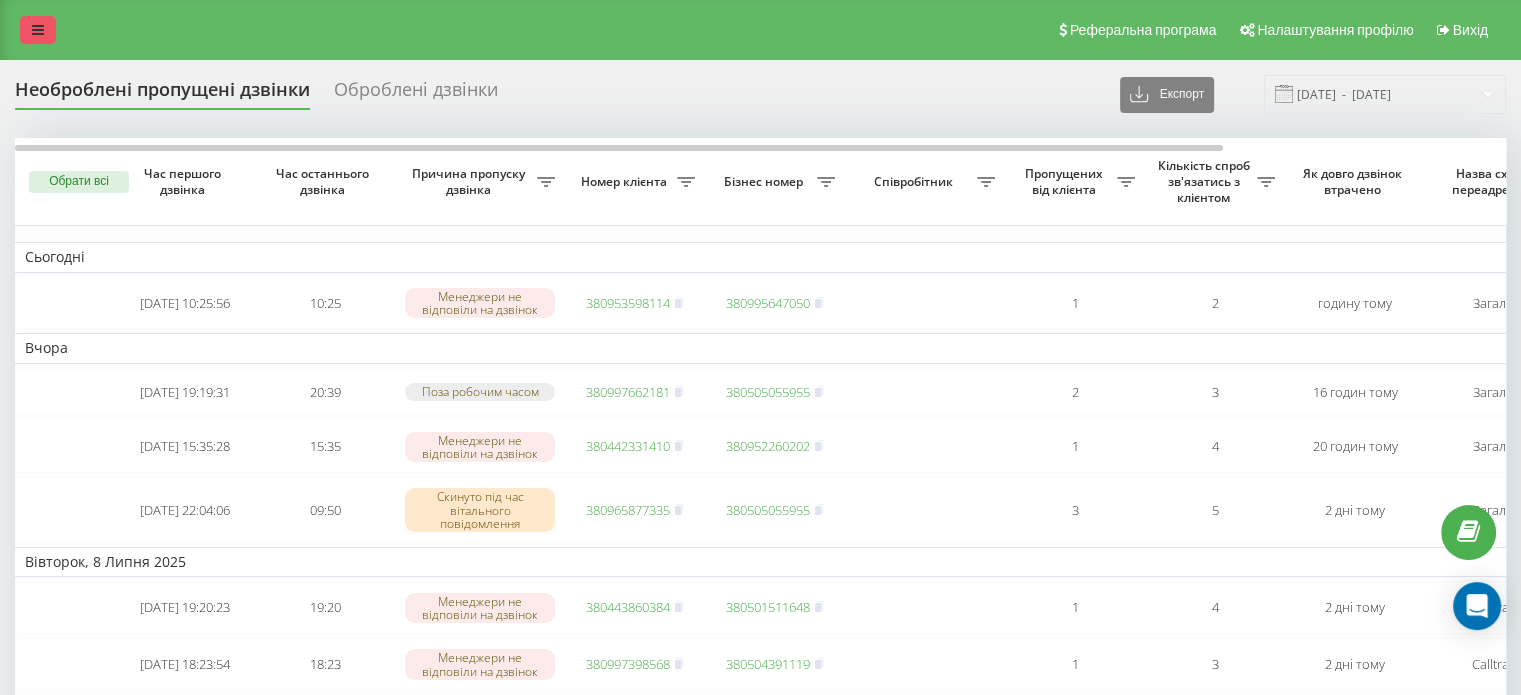 click at bounding box center [38, 30] 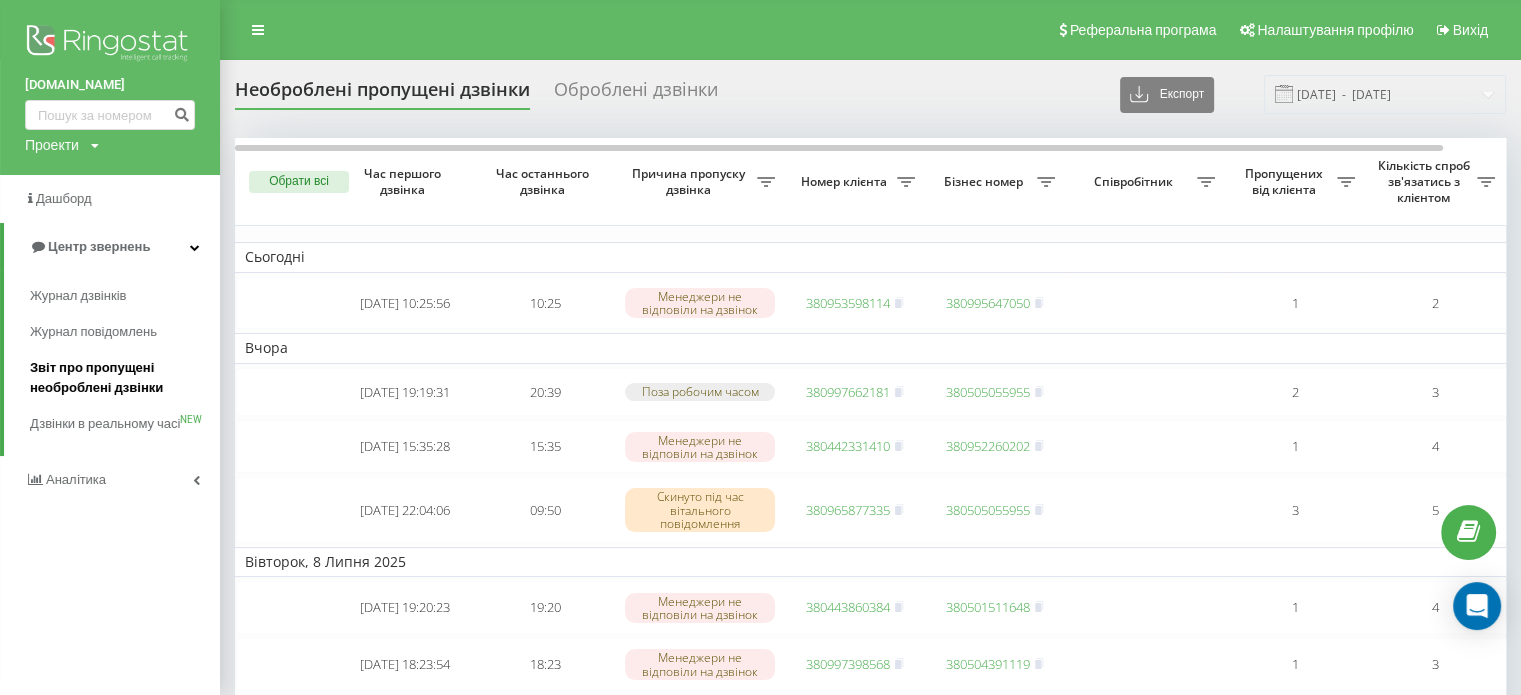 click on "Звіт про пропущені необроблені дзвінки" at bounding box center [120, 378] 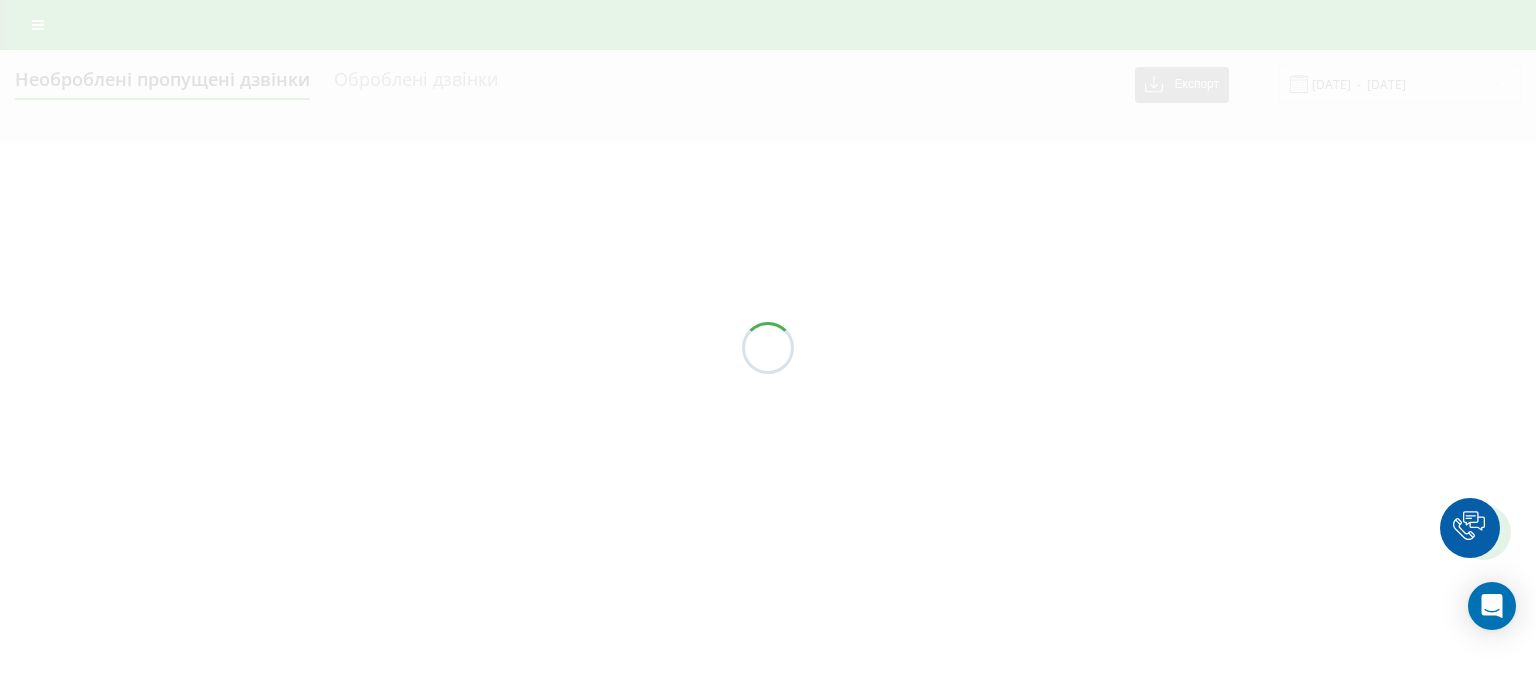 scroll, scrollTop: 0, scrollLeft: 0, axis: both 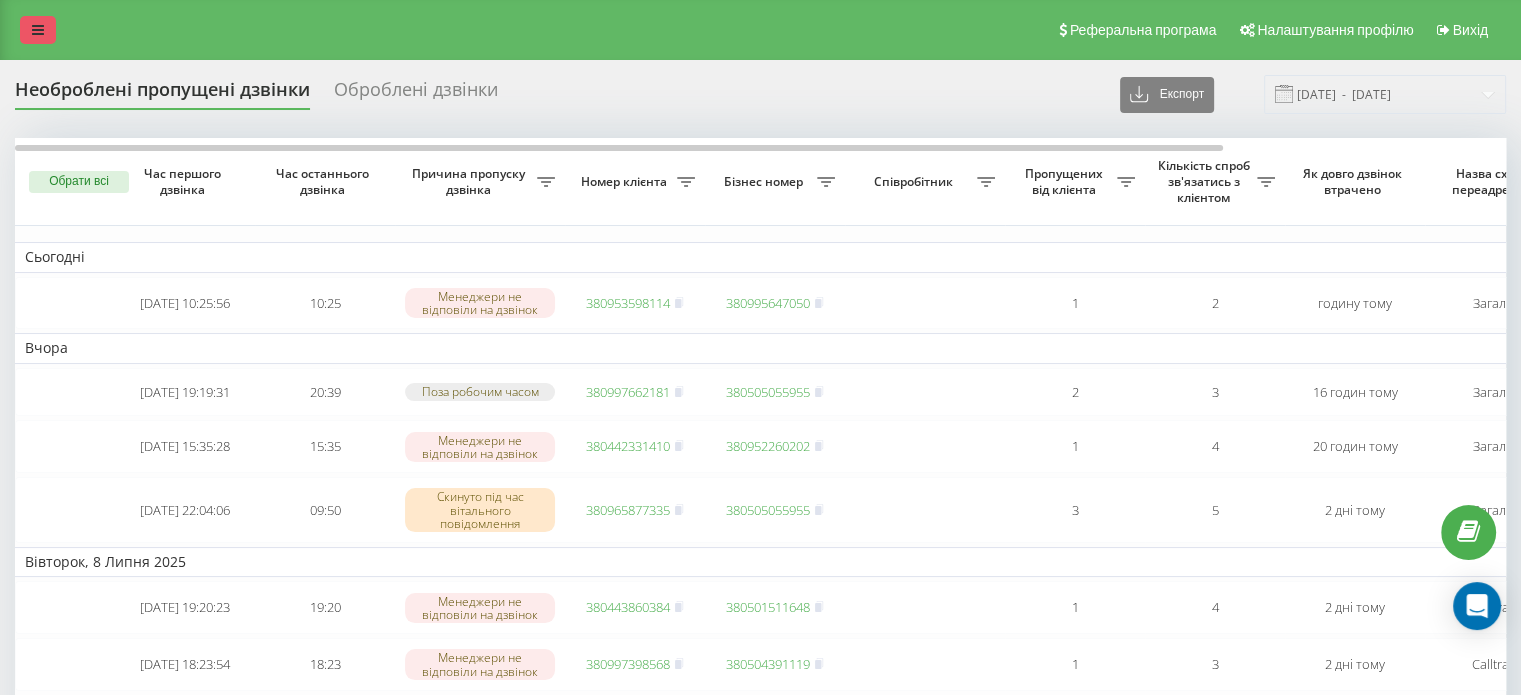 click at bounding box center [38, 30] 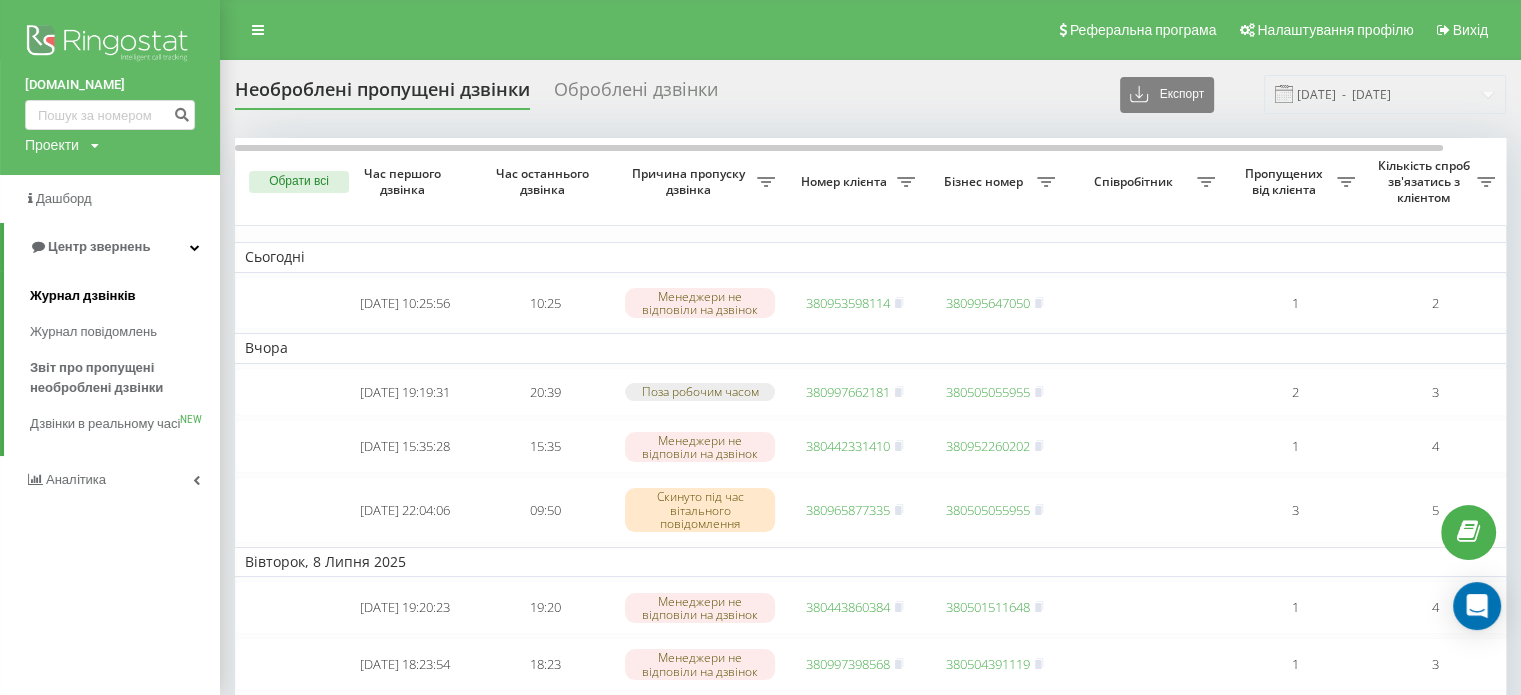 click on "Журнал дзвінків" at bounding box center [125, 296] 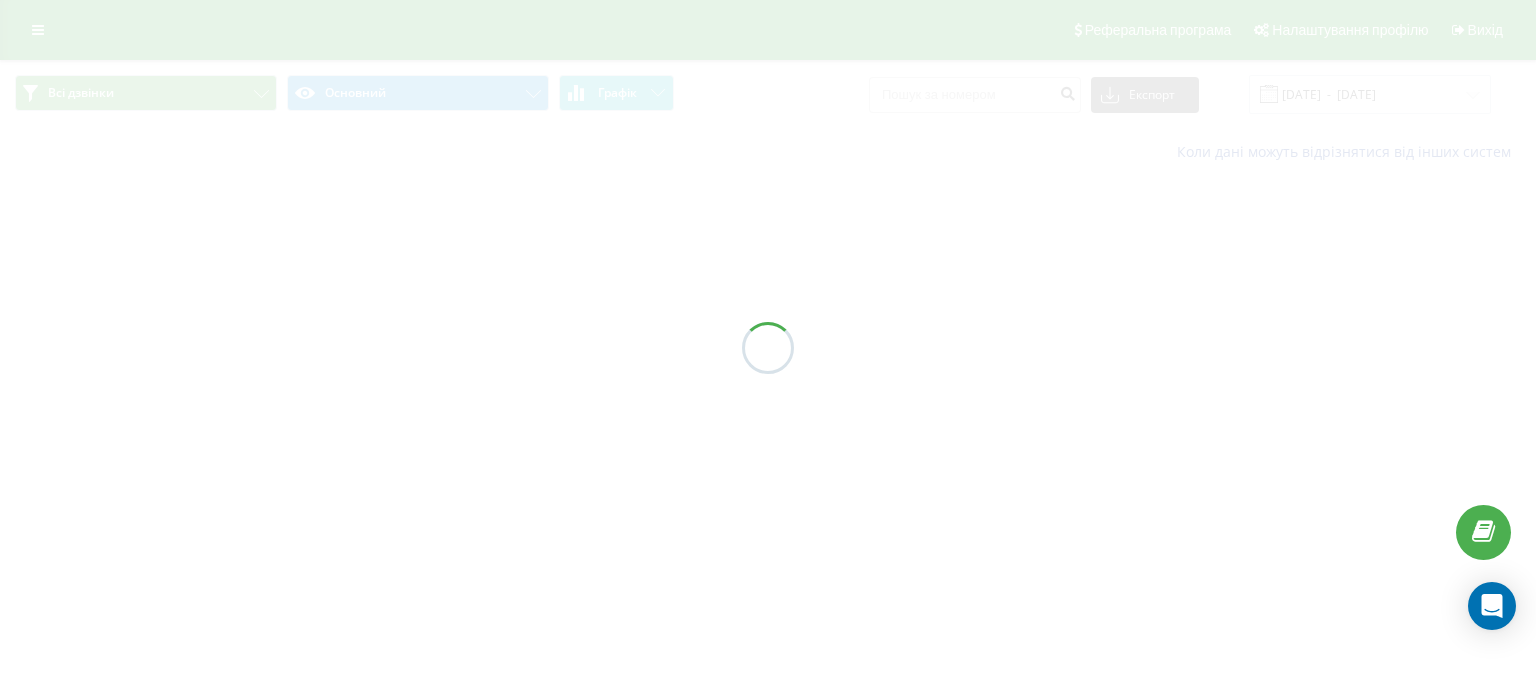 scroll, scrollTop: 0, scrollLeft: 0, axis: both 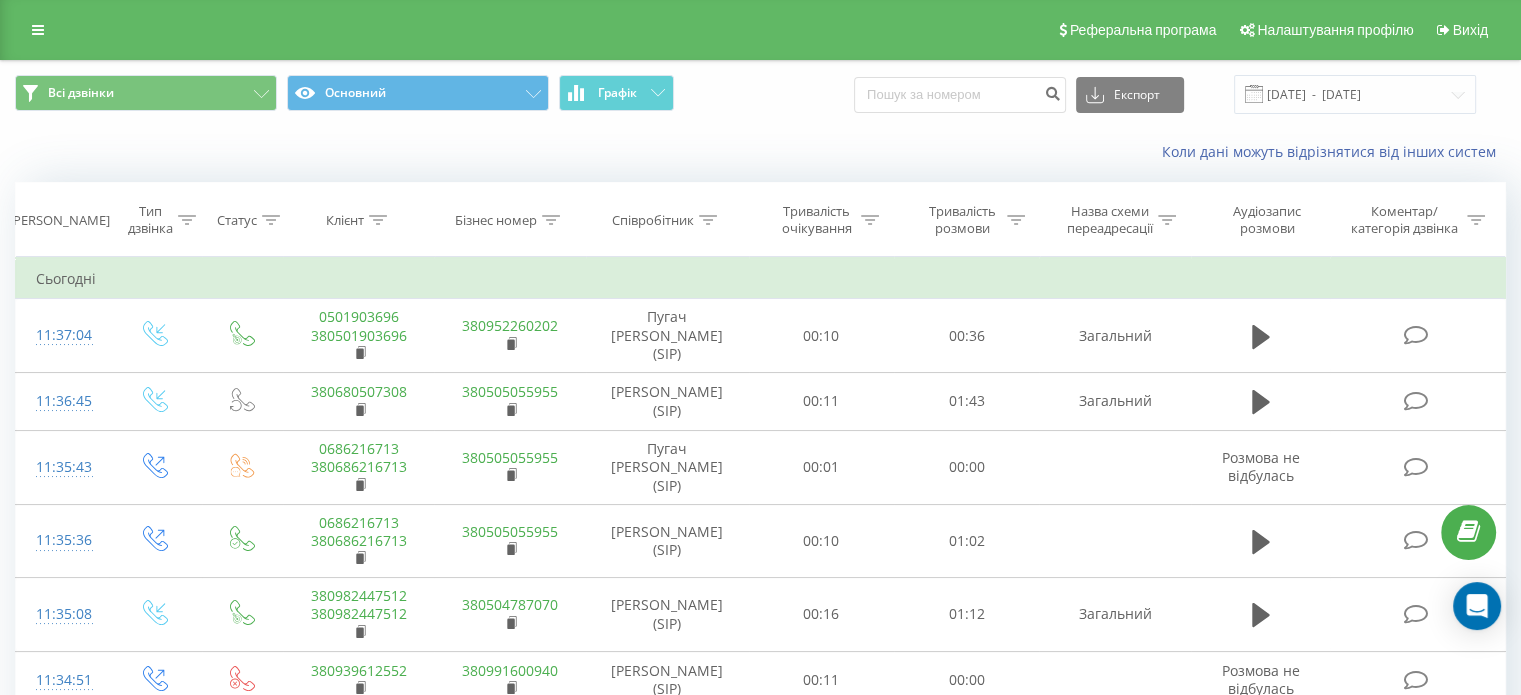 click 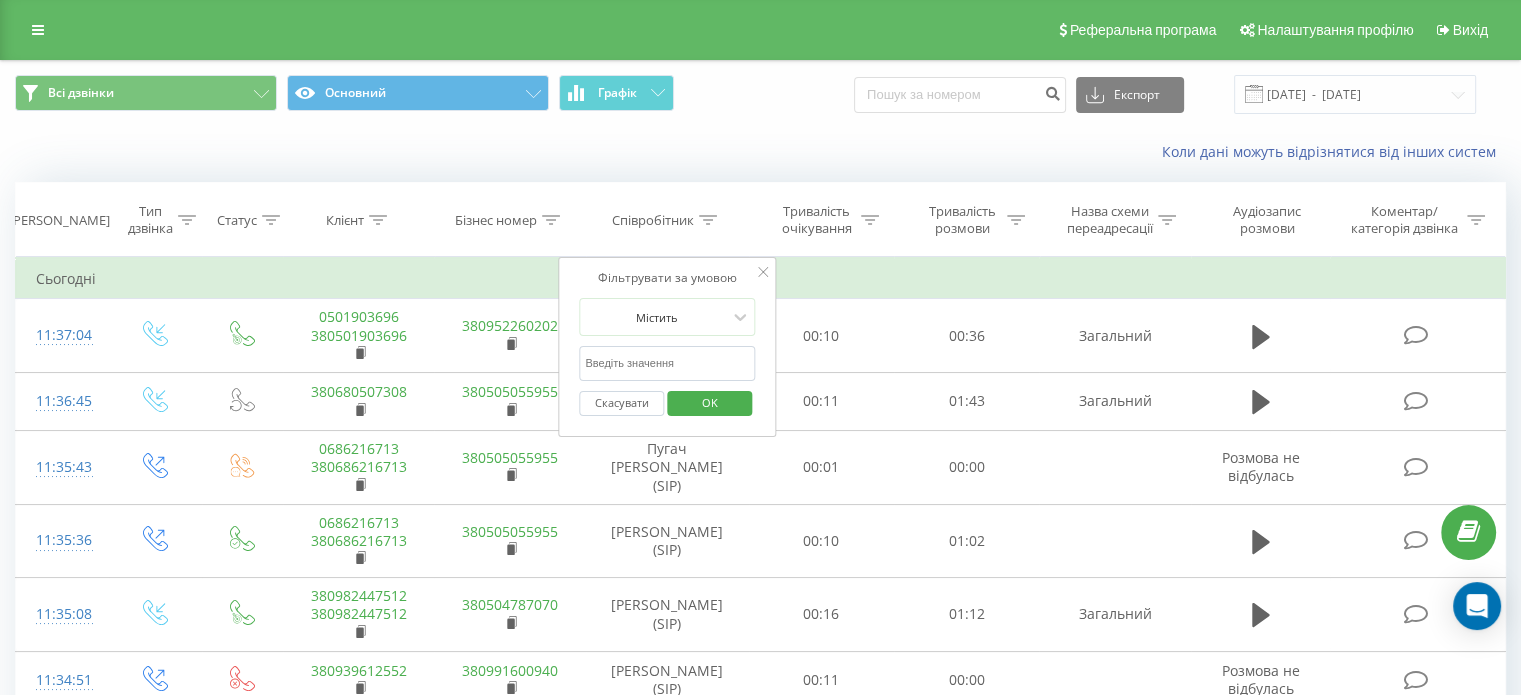 click at bounding box center (667, 363) 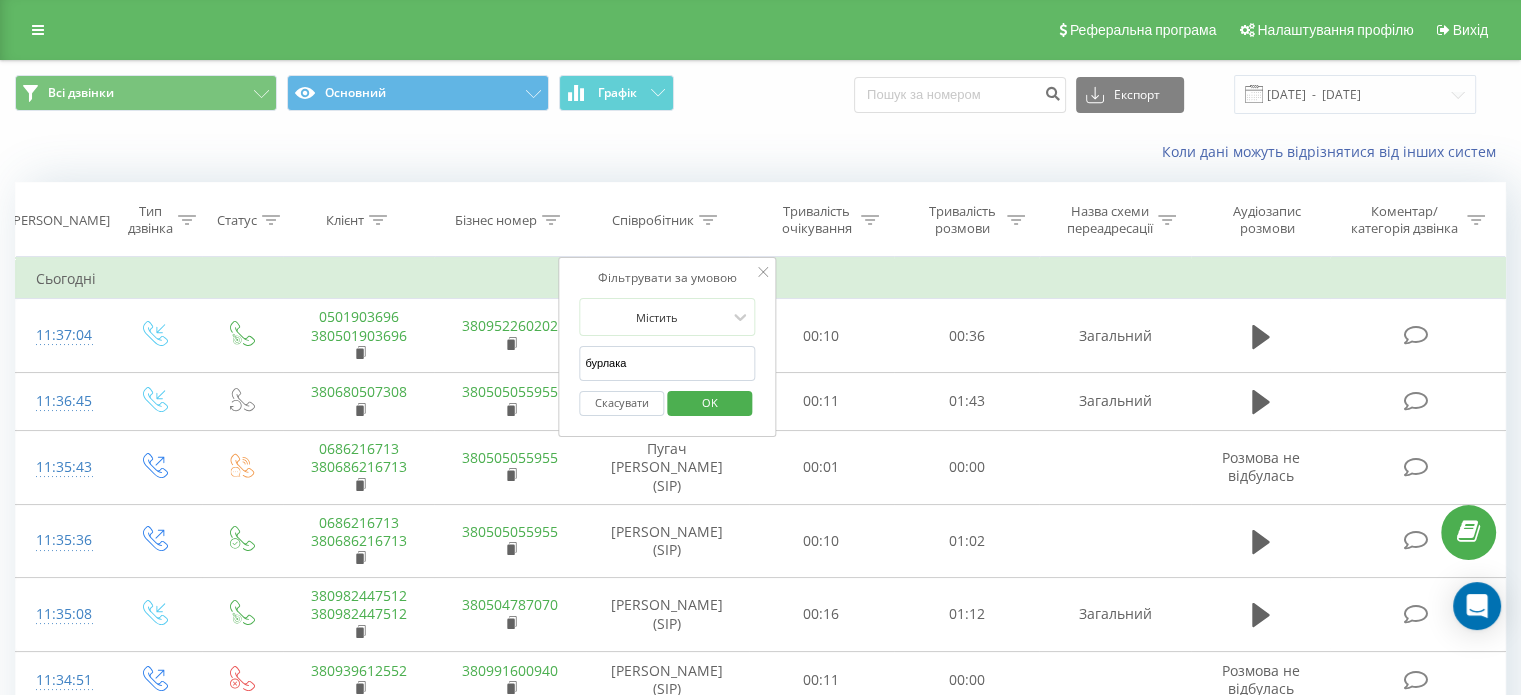click on "OK" at bounding box center (710, 402) 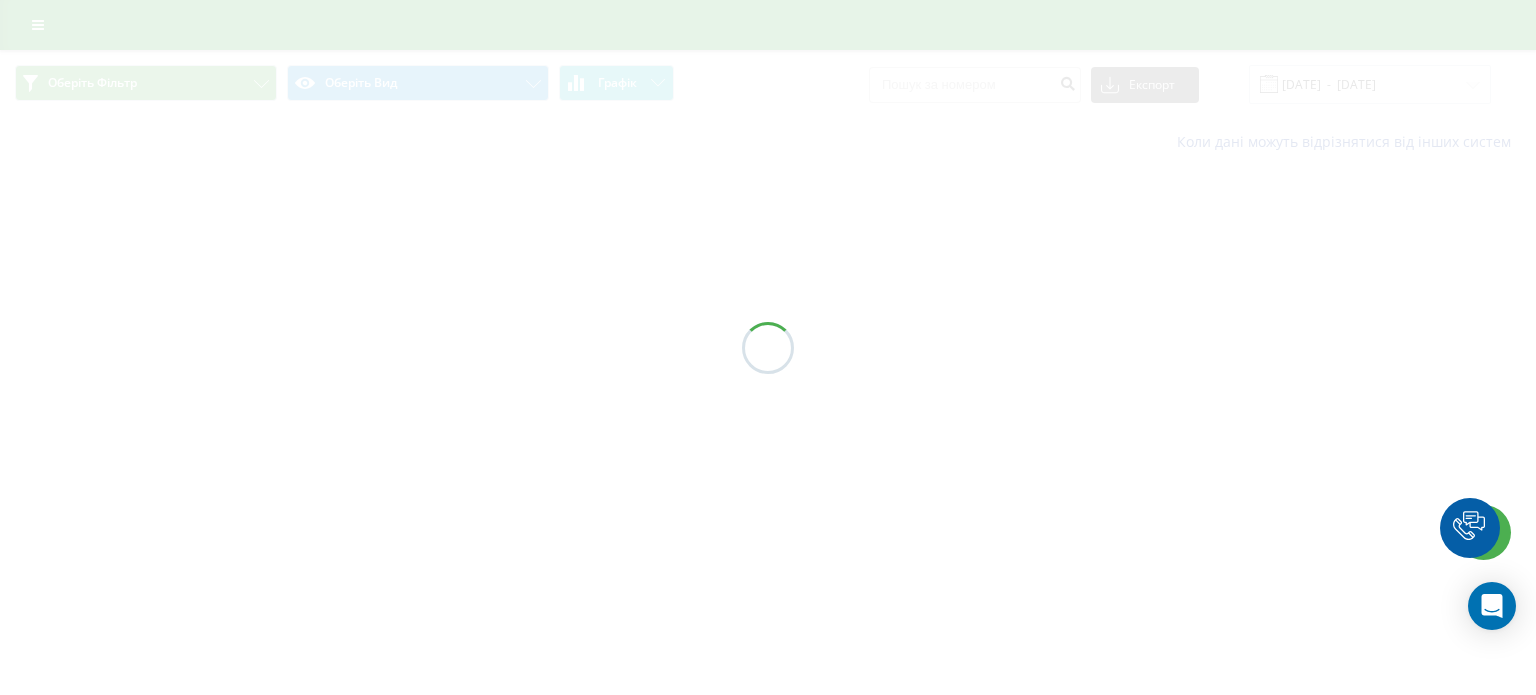 scroll, scrollTop: 0, scrollLeft: 0, axis: both 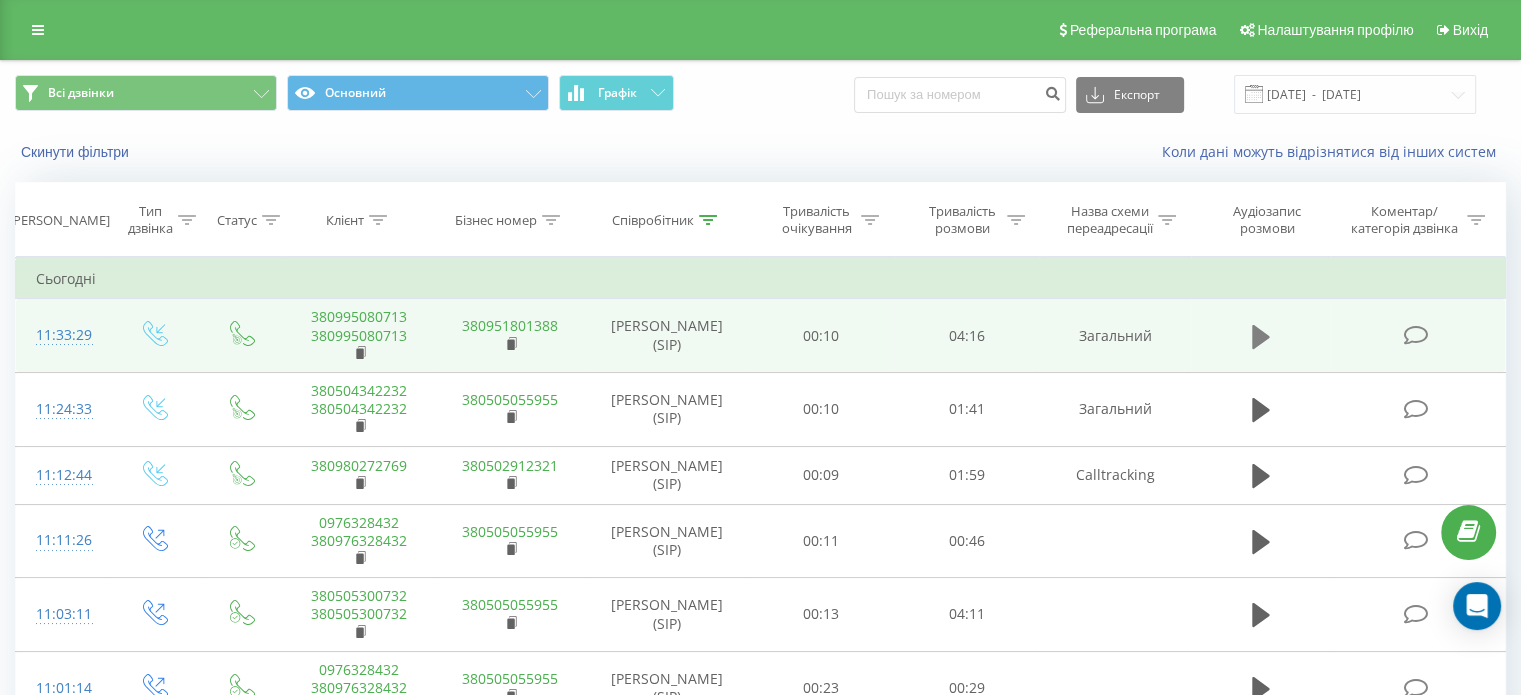 click 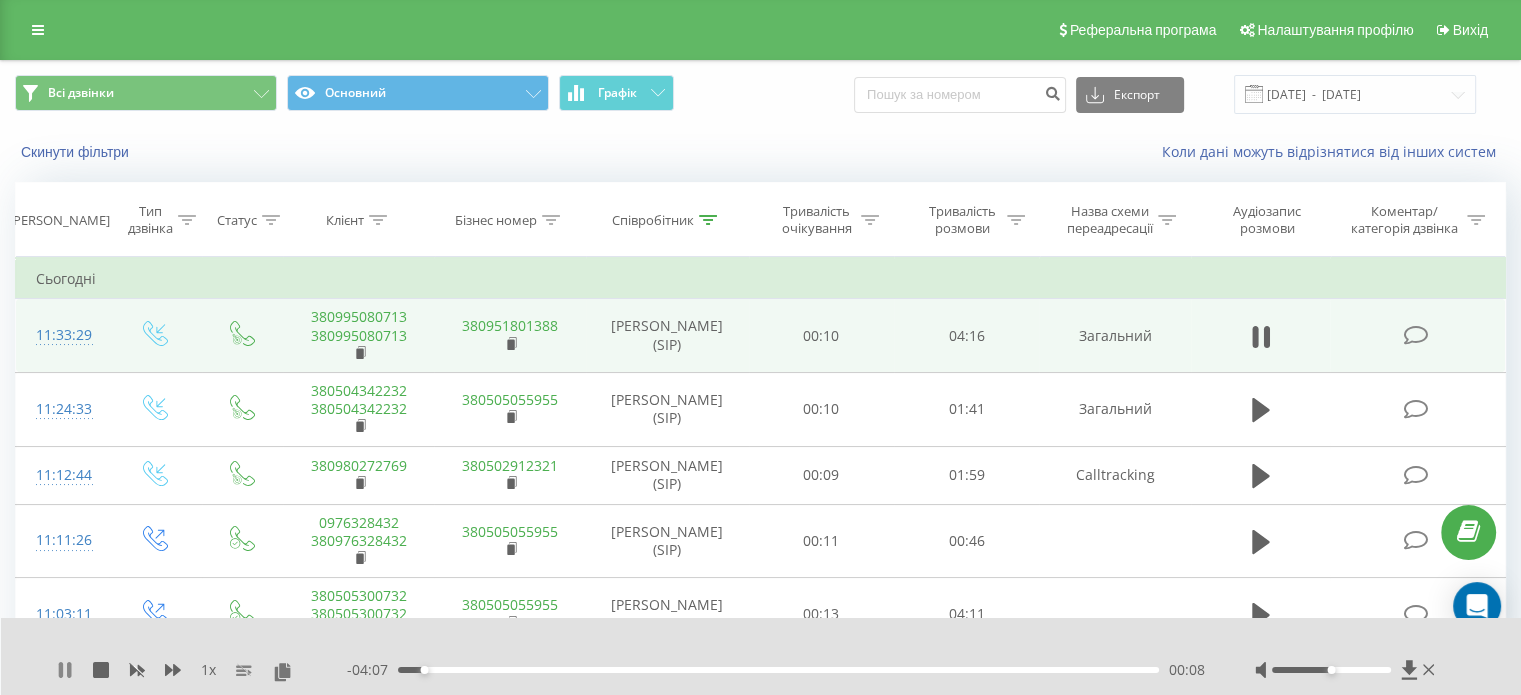 click 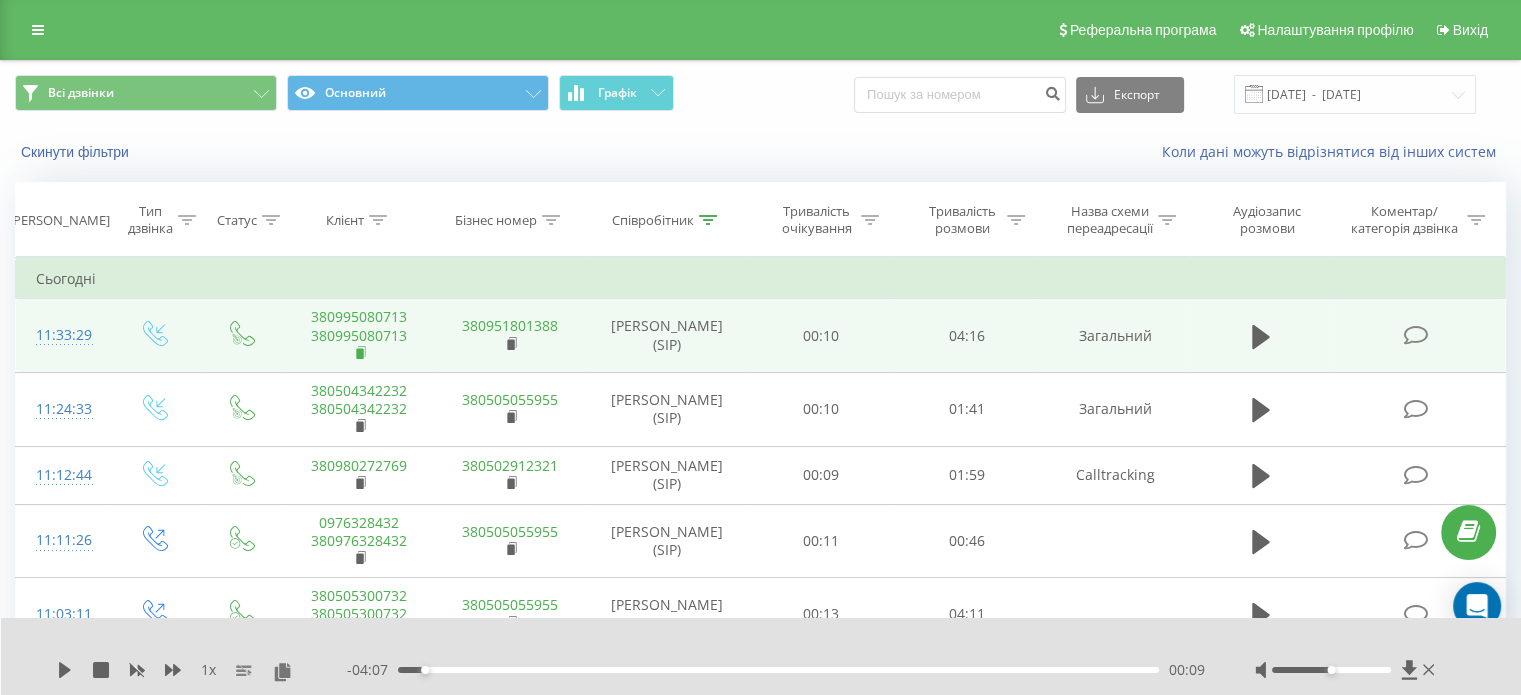 click 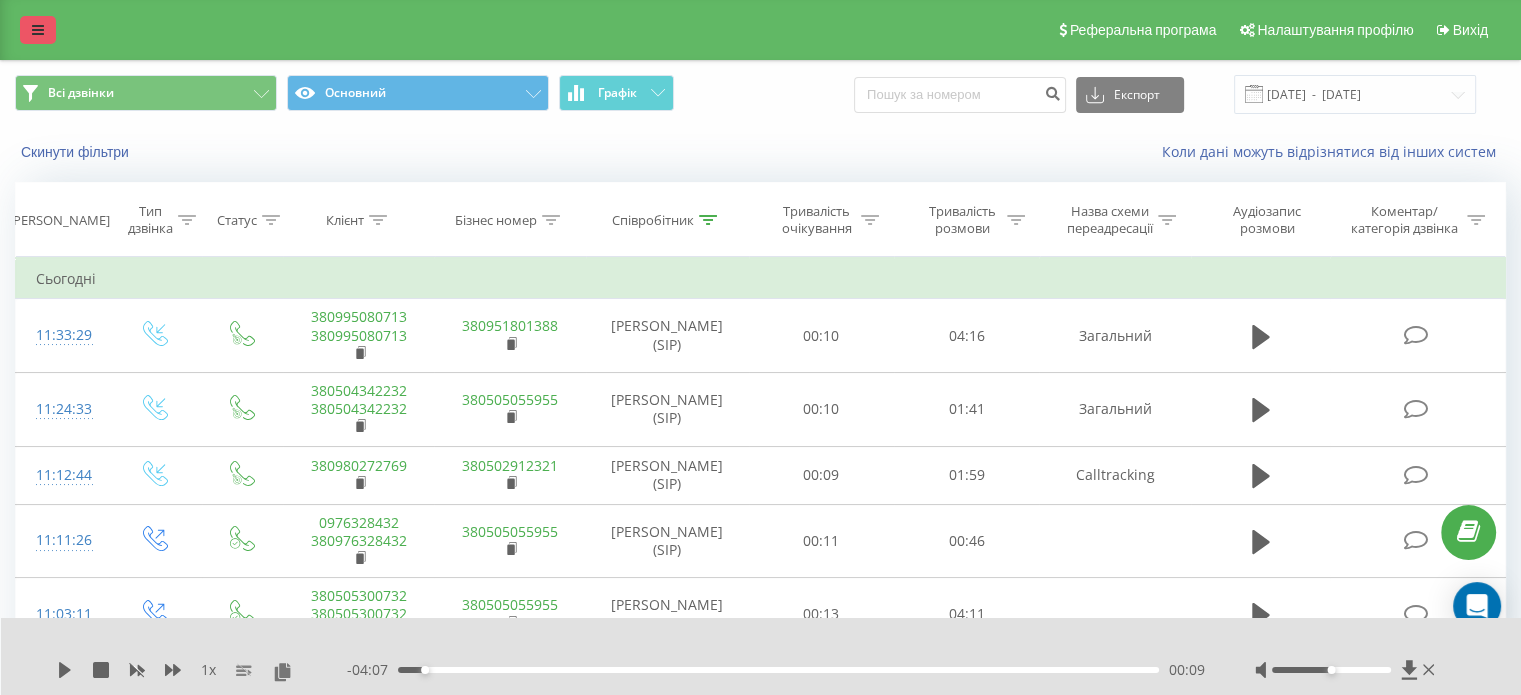 click at bounding box center [38, 30] 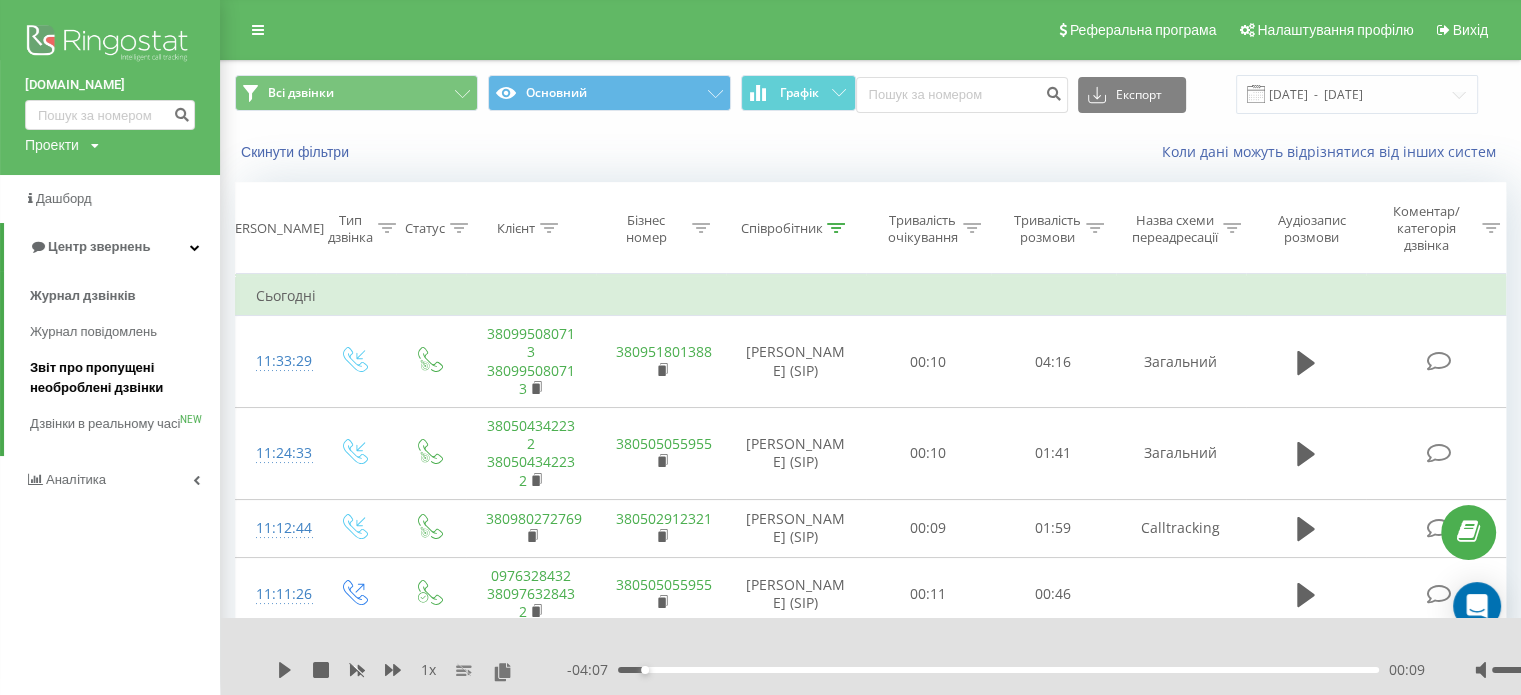 click on "Звіт про пропущені необроблені дзвінки" at bounding box center (120, 378) 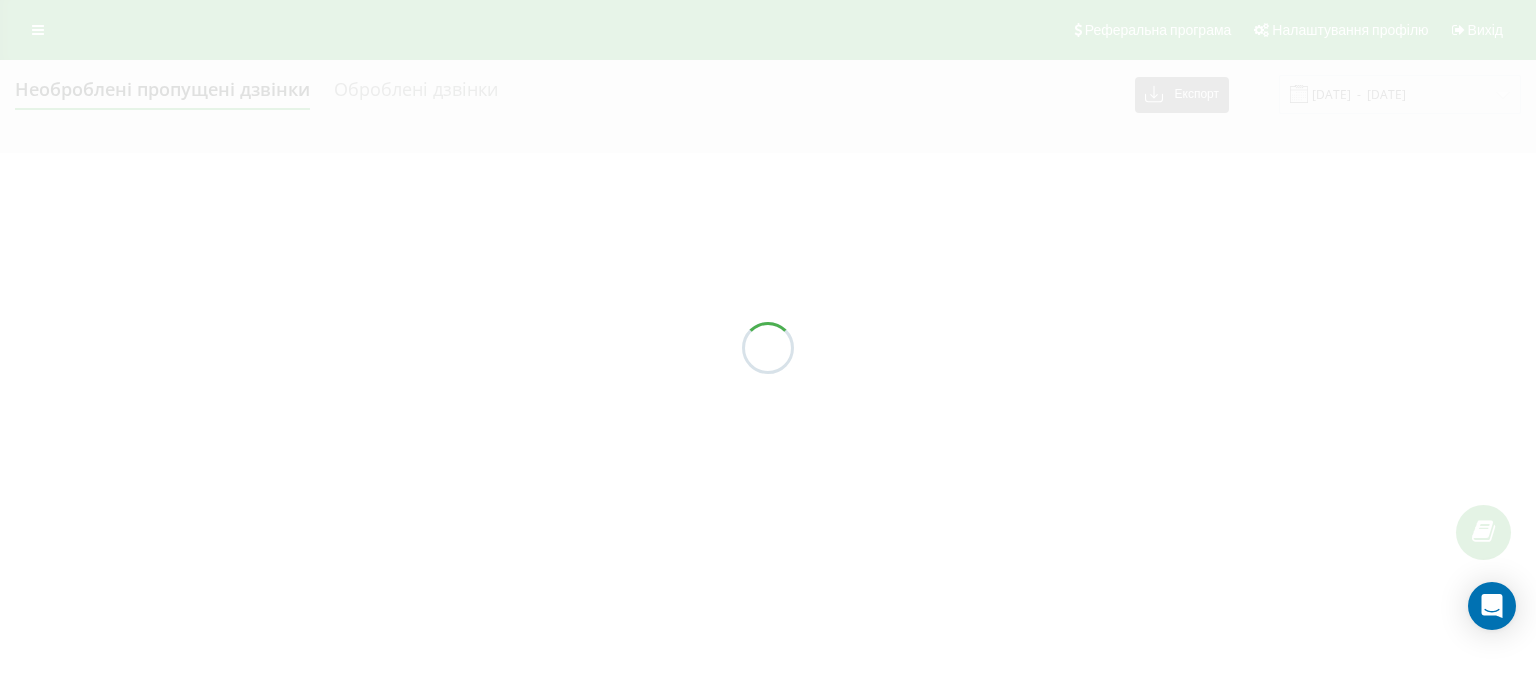 scroll, scrollTop: 0, scrollLeft: 0, axis: both 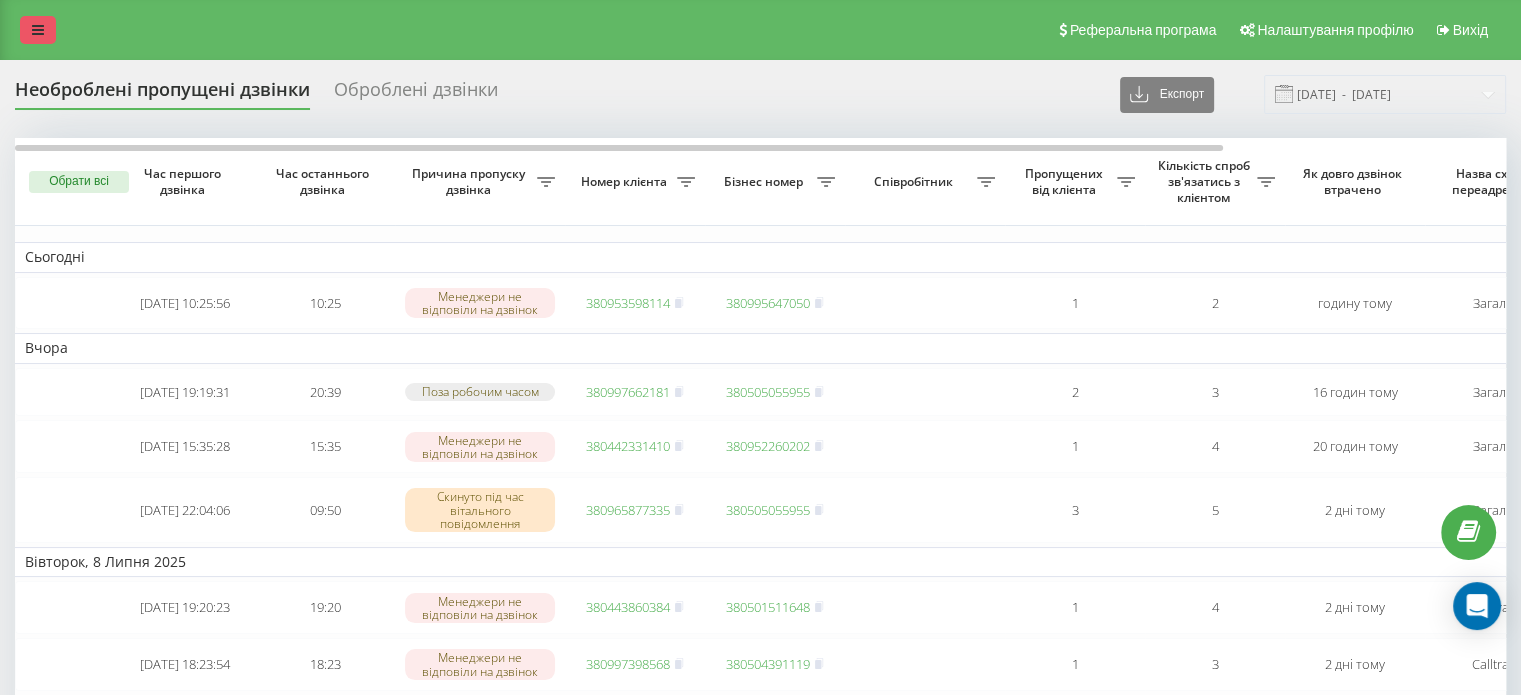 click at bounding box center [38, 30] 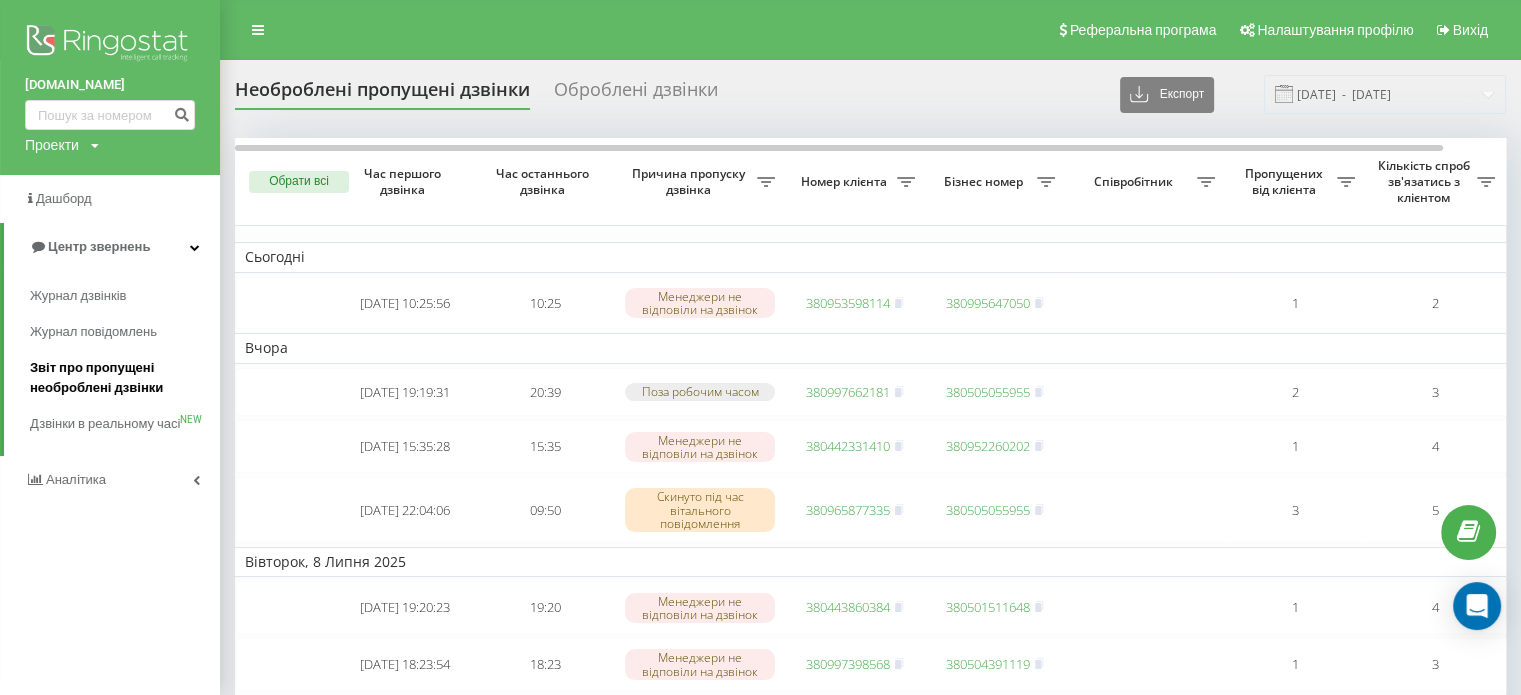 click on "Звіт про пропущені необроблені дзвінки" at bounding box center [120, 378] 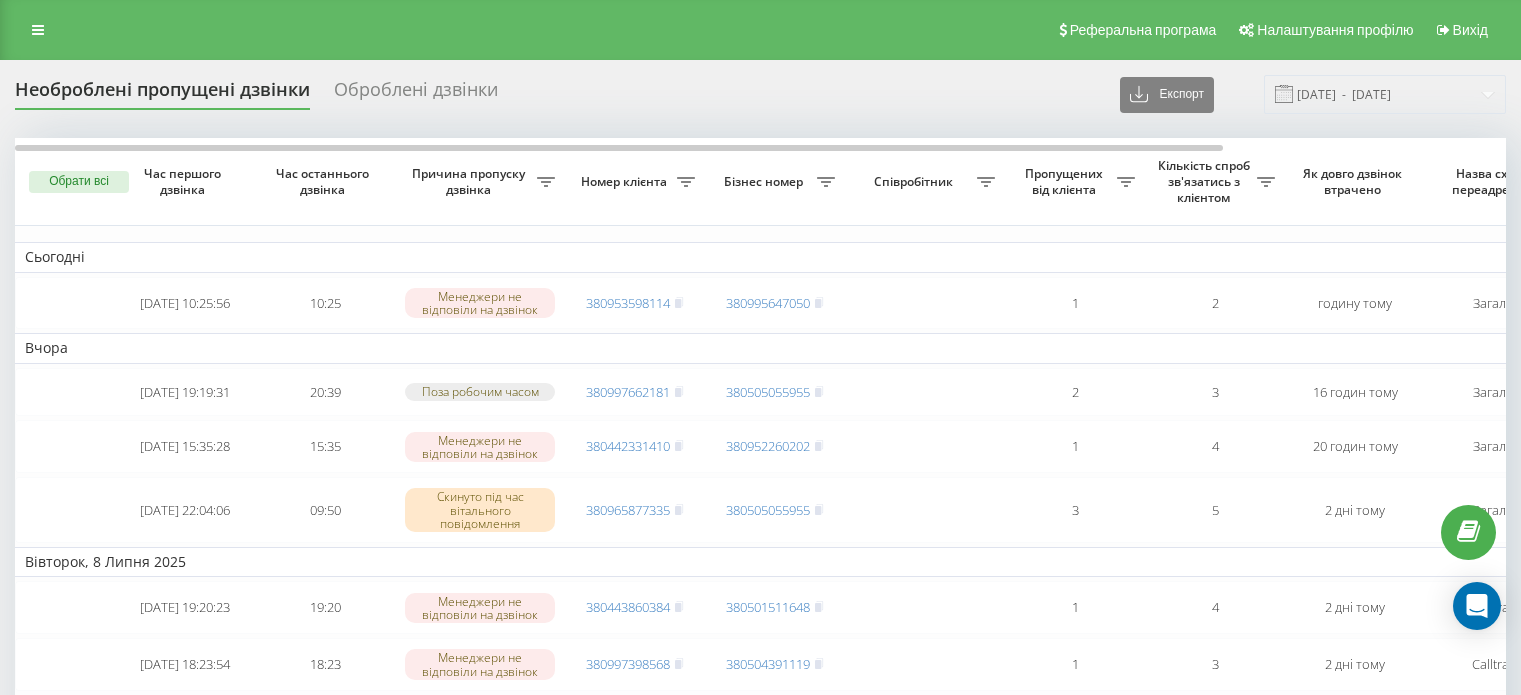 scroll, scrollTop: 0, scrollLeft: 0, axis: both 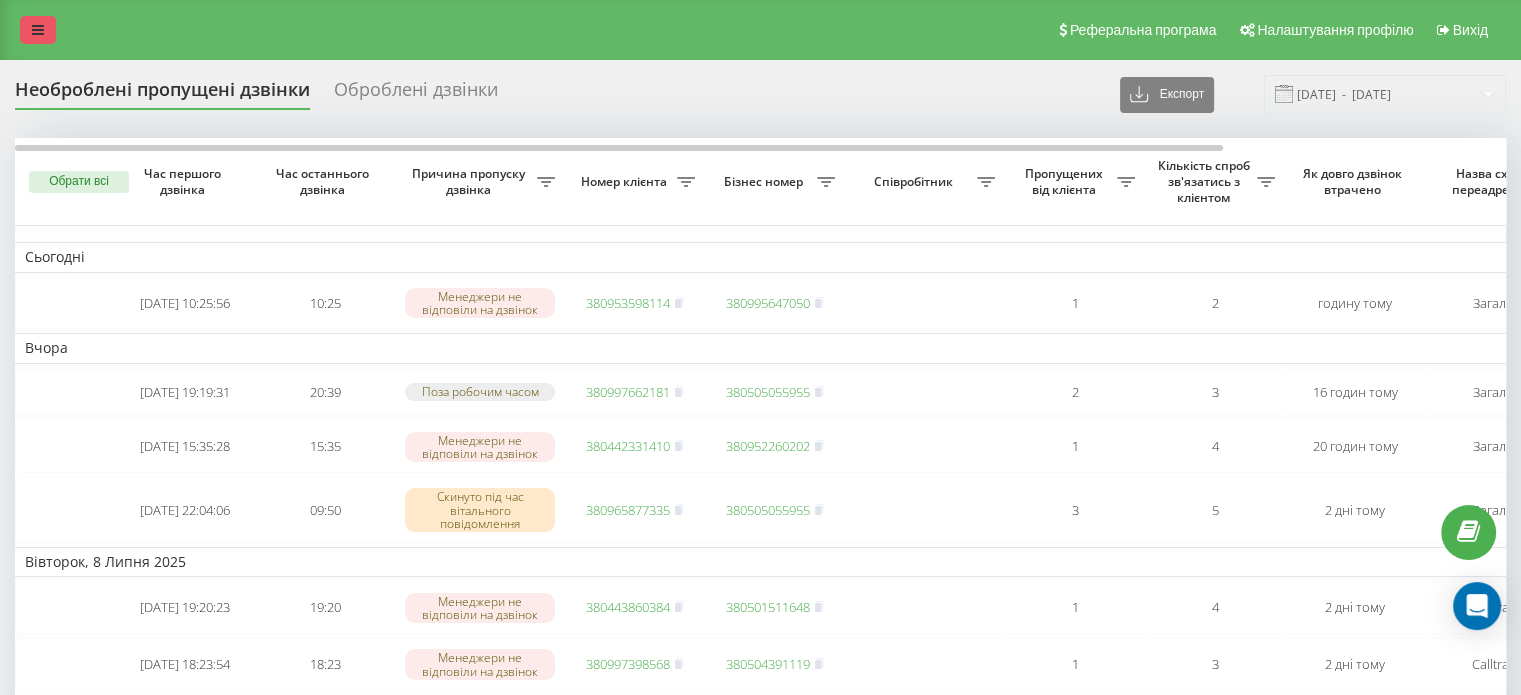 click at bounding box center [38, 30] 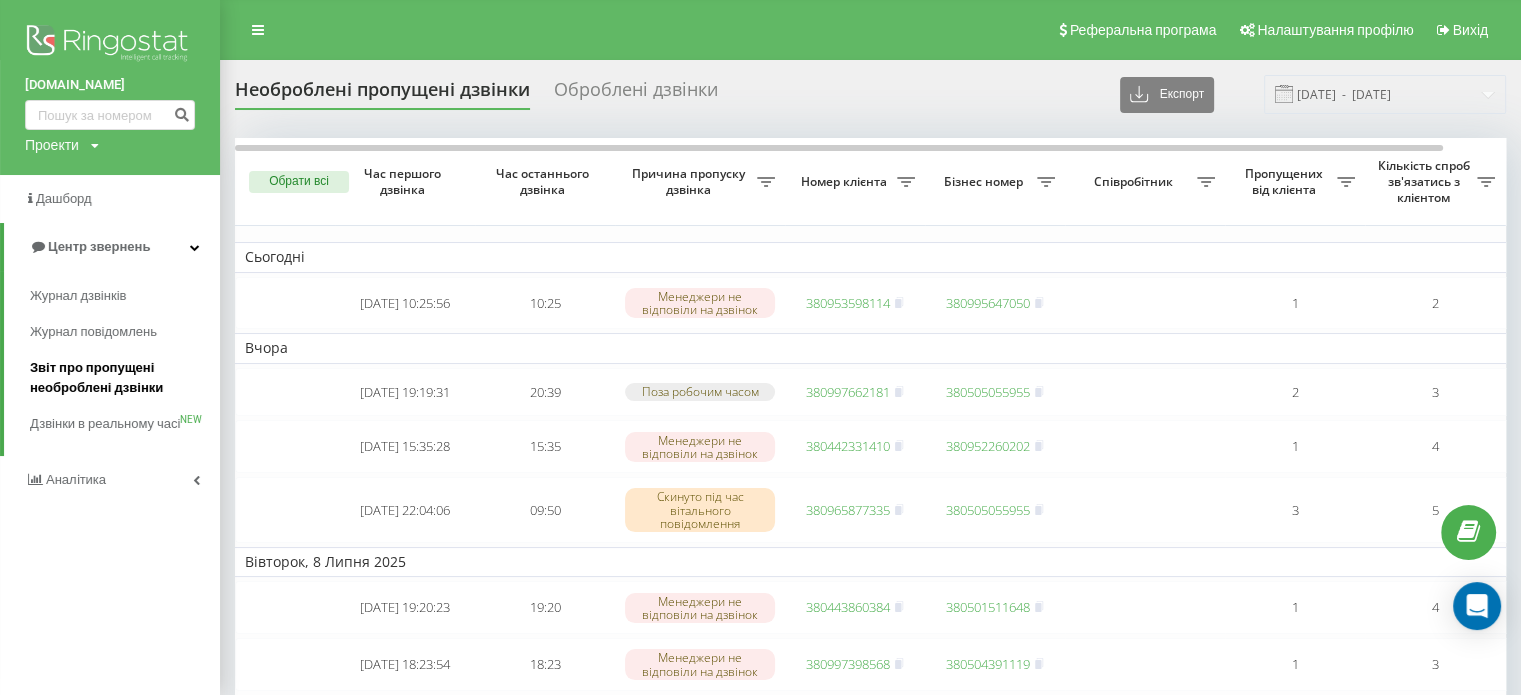 click on "Звіт про пропущені необроблені дзвінки" at bounding box center (120, 378) 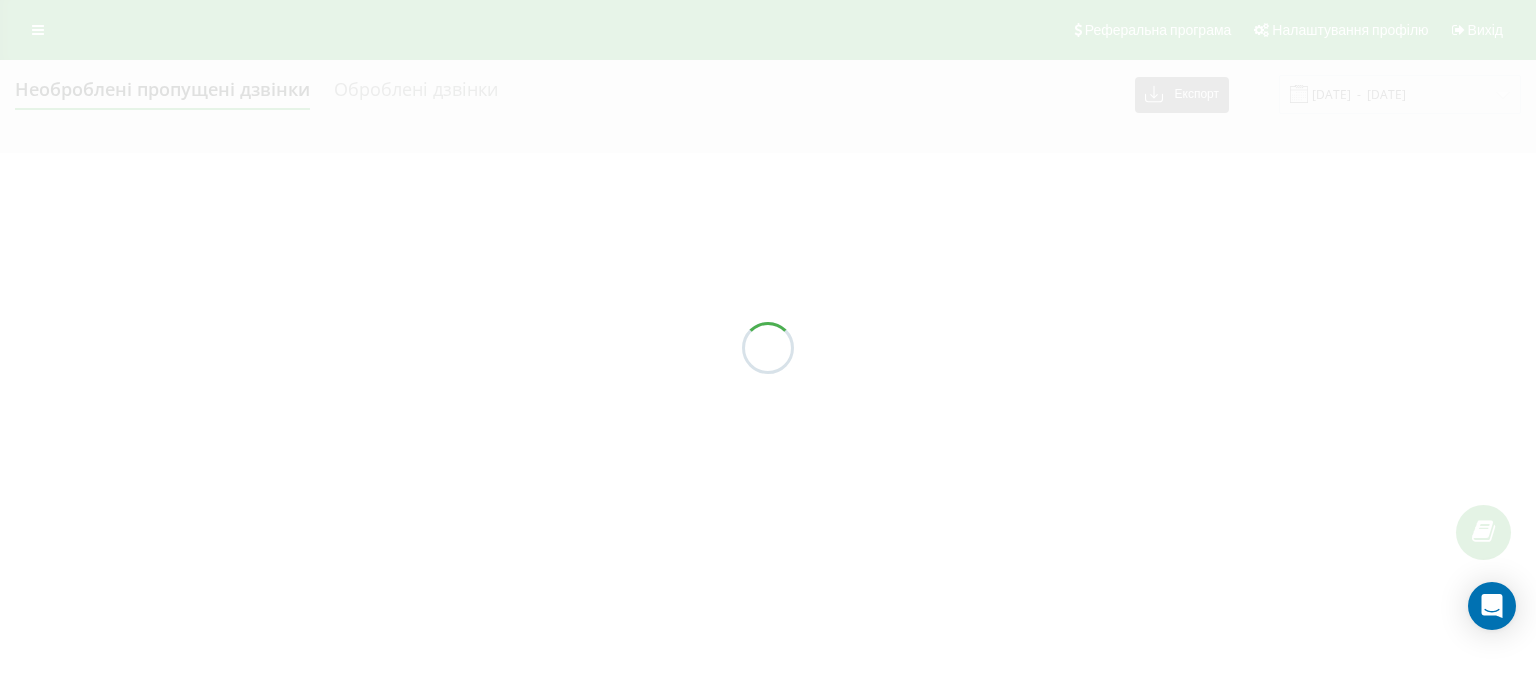 scroll, scrollTop: 0, scrollLeft: 0, axis: both 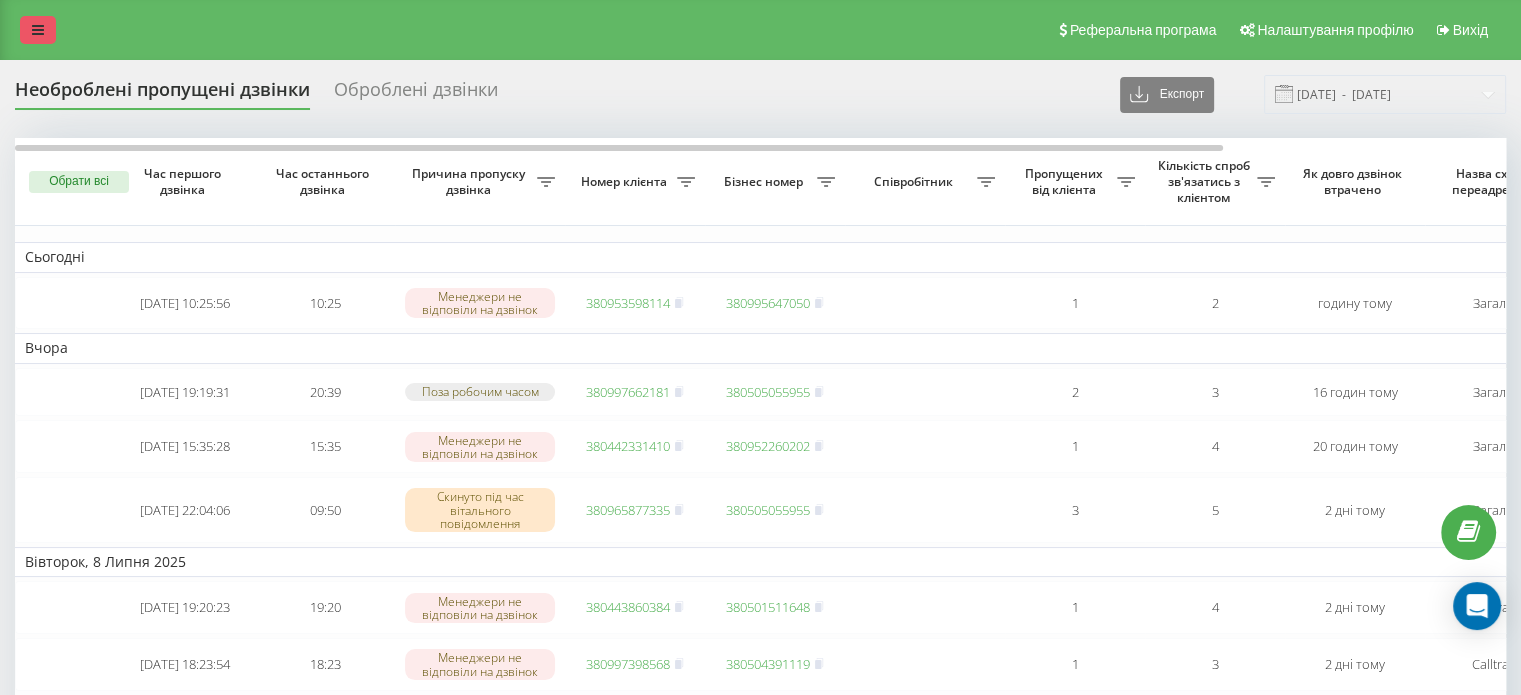click at bounding box center (38, 30) 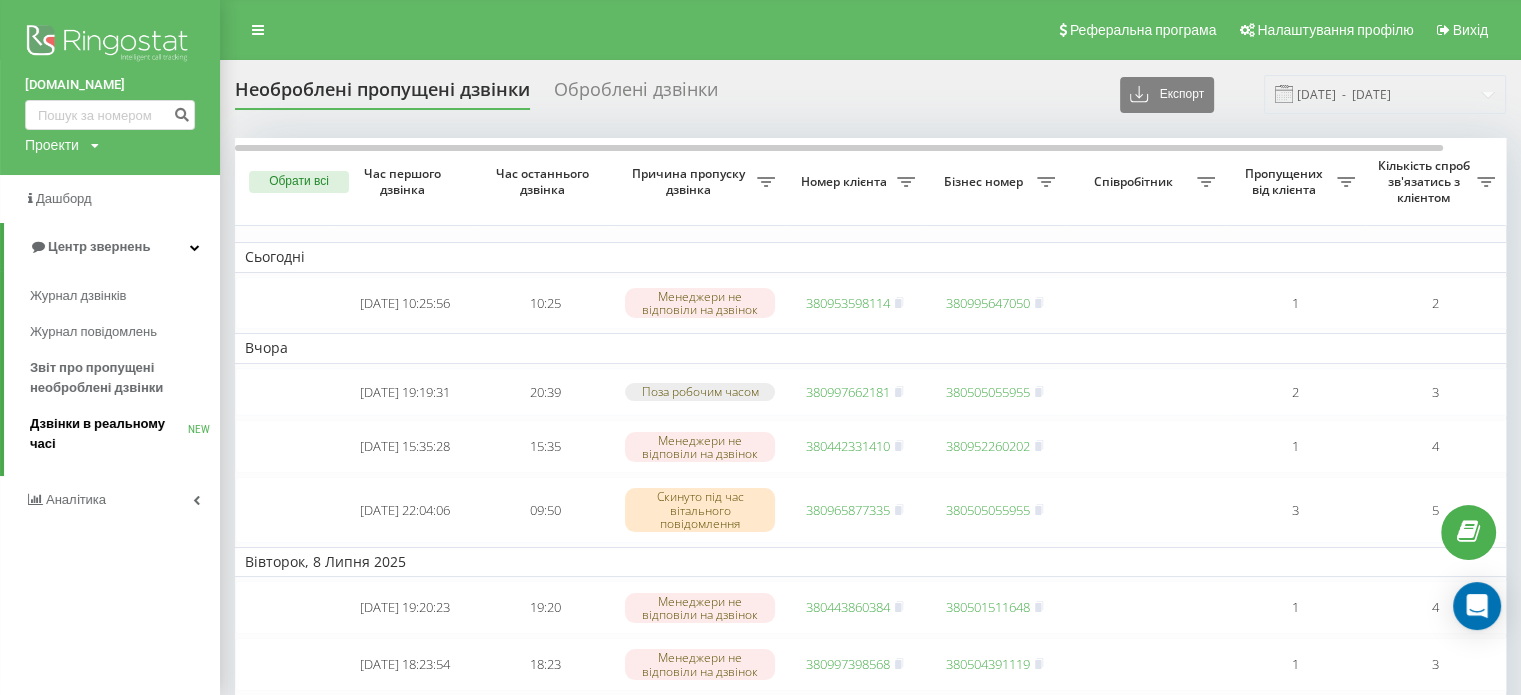 click on "Дзвінки в реальному часі" at bounding box center (109, 434) 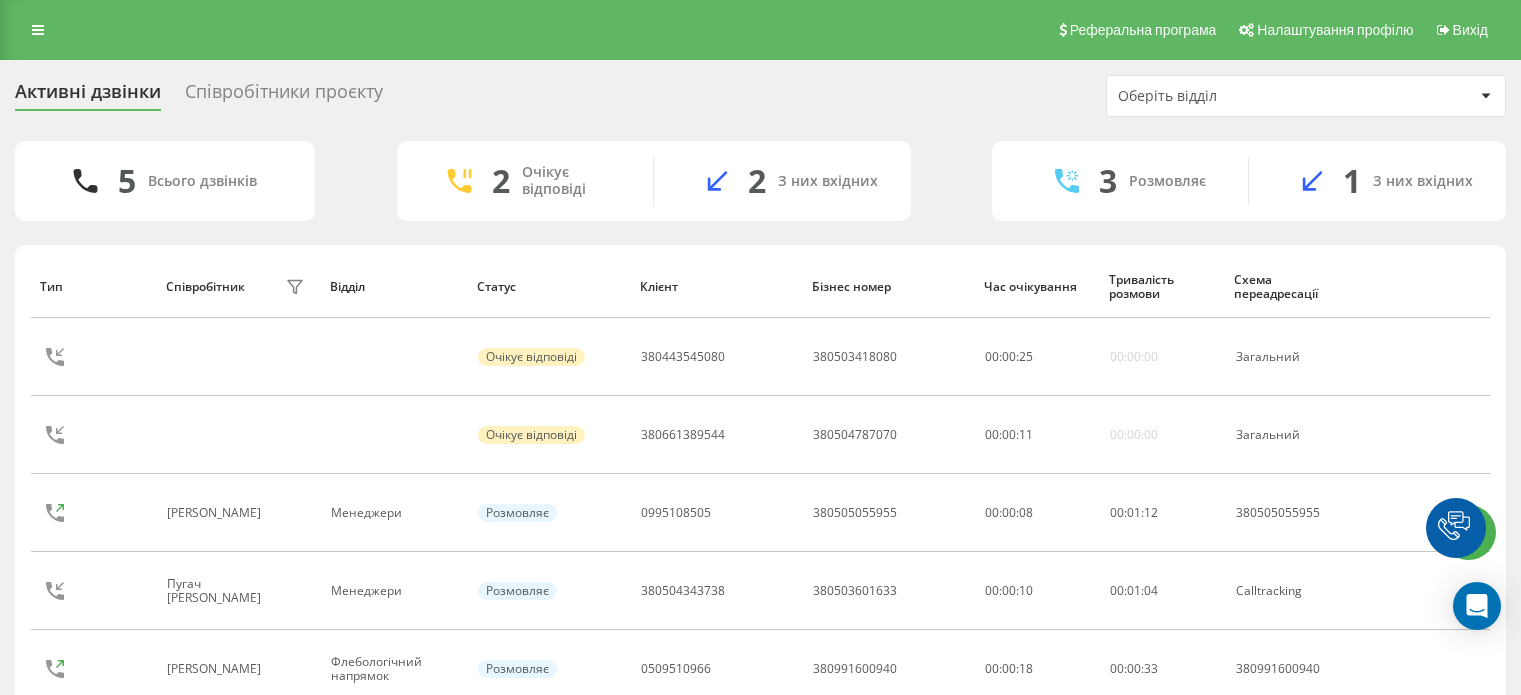 scroll, scrollTop: 0, scrollLeft: 0, axis: both 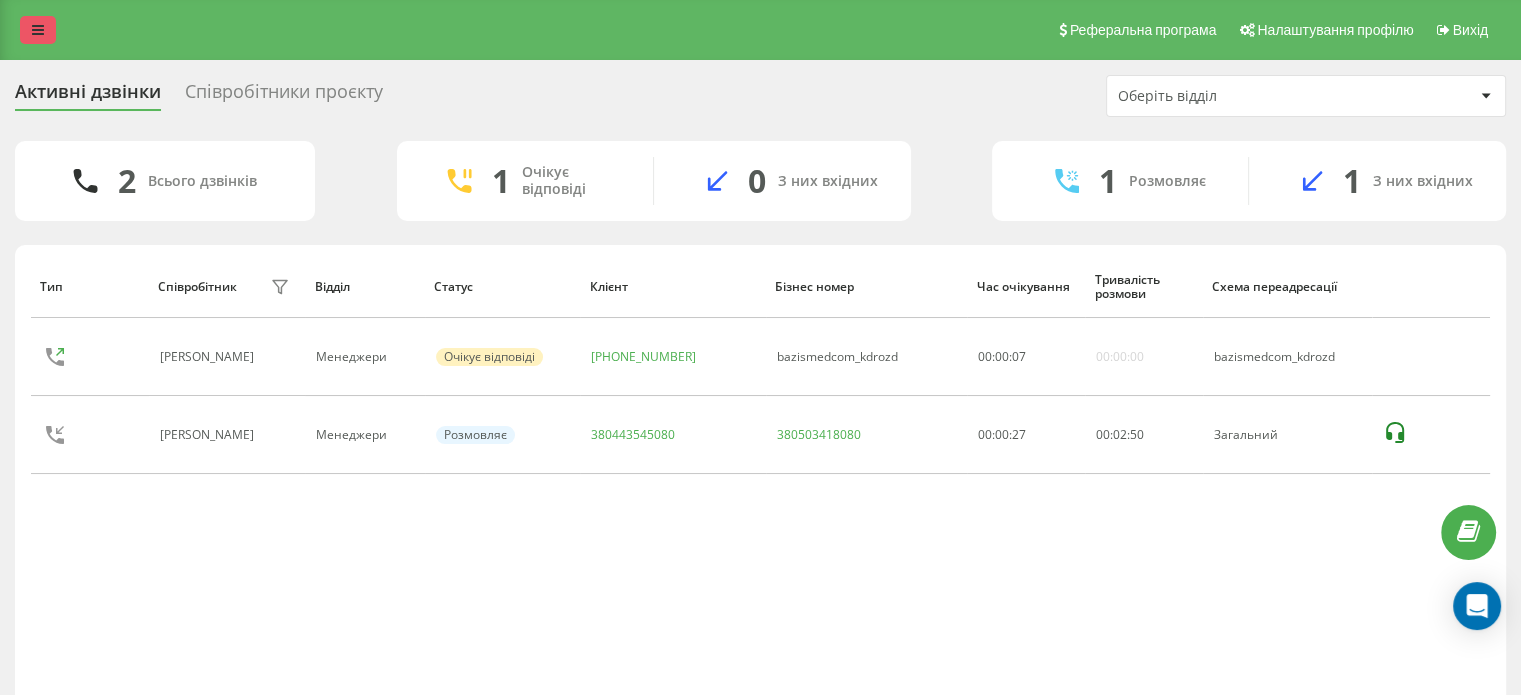 click at bounding box center [38, 30] 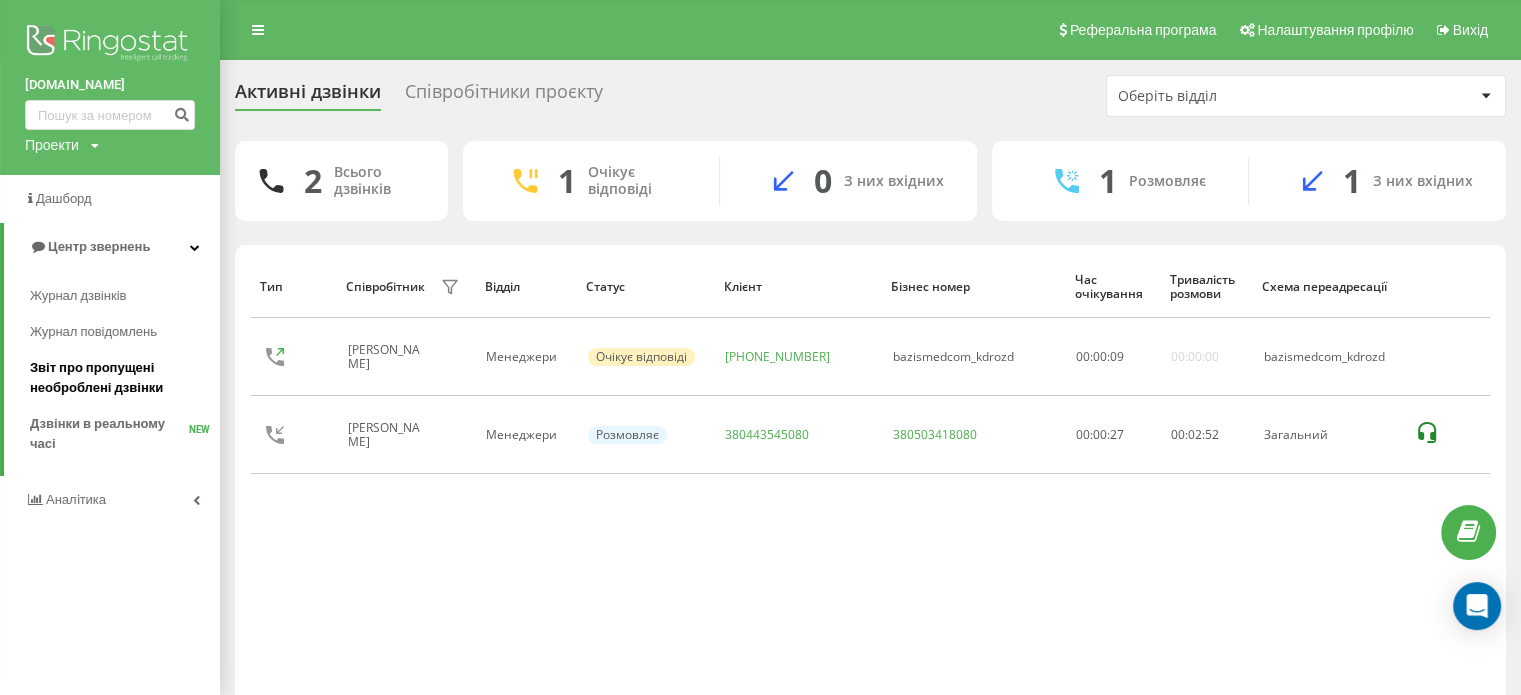 click on "Звіт про пропущені необроблені дзвінки" at bounding box center [120, 378] 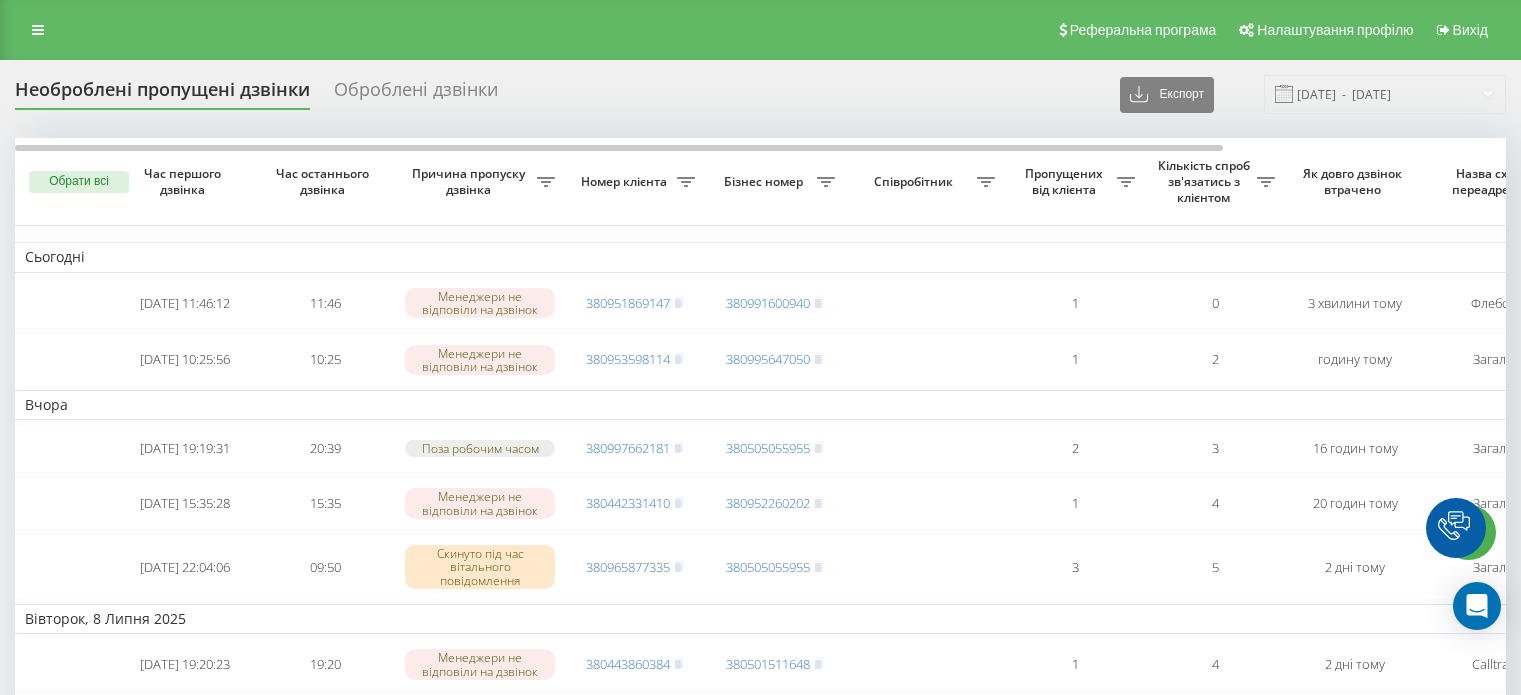scroll, scrollTop: 0, scrollLeft: 0, axis: both 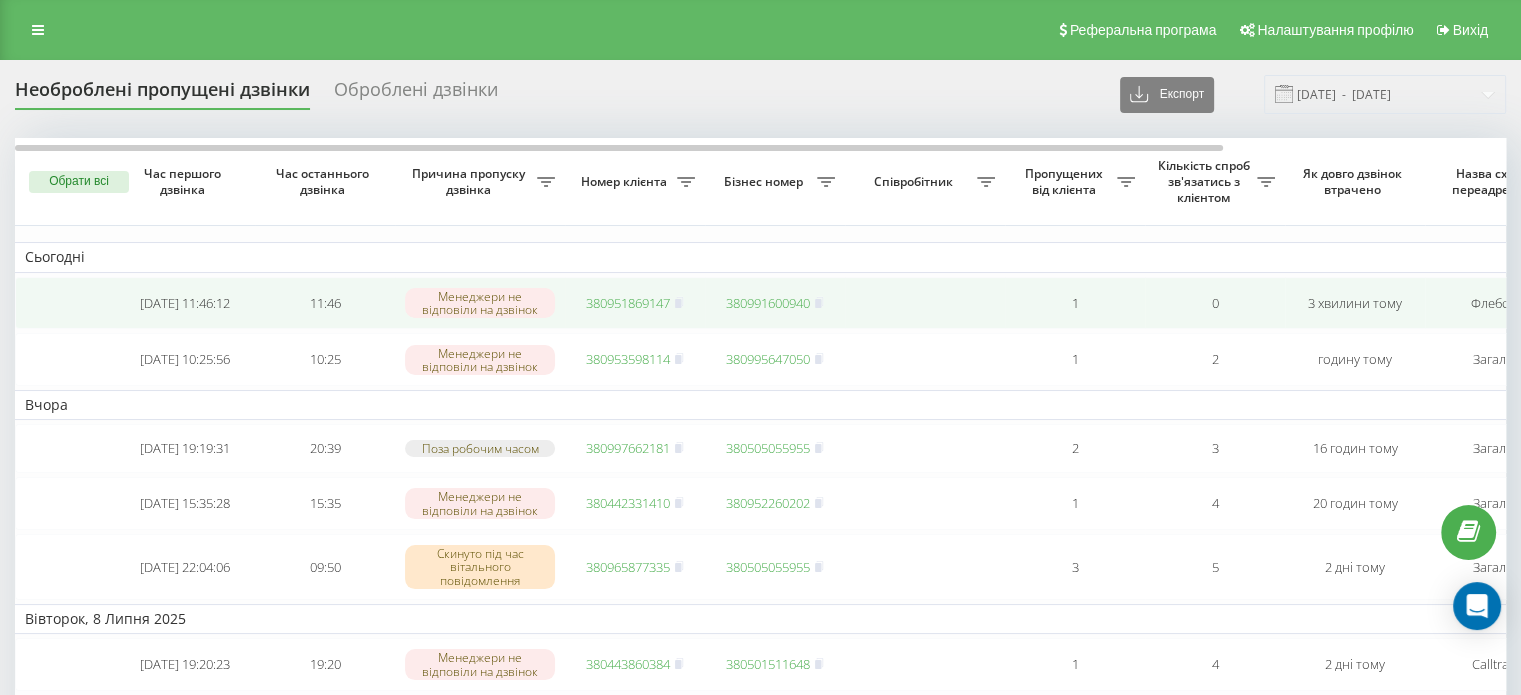click on "380951869147" at bounding box center (628, 303) 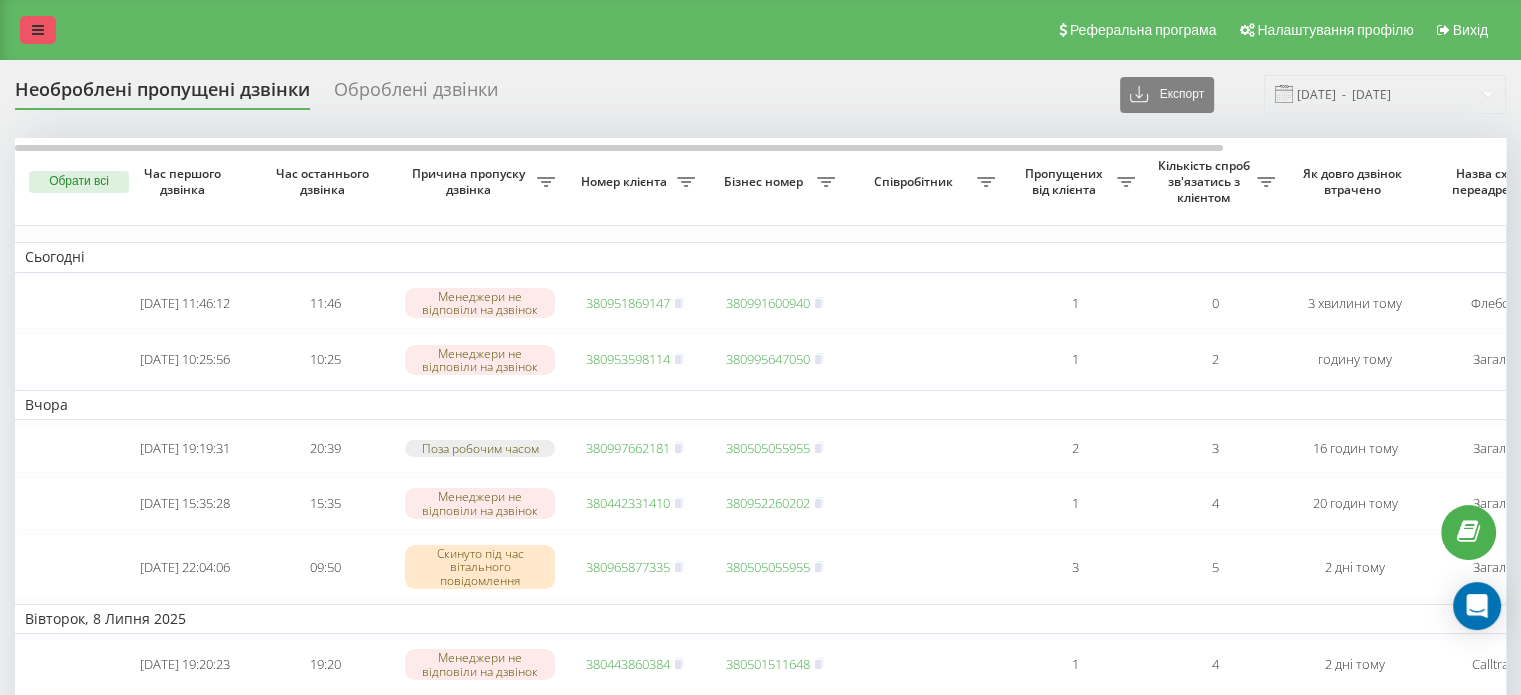 click at bounding box center (38, 30) 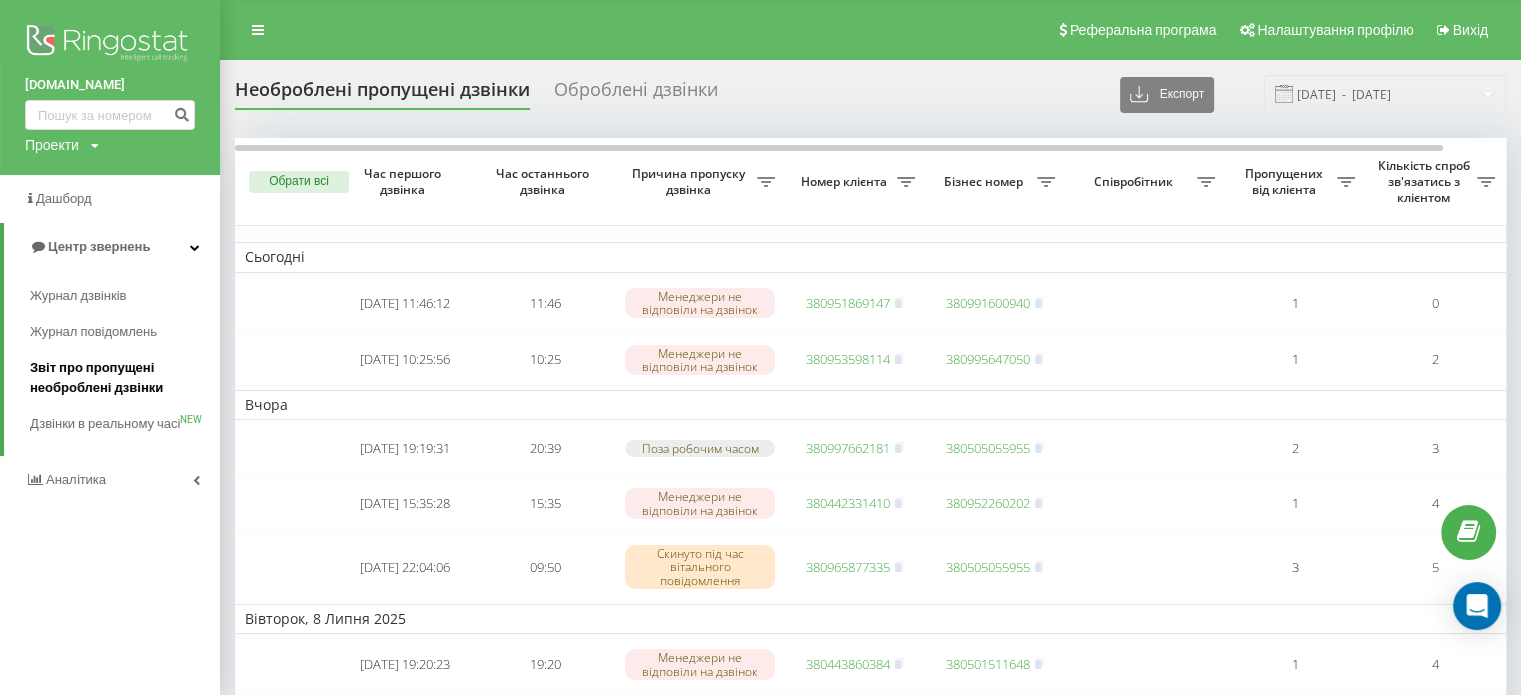 click on "Звіт про пропущені необроблені дзвінки" at bounding box center (120, 378) 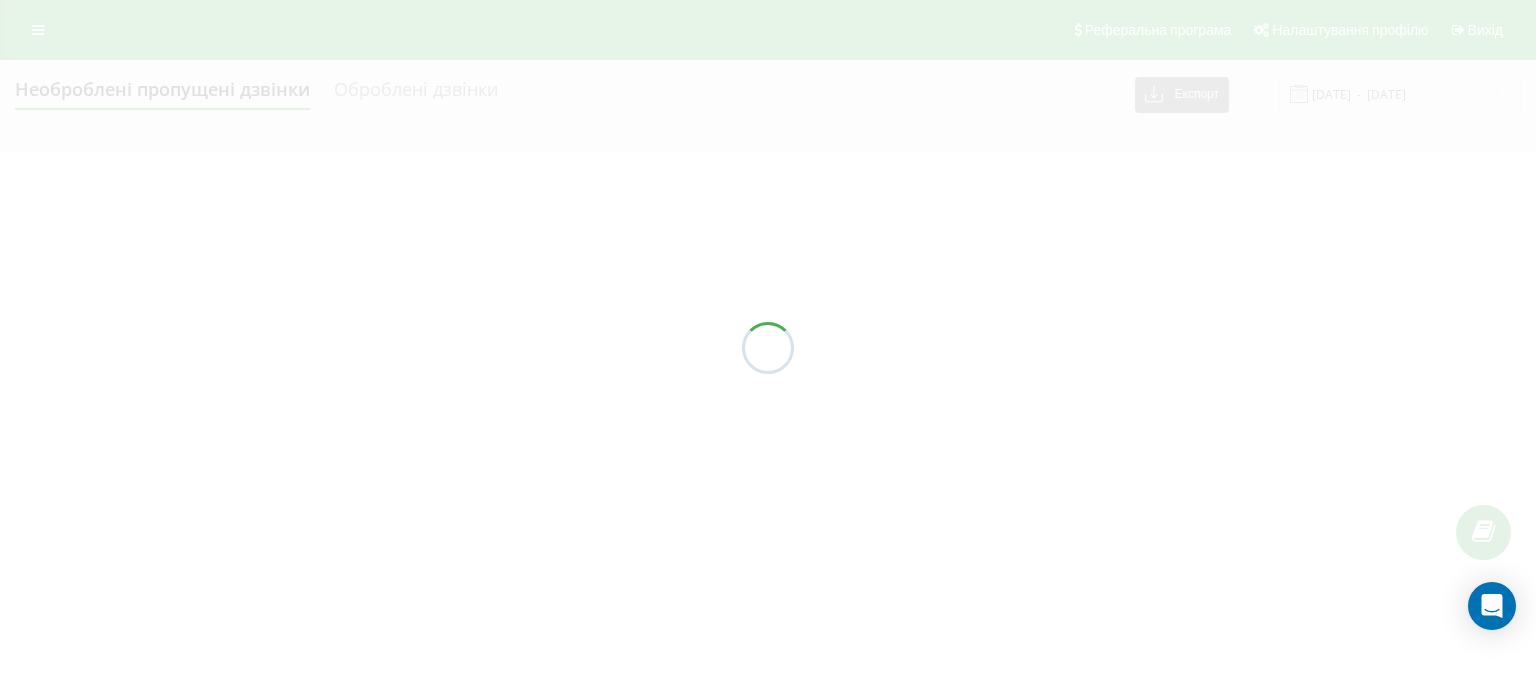 scroll, scrollTop: 0, scrollLeft: 0, axis: both 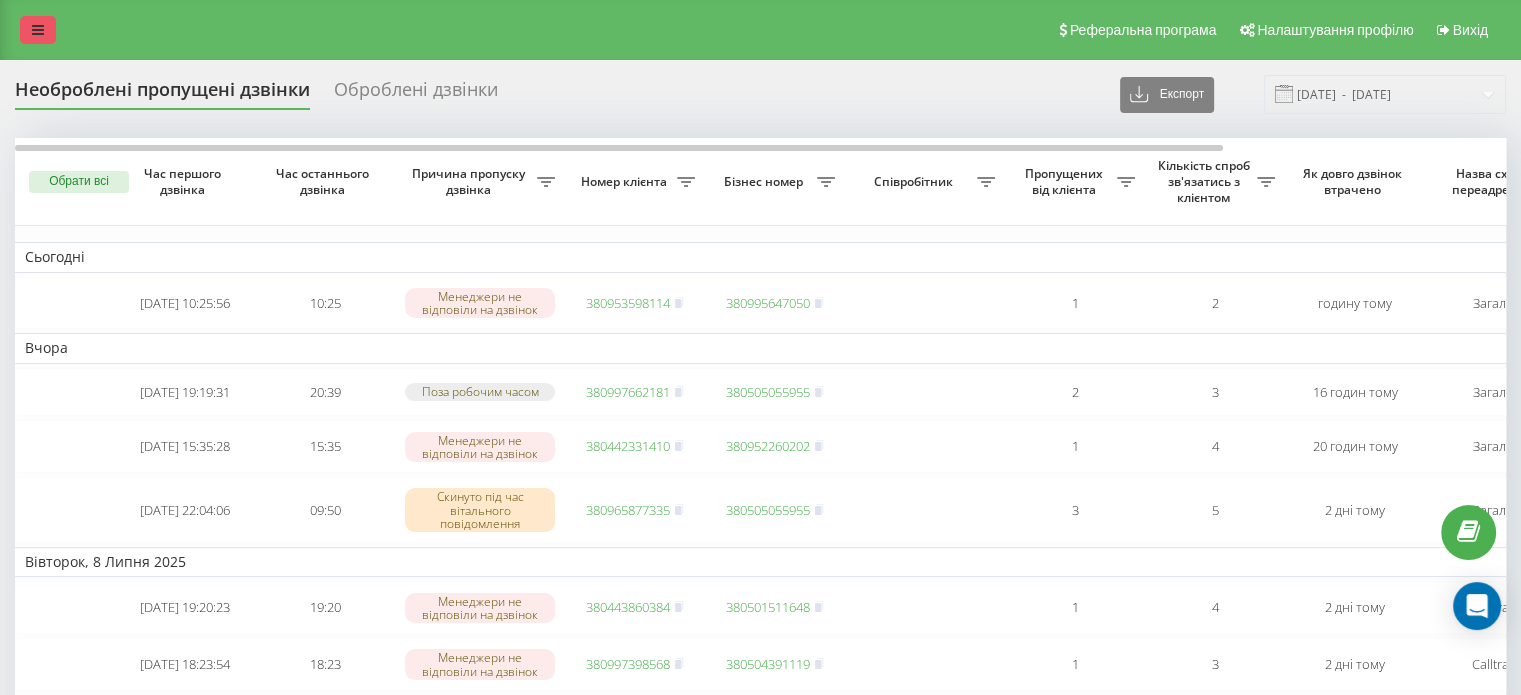 click at bounding box center [38, 30] 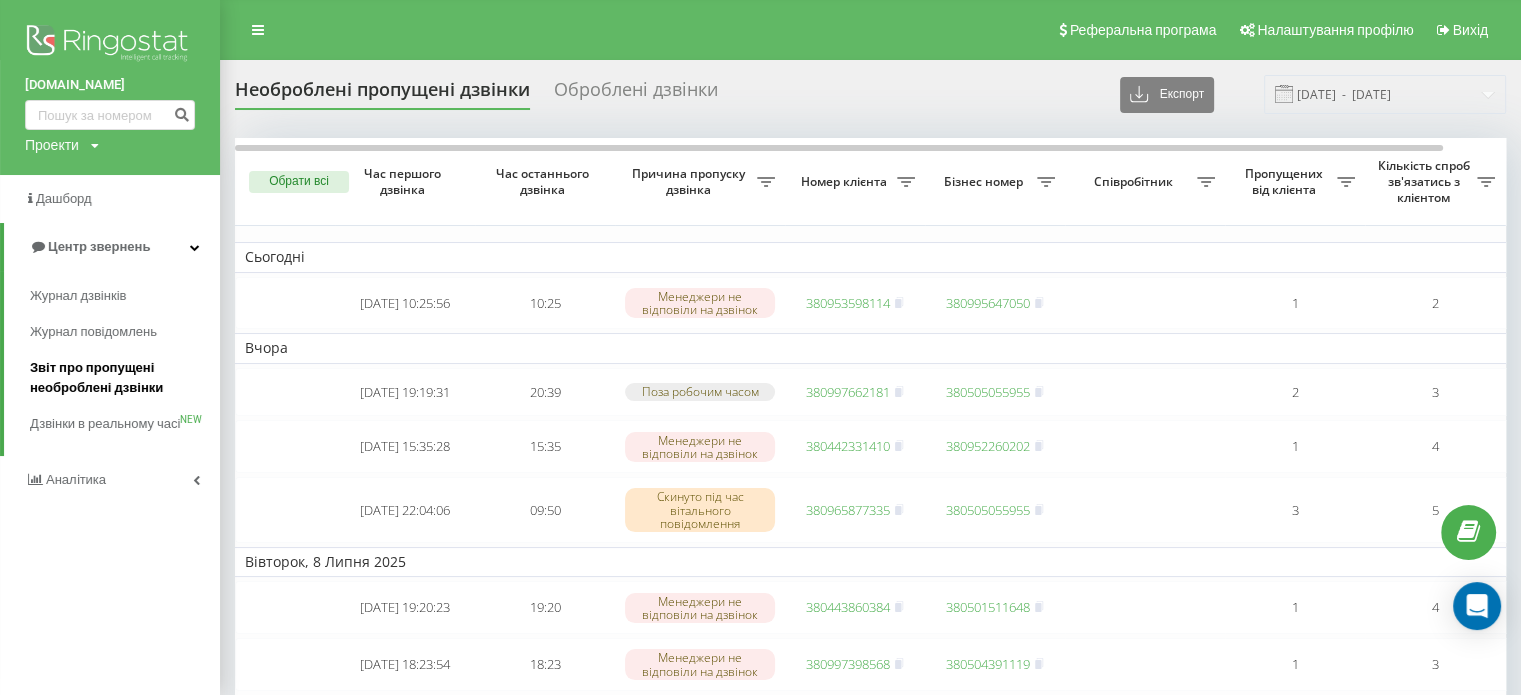 click on "Звіт про пропущені необроблені дзвінки" at bounding box center [120, 378] 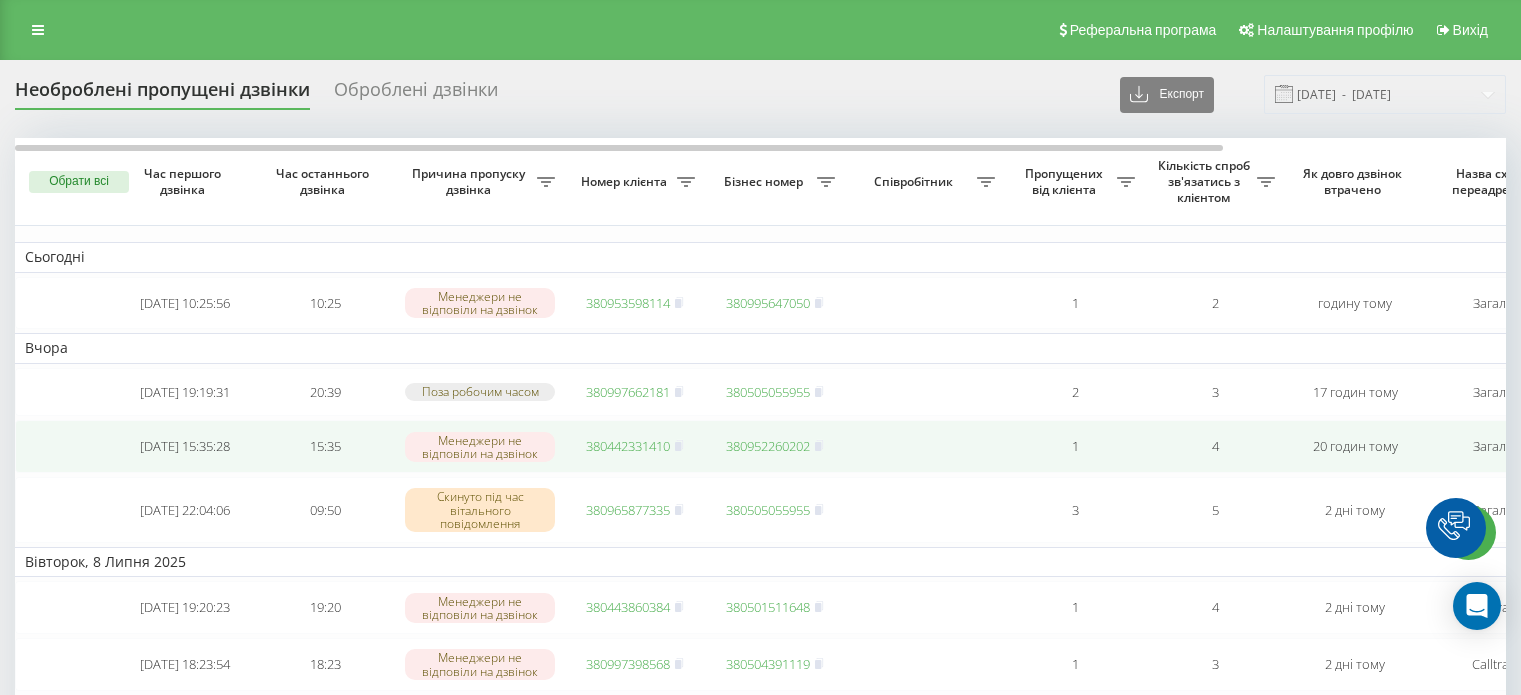 scroll, scrollTop: 0, scrollLeft: 0, axis: both 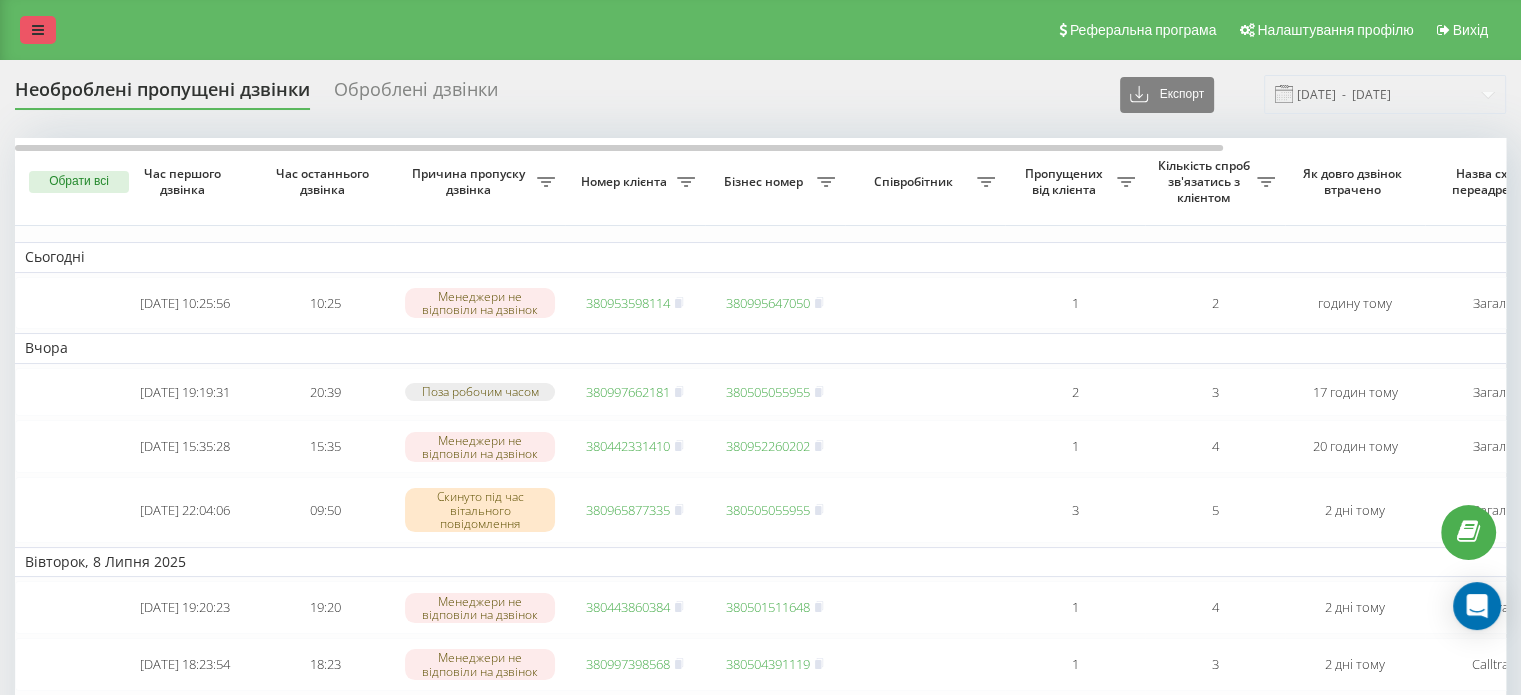 drag, startPoint x: 36, startPoint y: 20, endPoint x: 48, endPoint y: 35, distance: 19.209373 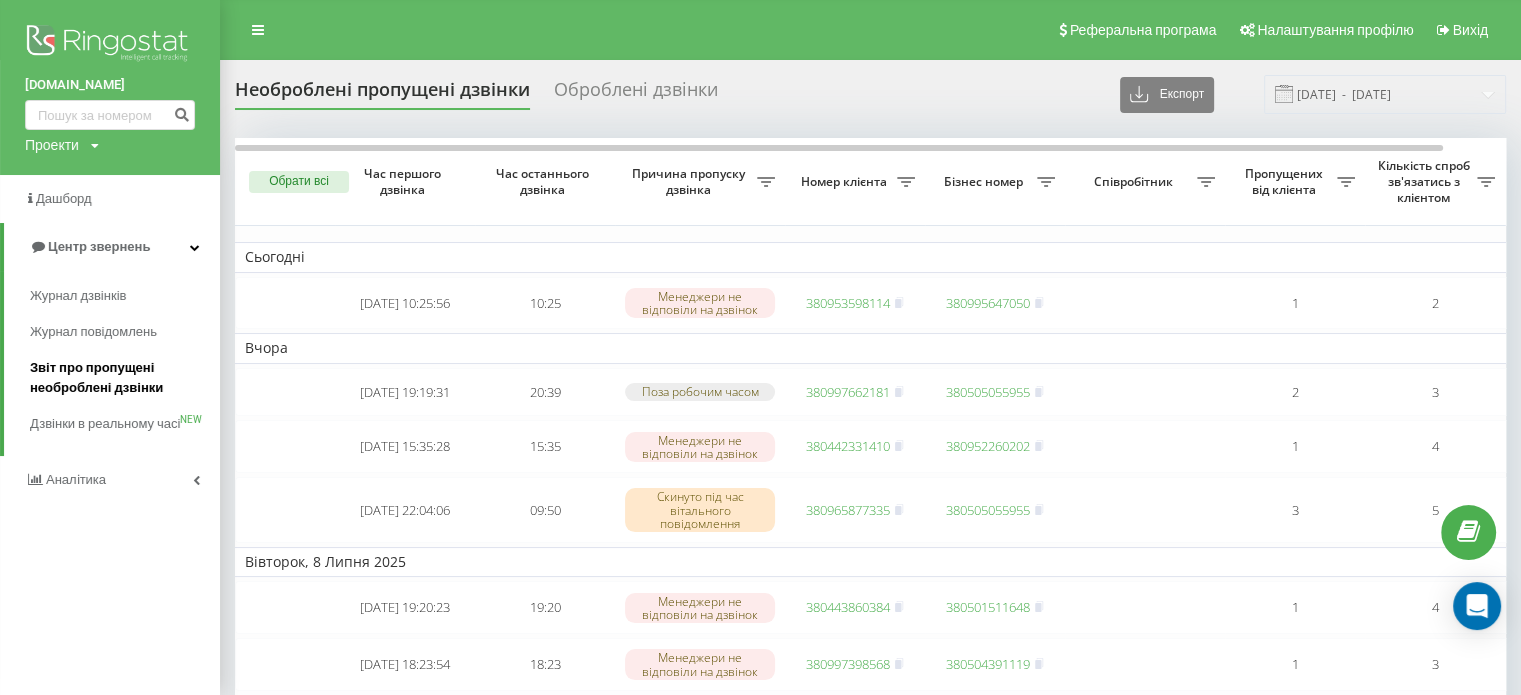 click on "Звіт про пропущені необроблені дзвінки" at bounding box center [120, 378] 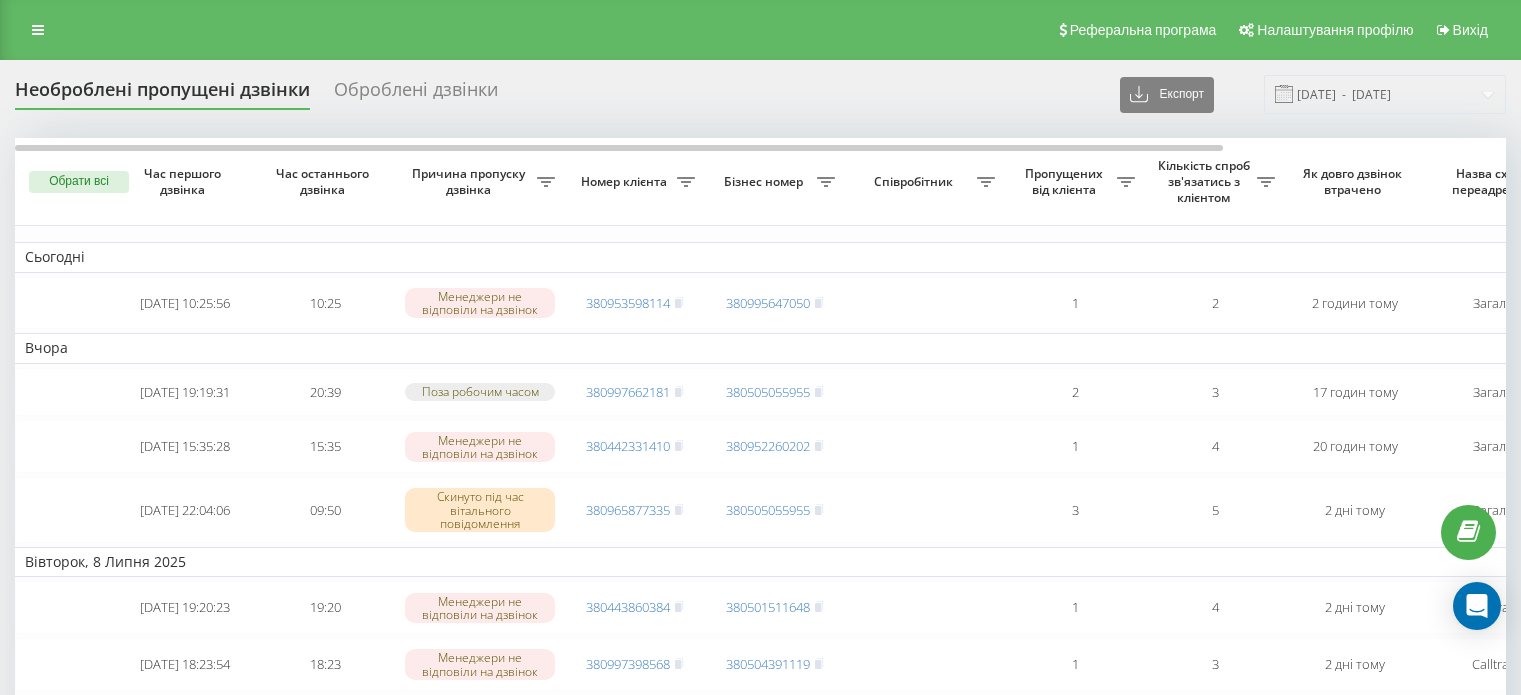 scroll, scrollTop: 0, scrollLeft: 0, axis: both 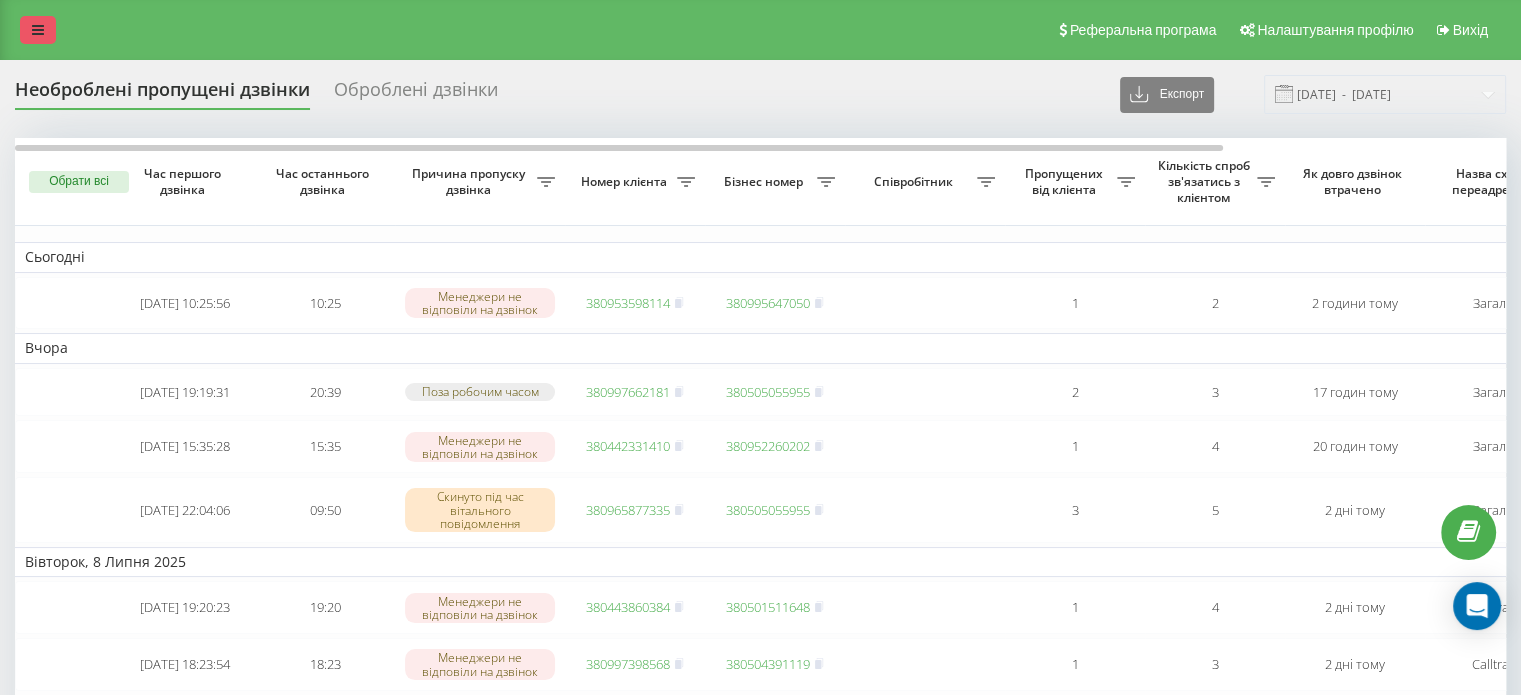 click at bounding box center [38, 30] 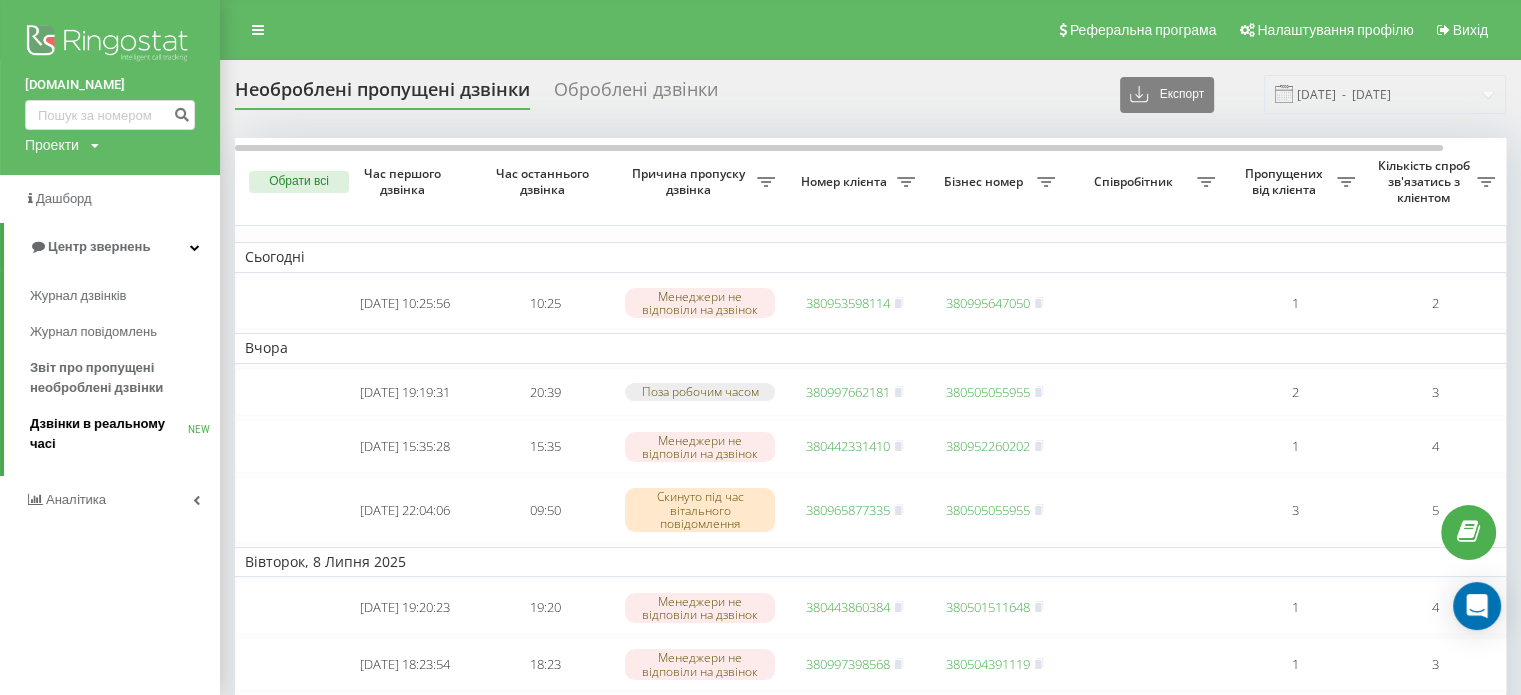 click on "Дзвінки в реальному часі" at bounding box center (109, 434) 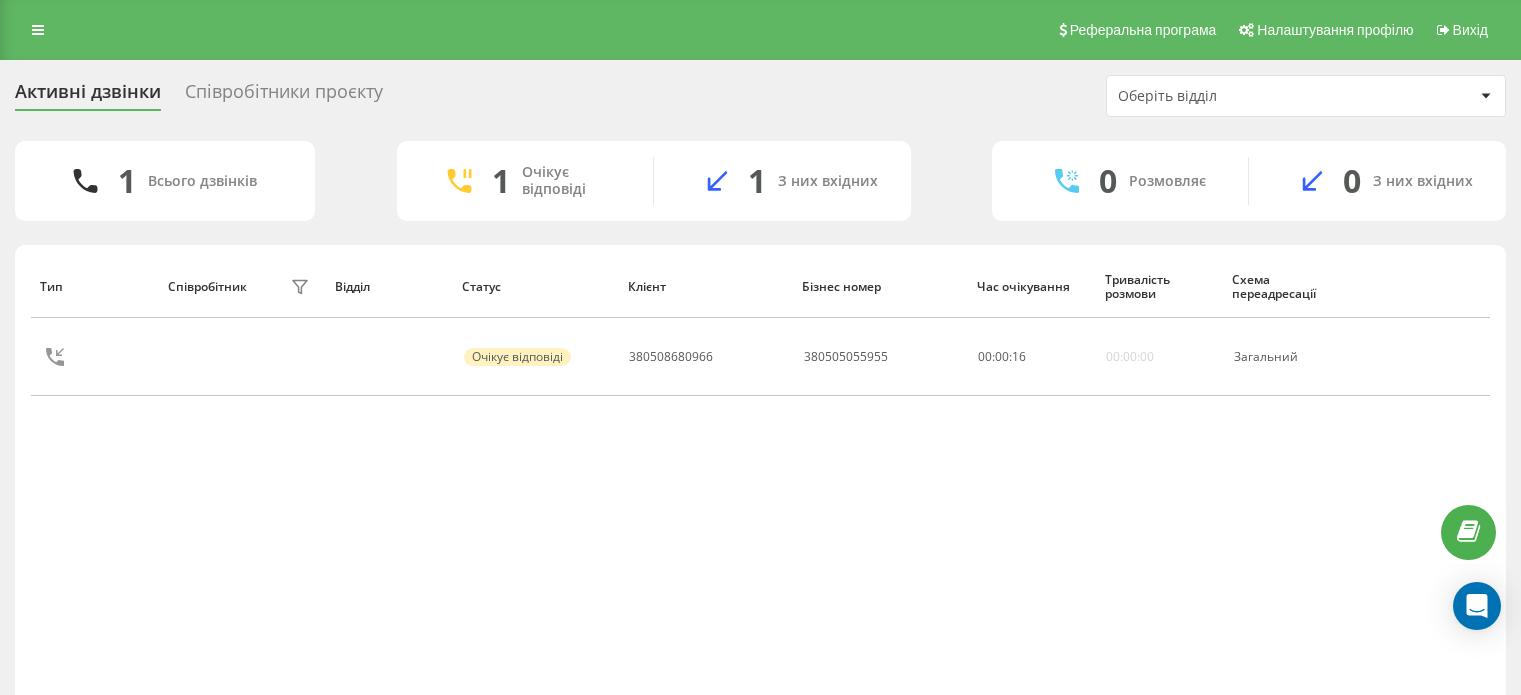 scroll, scrollTop: 0, scrollLeft: 0, axis: both 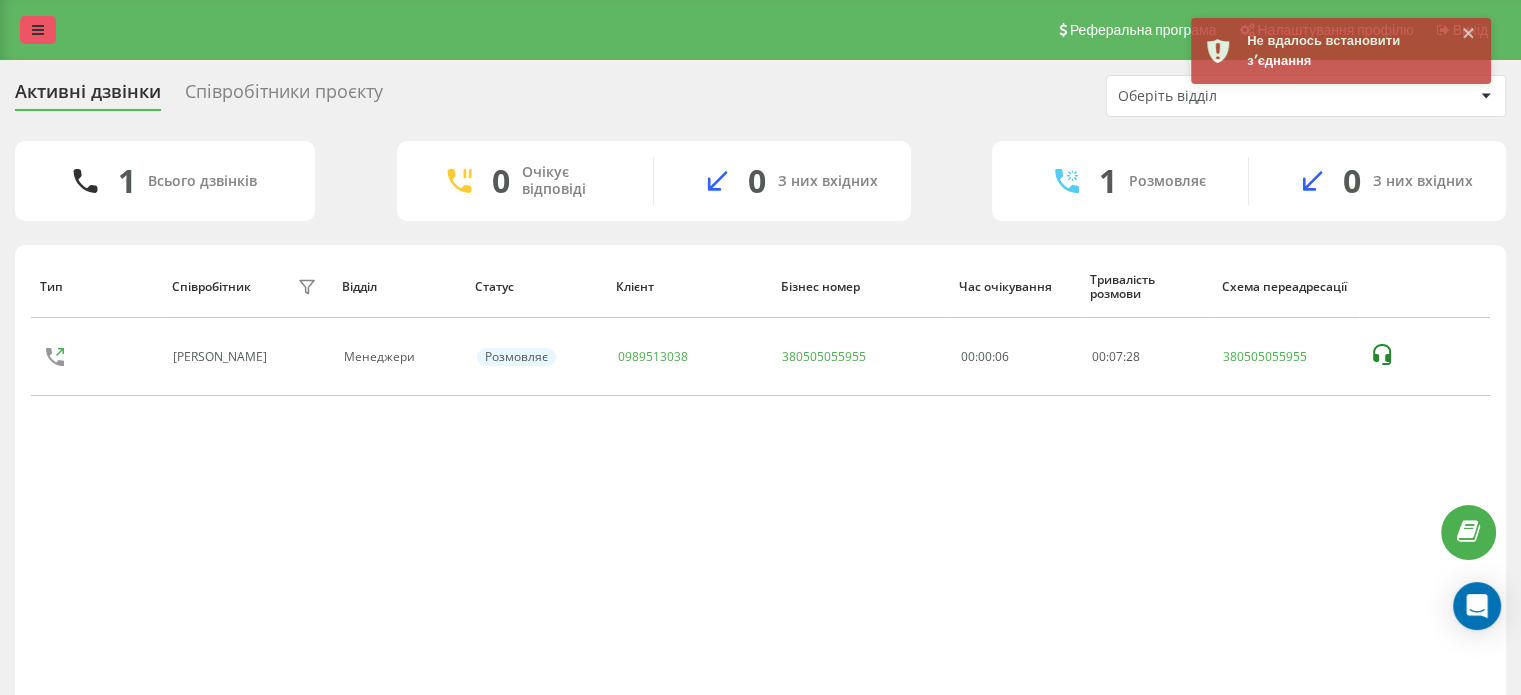 click at bounding box center [38, 30] 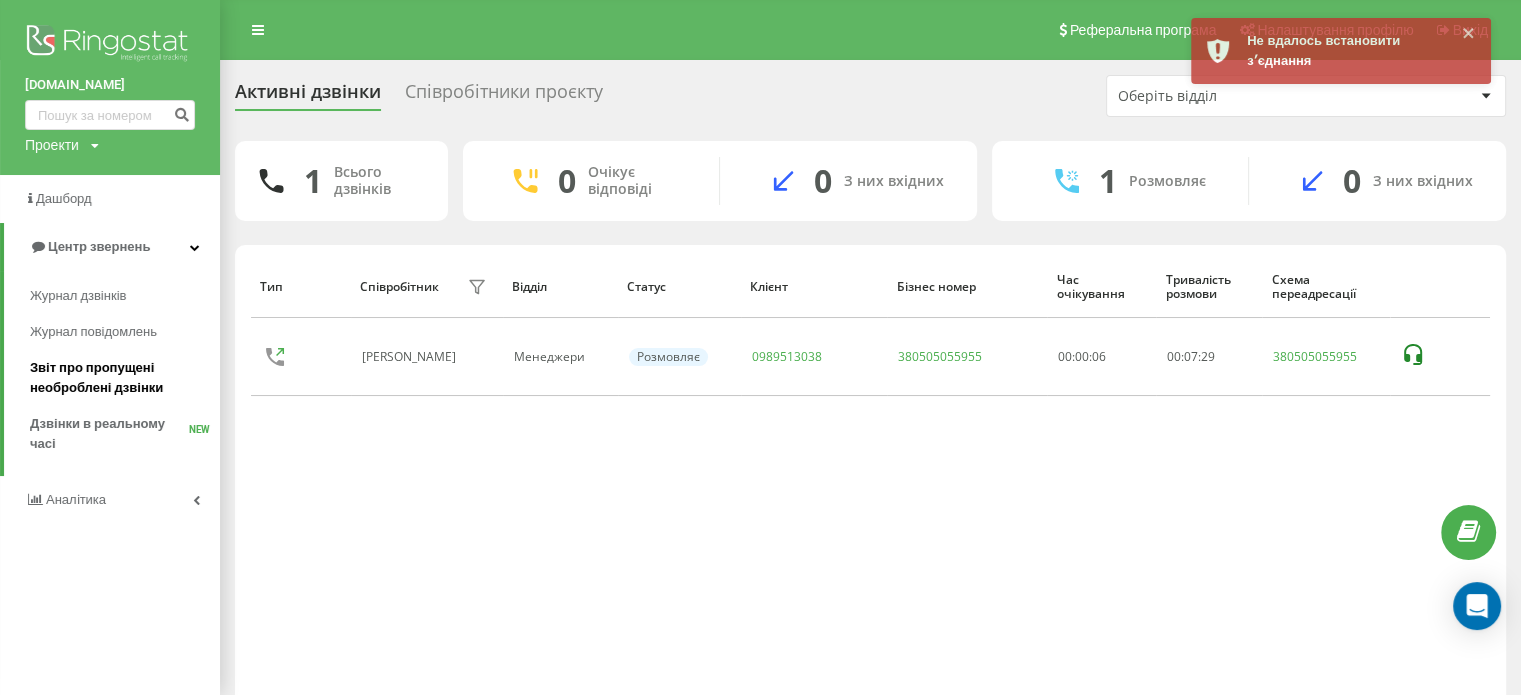 click on "Звіт про пропущені необроблені дзвінки" at bounding box center [120, 378] 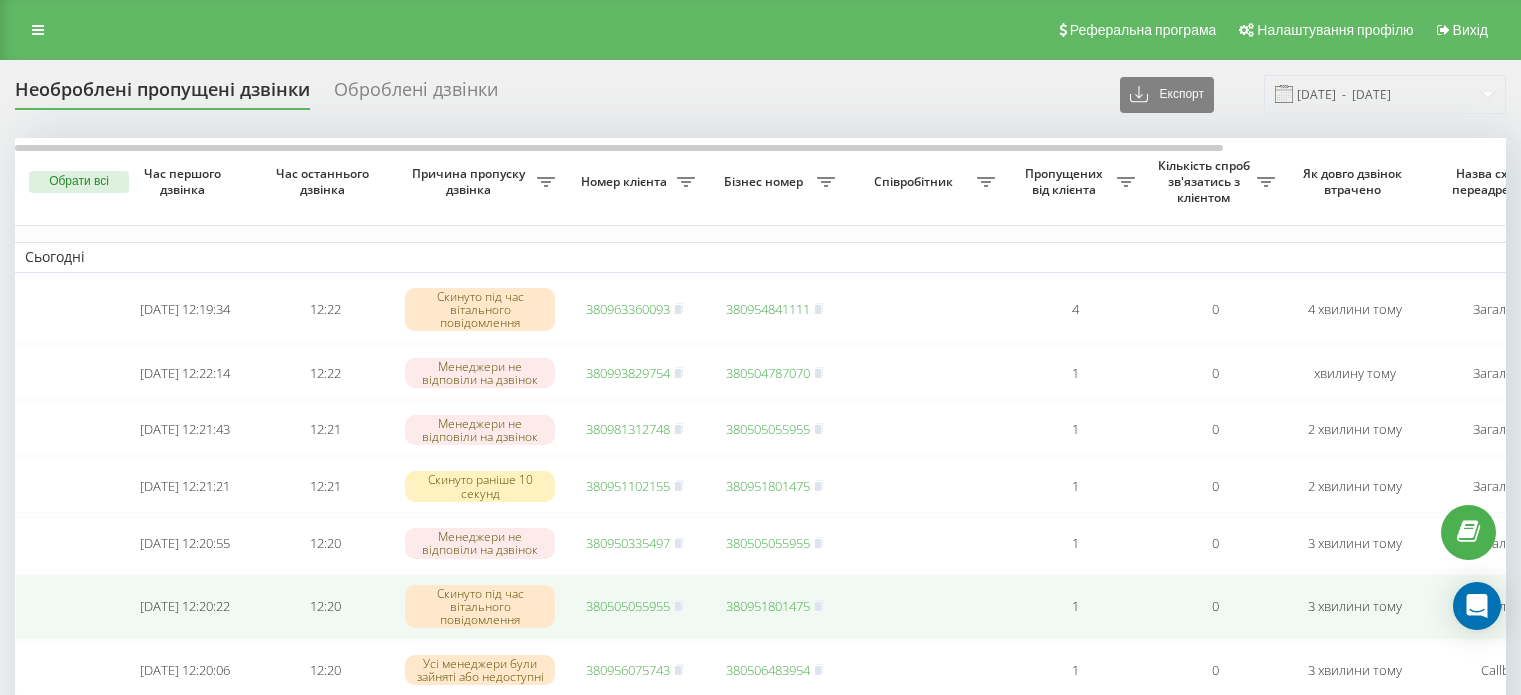 scroll, scrollTop: 0, scrollLeft: 0, axis: both 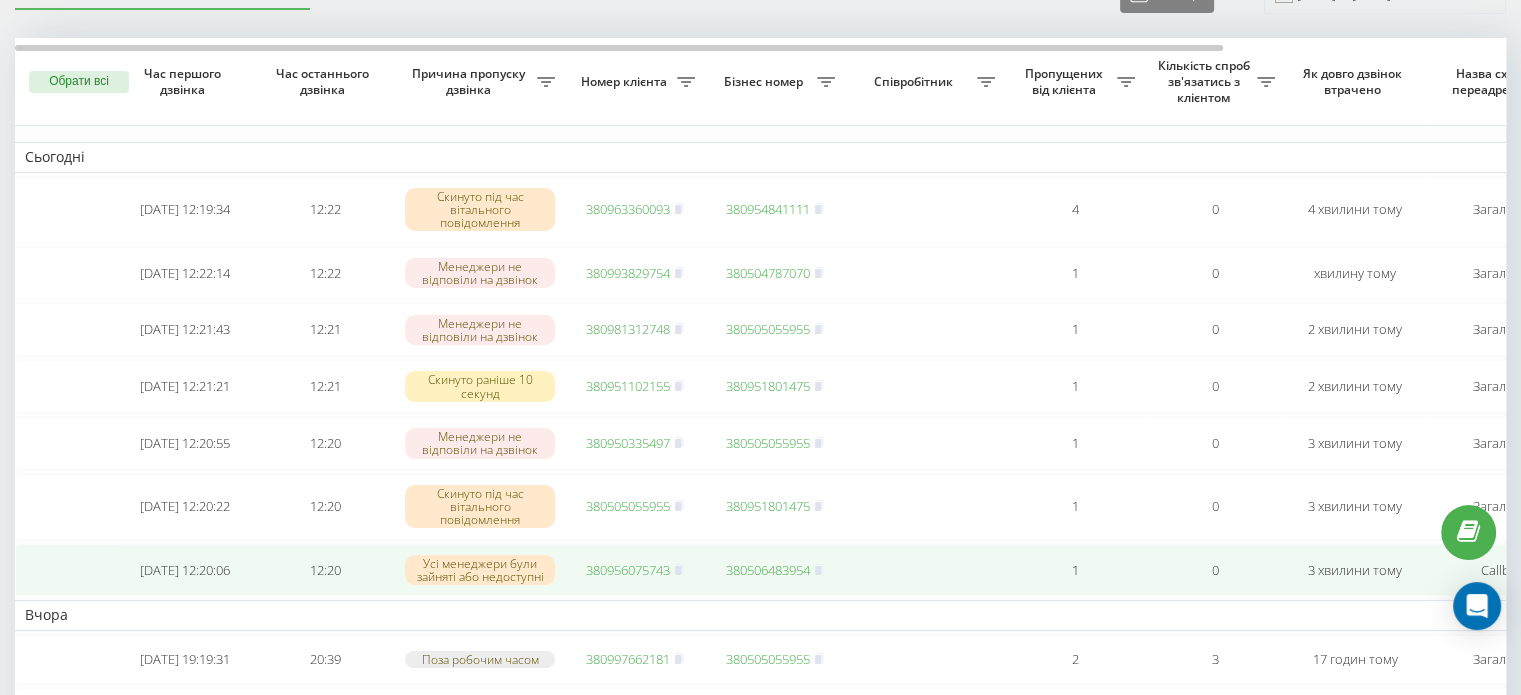 click on "380956075743" at bounding box center [628, 570] 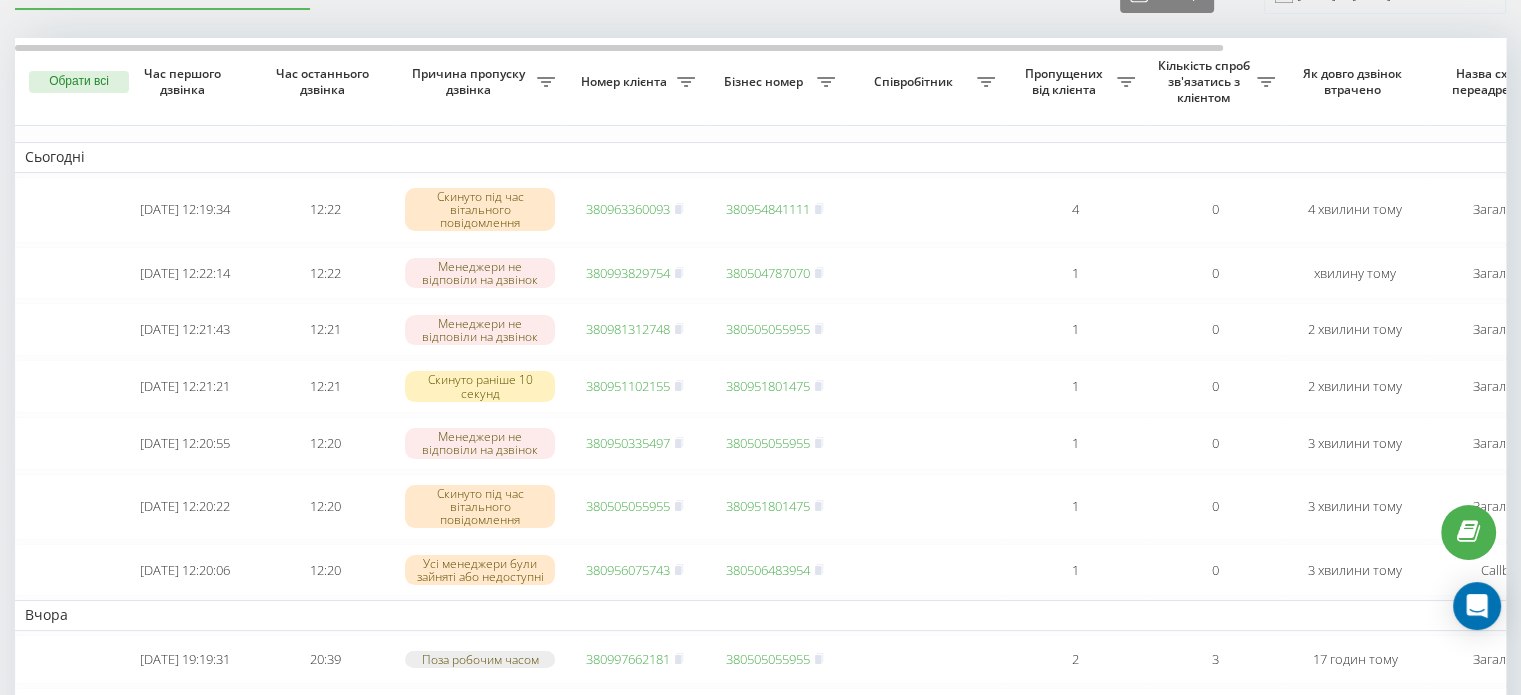 scroll, scrollTop: 0, scrollLeft: 0, axis: both 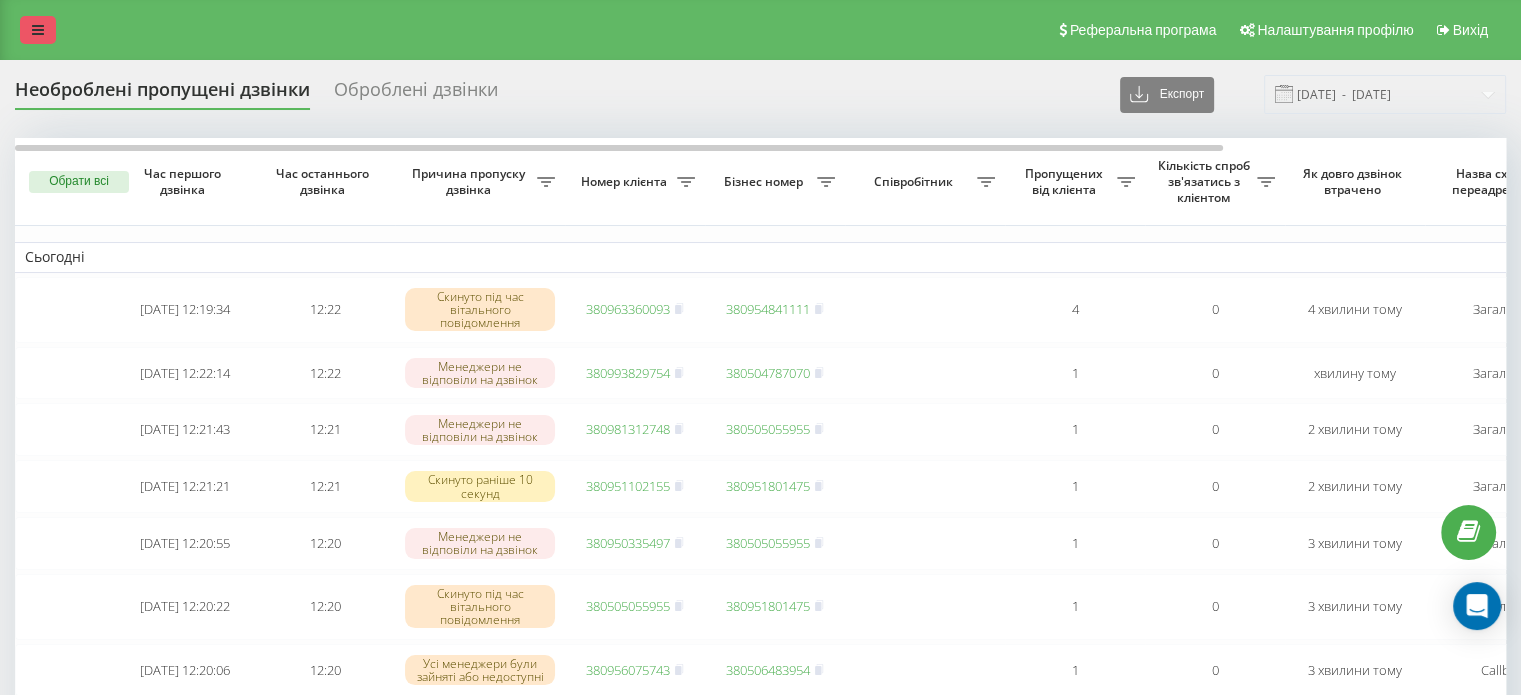 drag, startPoint x: 40, startPoint y: 26, endPoint x: 44, endPoint y: 43, distance: 17.464249 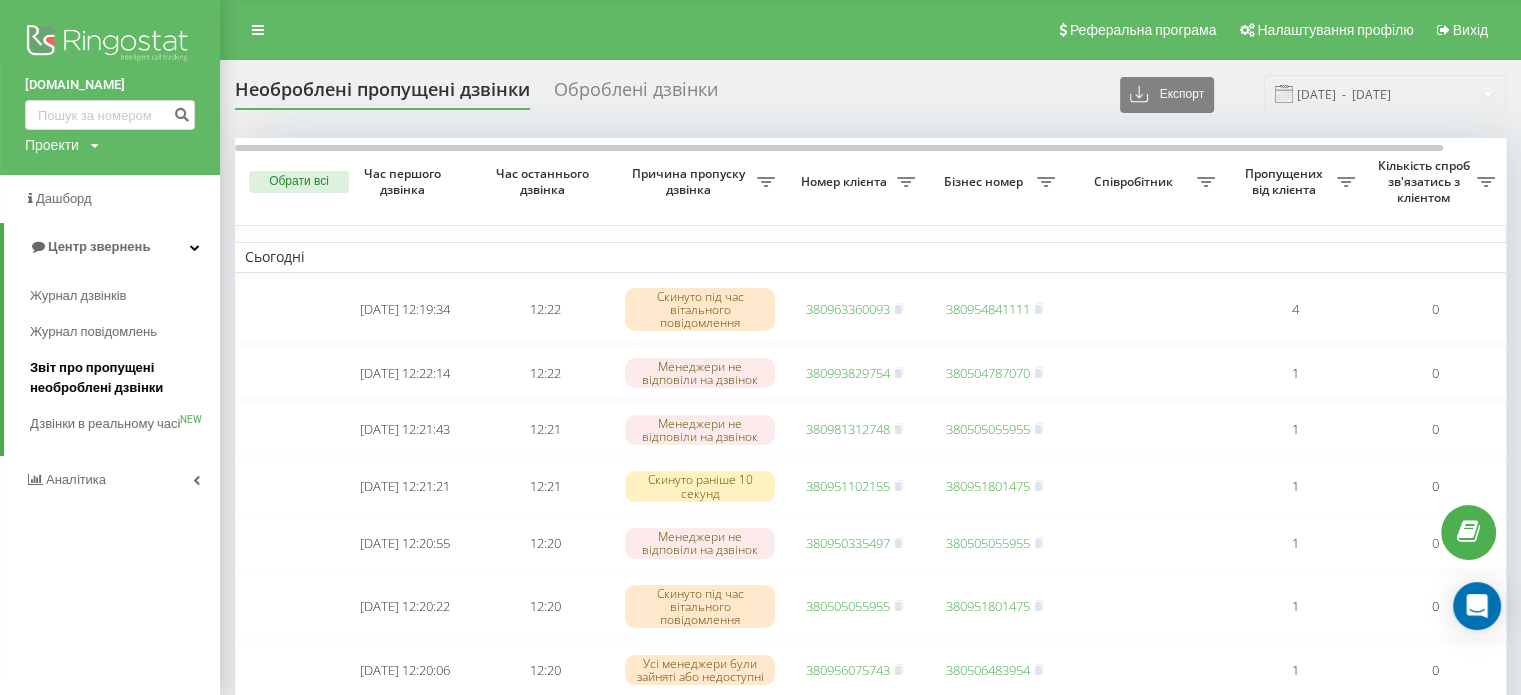 click on "Звіт про пропущені необроблені дзвінки" at bounding box center (120, 378) 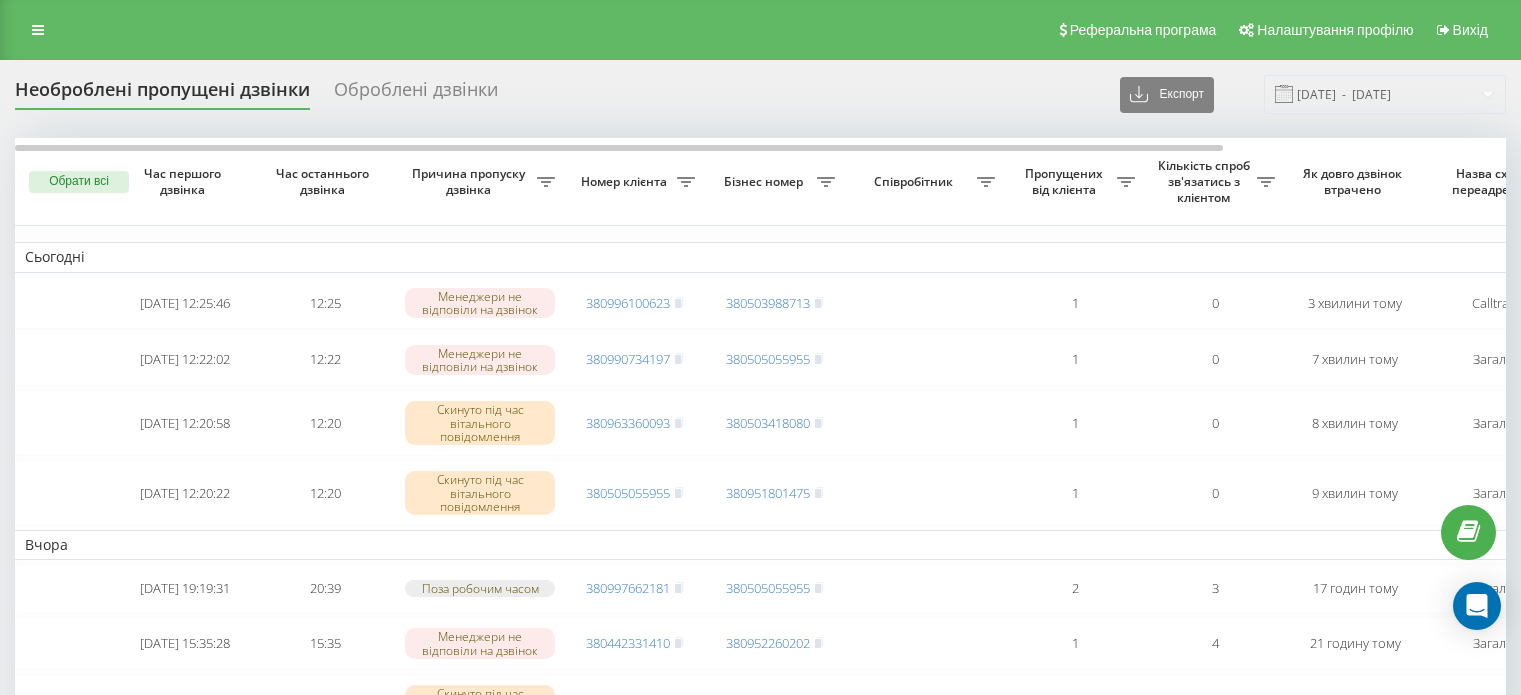 scroll, scrollTop: 0, scrollLeft: 0, axis: both 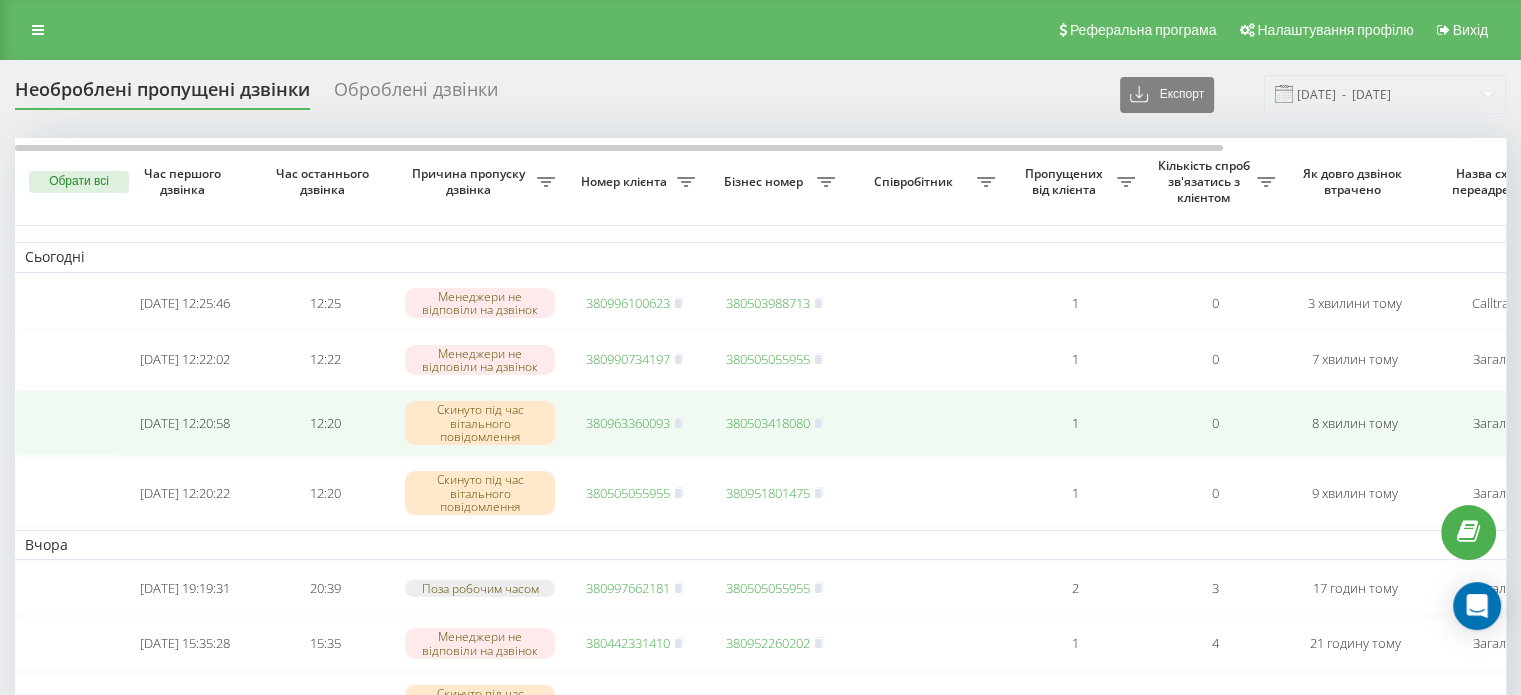 click on "380963360093" at bounding box center (628, 423) 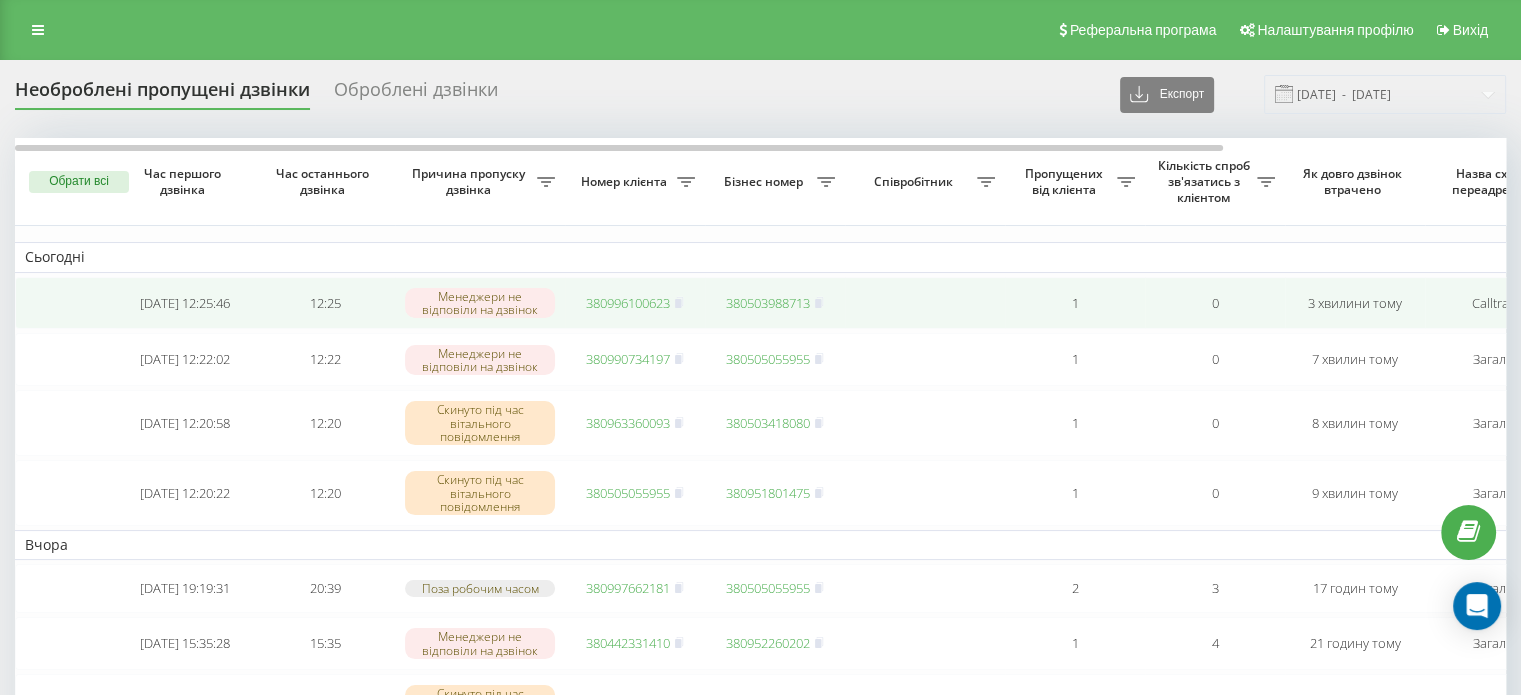 click on "380996100623" at bounding box center (628, 303) 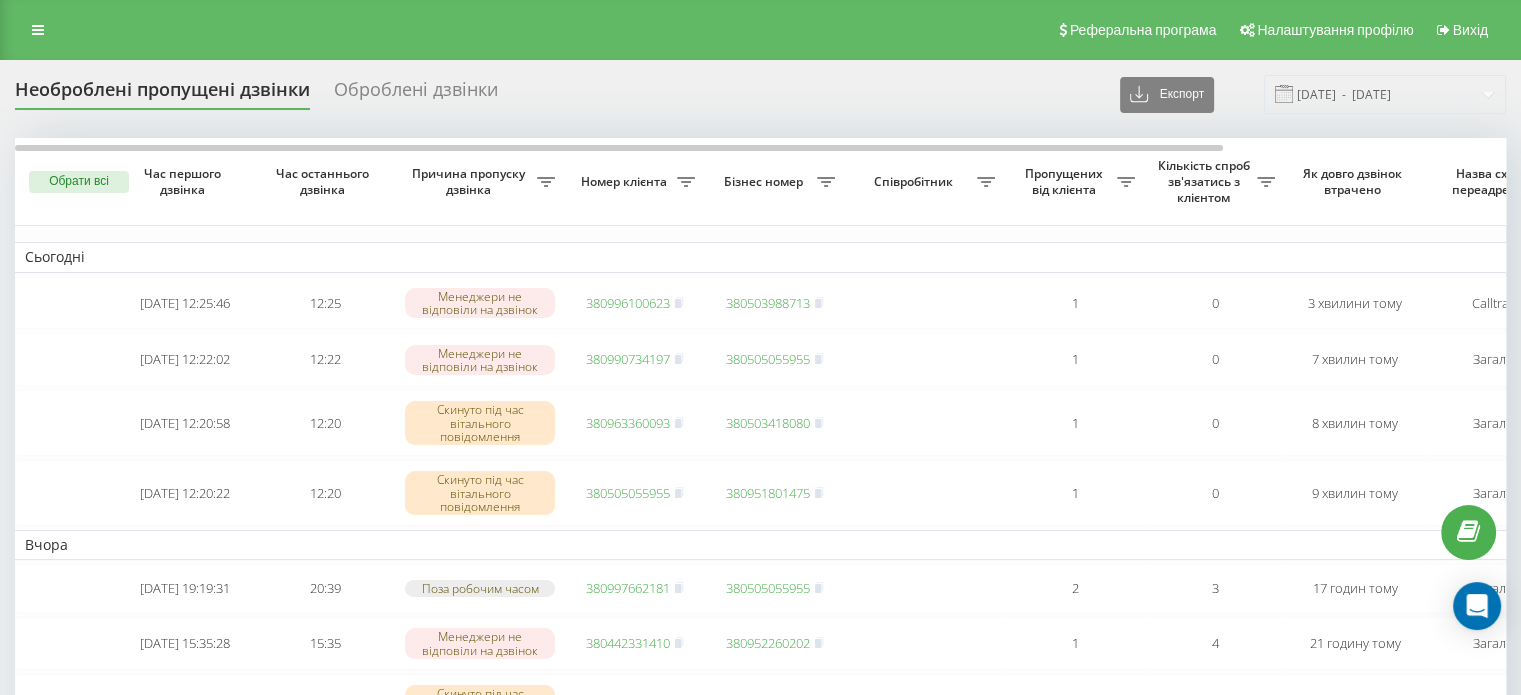 click on "Реферальна програма Налаштування профілю Вихід" at bounding box center [760, 30] 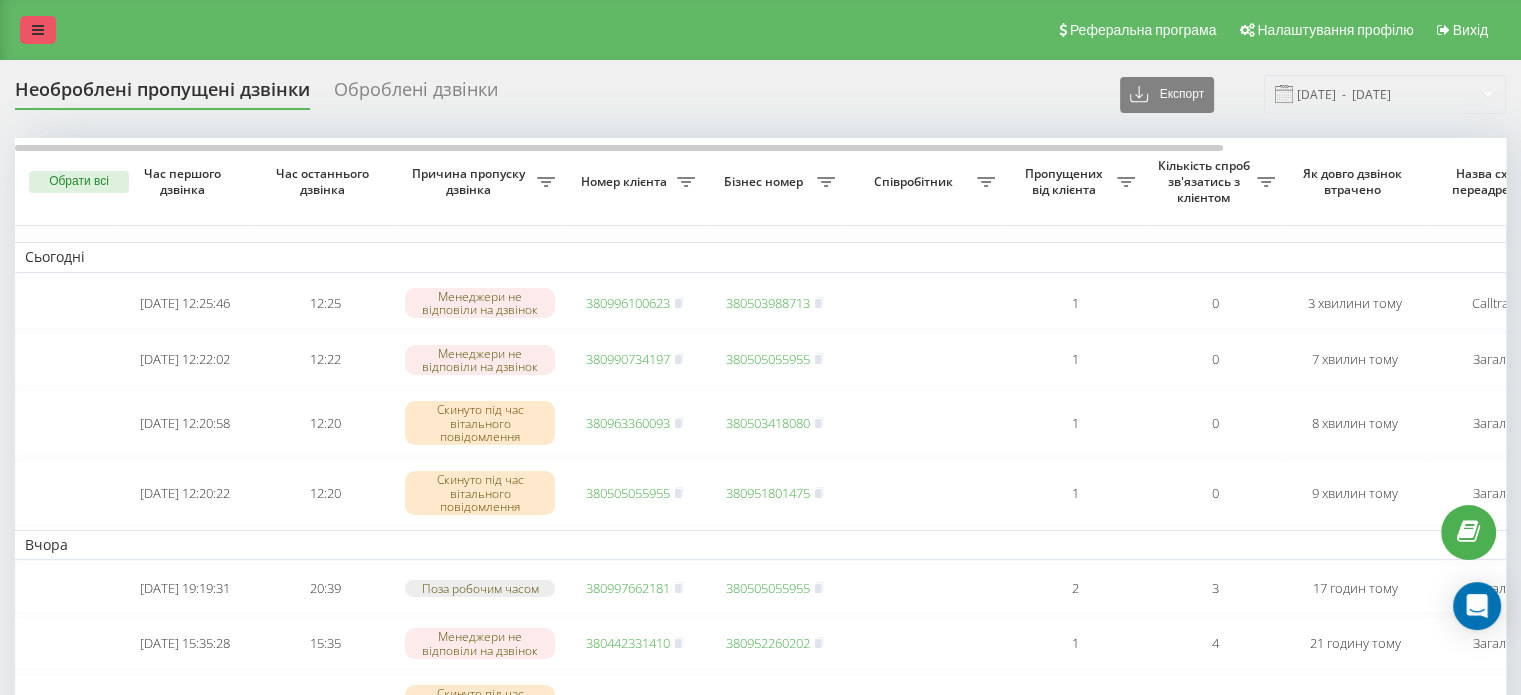 click at bounding box center [38, 30] 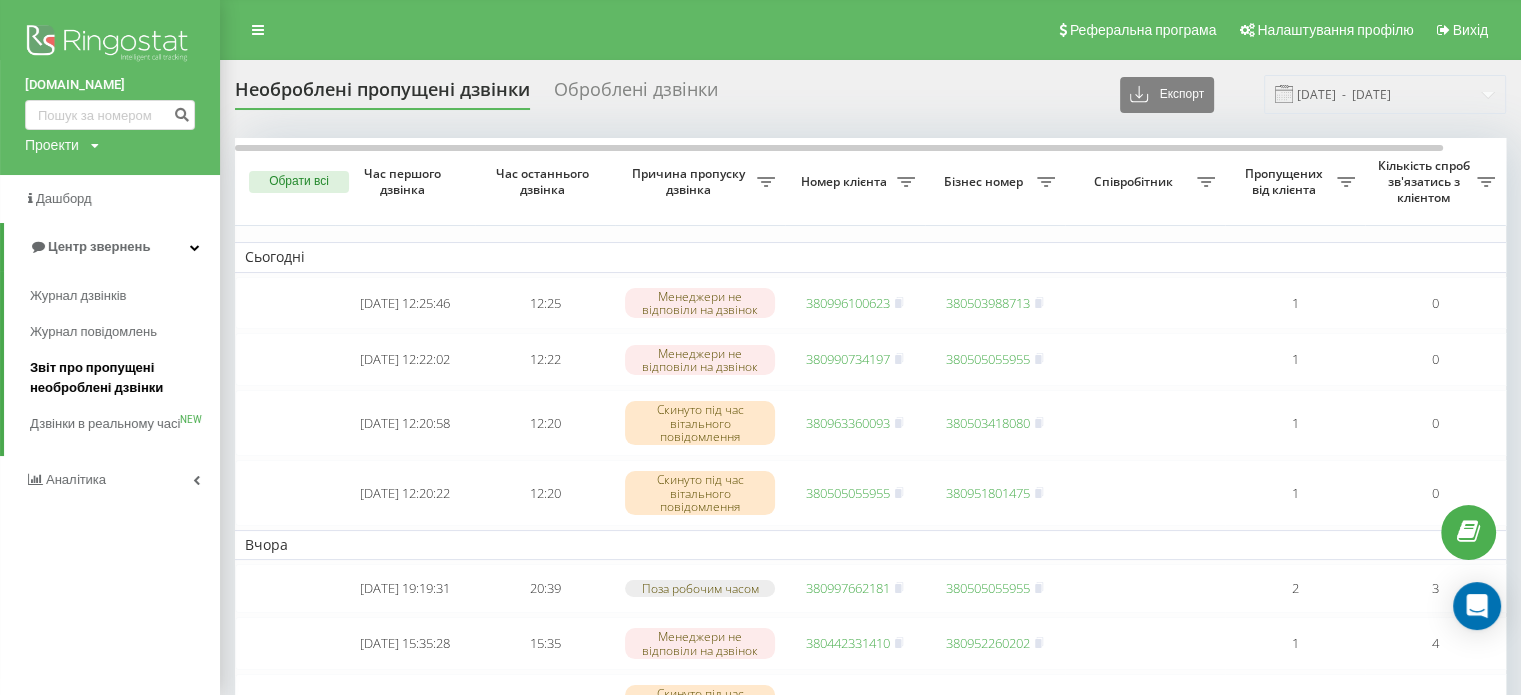 click on "Звіт про пропущені необроблені дзвінки" at bounding box center (120, 378) 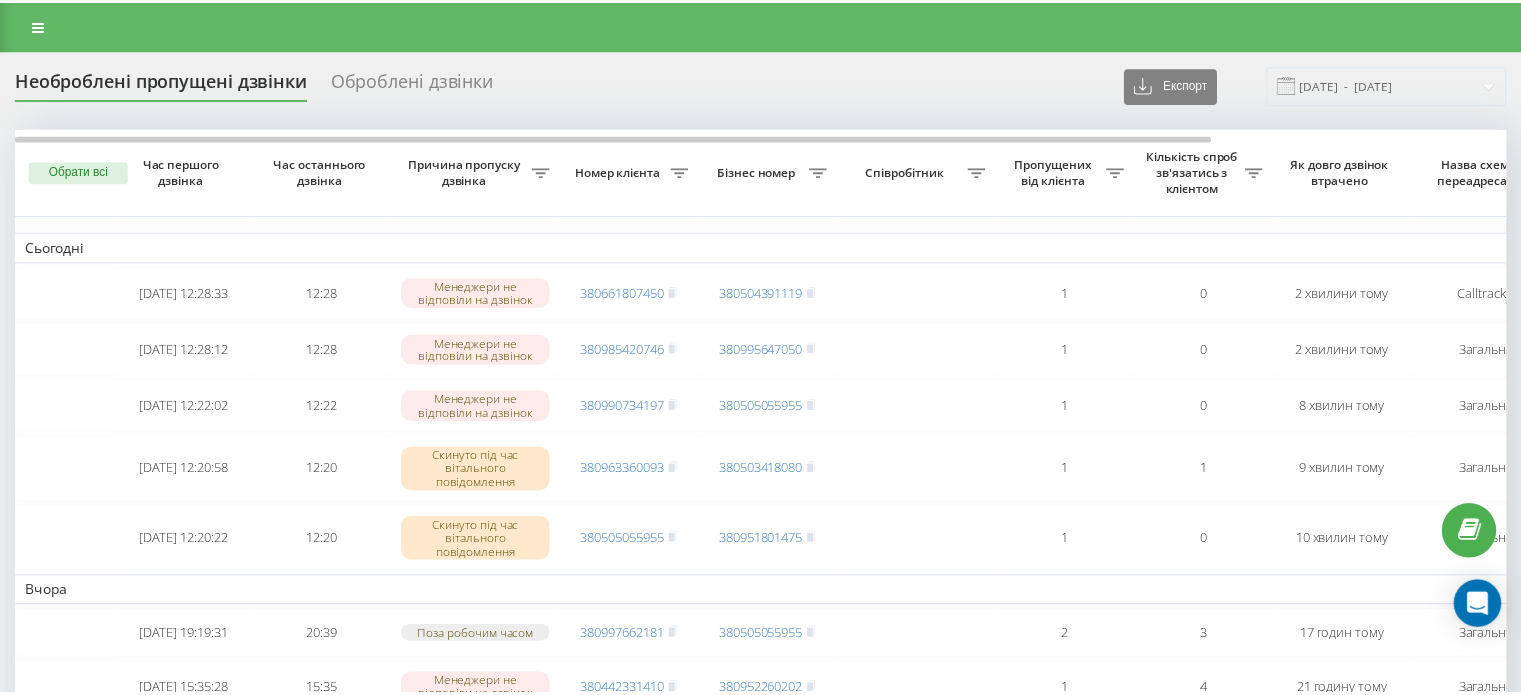 scroll, scrollTop: 0, scrollLeft: 0, axis: both 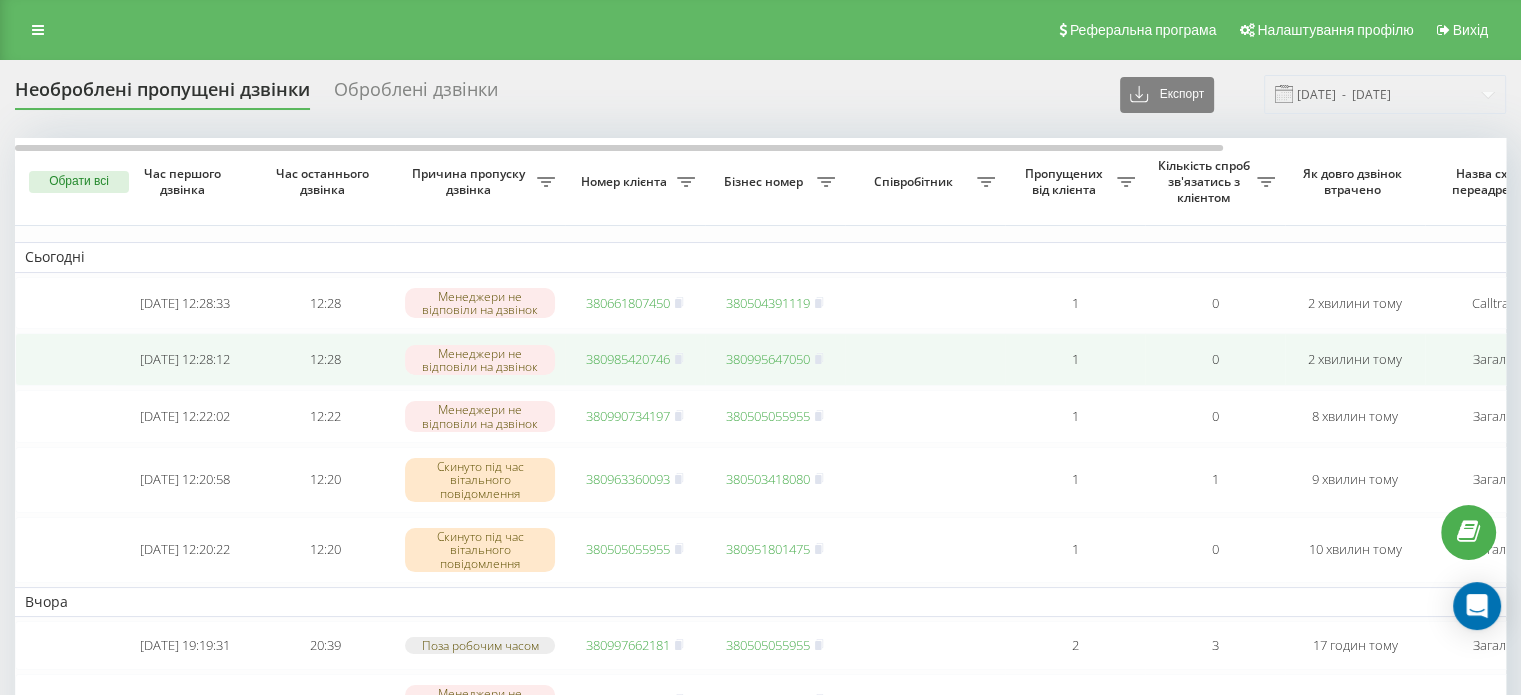click on "380985420746" at bounding box center [628, 359] 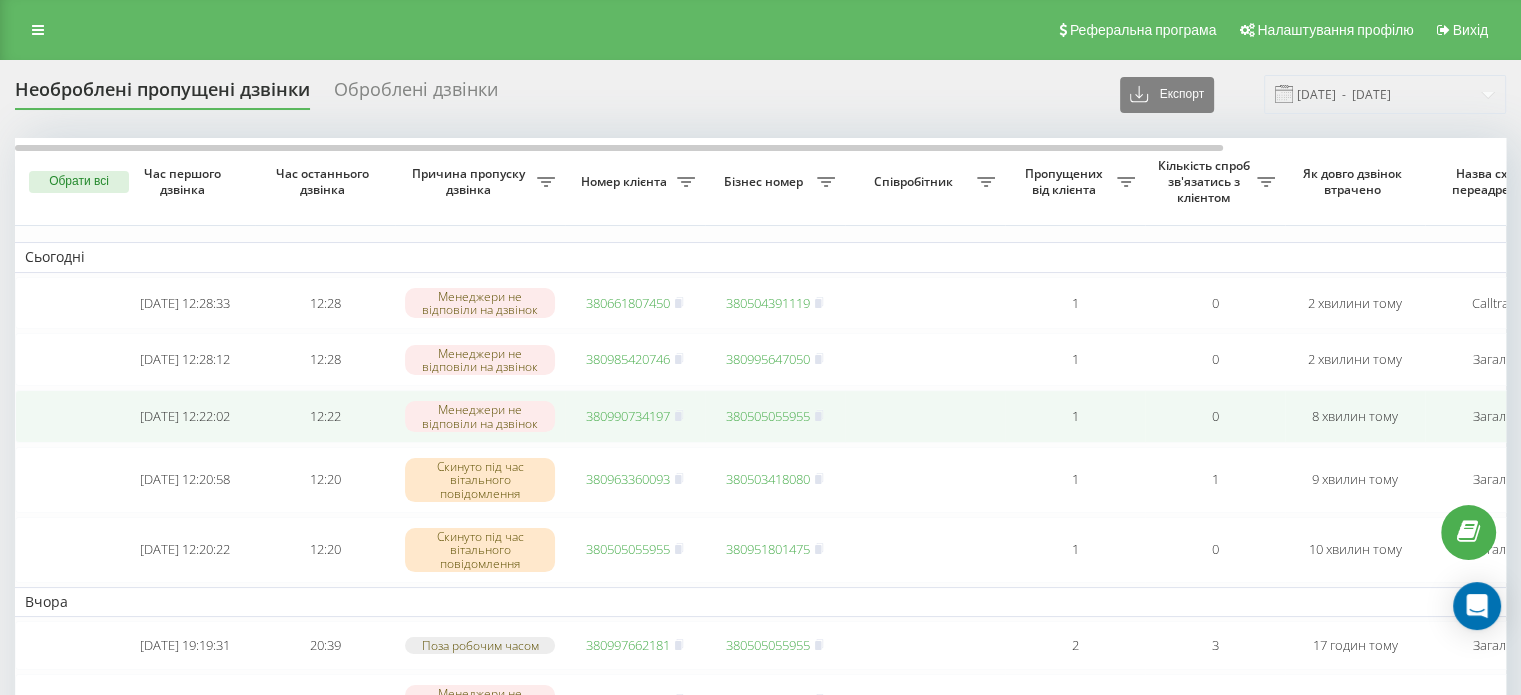 click on "380990734197" at bounding box center (628, 416) 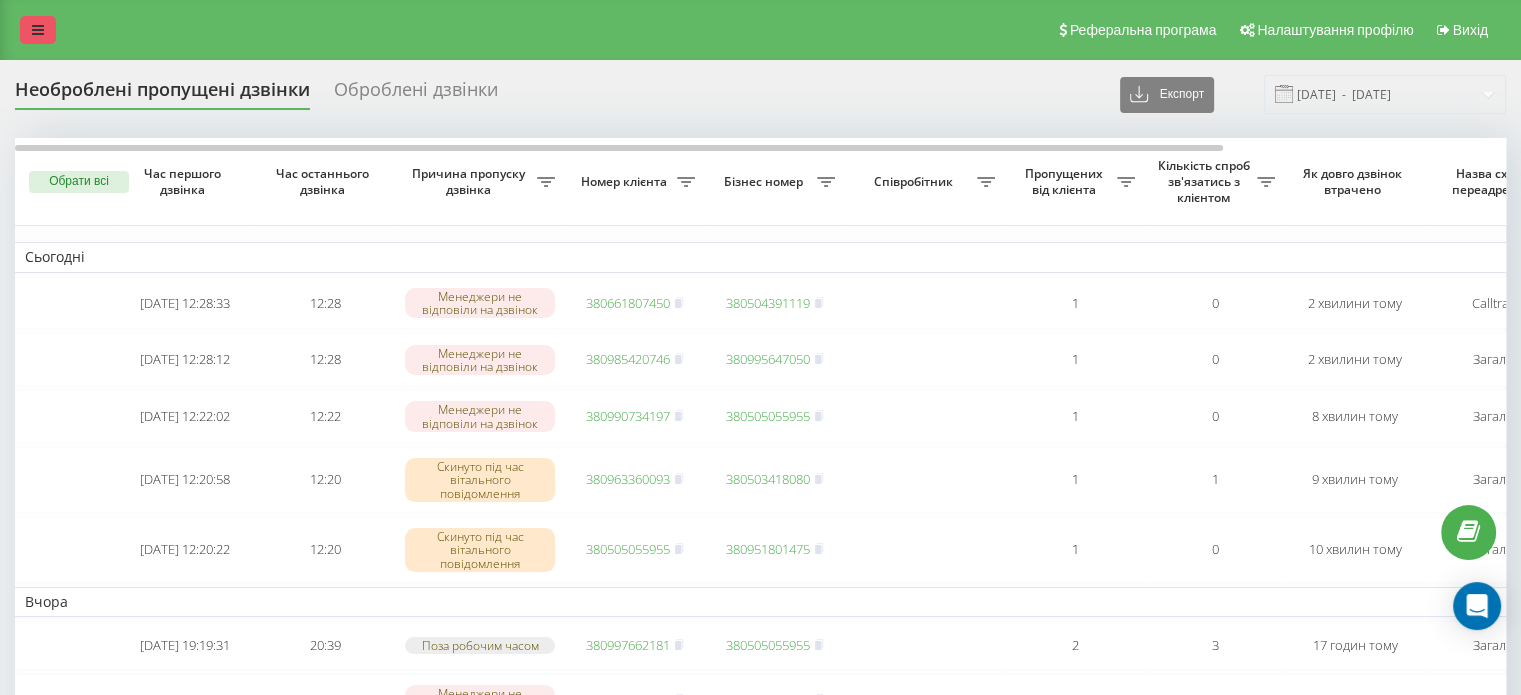 click at bounding box center [38, 30] 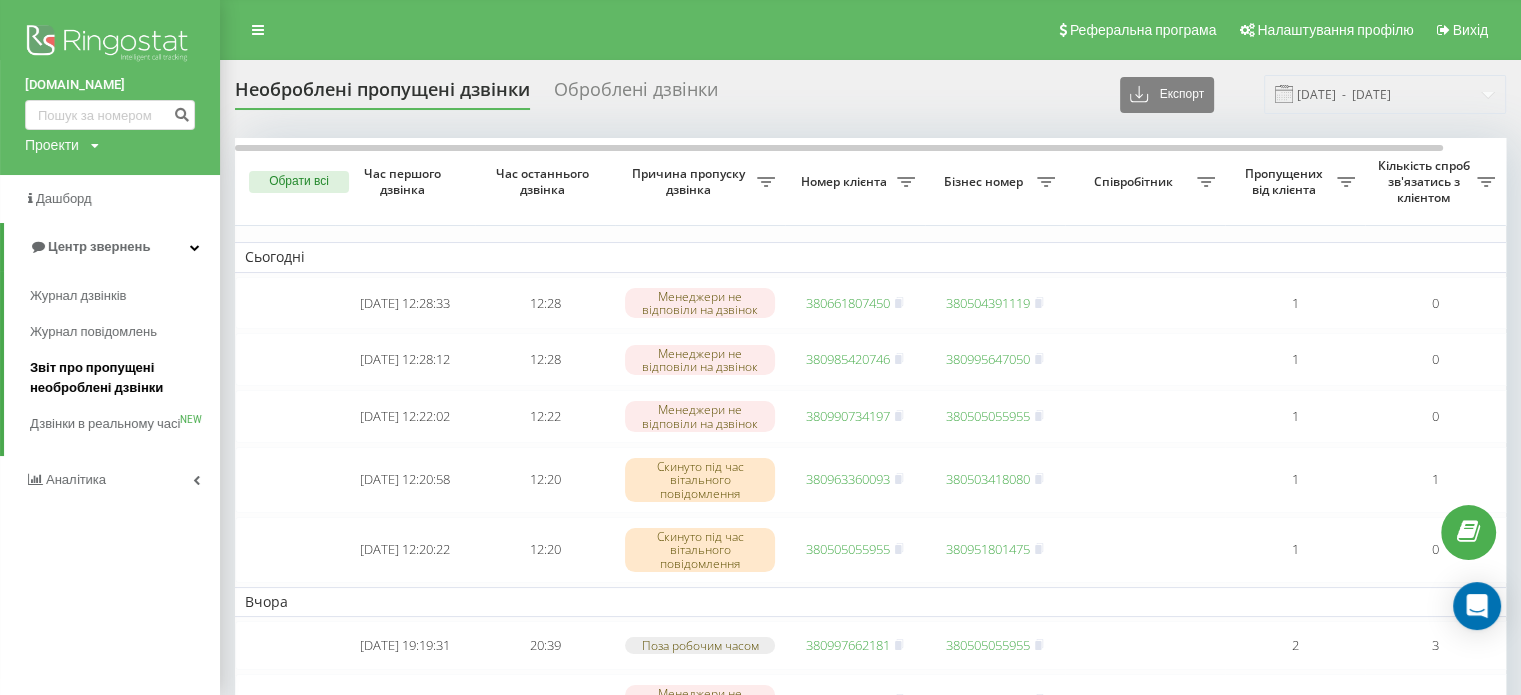 click on "Звіт про пропущені необроблені дзвінки" at bounding box center [120, 378] 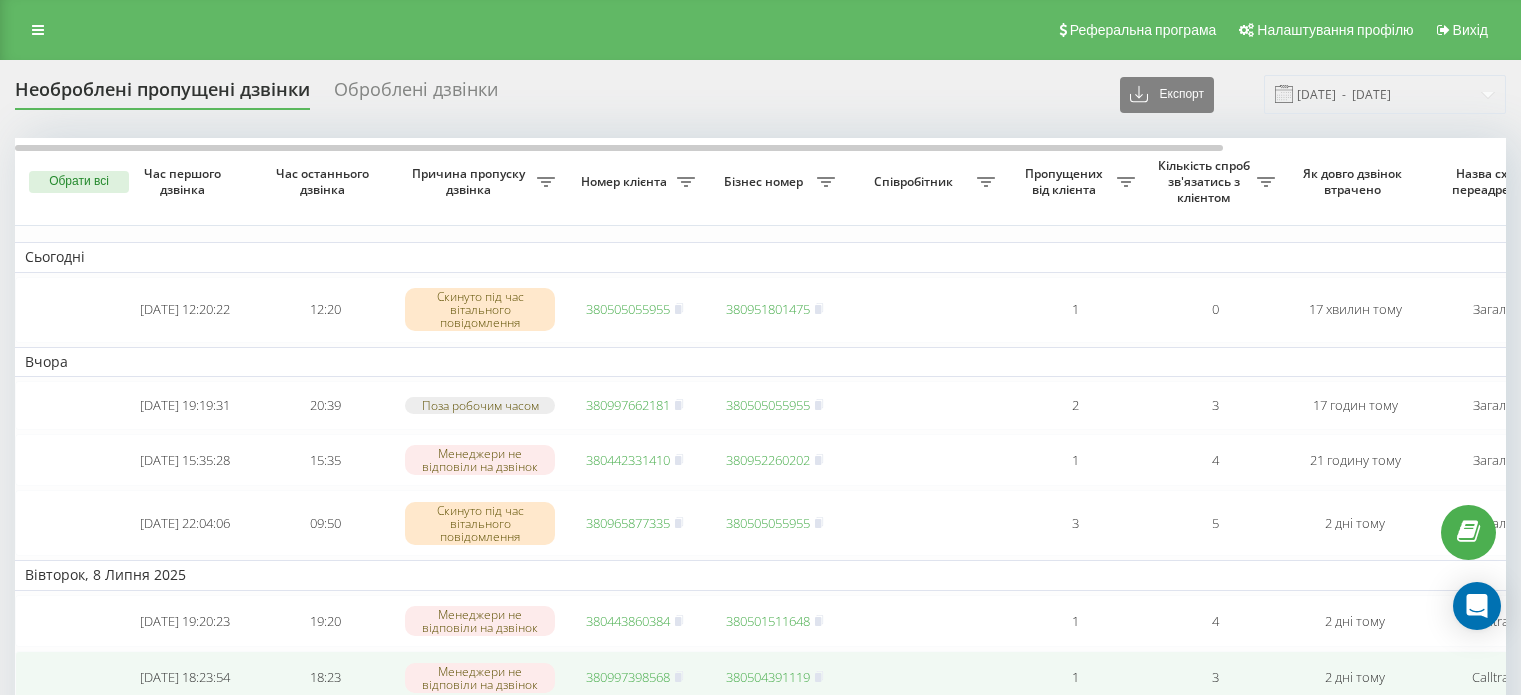 scroll, scrollTop: 0, scrollLeft: 0, axis: both 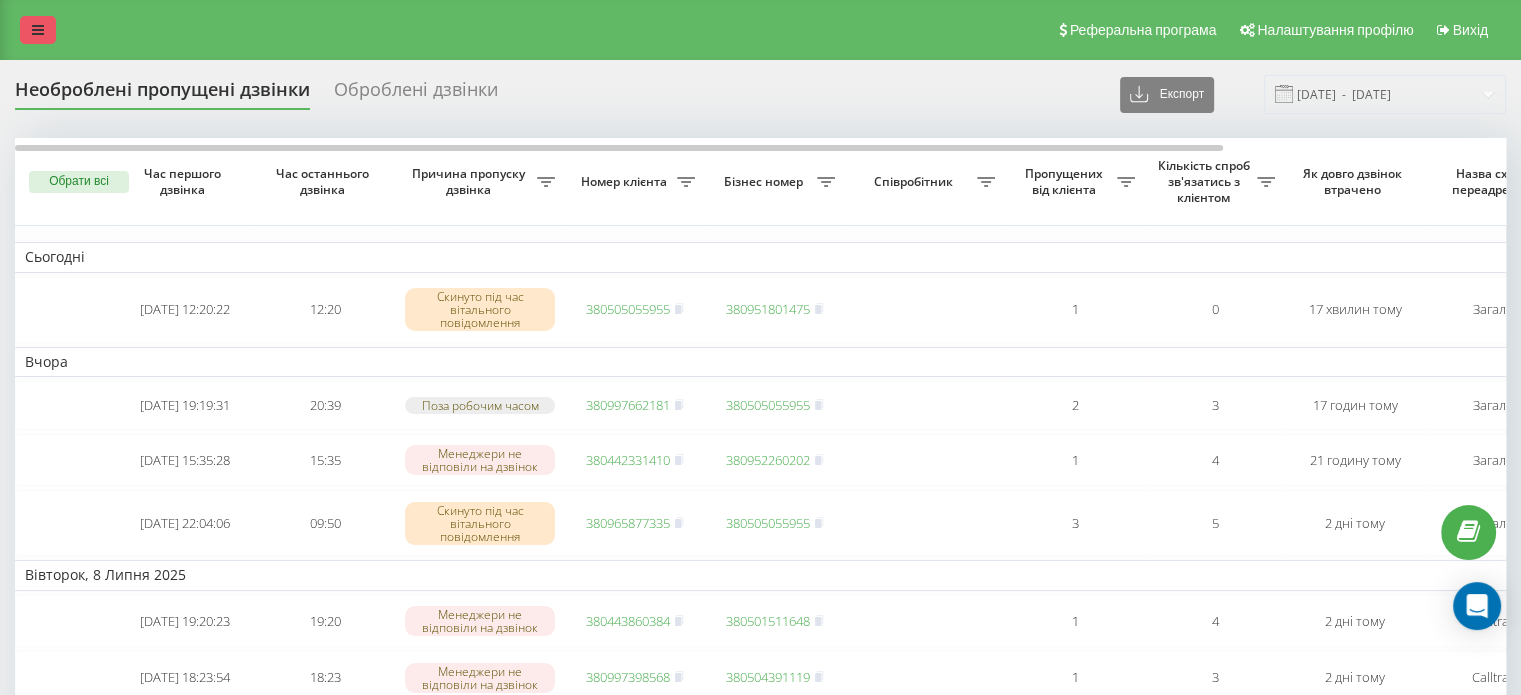click at bounding box center (38, 30) 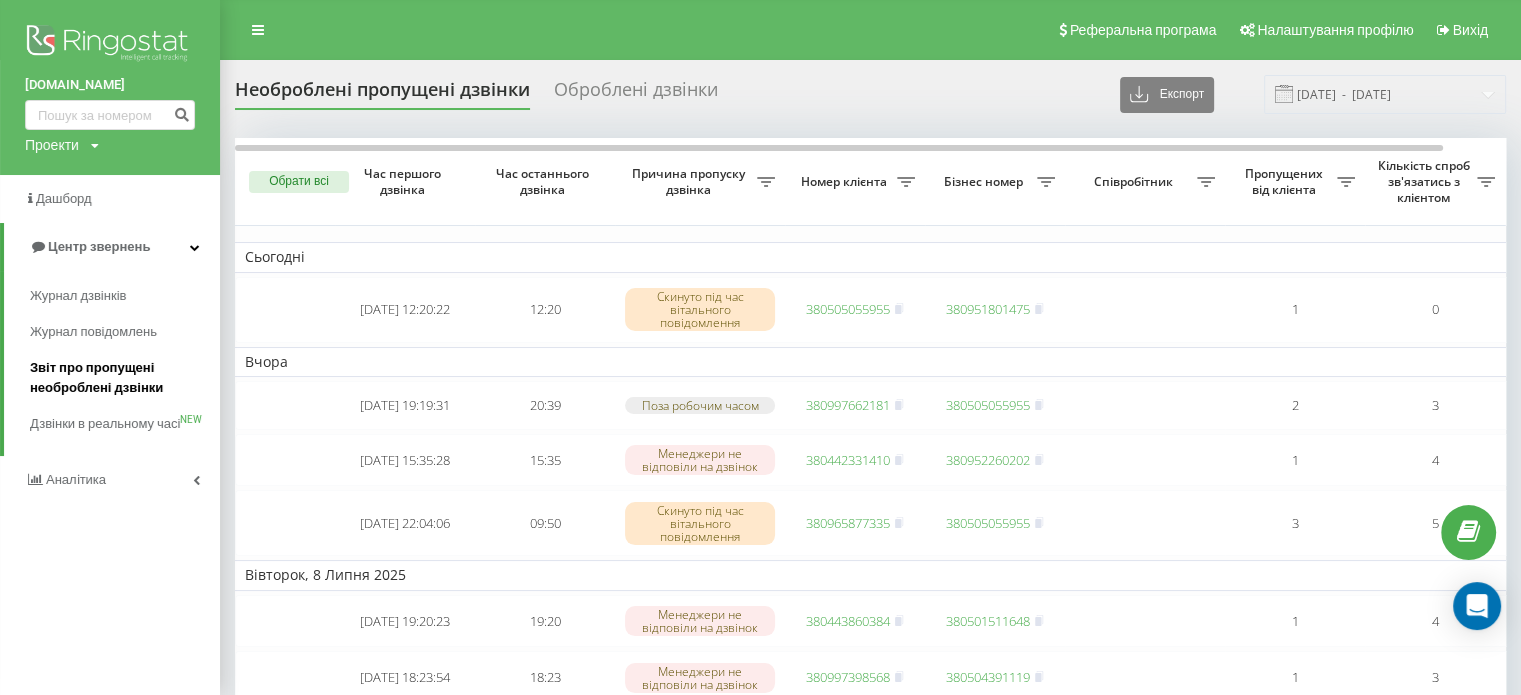 click on "Звіт про пропущені необроблені дзвінки" at bounding box center (120, 378) 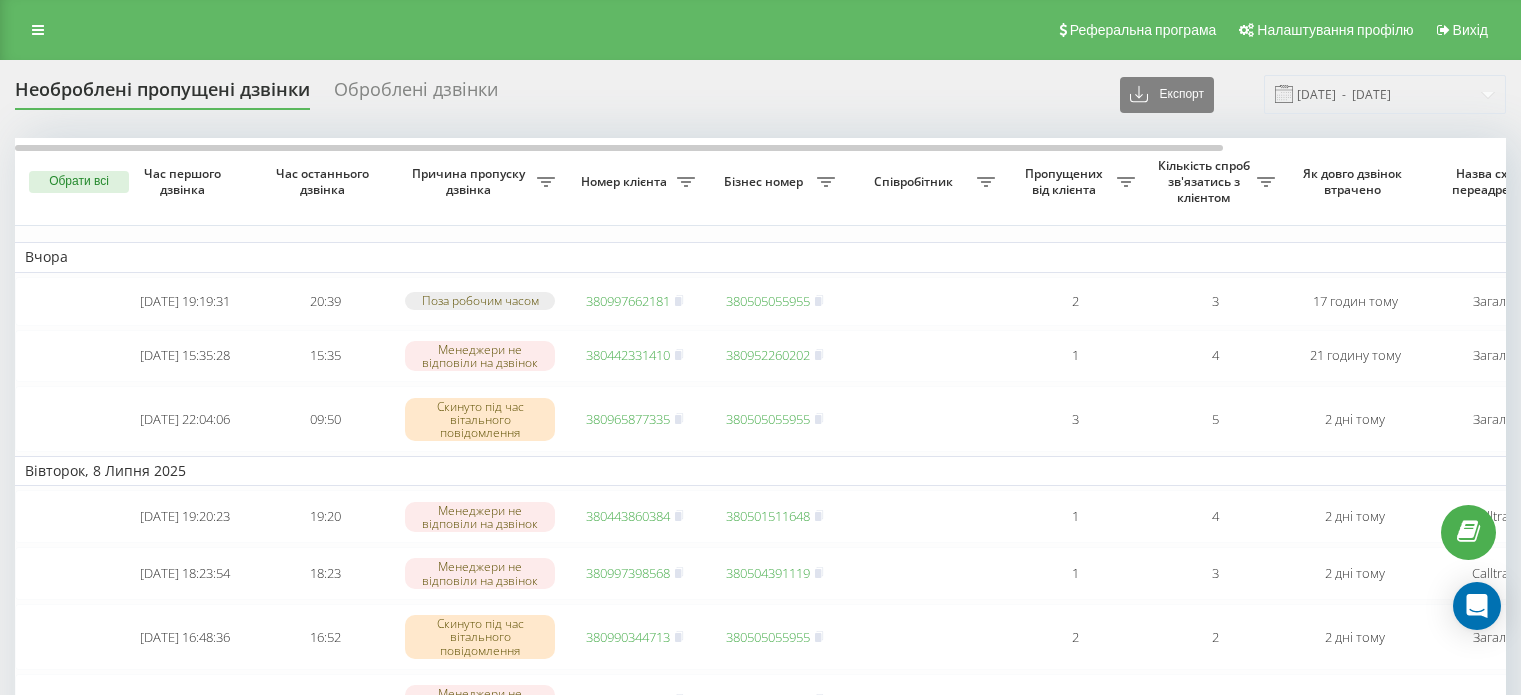 scroll, scrollTop: 0, scrollLeft: 0, axis: both 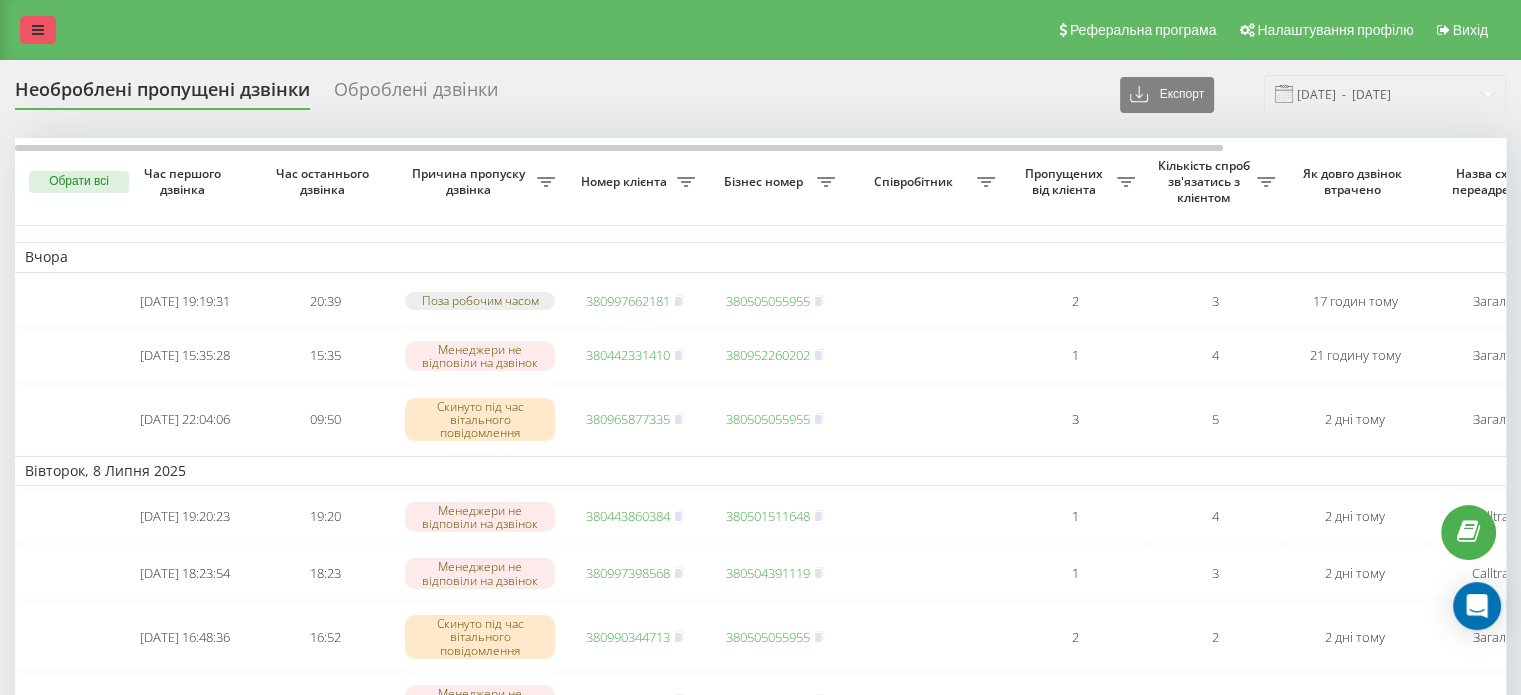 click at bounding box center [38, 30] 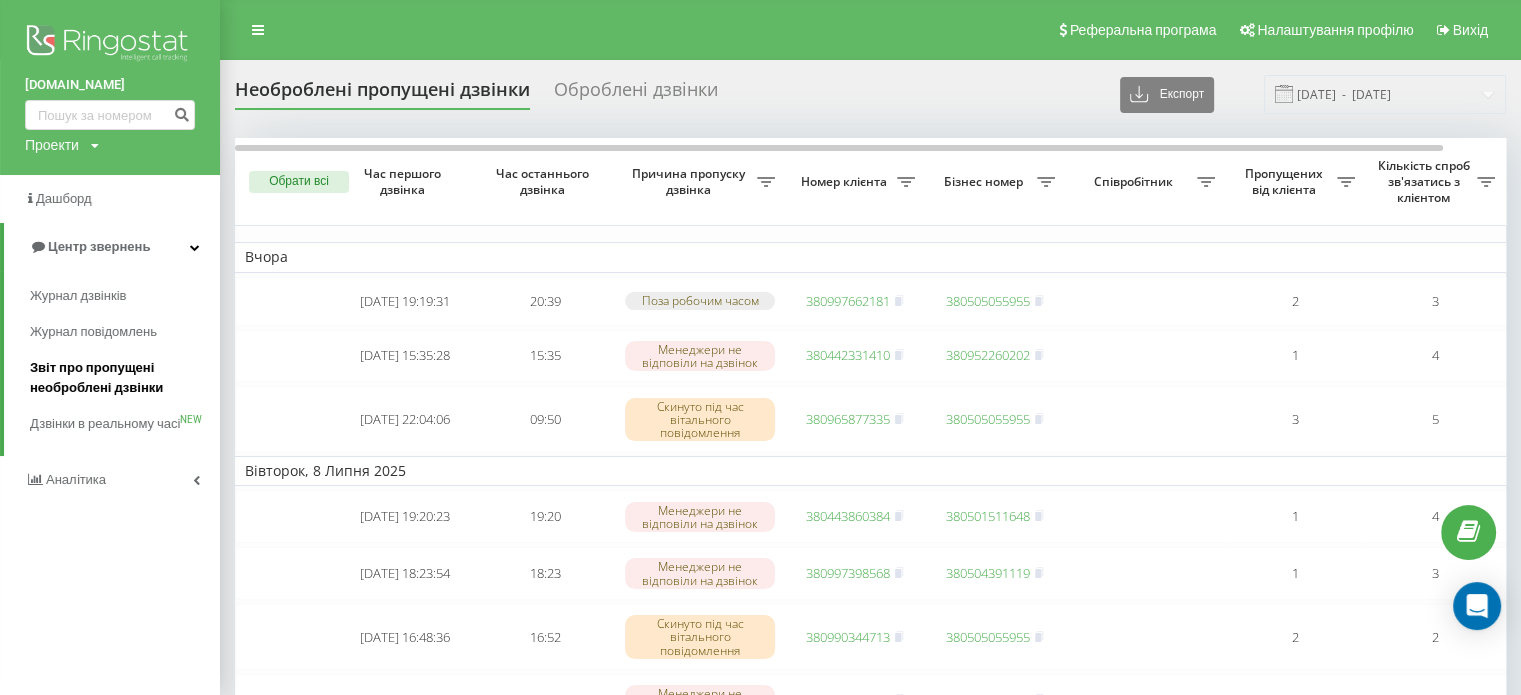 click on "Звіт про пропущені необроблені дзвінки" at bounding box center (125, 378) 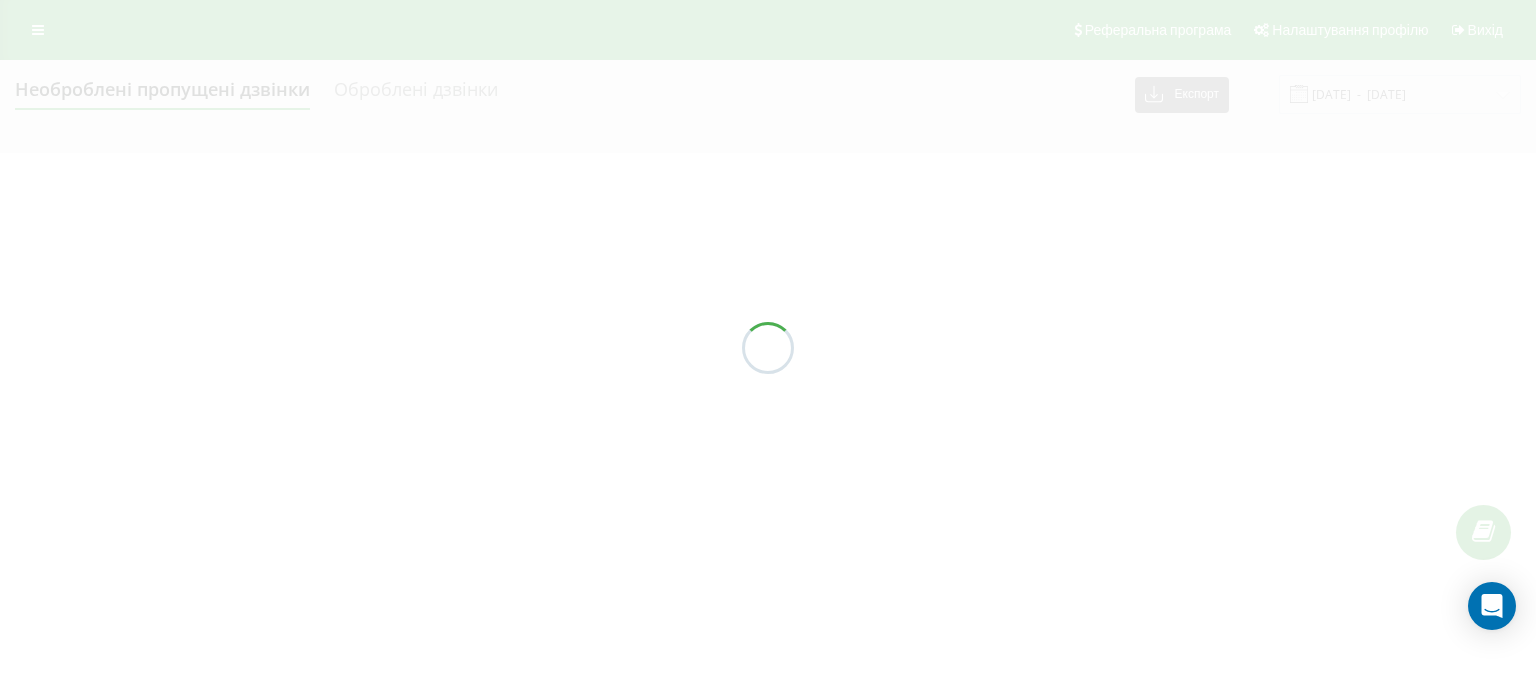 scroll, scrollTop: 0, scrollLeft: 0, axis: both 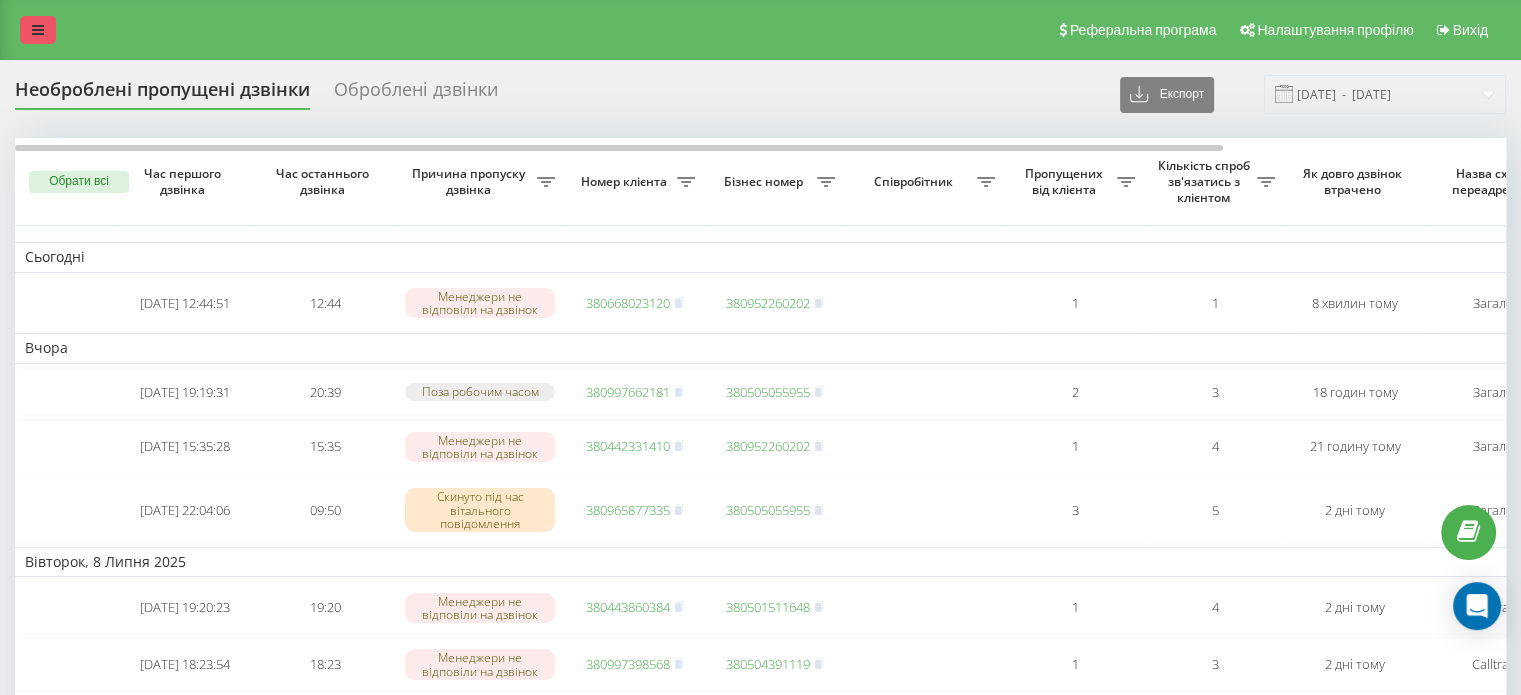 click at bounding box center [38, 30] 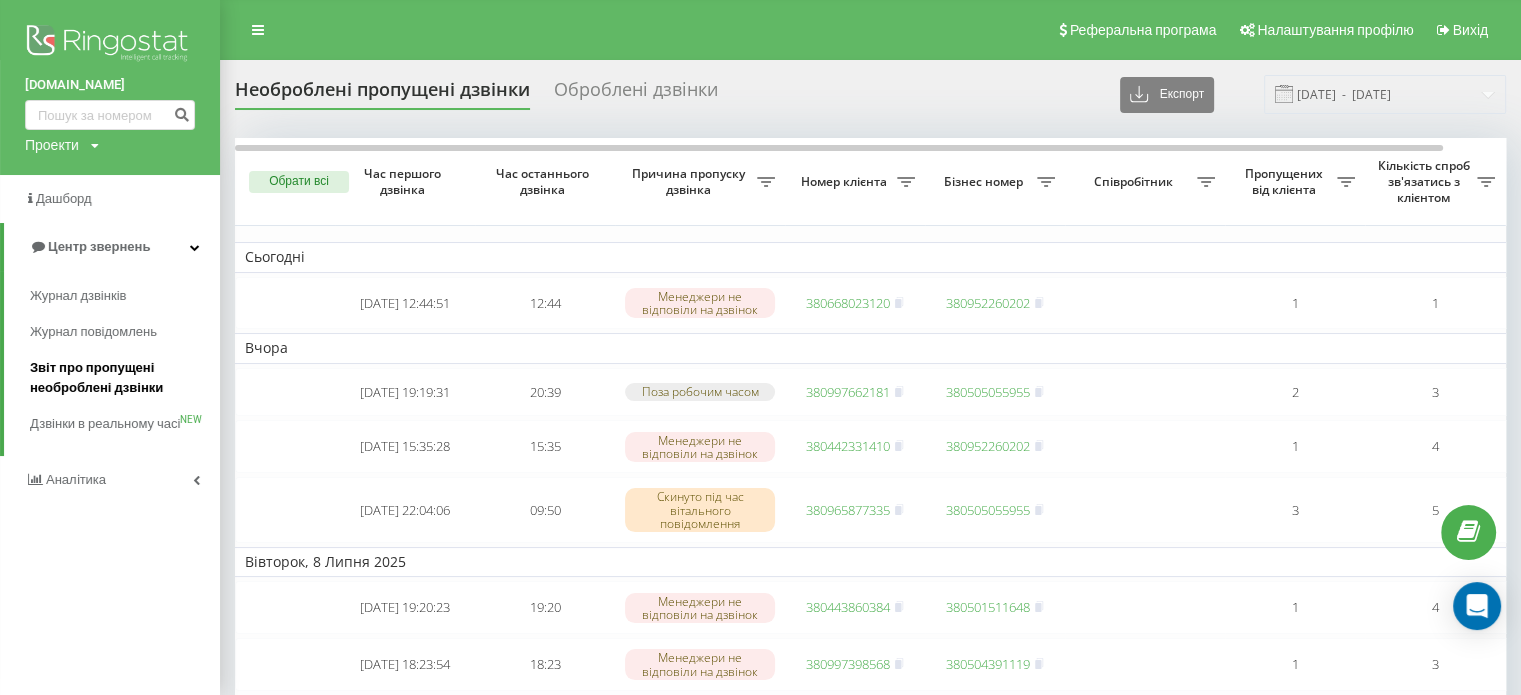 click on "Звіт про пропущені необроблені дзвінки" at bounding box center [120, 378] 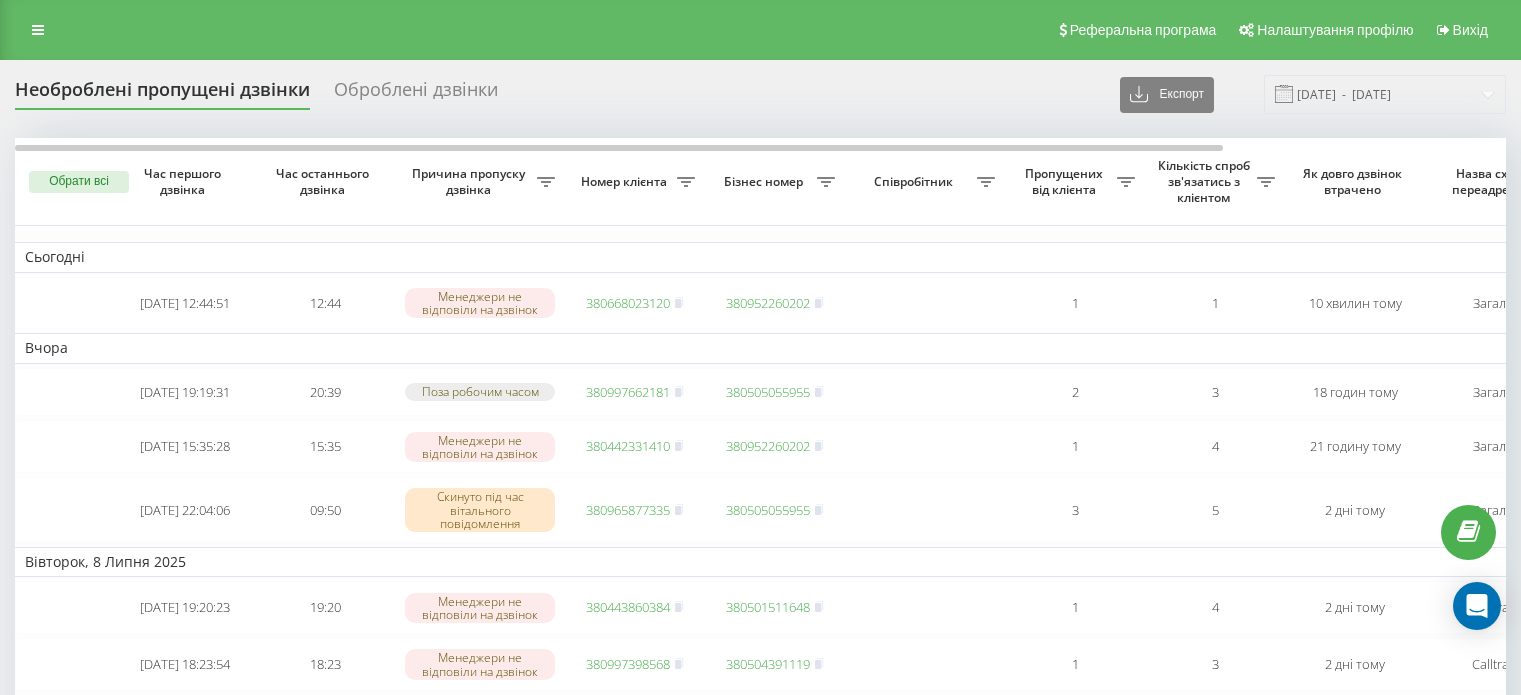 scroll, scrollTop: 0, scrollLeft: 0, axis: both 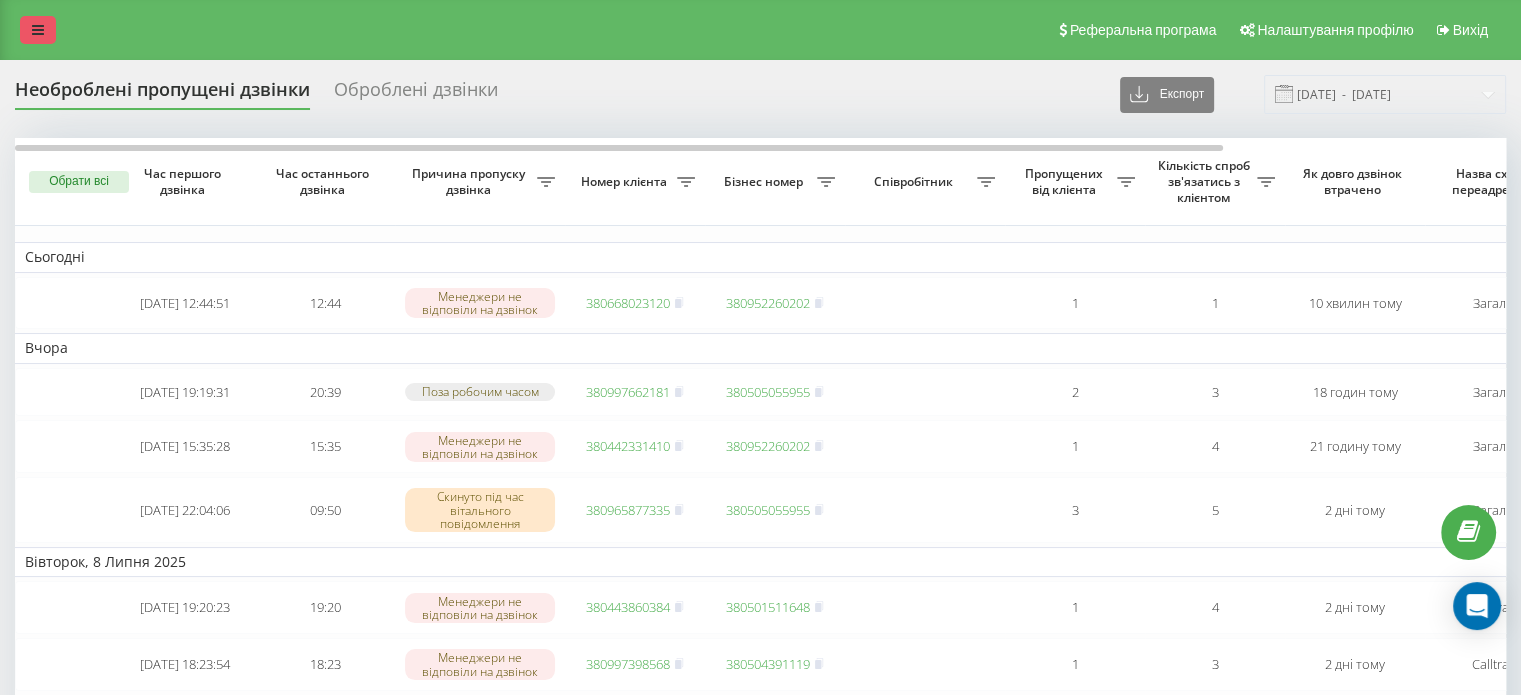 click at bounding box center [38, 30] 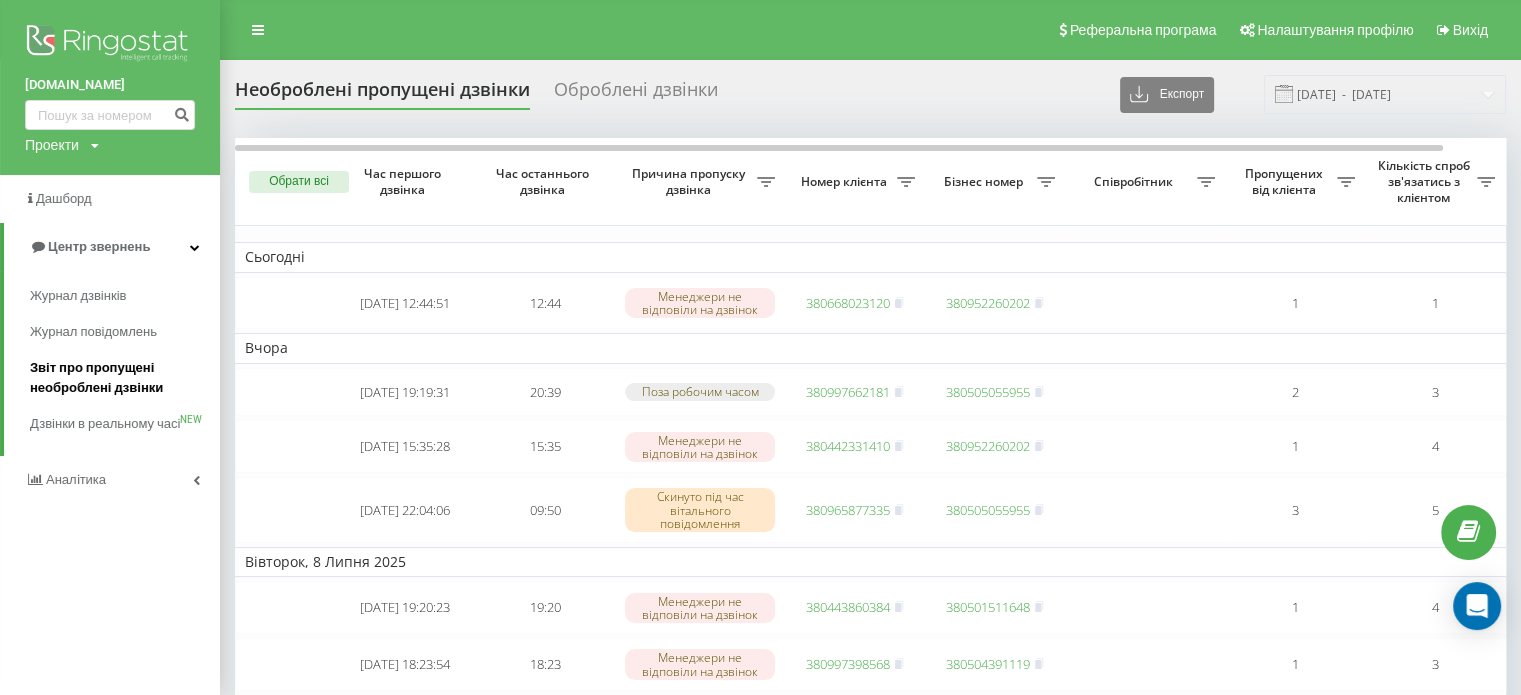 click on "Звіт про пропущені необроблені дзвінки" at bounding box center [120, 378] 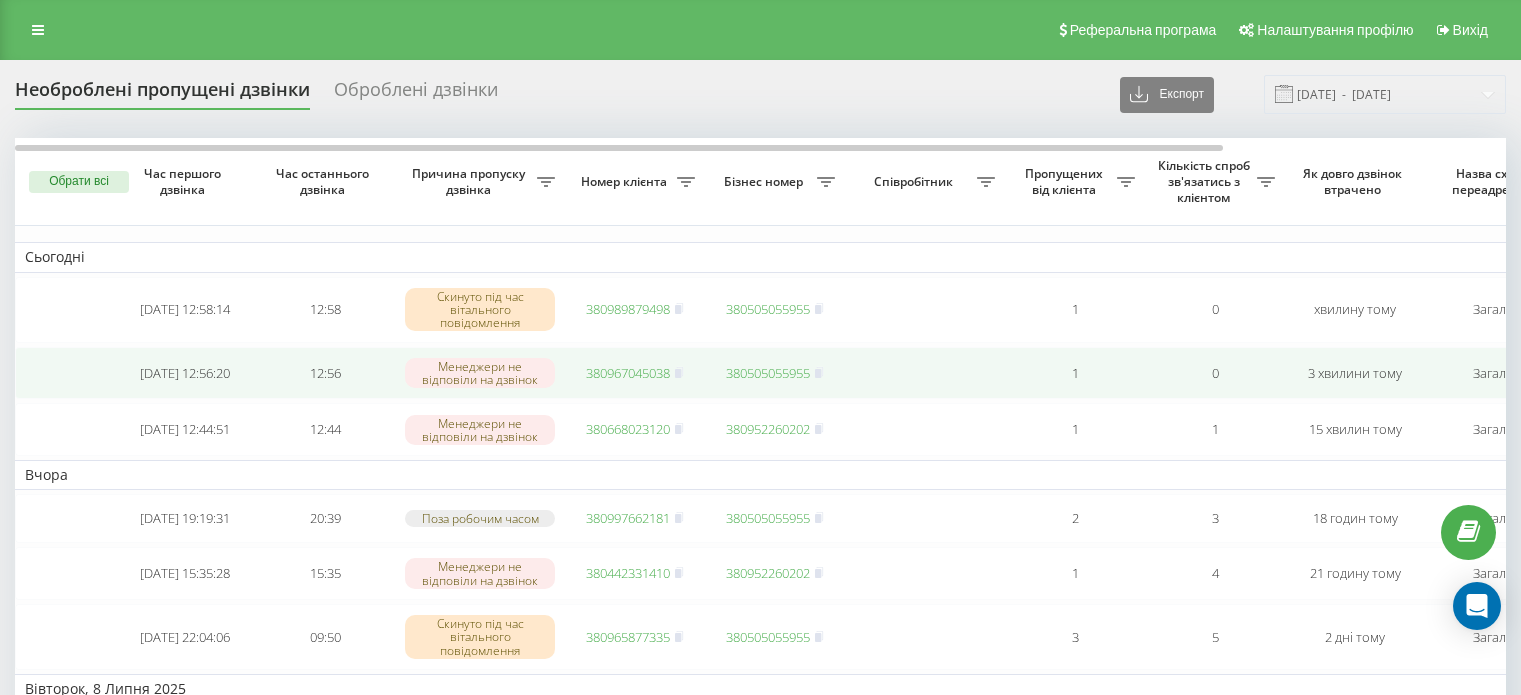 scroll, scrollTop: 0, scrollLeft: 0, axis: both 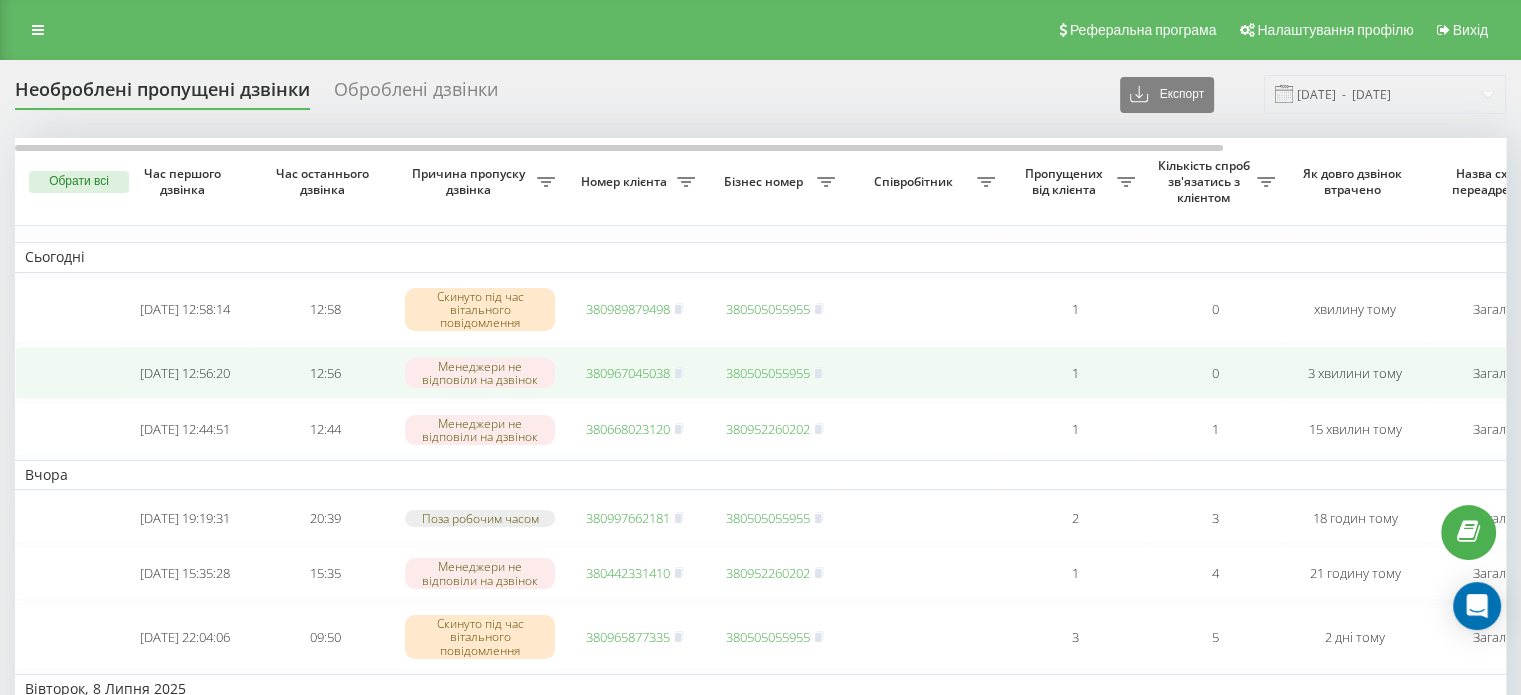 click on "380967045038" at bounding box center (628, 373) 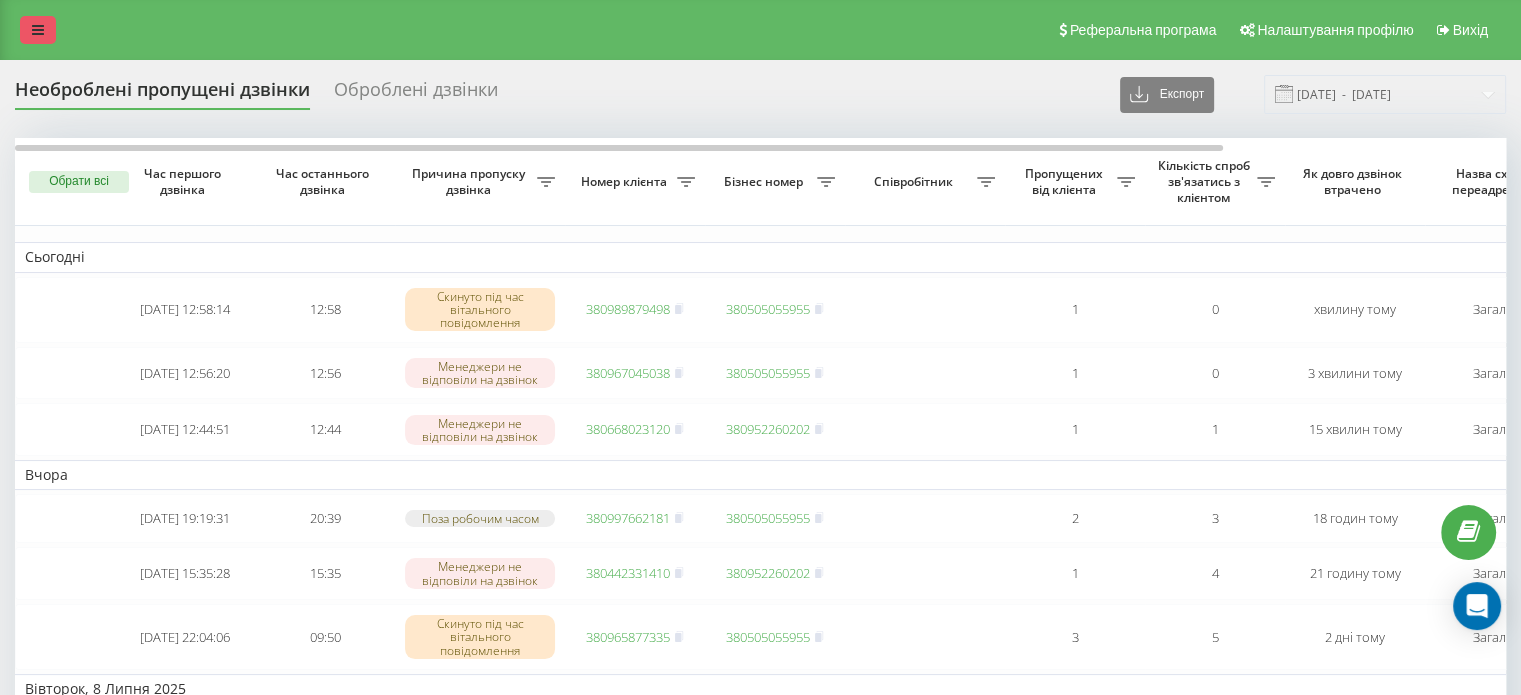 click at bounding box center [38, 30] 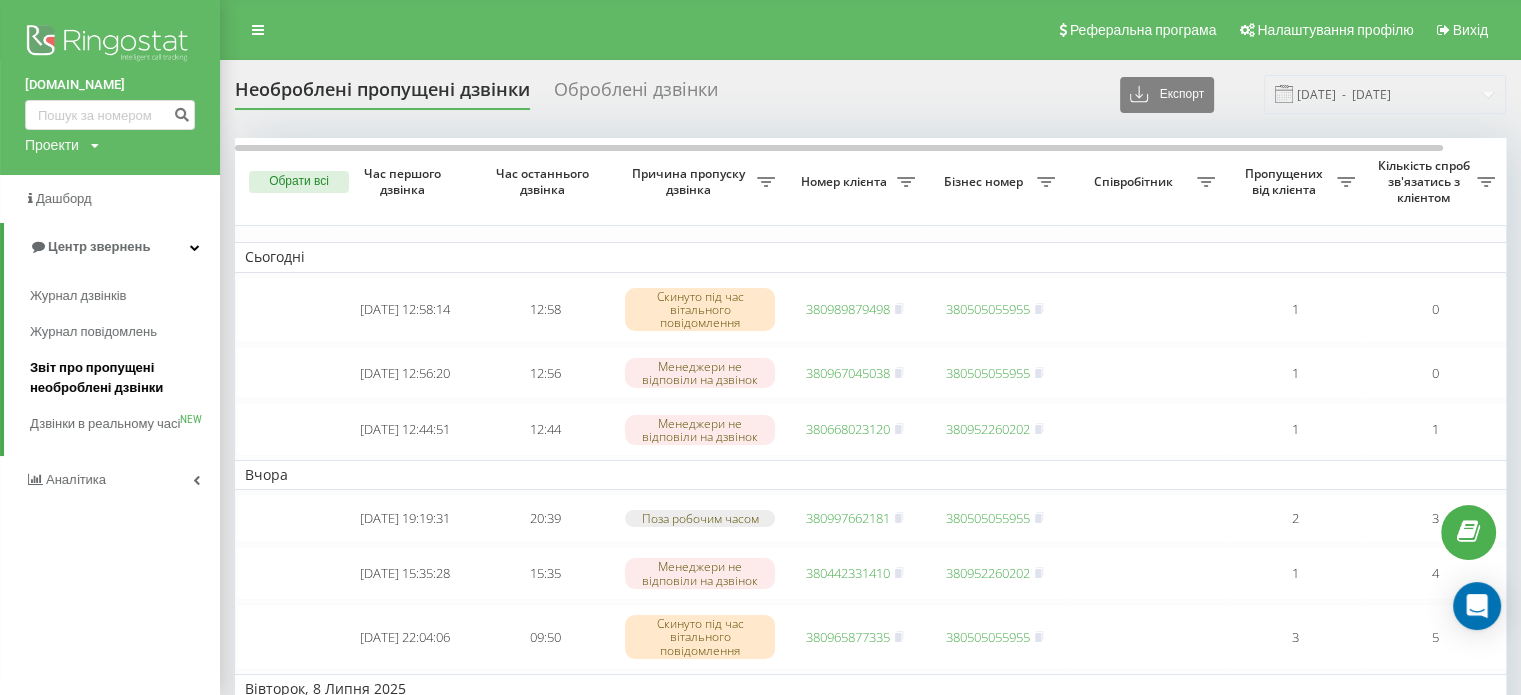 click on "Звіт про пропущені необроблені дзвінки" at bounding box center [120, 378] 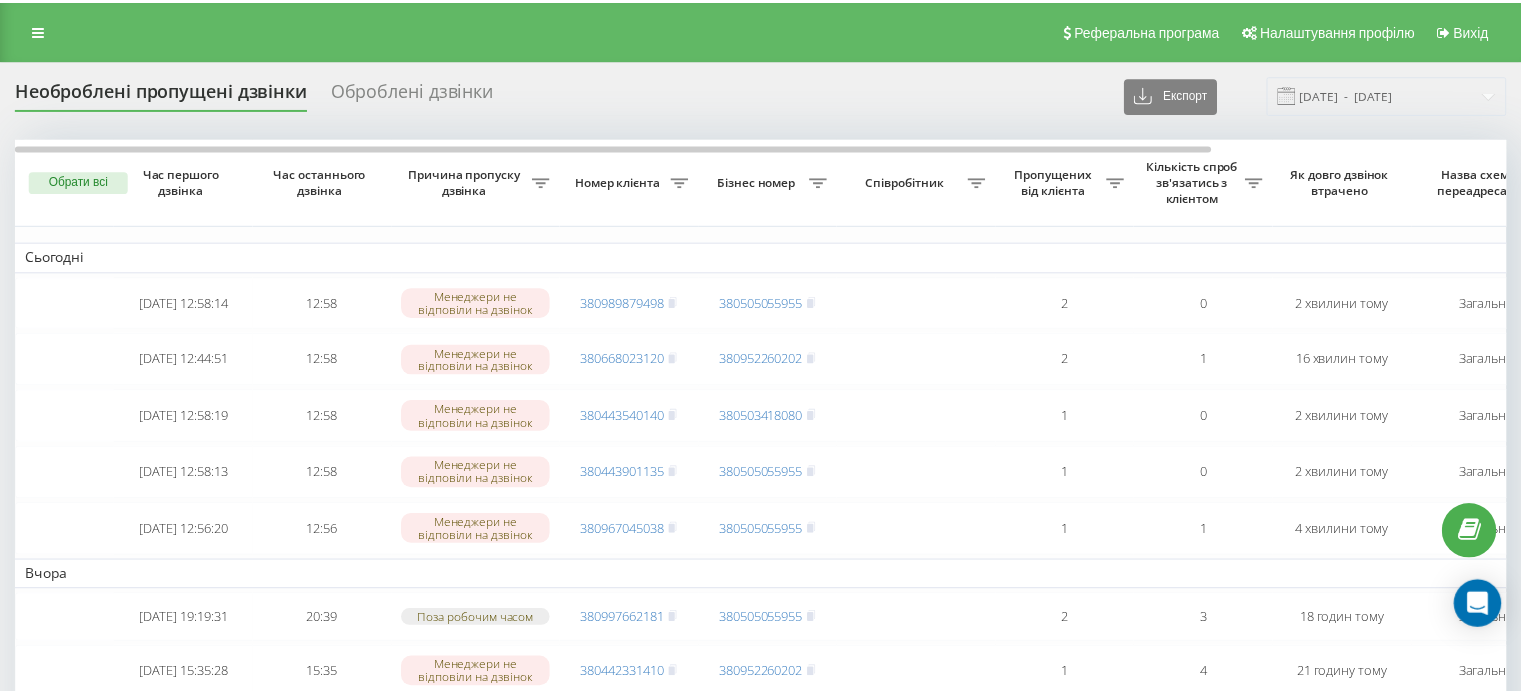 scroll, scrollTop: 0, scrollLeft: 0, axis: both 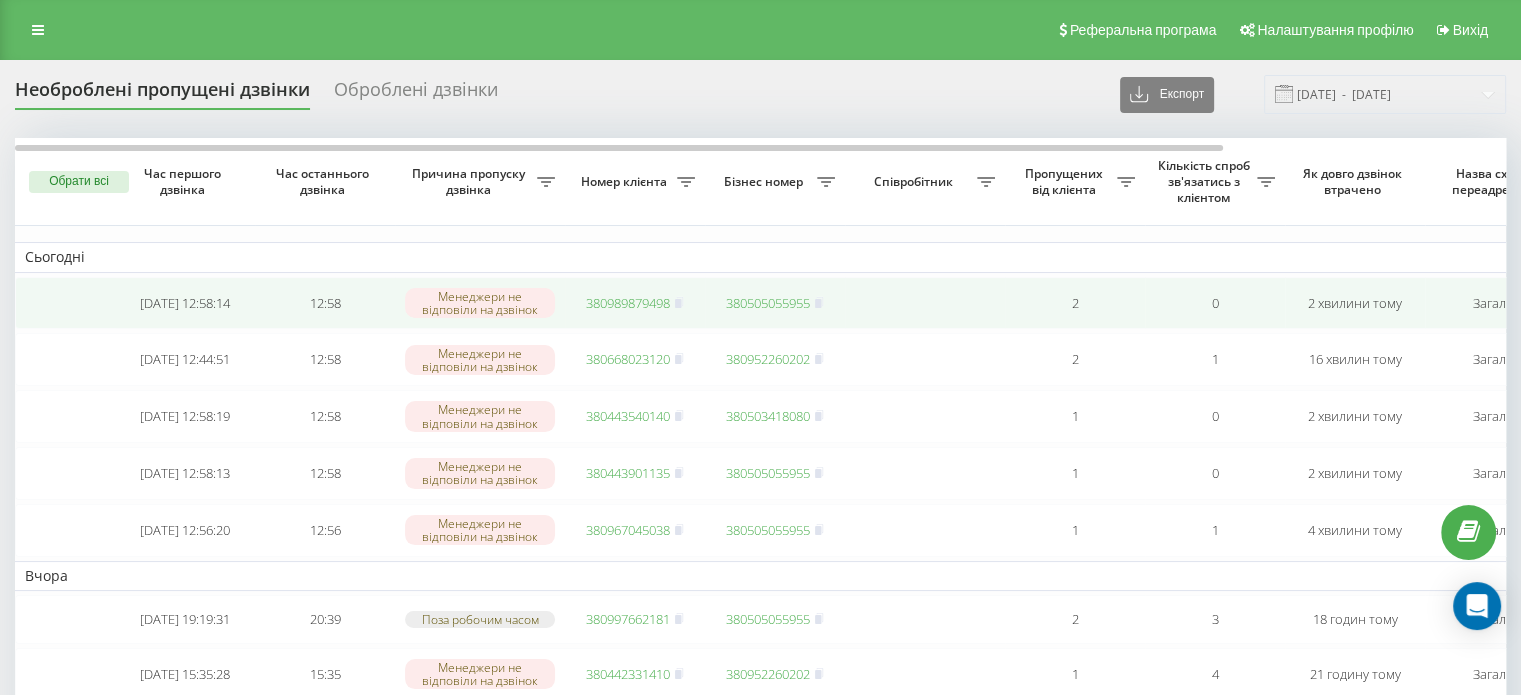 click on "380989879498" at bounding box center (635, 303) 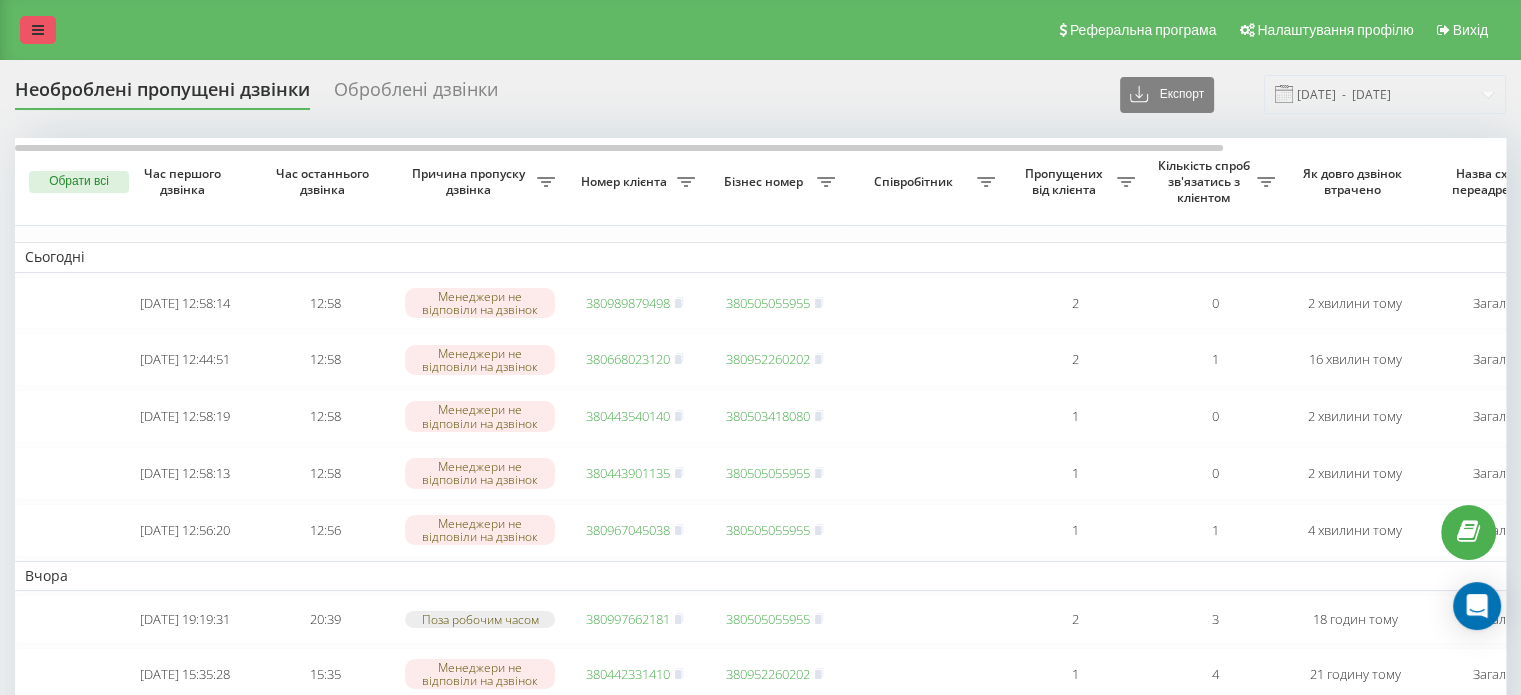 click at bounding box center (38, 30) 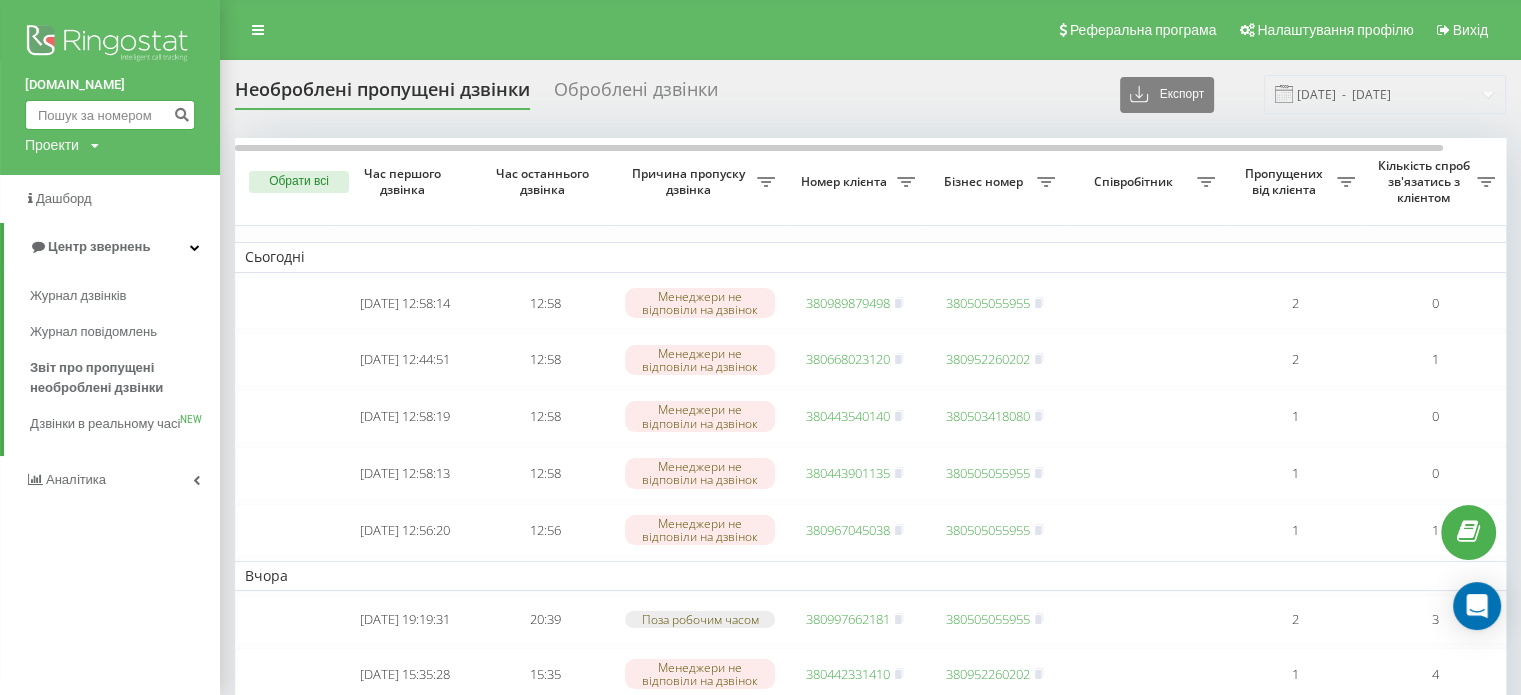 click at bounding box center (110, 115) 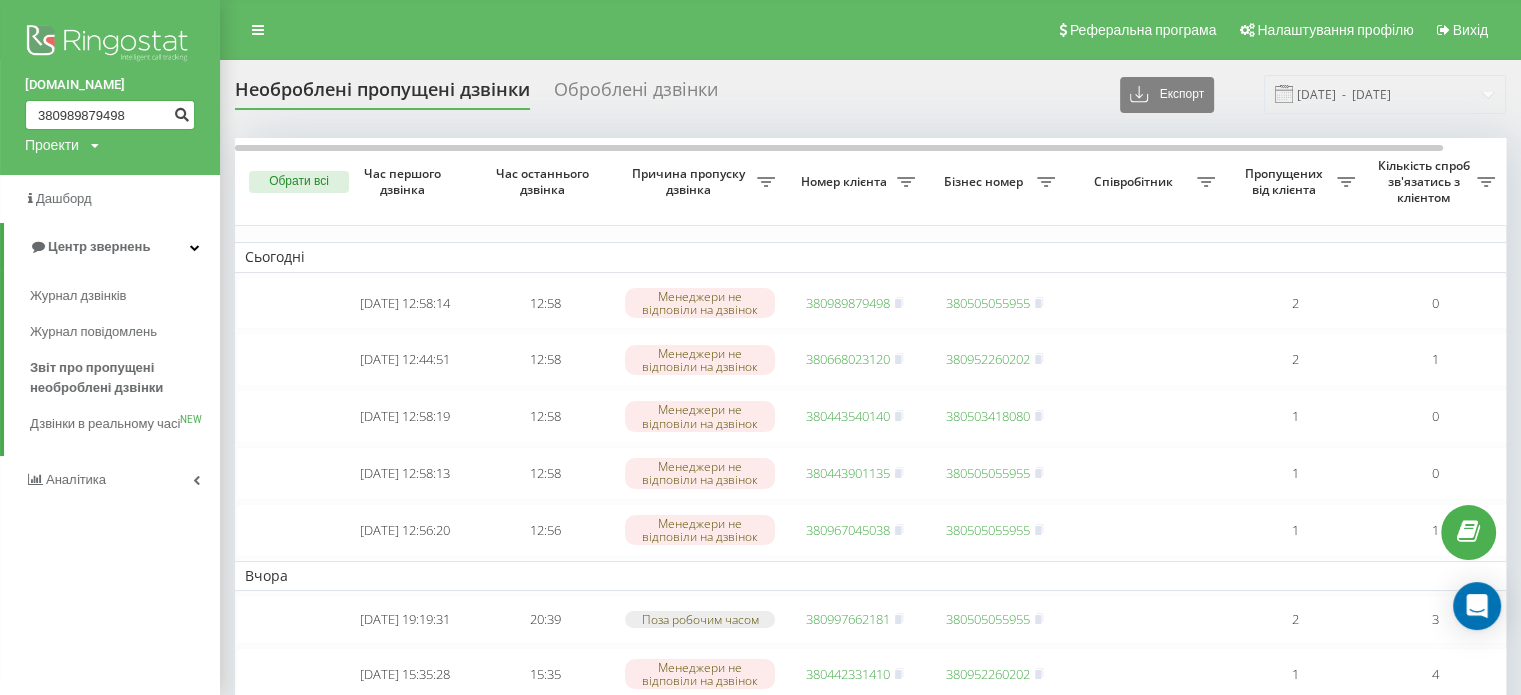 type on "380989879498" 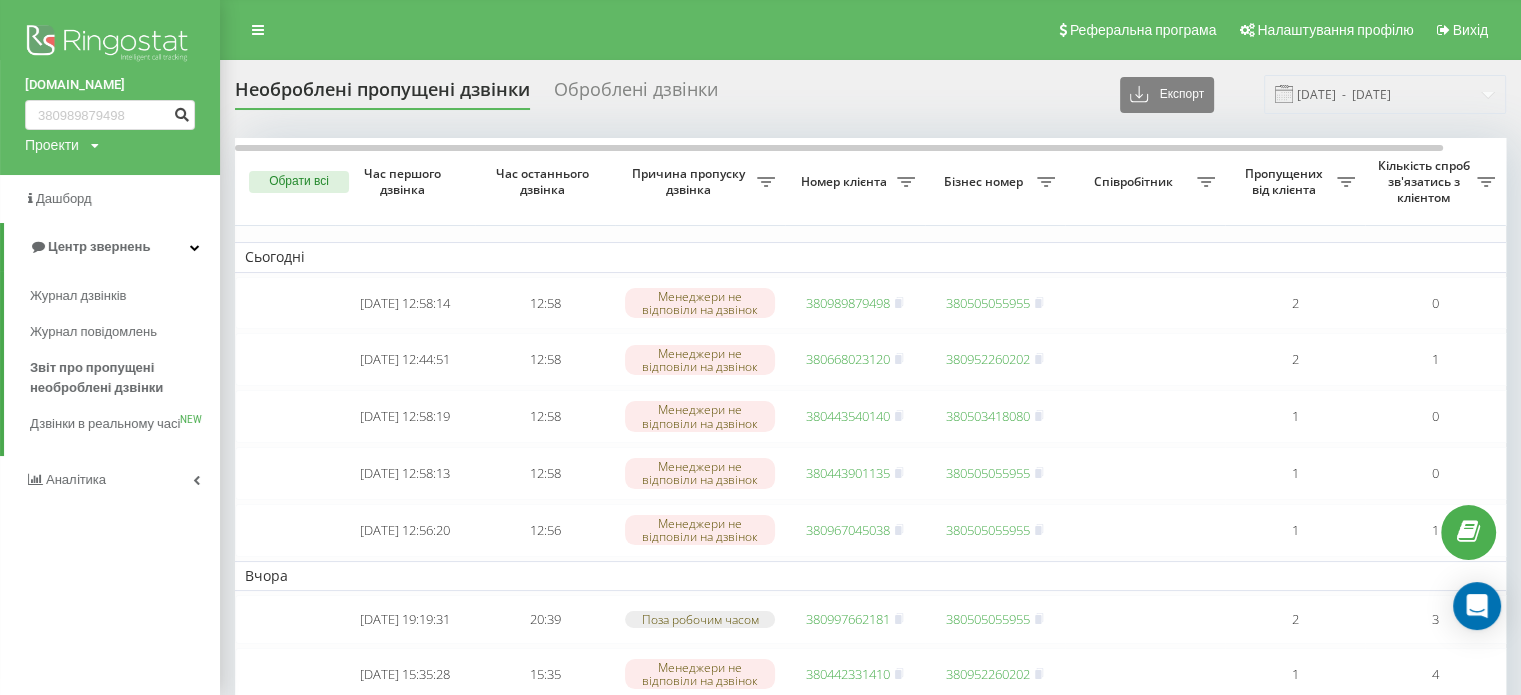 click at bounding box center [181, 112] 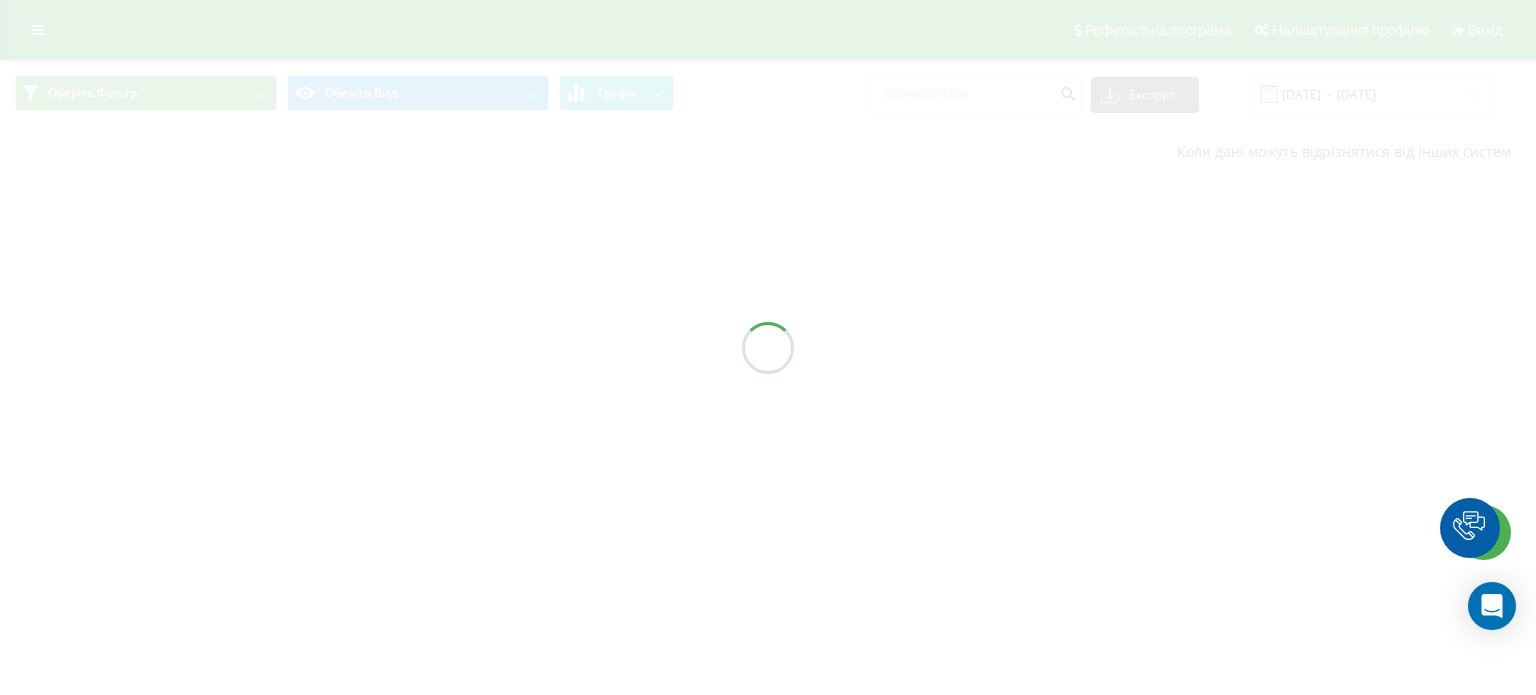 scroll, scrollTop: 0, scrollLeft: 0, axis: both 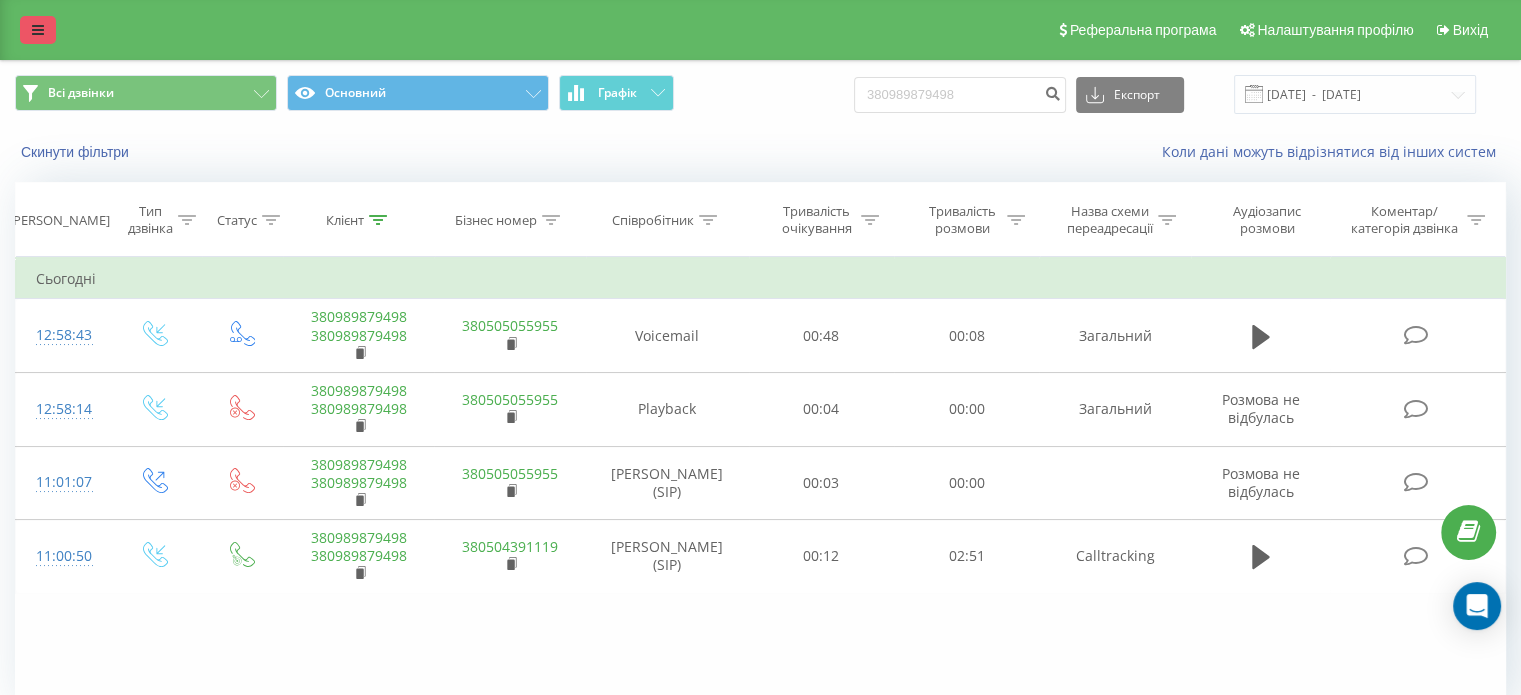 click at bounding box center [38, 30] 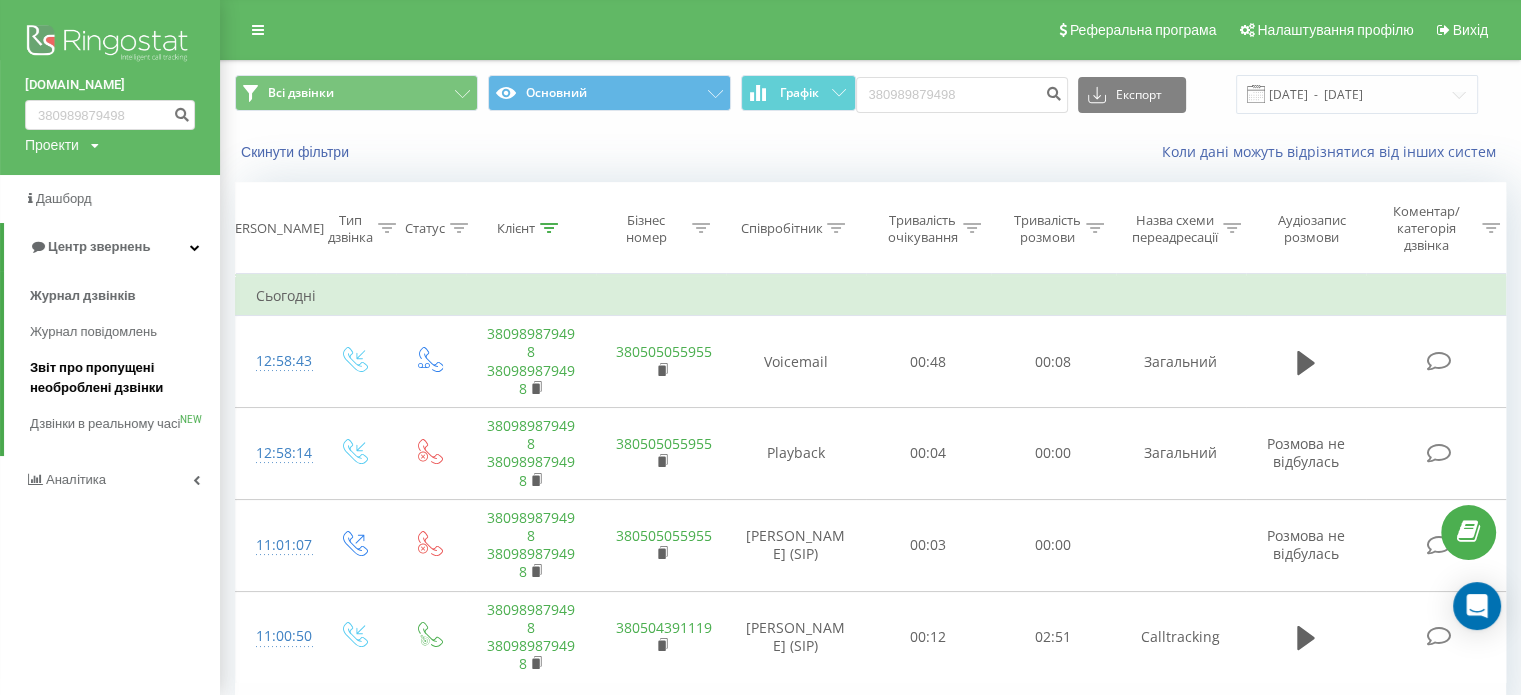 click on "Звіт про пропущені необроблені дзвінки" at bounding box center [120, 378] 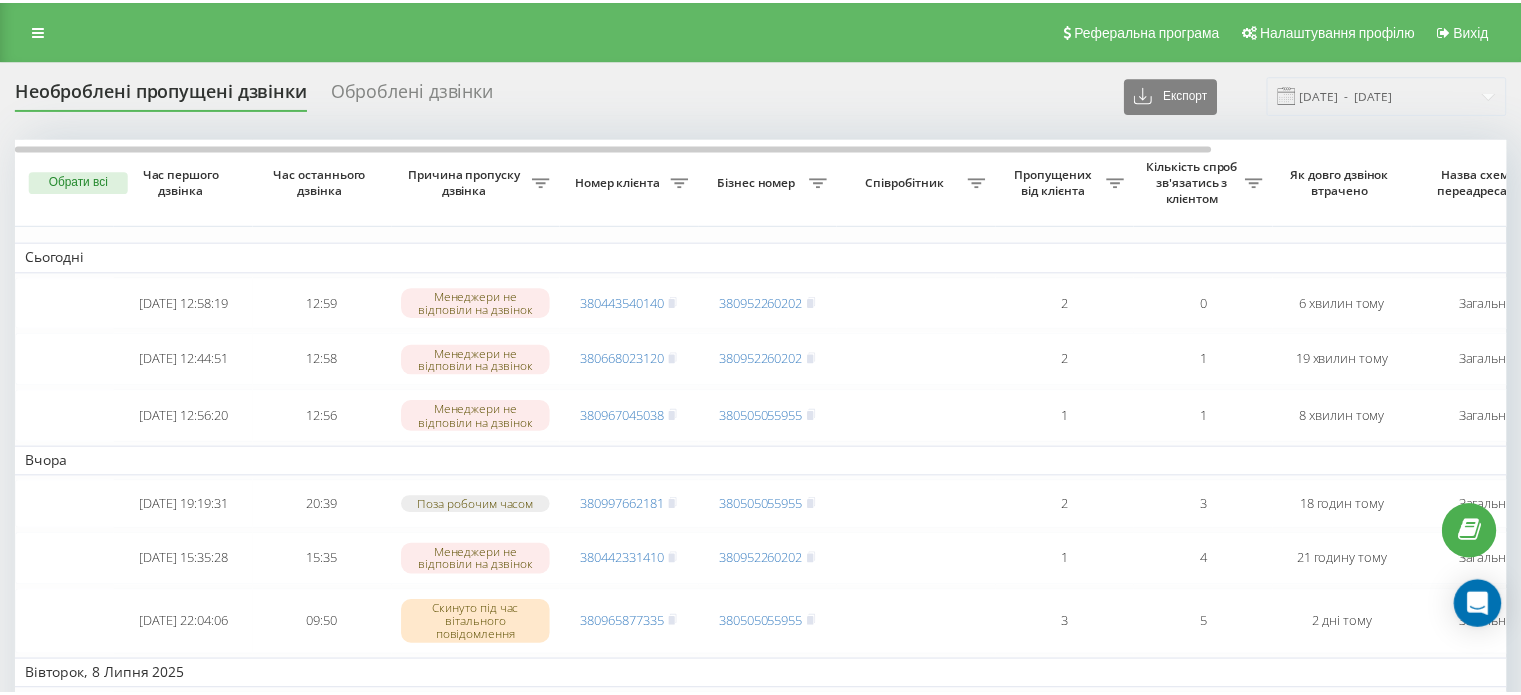scroll, scrollTop: 0, scrollLeft: 0, axis: both 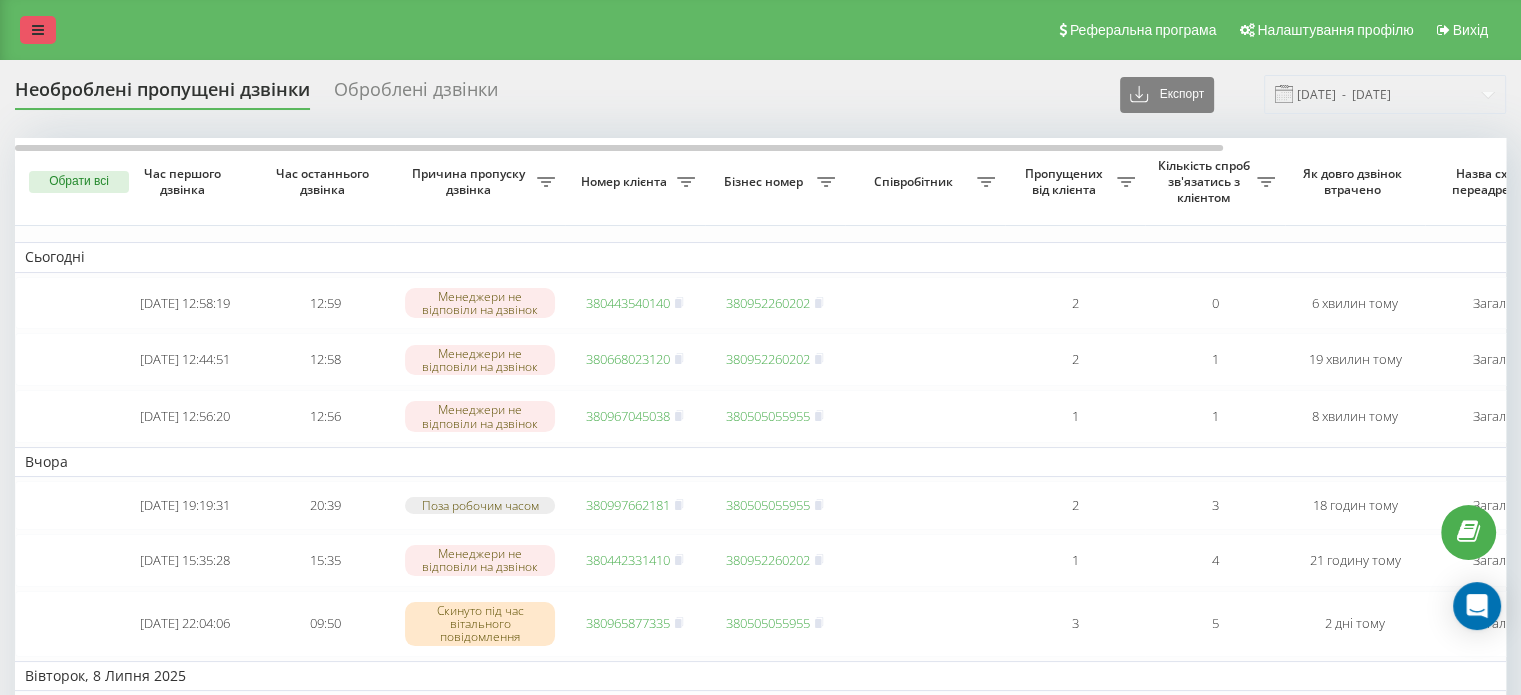 click at bounding box center [38, 30] 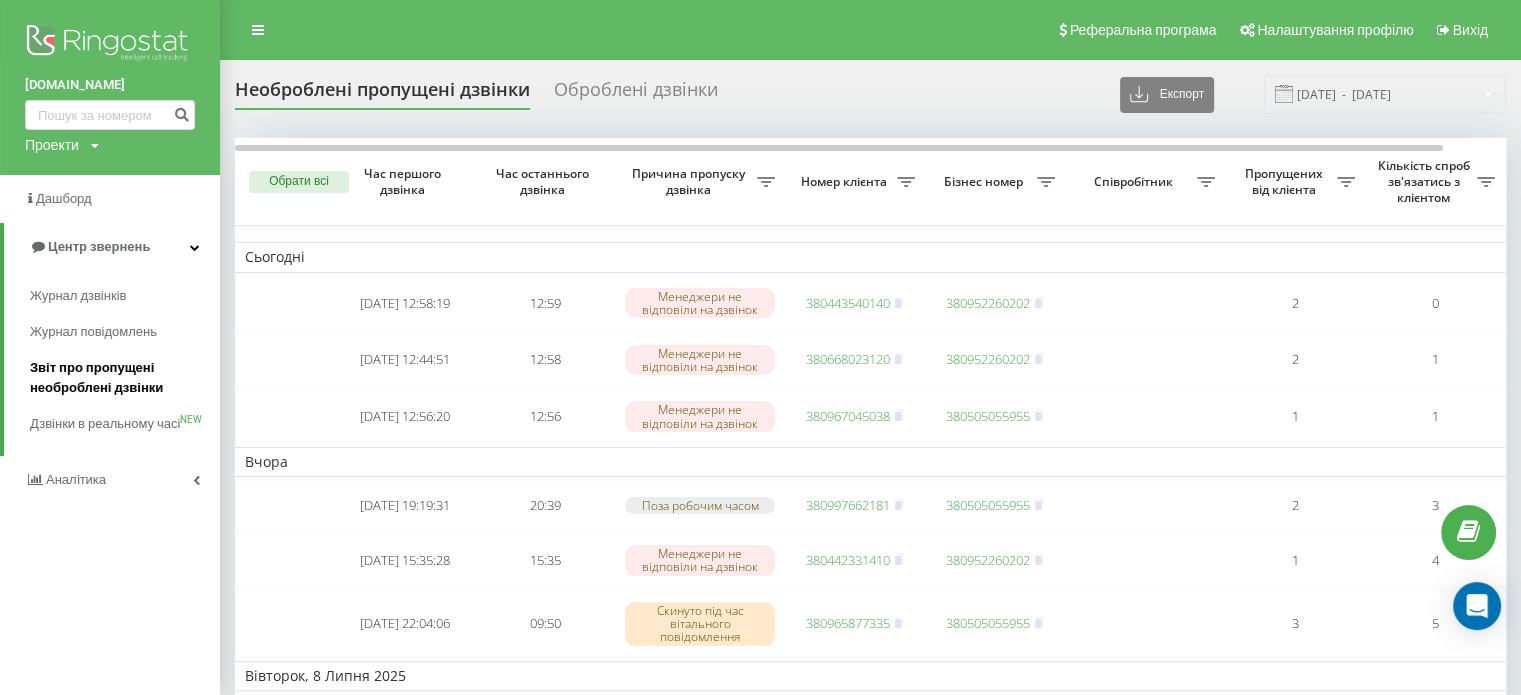 click on "Звіт про пропущені необроблені дзвінки" at bounding box center [120, 378] 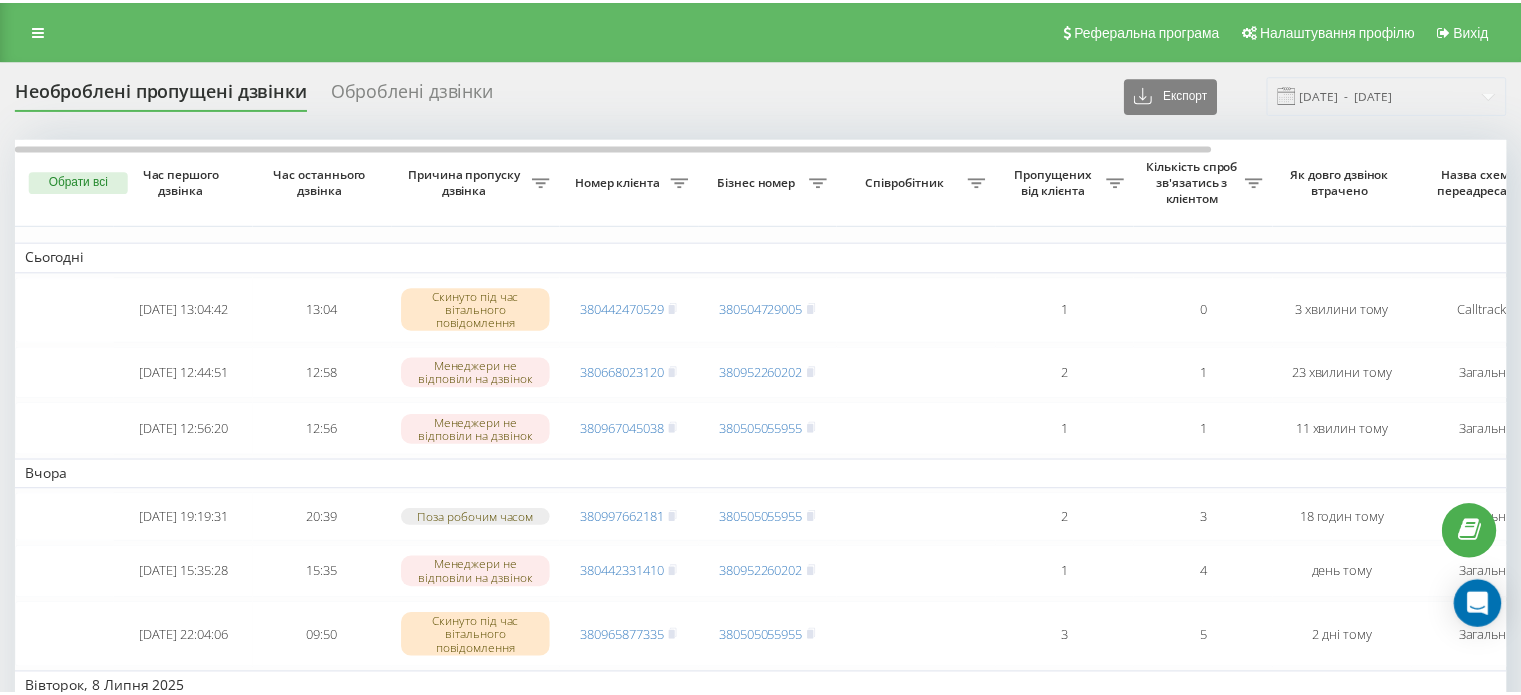 scroll, scrollTop: 0, scrollLeft: 0, axis: both 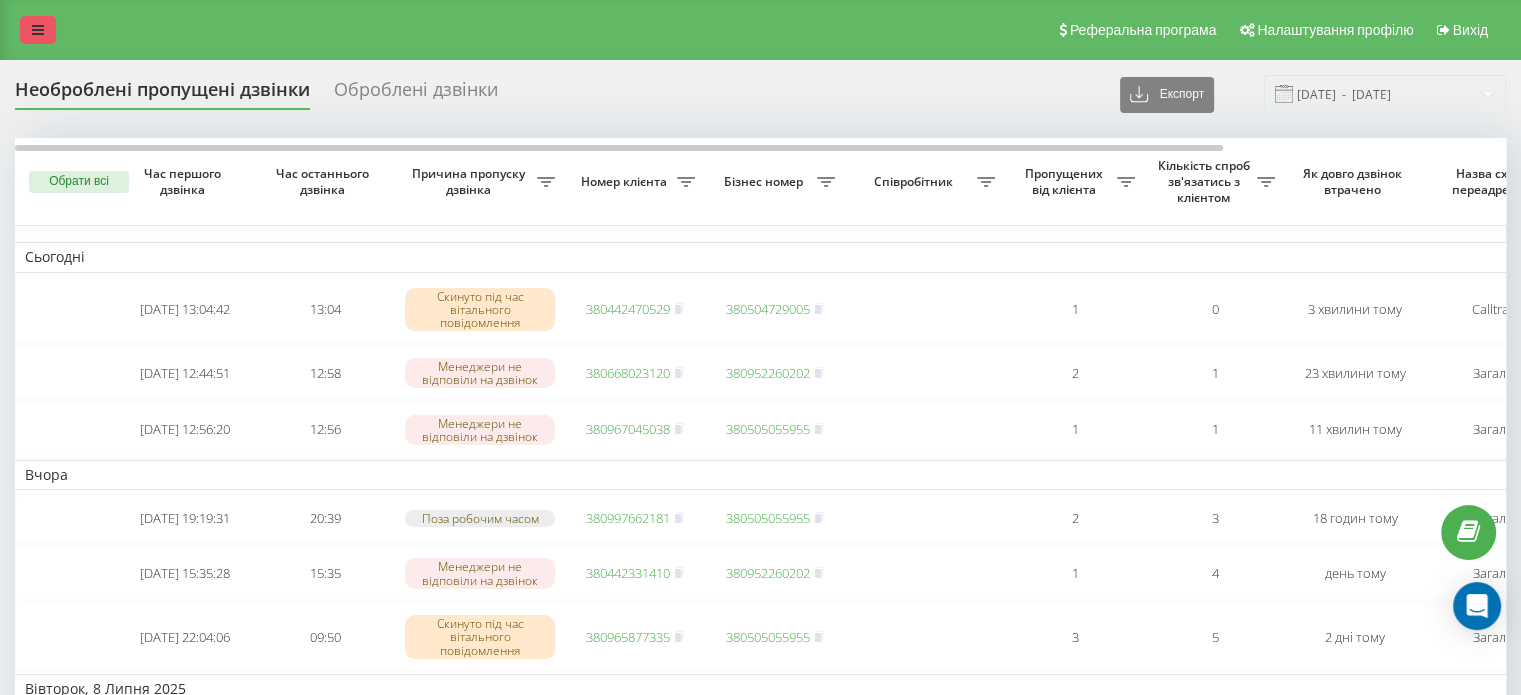 click at bounding box center [38, 30] 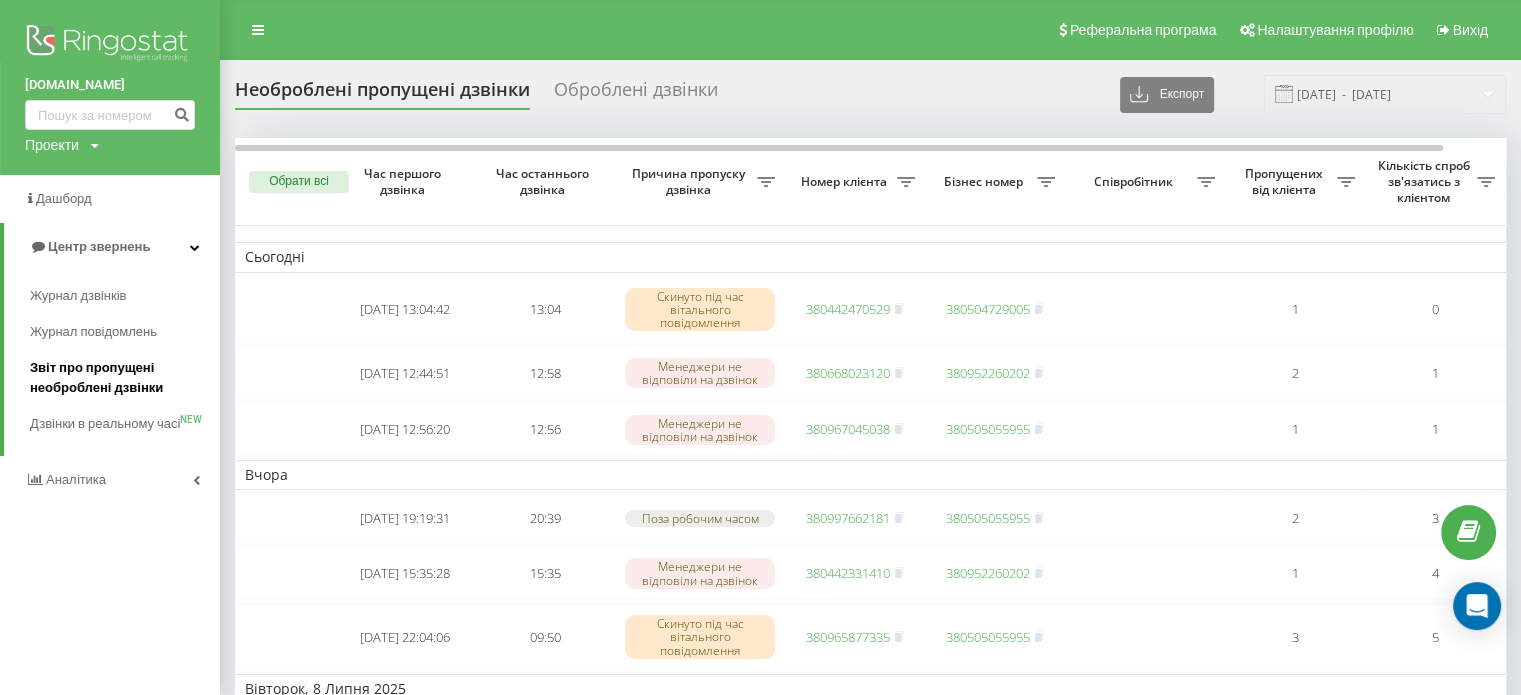 click on "Звіт про пропущені необроблені дзвінки" at bounding box center (120, 378) 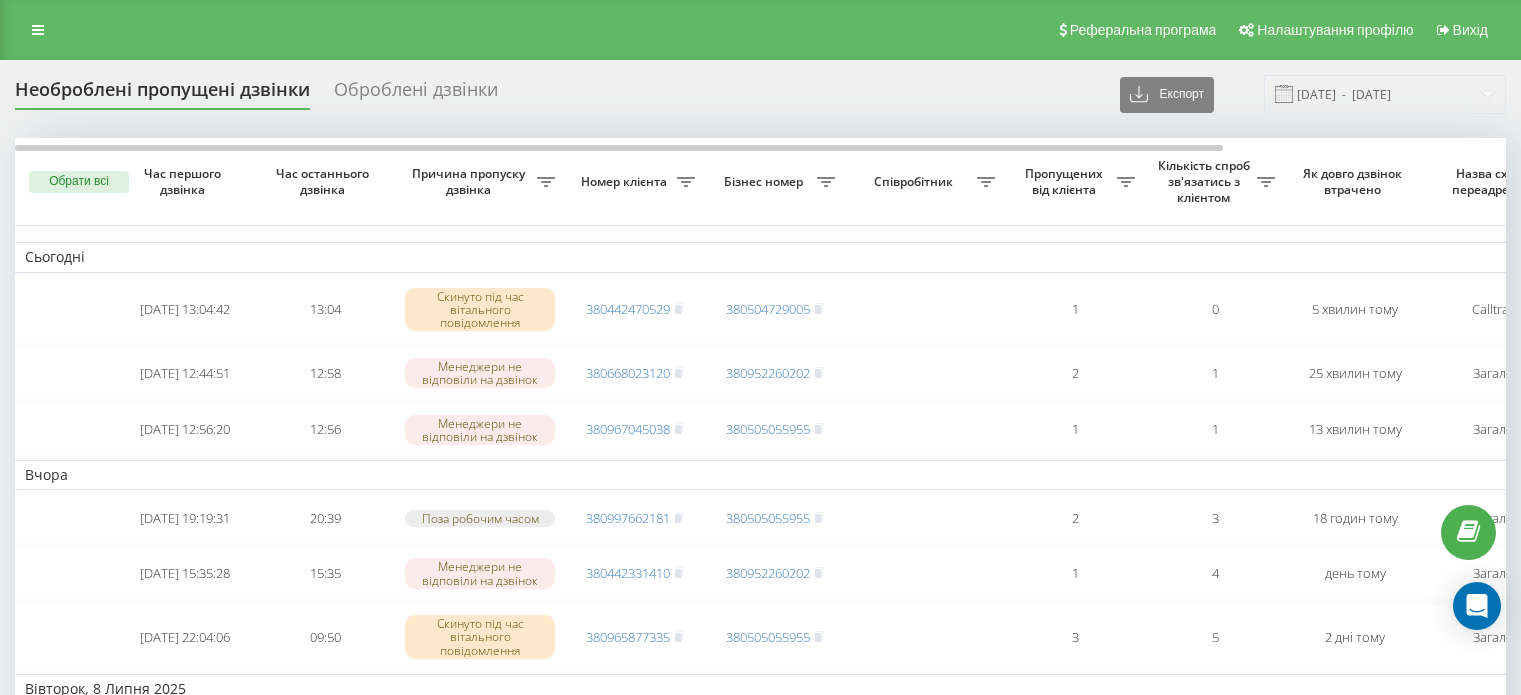 scroll, scrollTop: 0, scrollLeft: 0, axis: both 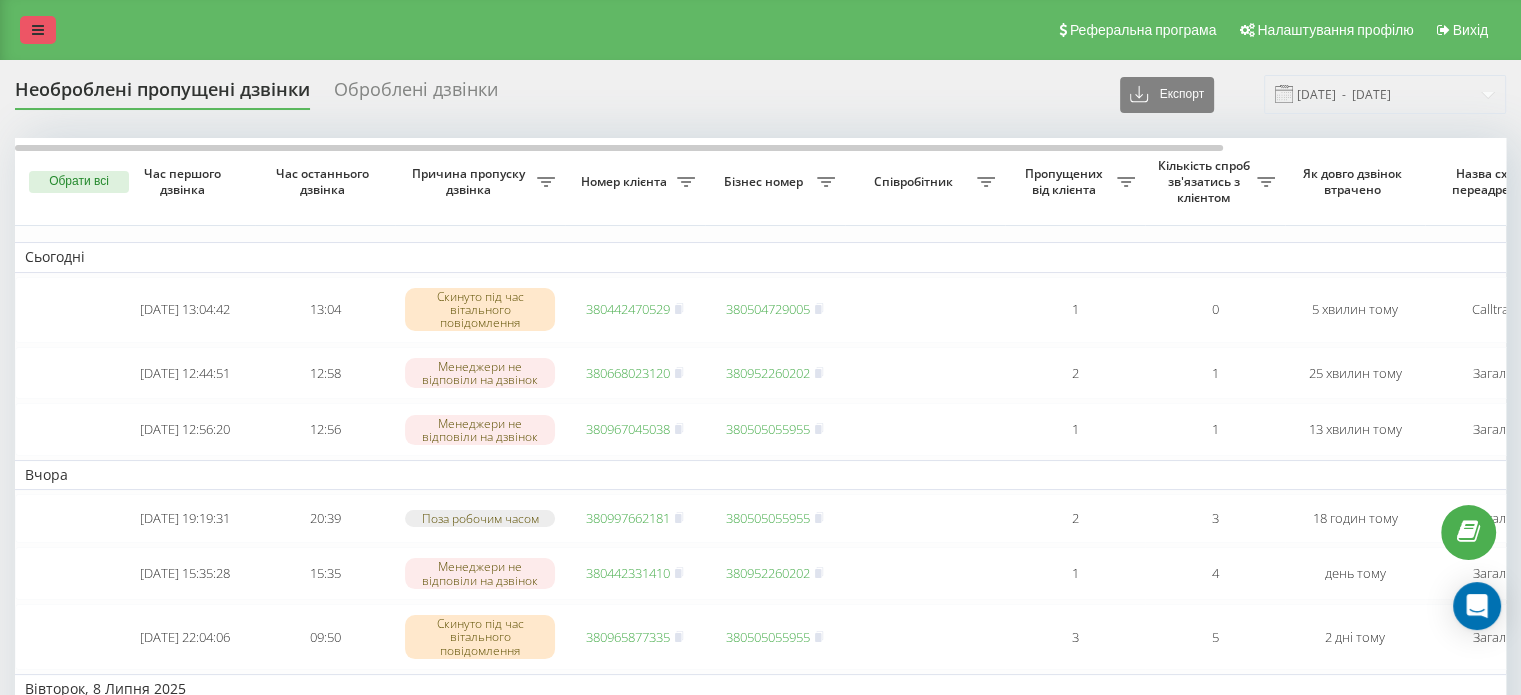 click at bounding box center [38, 30] 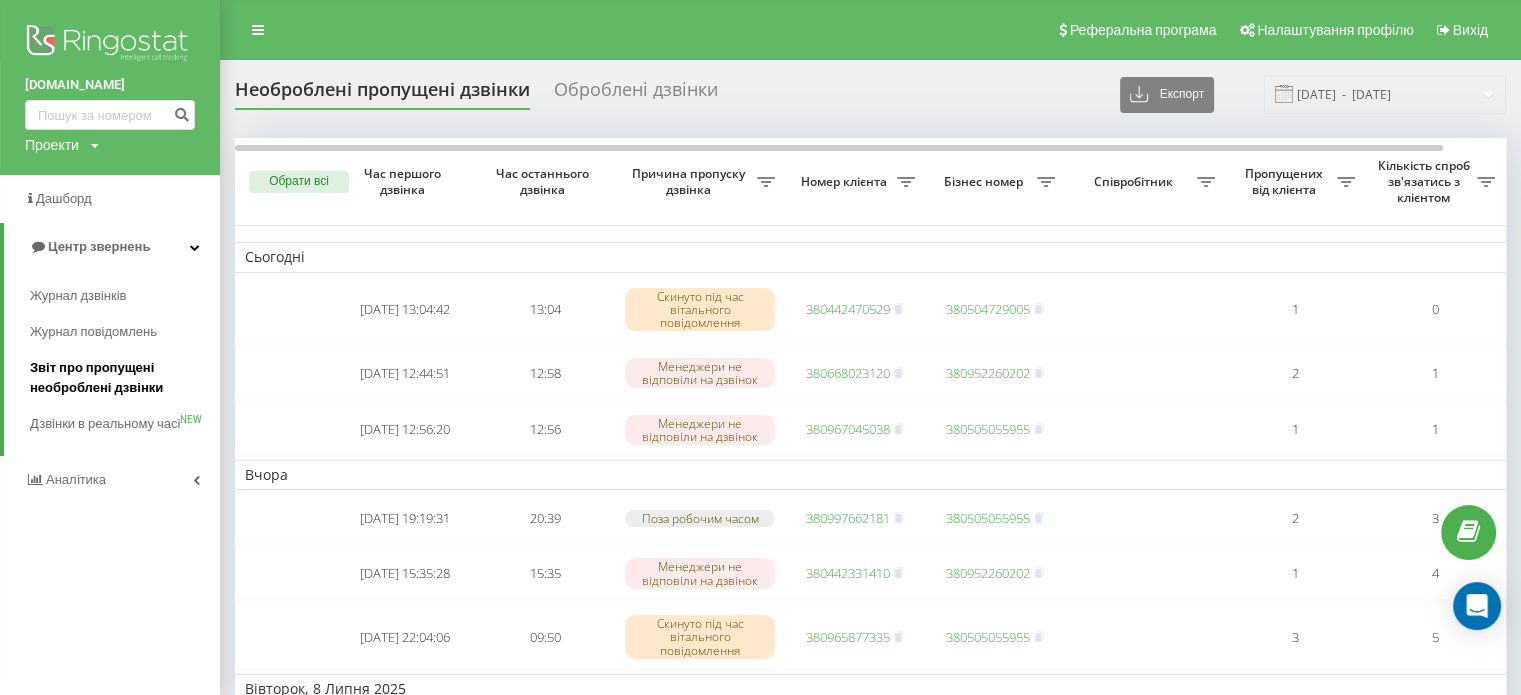click on "Звіт про пропущені необроблені дзвінки" at bounding box center (120, 378) 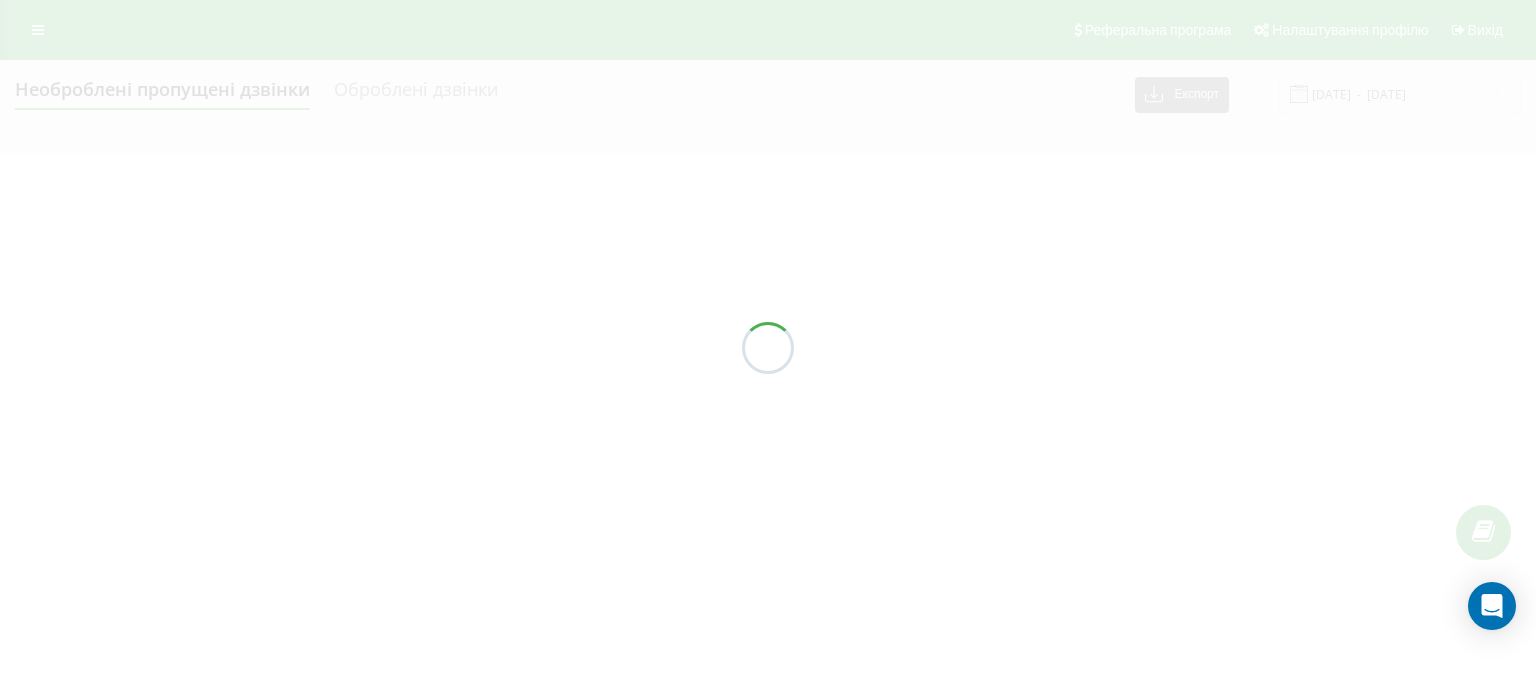 scroll, scrollTop: 0, scrollLeft: 0, axis: both 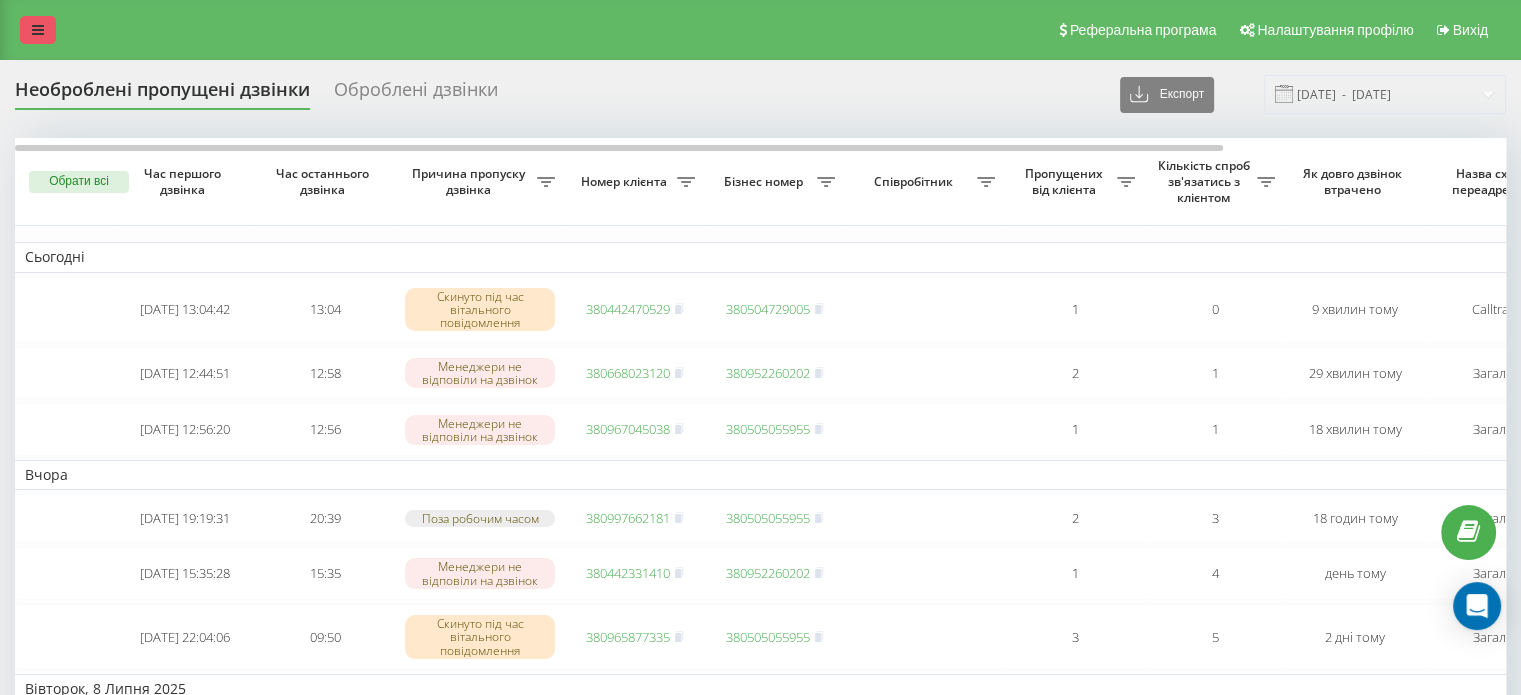 click at bounding box center [38, 30] 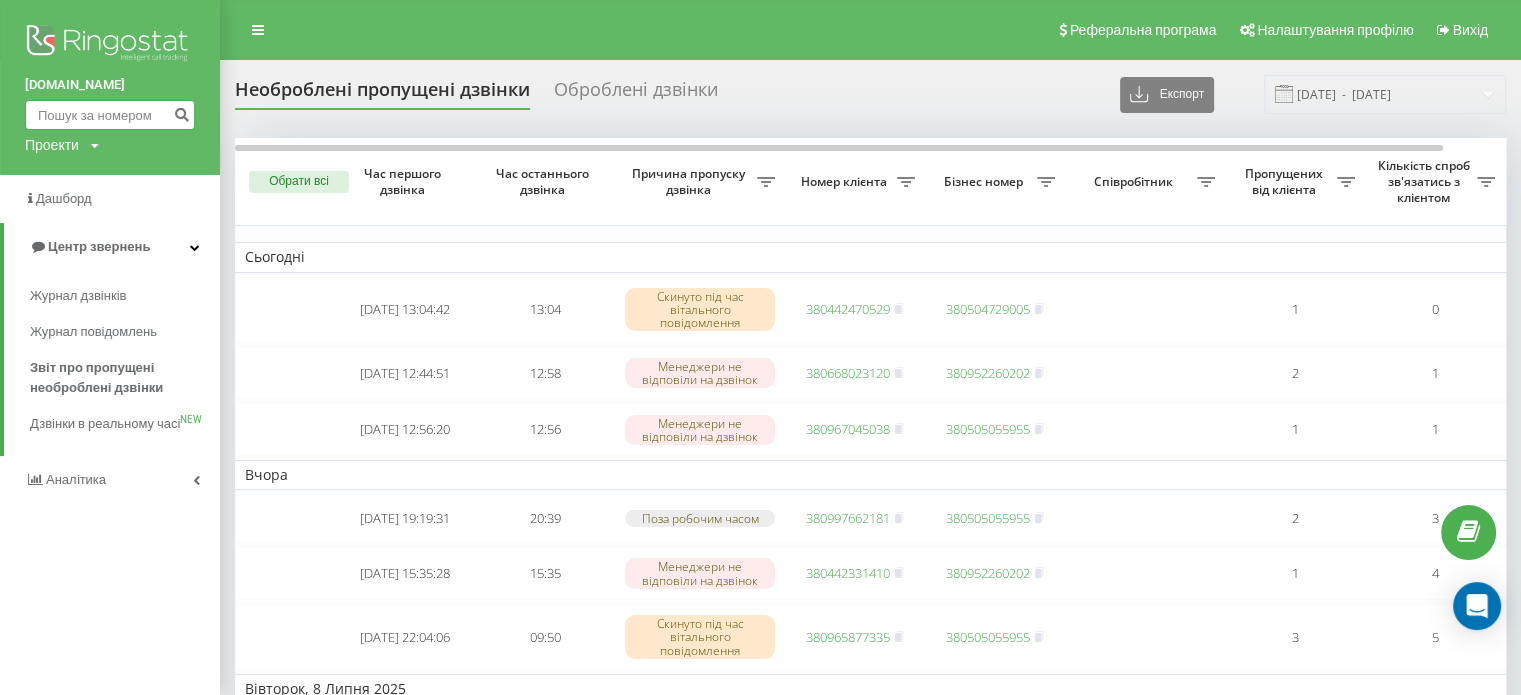 click at bounding box center (110, 115) 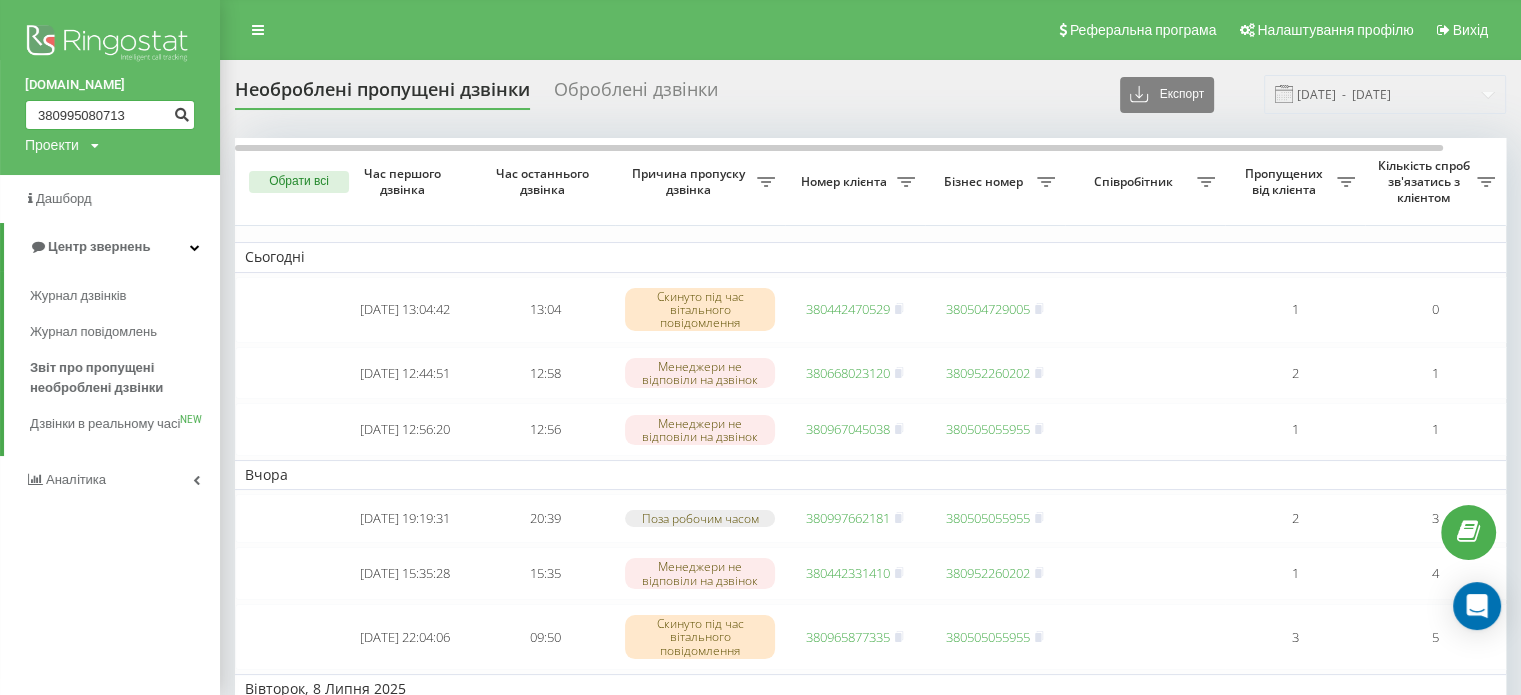 type on "380995080713" 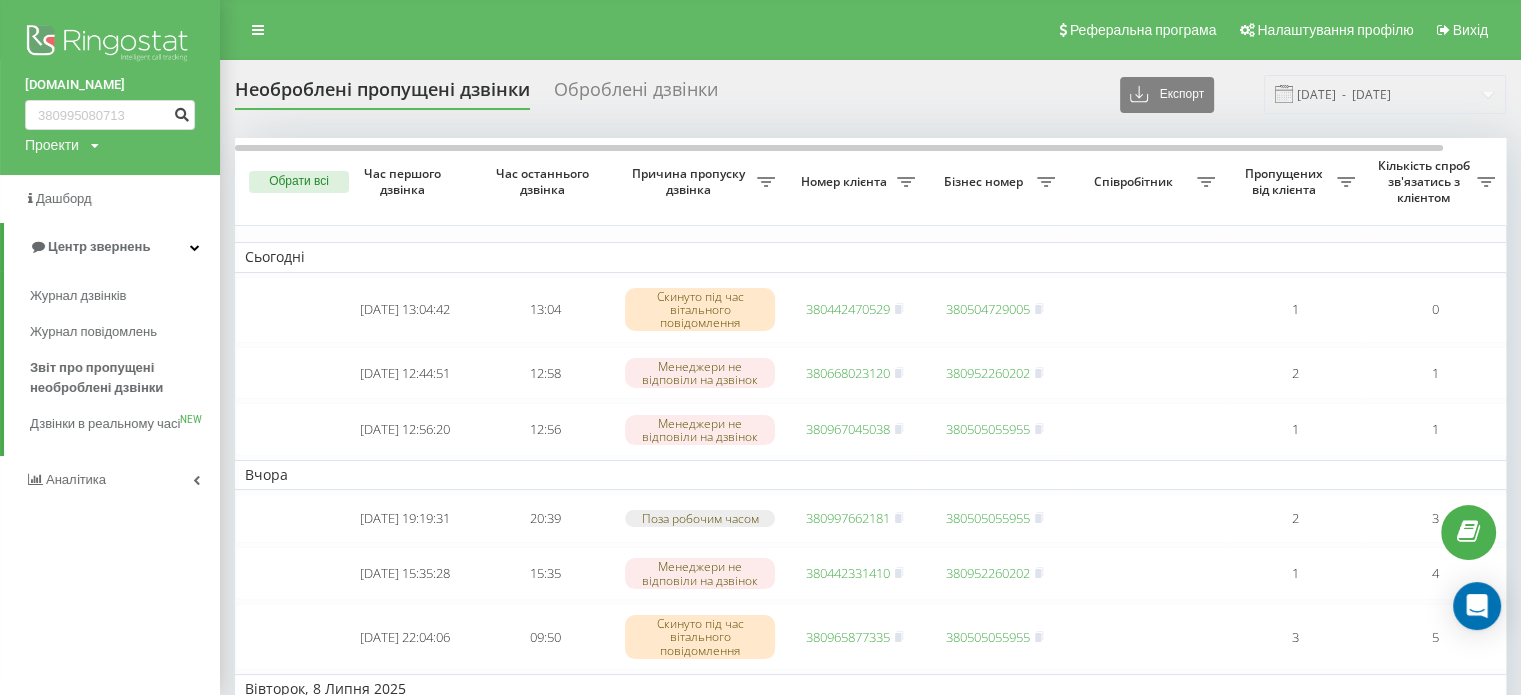 click at bounding box center (181, 112) 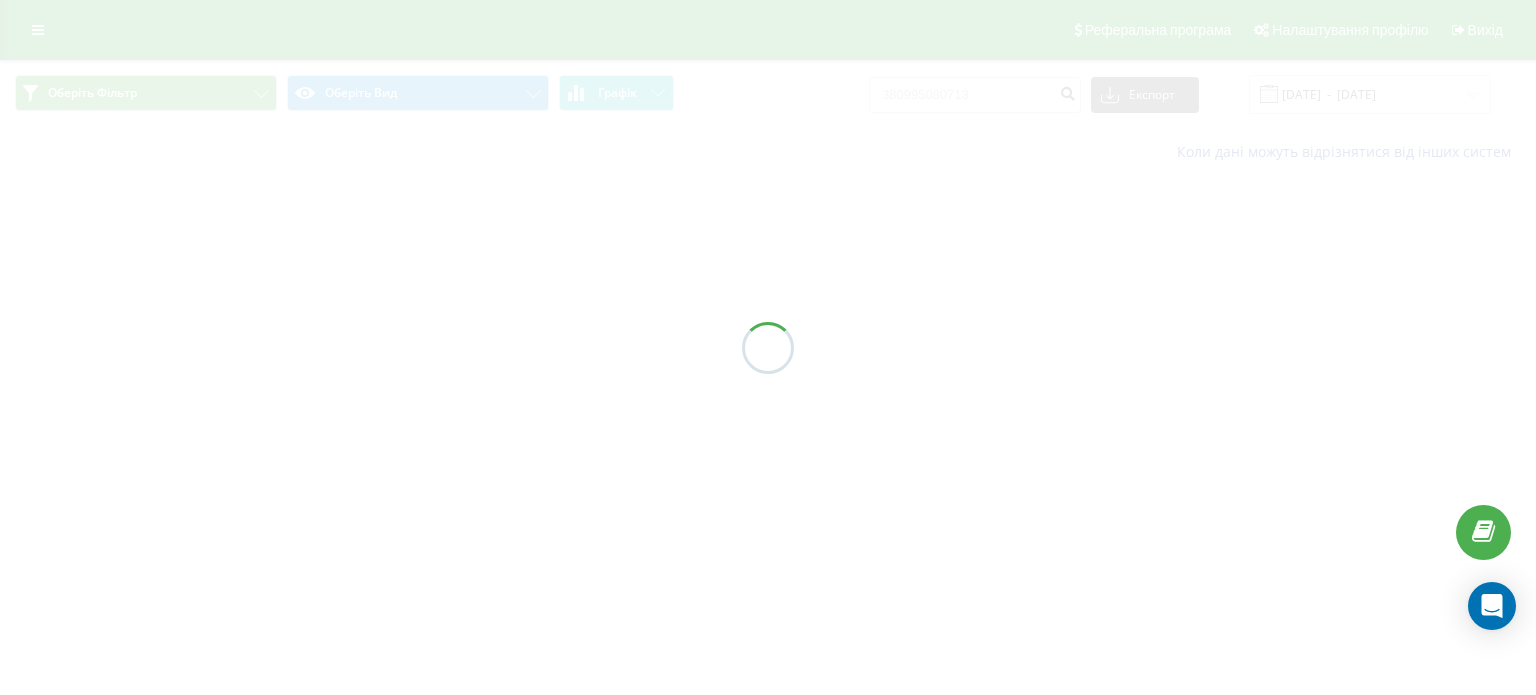 scroll, scrollTop: 0, scrollLeft: 0, axis: both 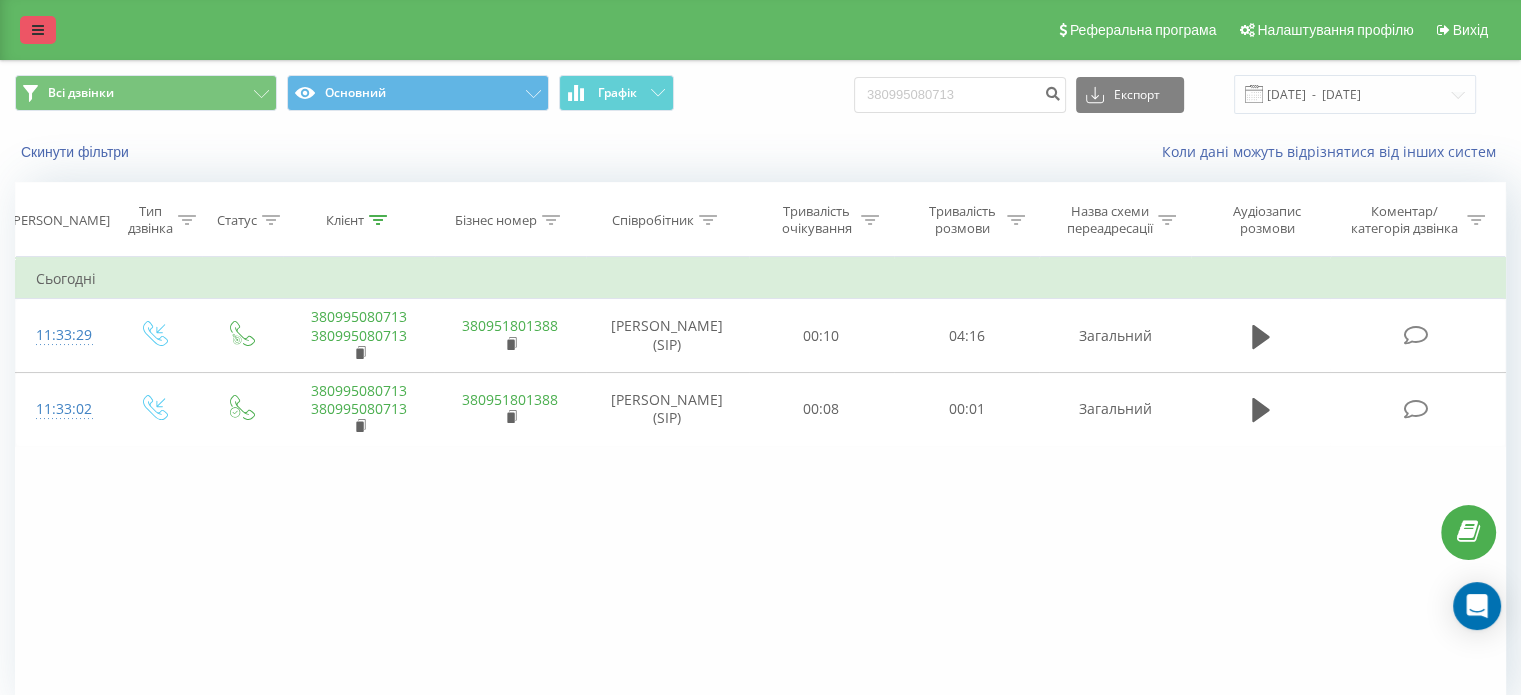 click at bounding box center [38, 30] 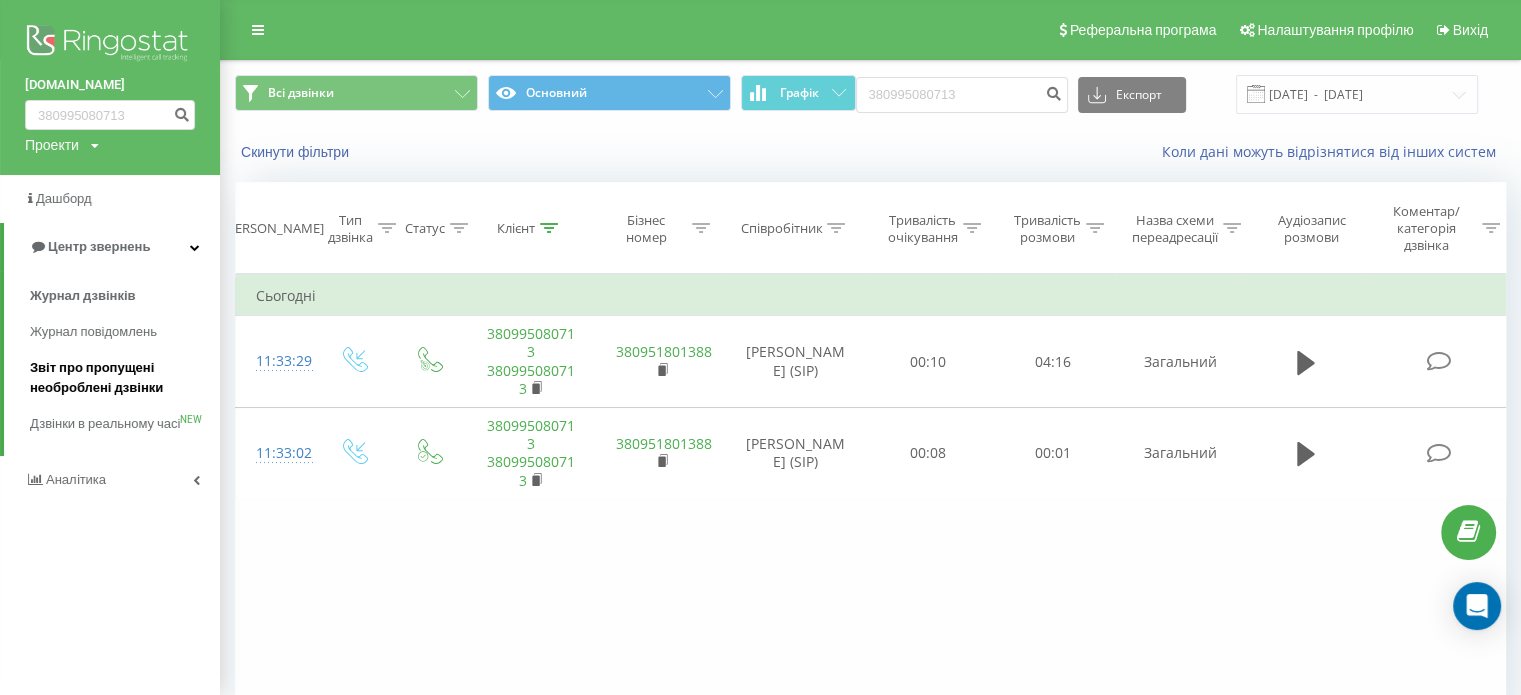 click on "Звіт про пропущені необроблені дзвінки" at bounding box center [120, 378] 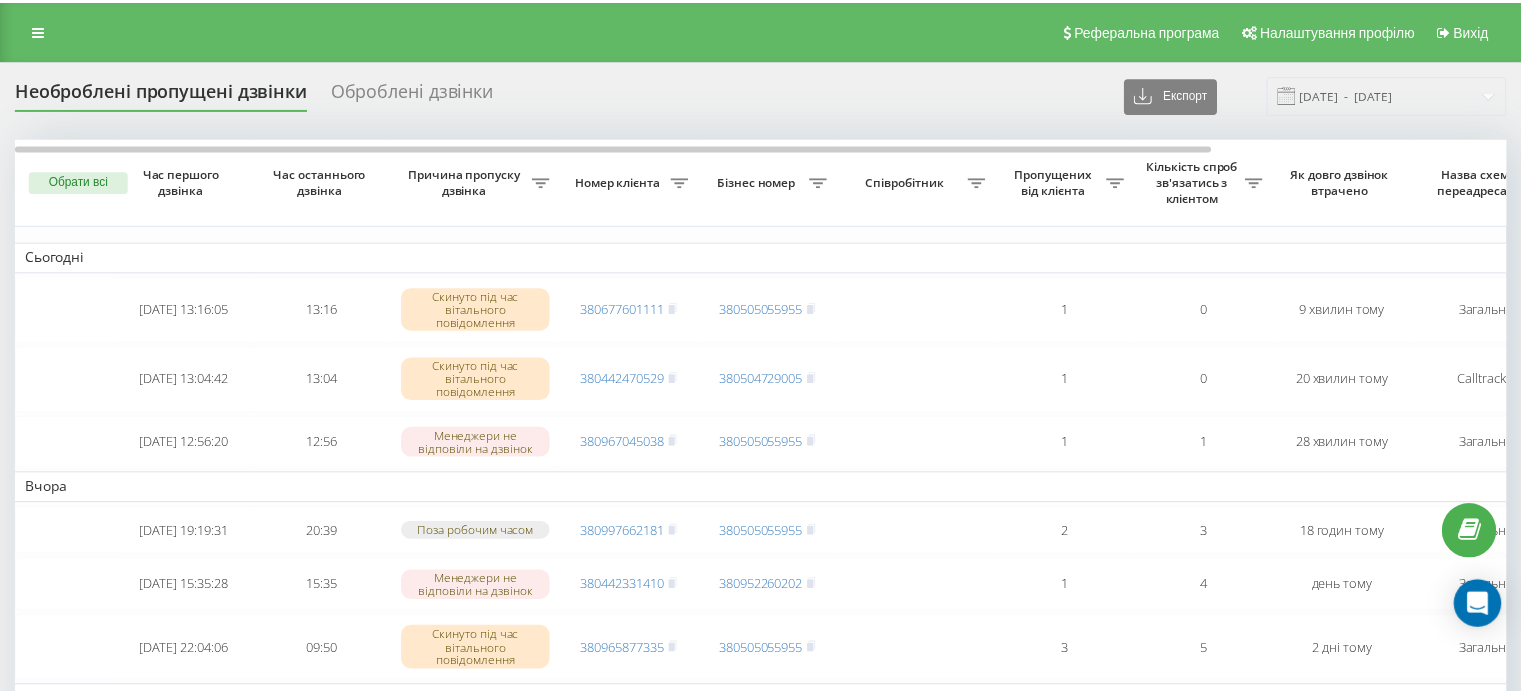 scroll, scrollTop: 0, scrollLeft: 0, axis: both 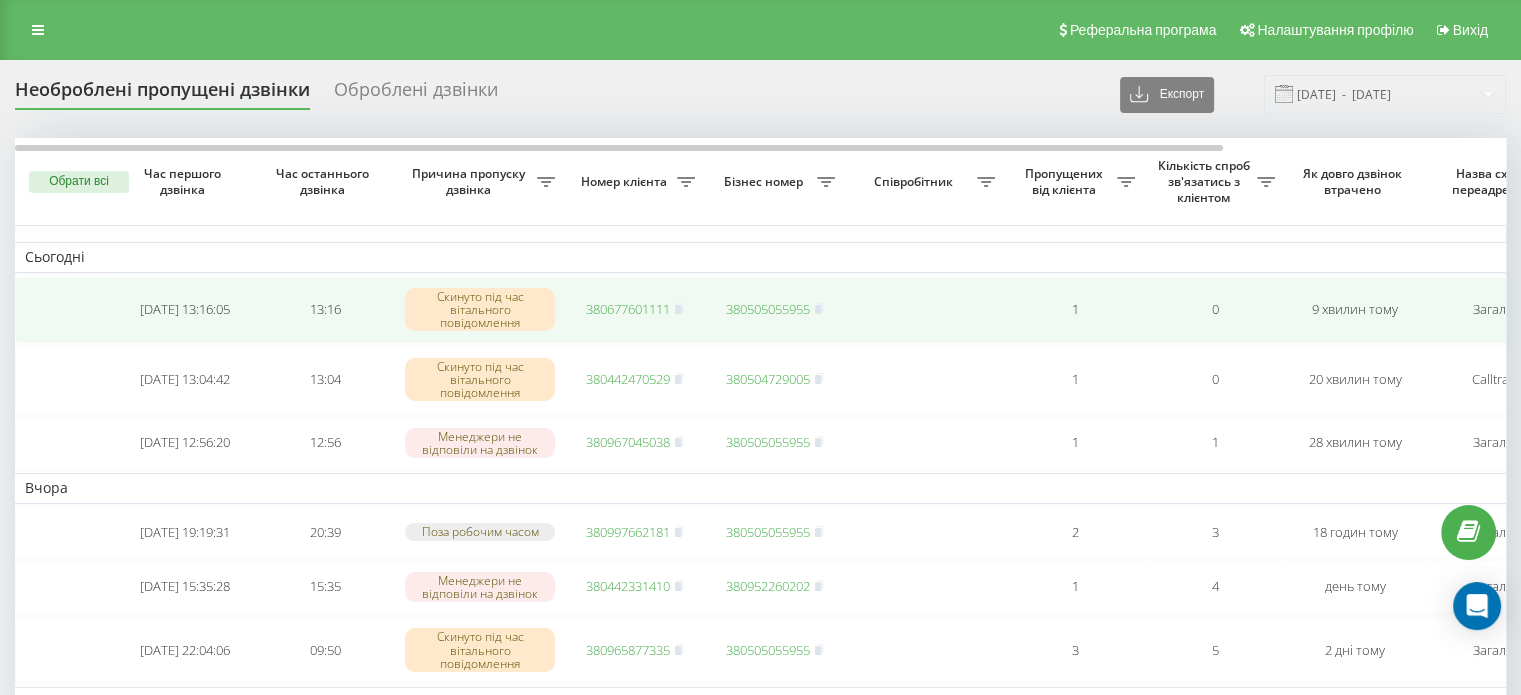 click on "380677601111" at bounding box center (628, 309) 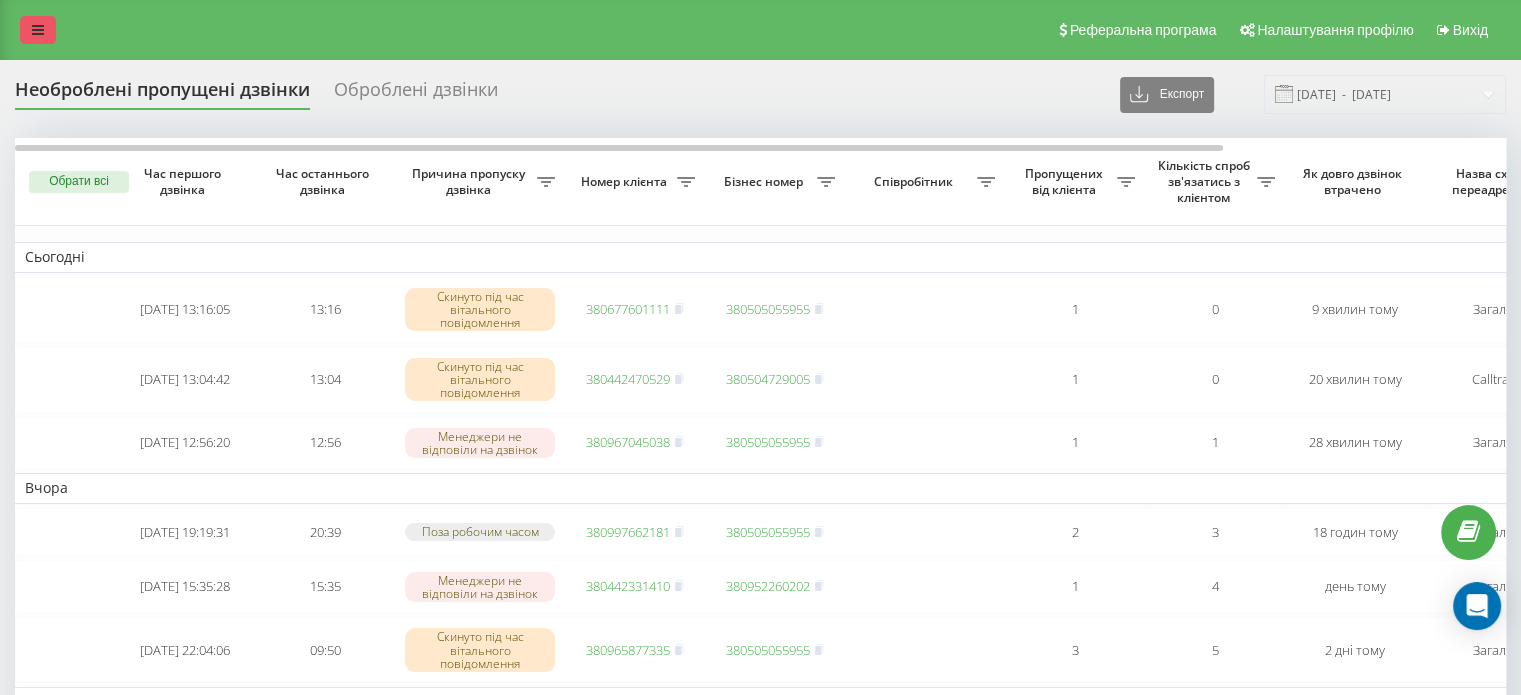 click at bounding box center [38, 30] 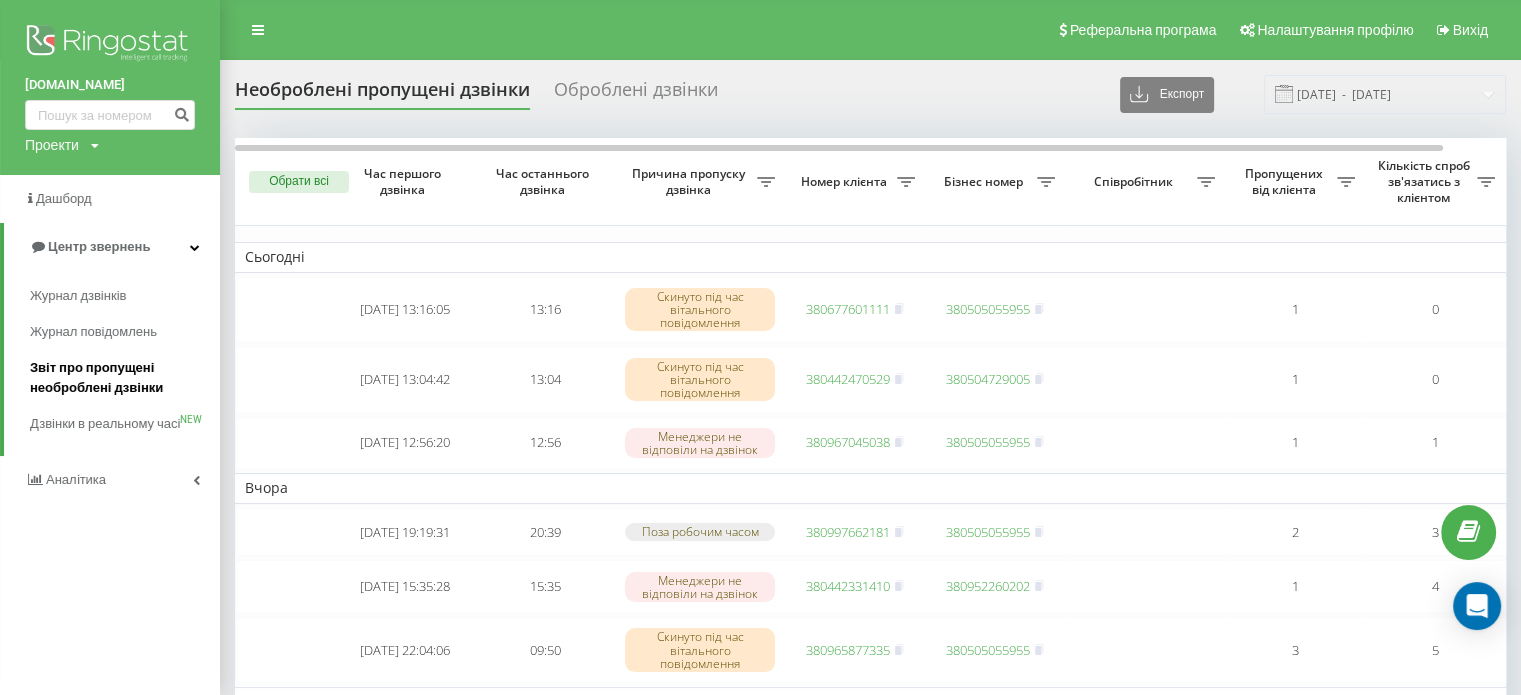 click on "Звіт про пропущені необроблені дзвінки" at bounding box center (120, 378) 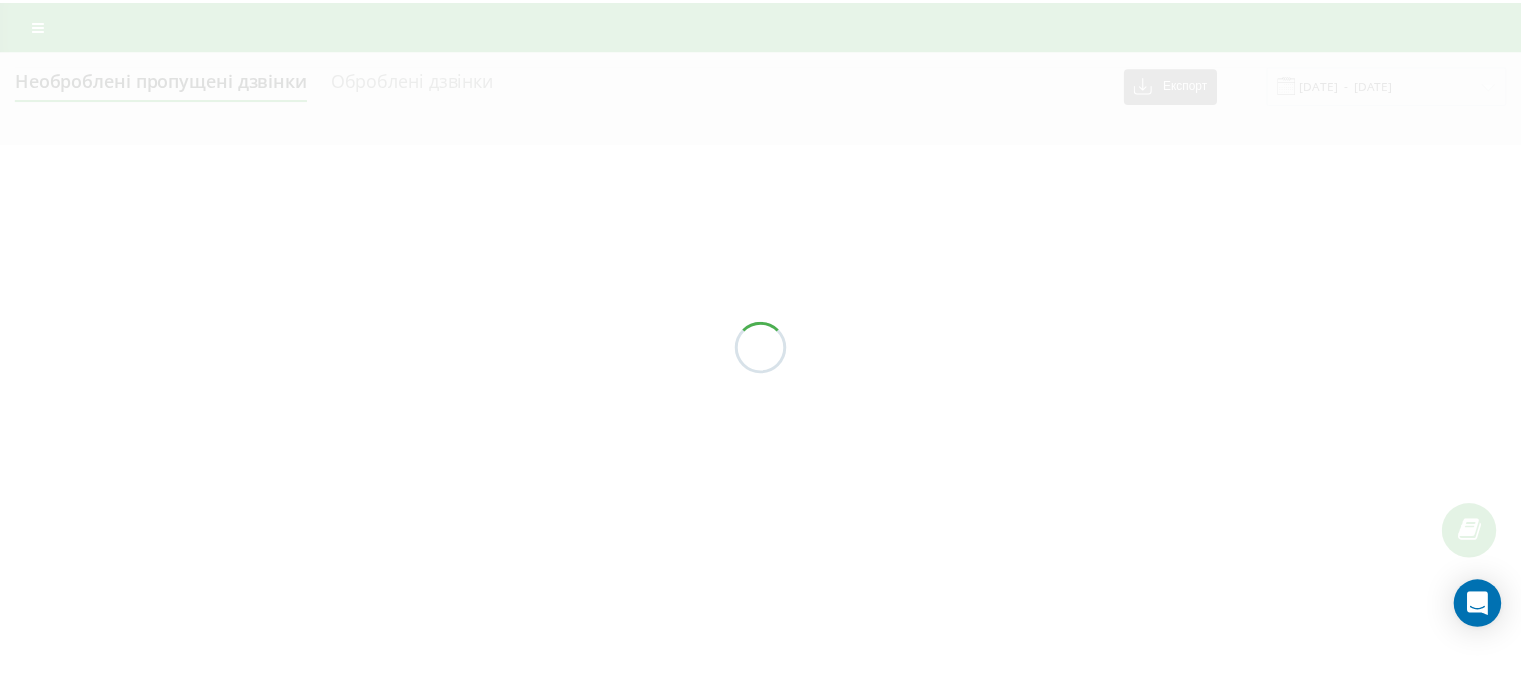 scroll, scrollTop: 0, scrollLeft: 0, axis: both 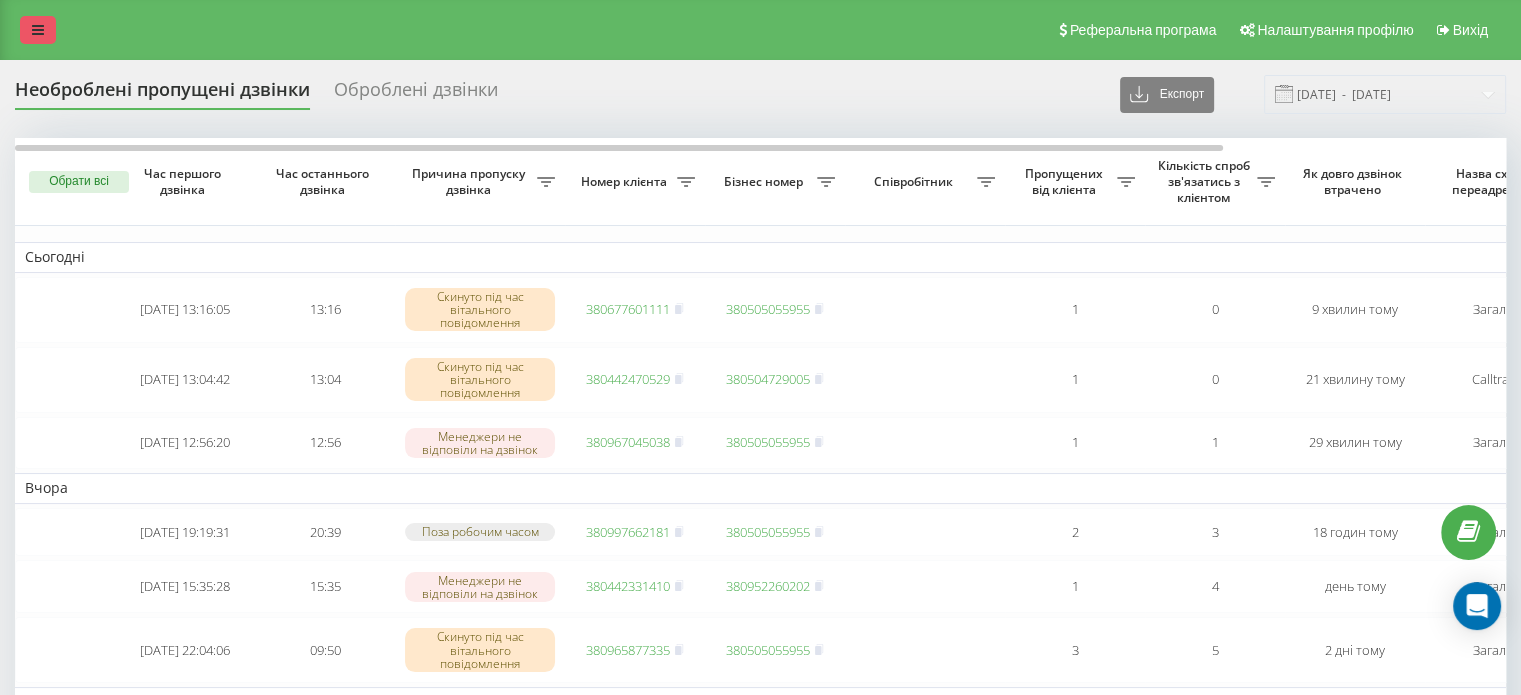click at bounding box center [38, 30] 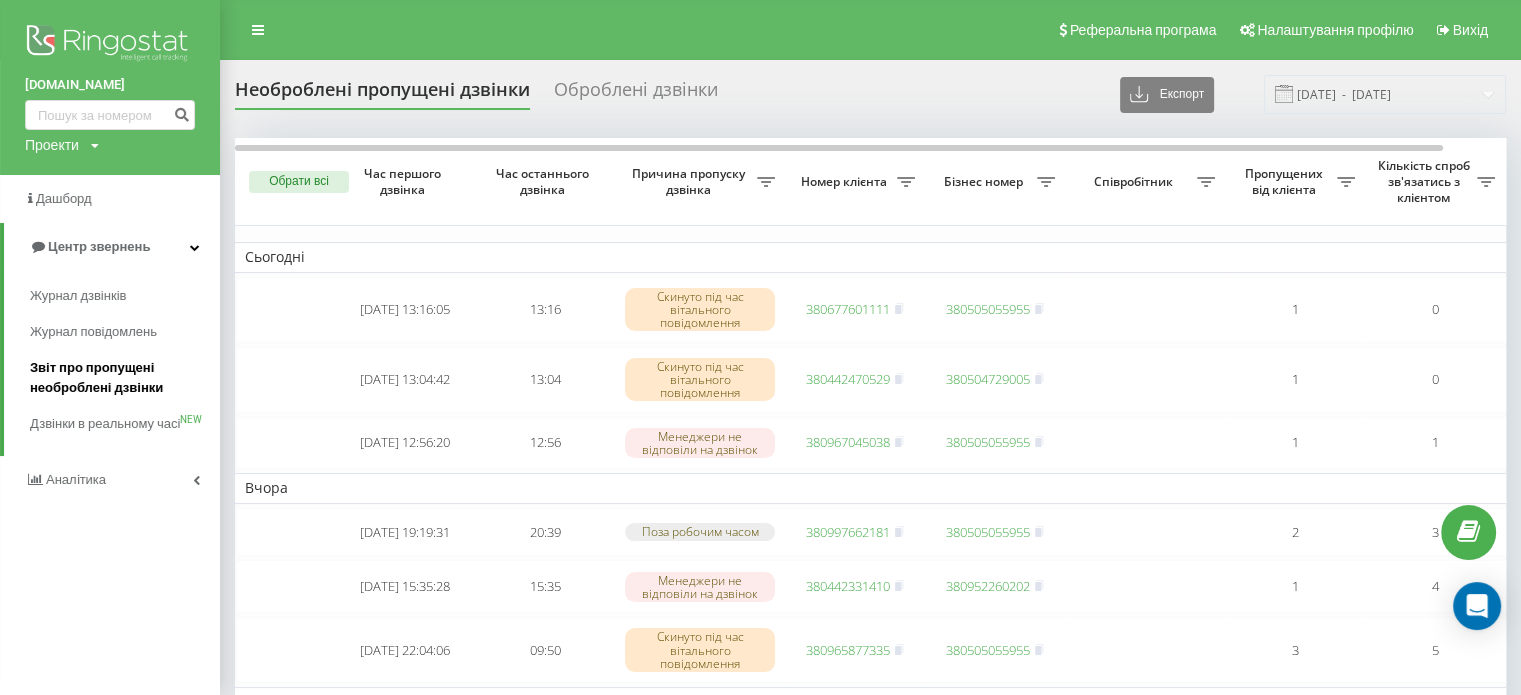 click on "Звіт про пропущені необроблені дзвінки" at bounding box center [120, 378] 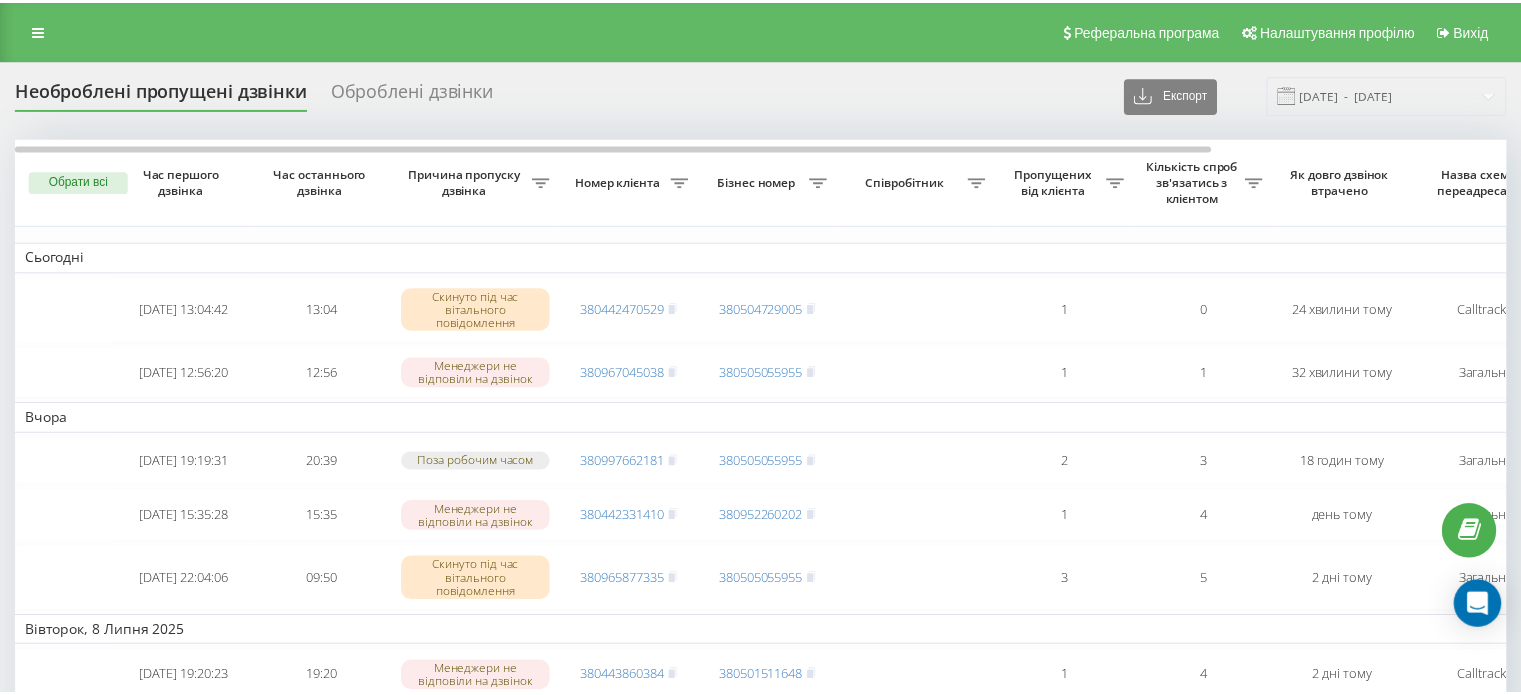 scroll, scrollTop: 0, scrollLeft: 0, axis: both 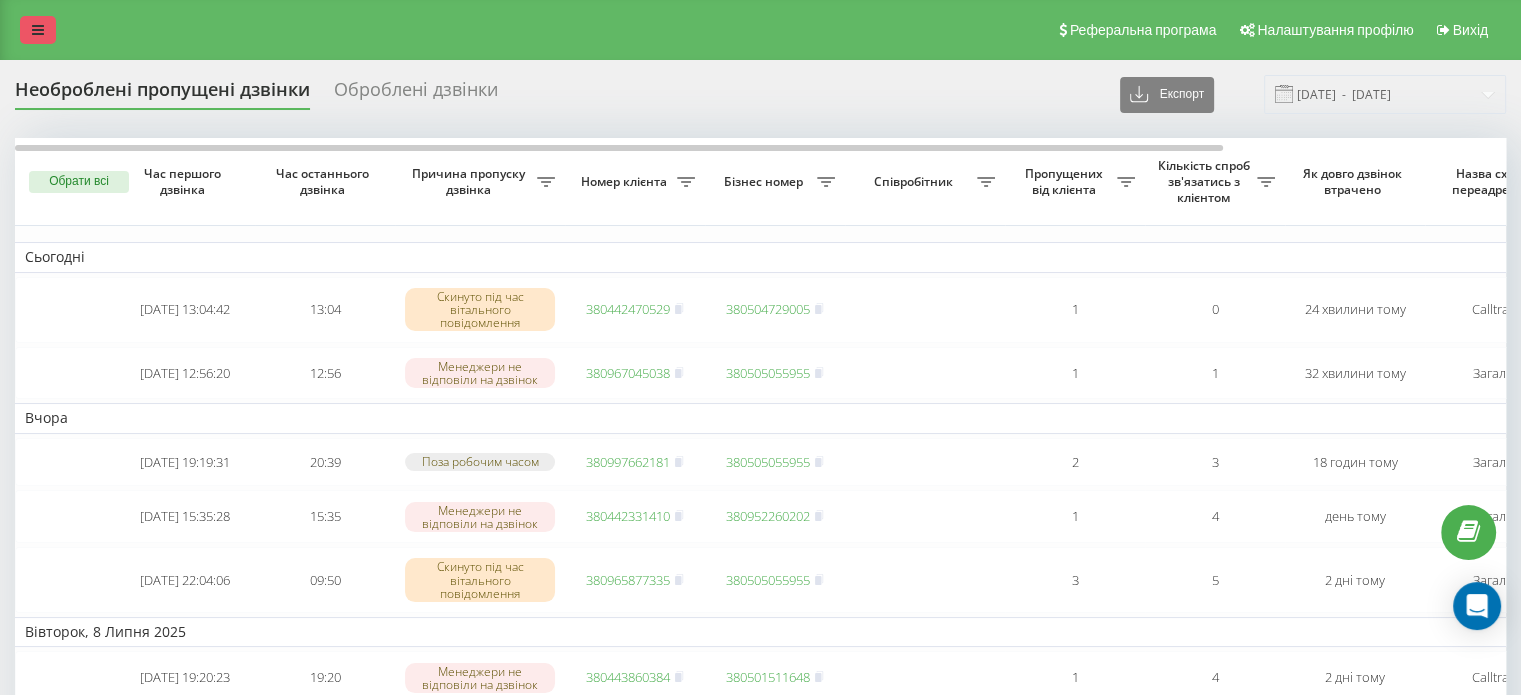 click at bounding box center [38, 30] 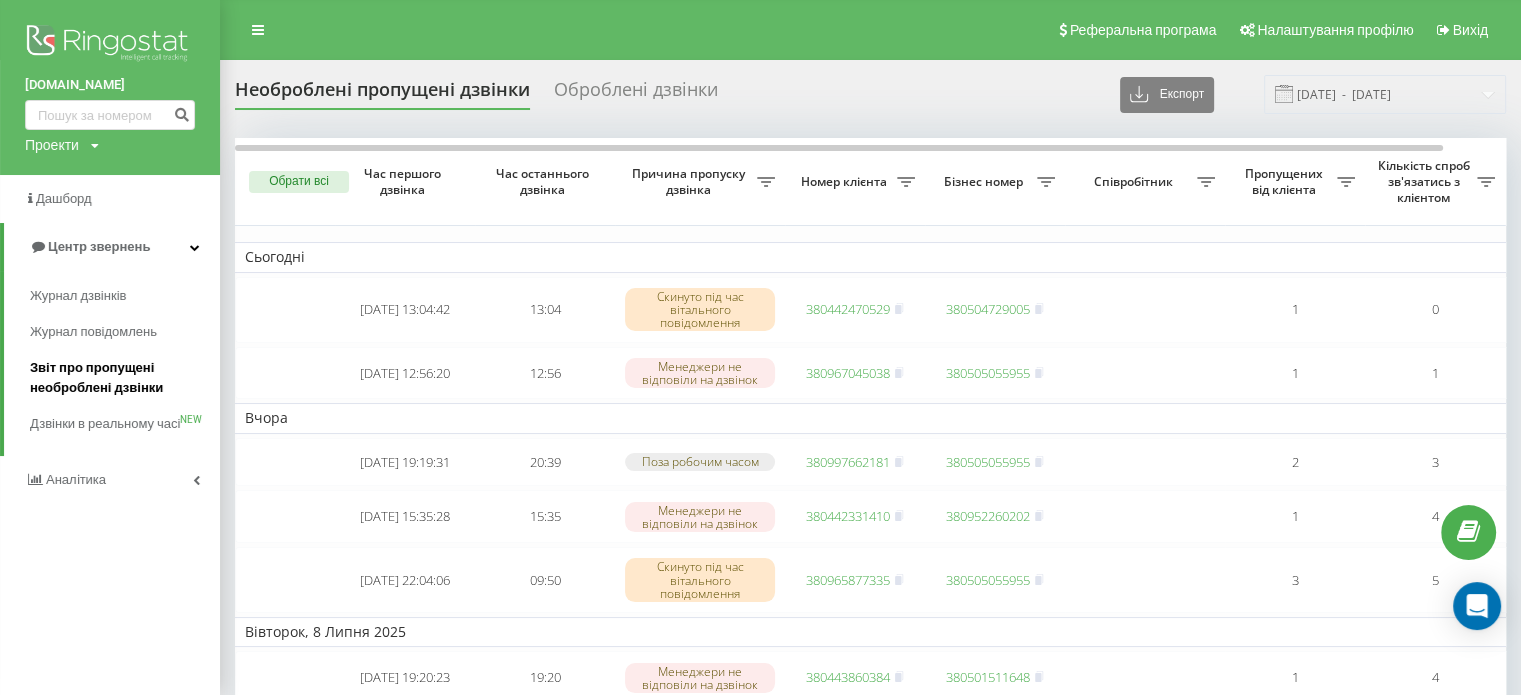 click on "Звіт про пропущені необроблені дзвінки" at bounding box center (120, 378) 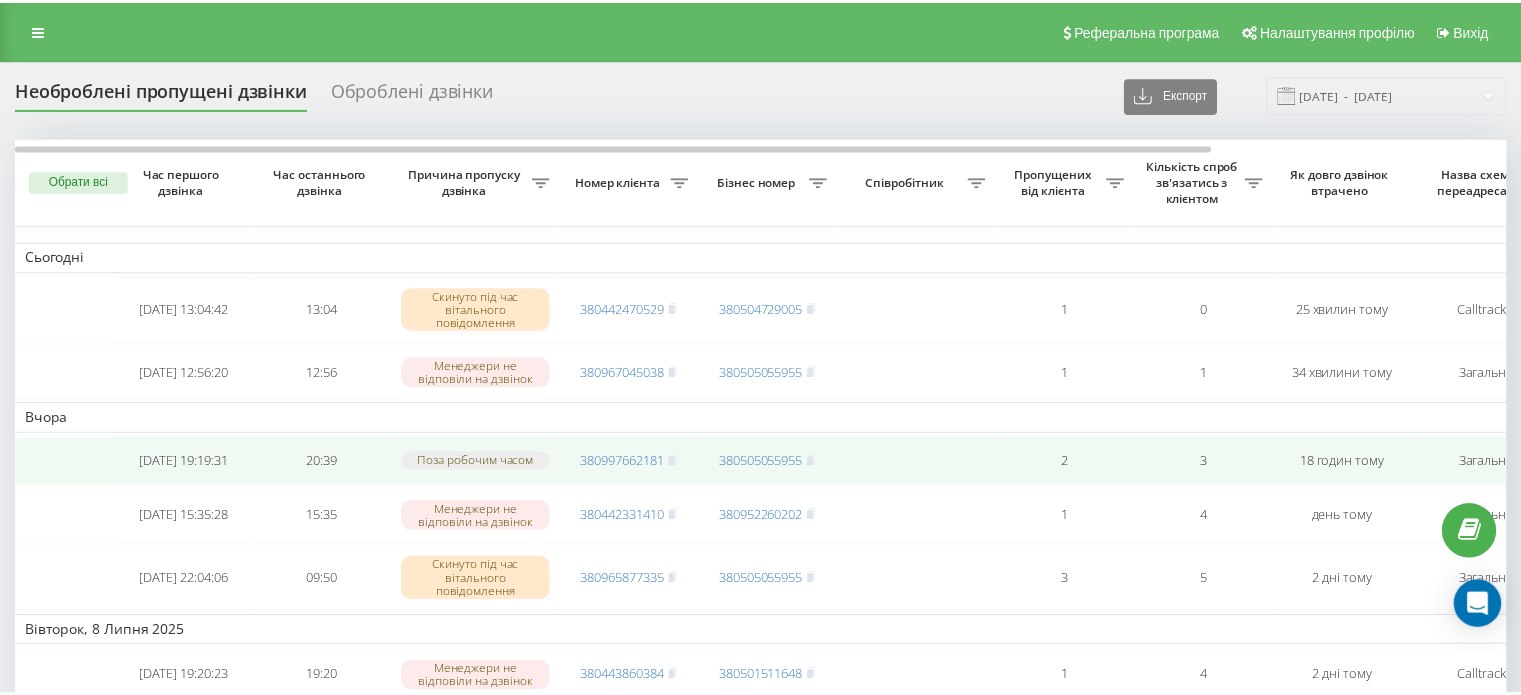 scroll, scrollTop: 0, scrollLeft: 0, axis: both 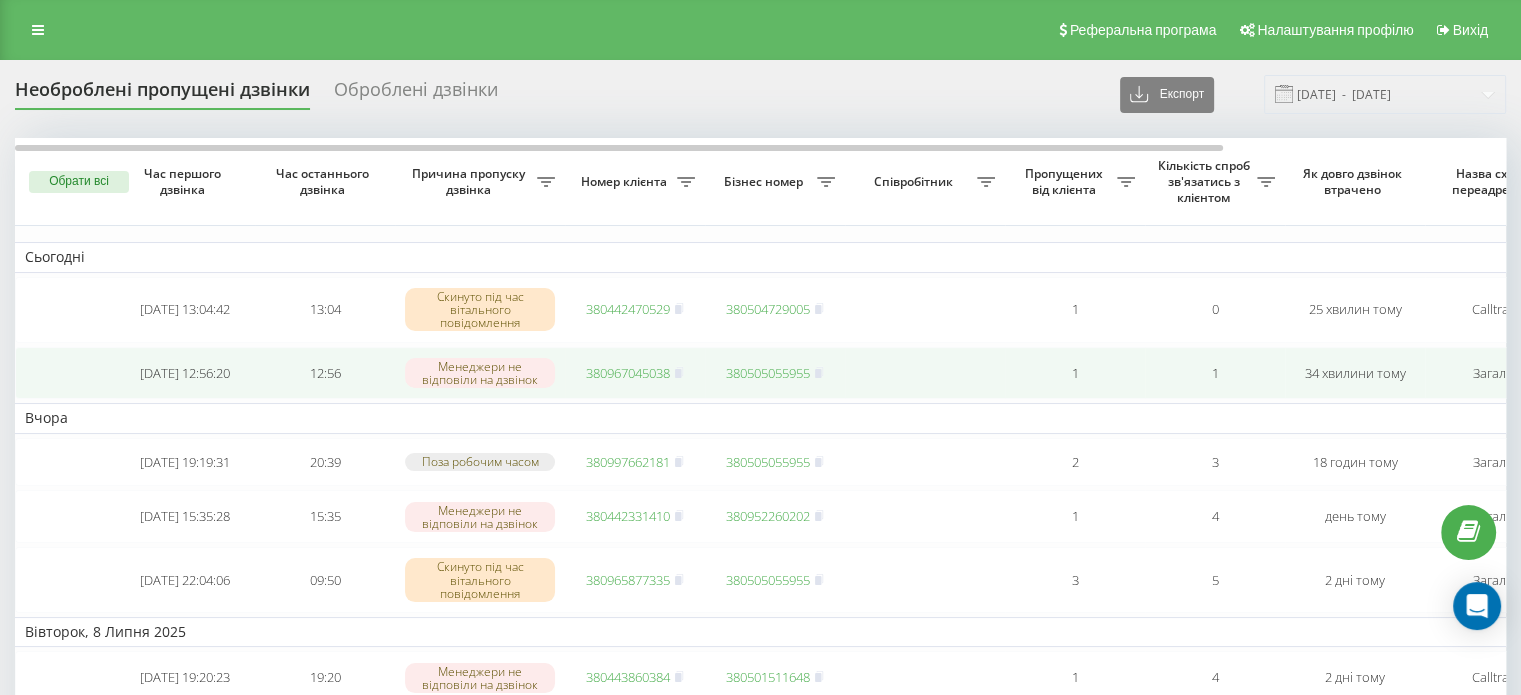 click on "380967045038" at bounding box center [635, 373] 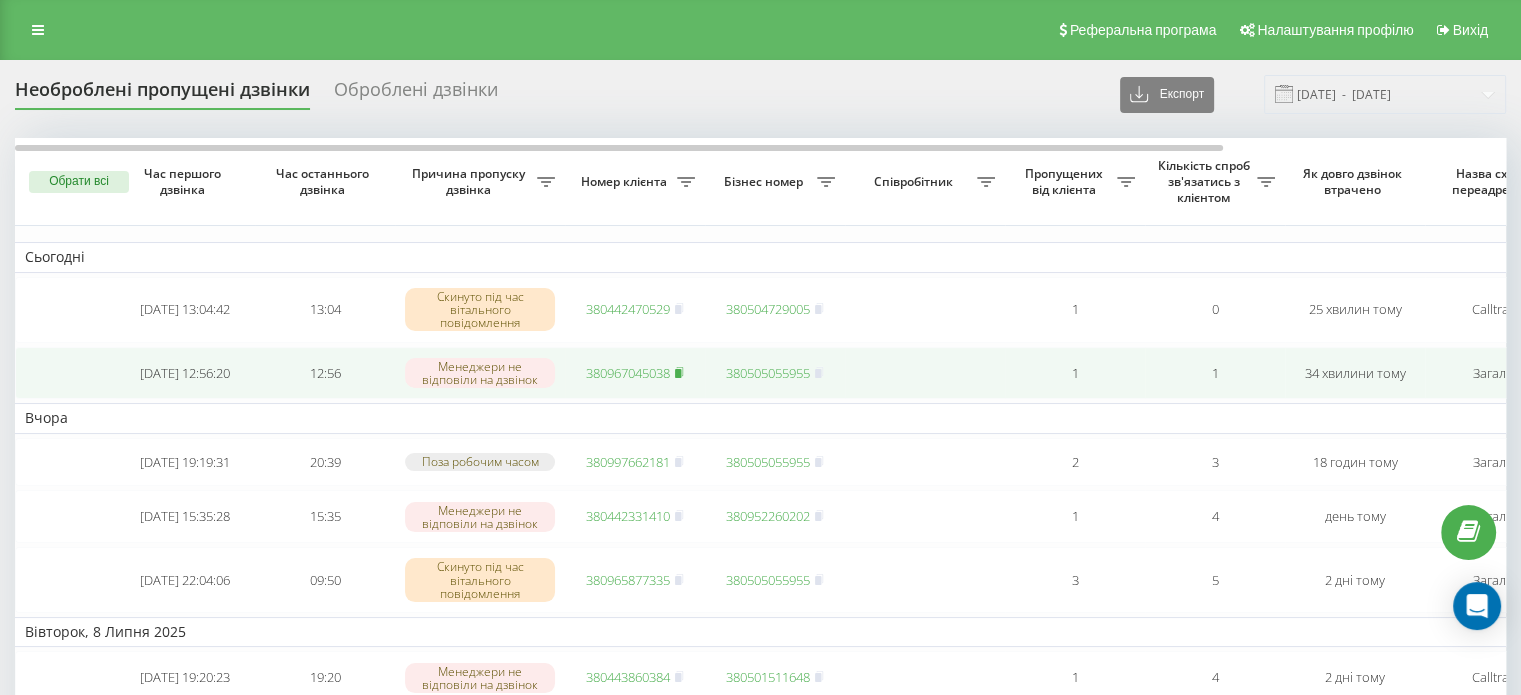 click 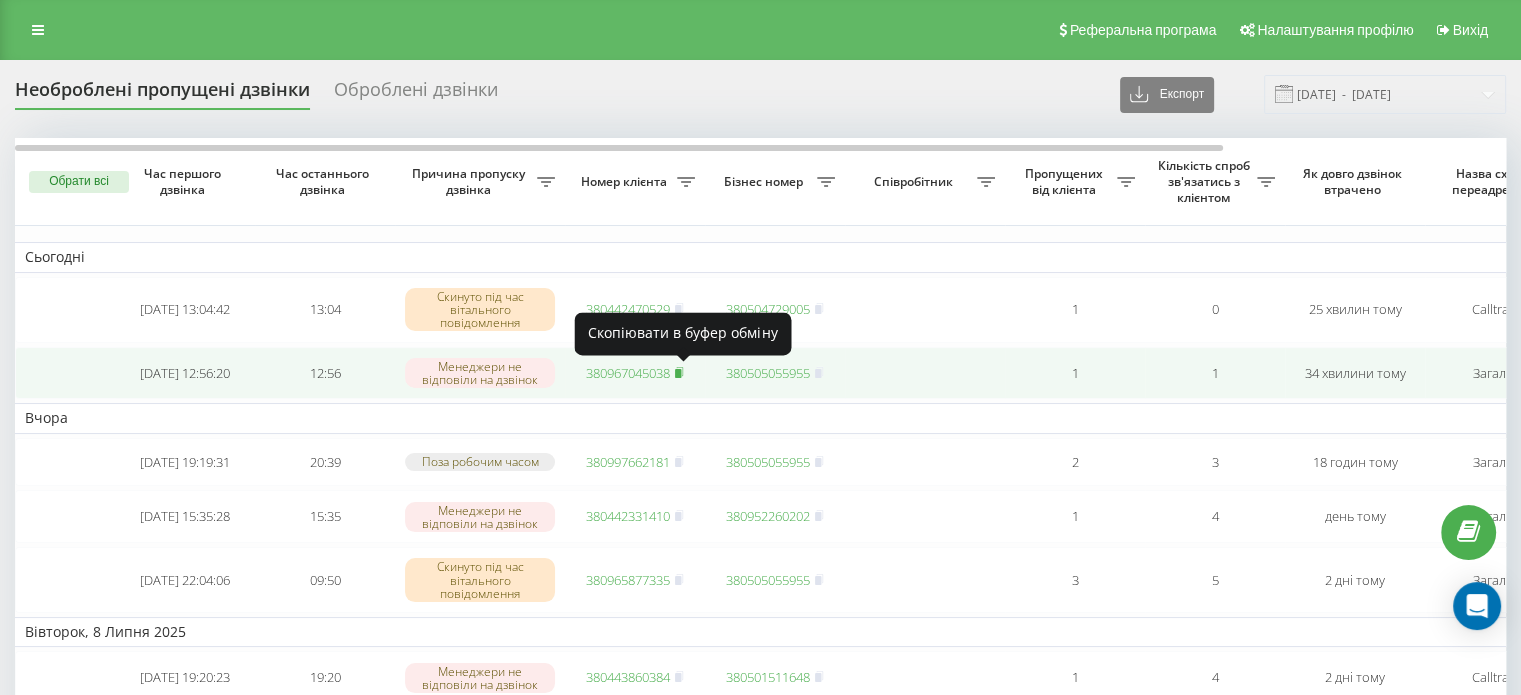 click 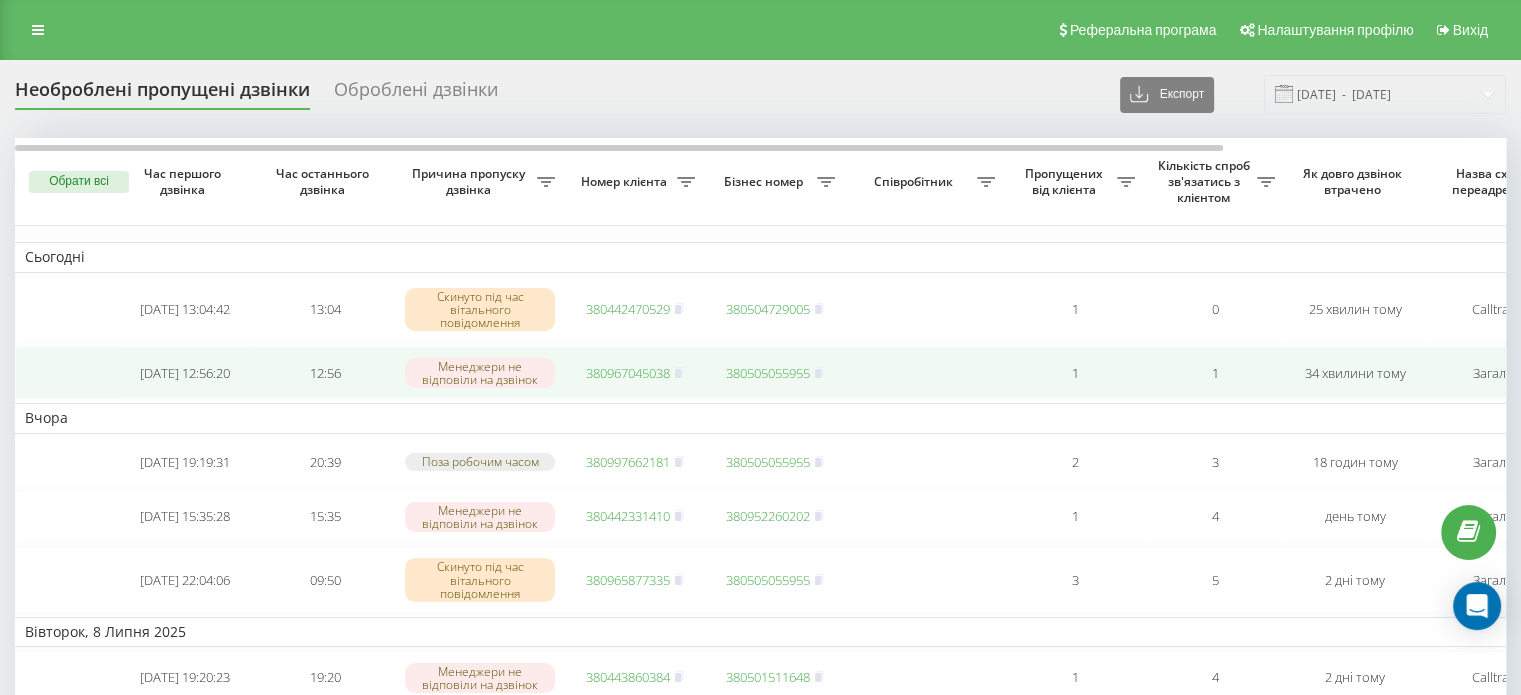 click on "380967045038" at bounding box center [628, 373] 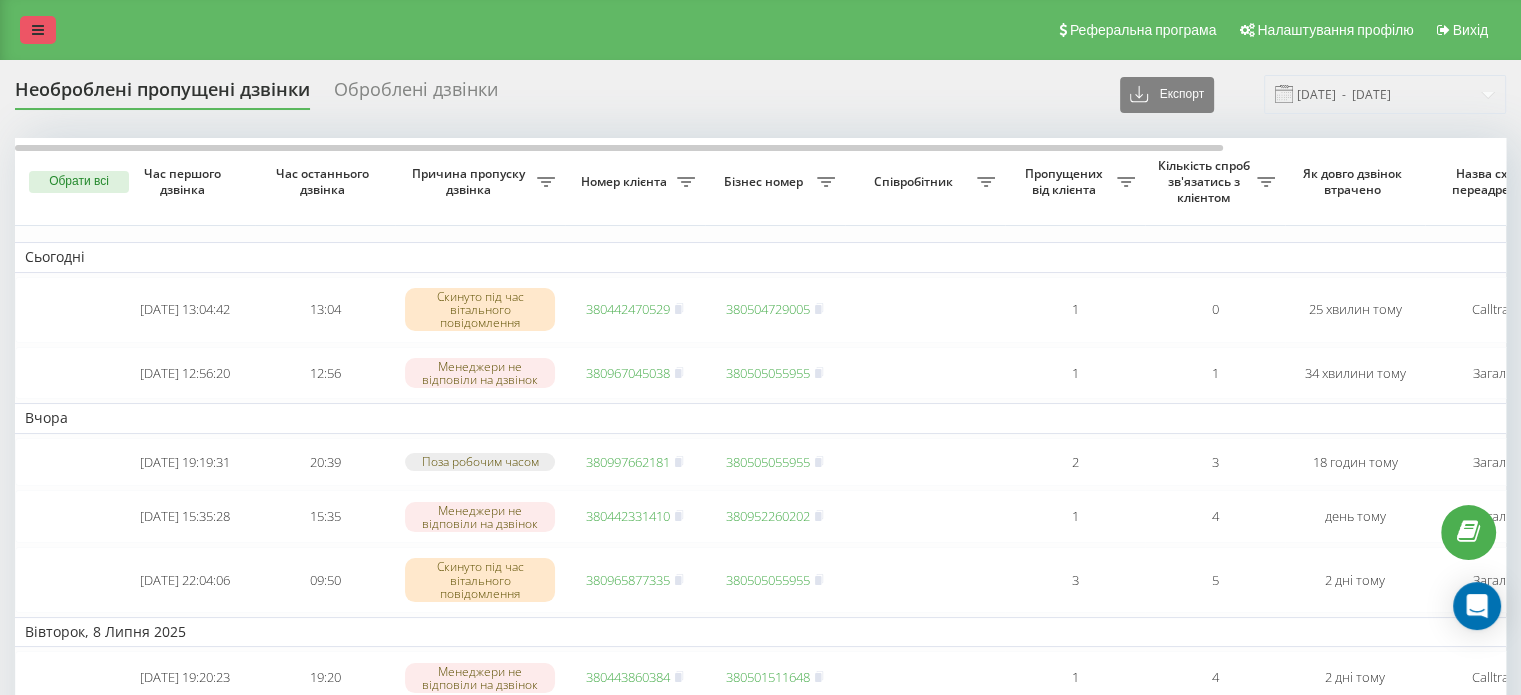 click at bounding box center (38, 30) 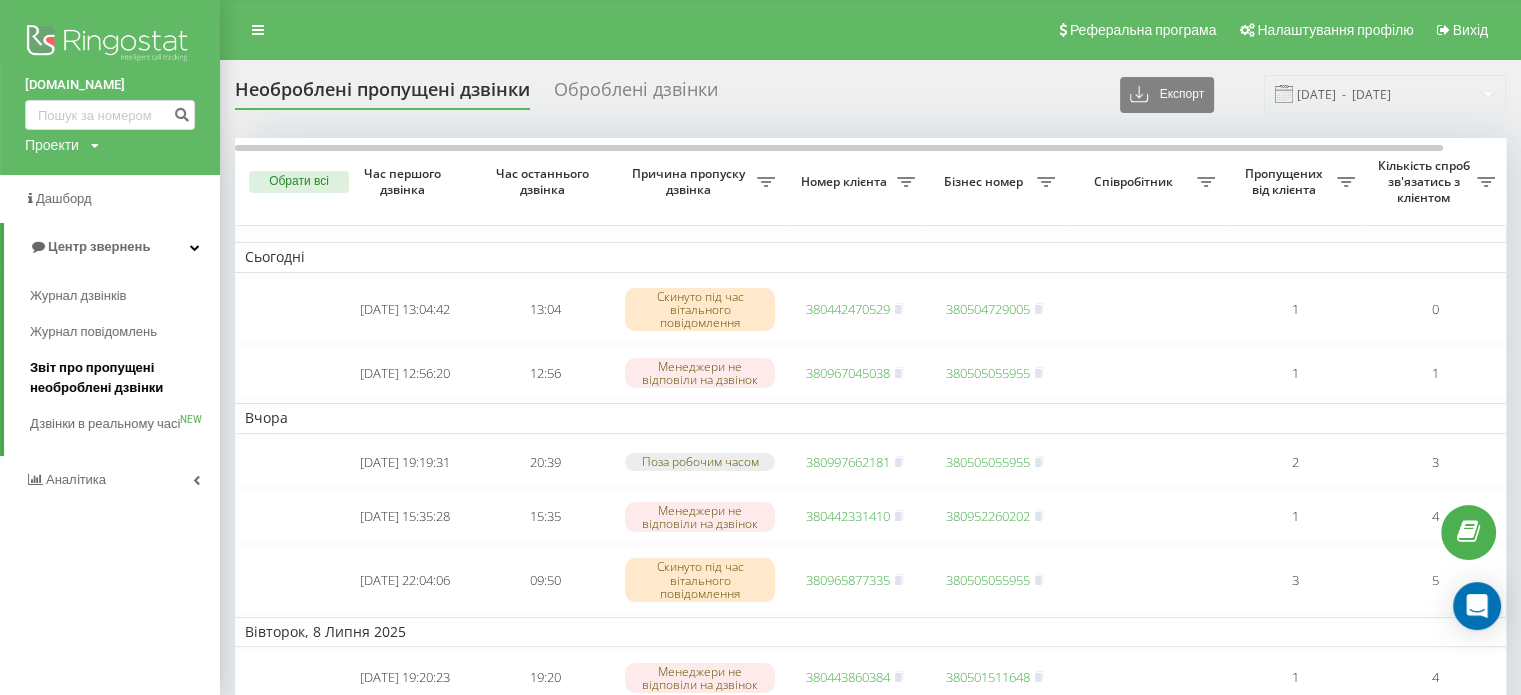 click on "Звіт про пропущені необроблені дзвінки" at bounding box center [120, 378] 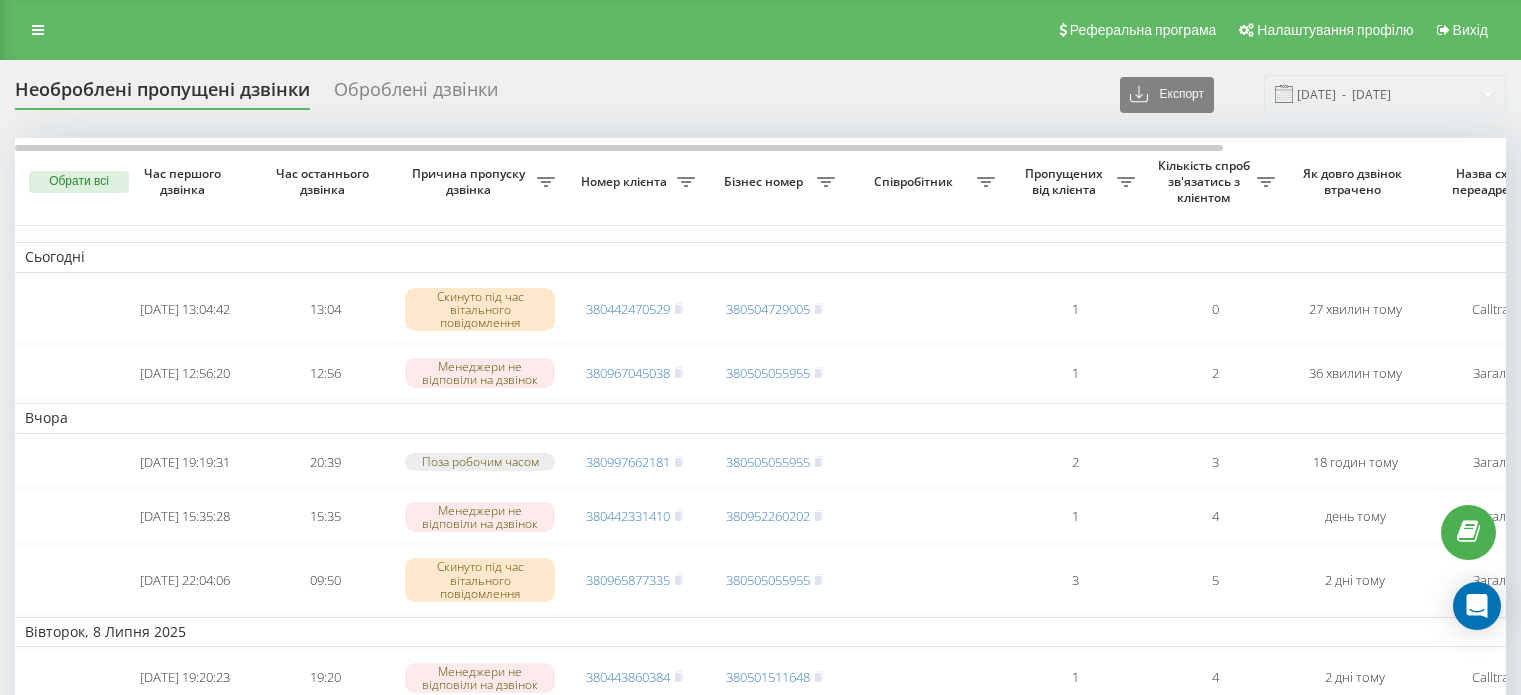 scroll, scrollTop: 0, scrollLeft: 0, axis: both 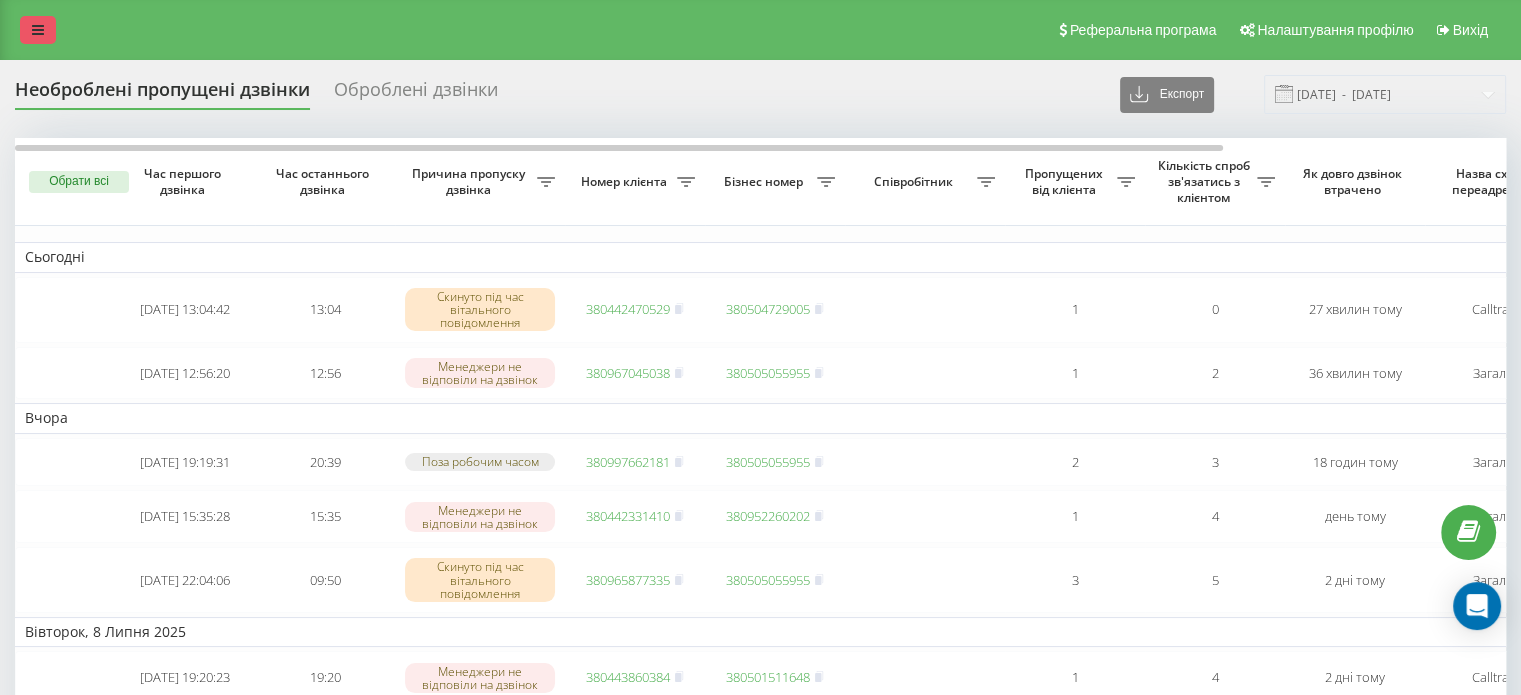 click at bounding box center [38, 30] 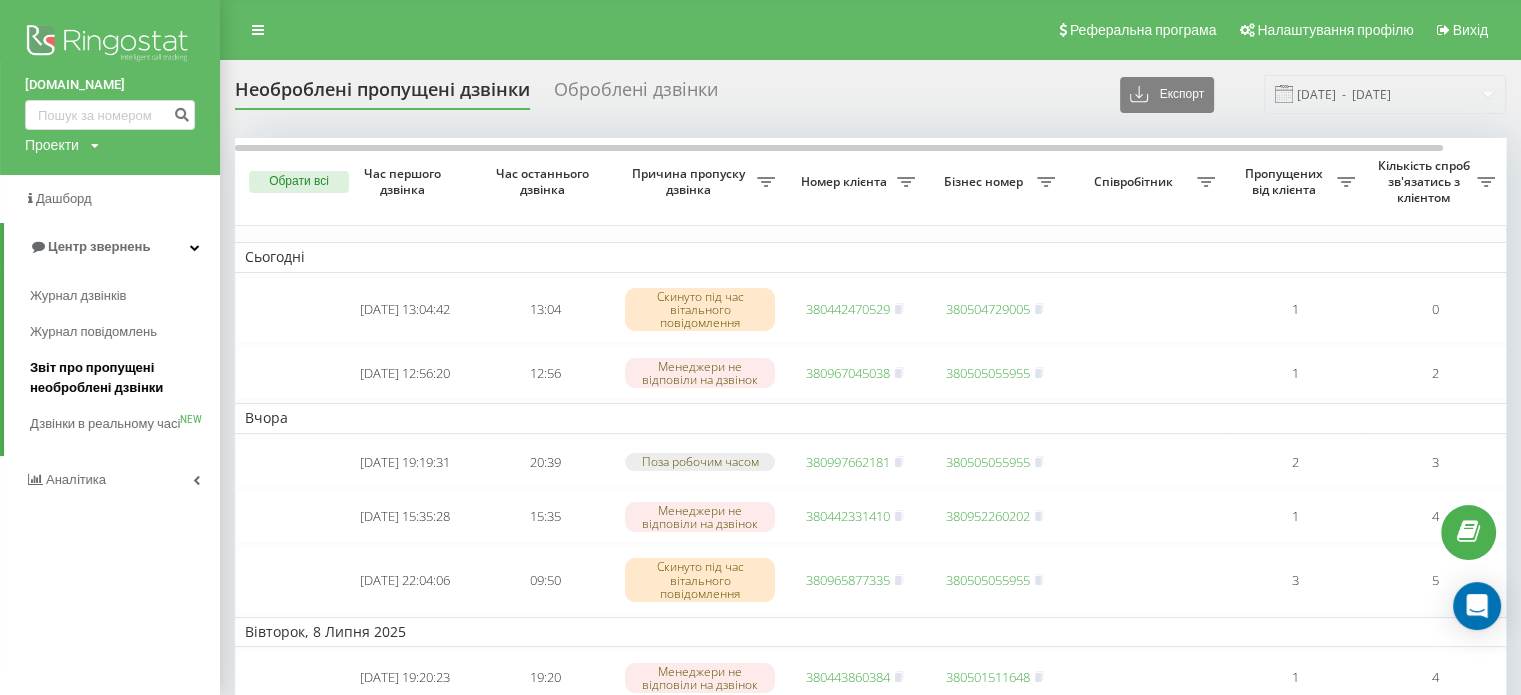 click on "Звіт про пропущені необроблені дзвінки" at bounding box center [120, 378] 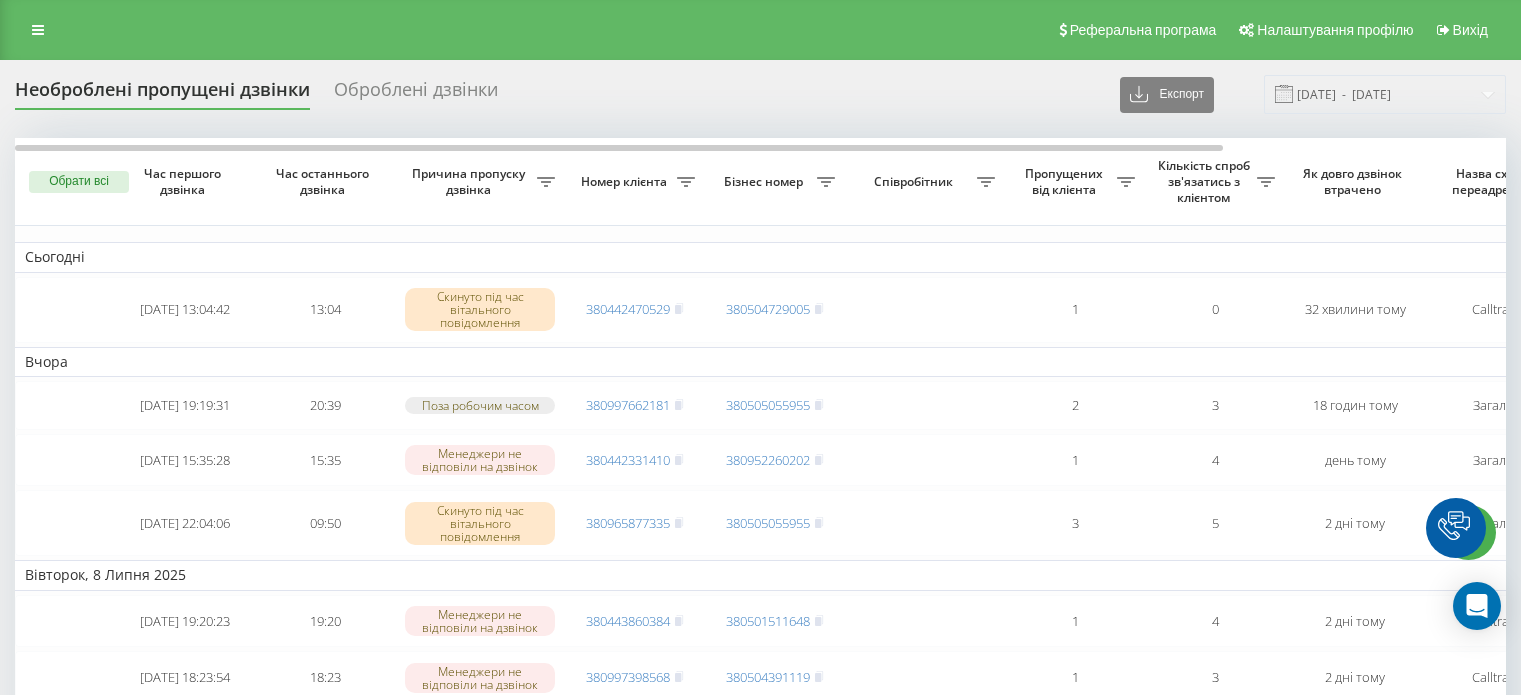 scroll, scrollTop: 0, scrollLeft: 0, axis: both 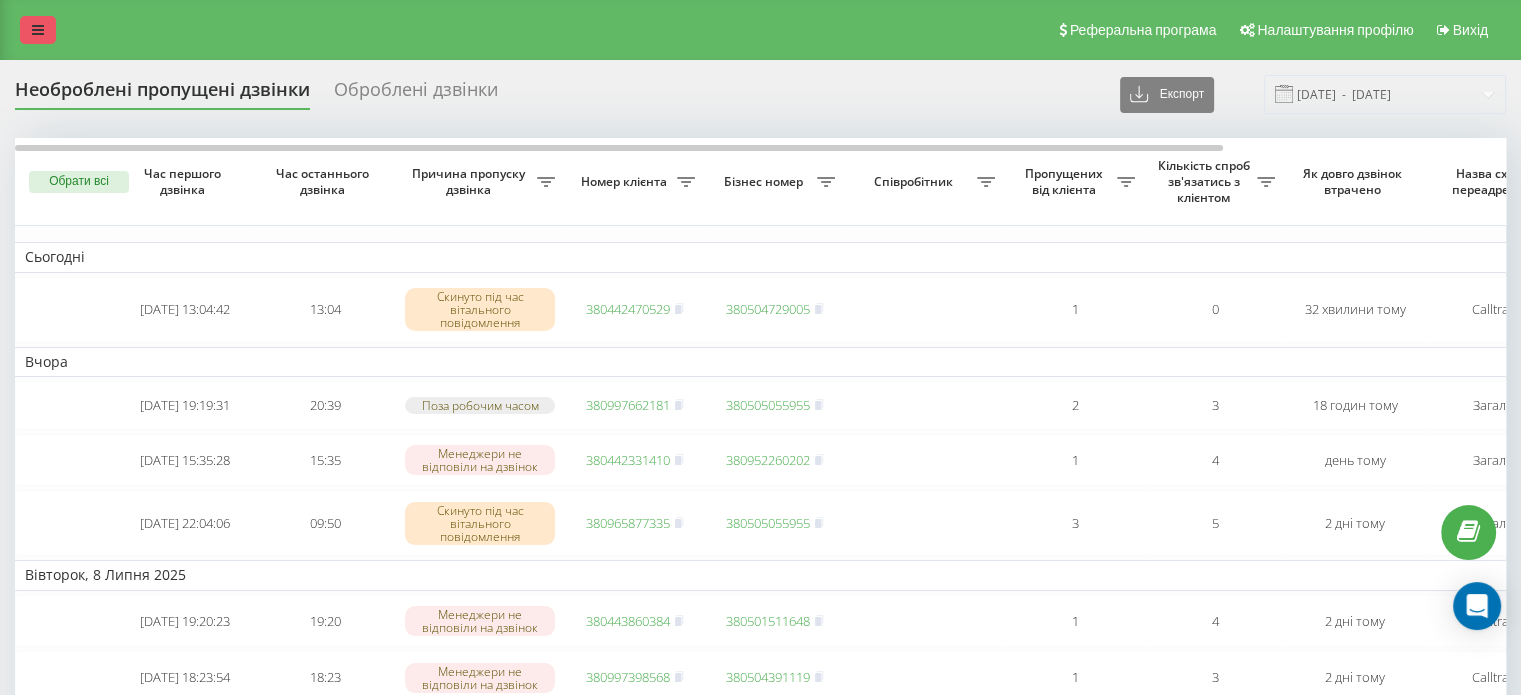 click at bounding box center [38, 30] 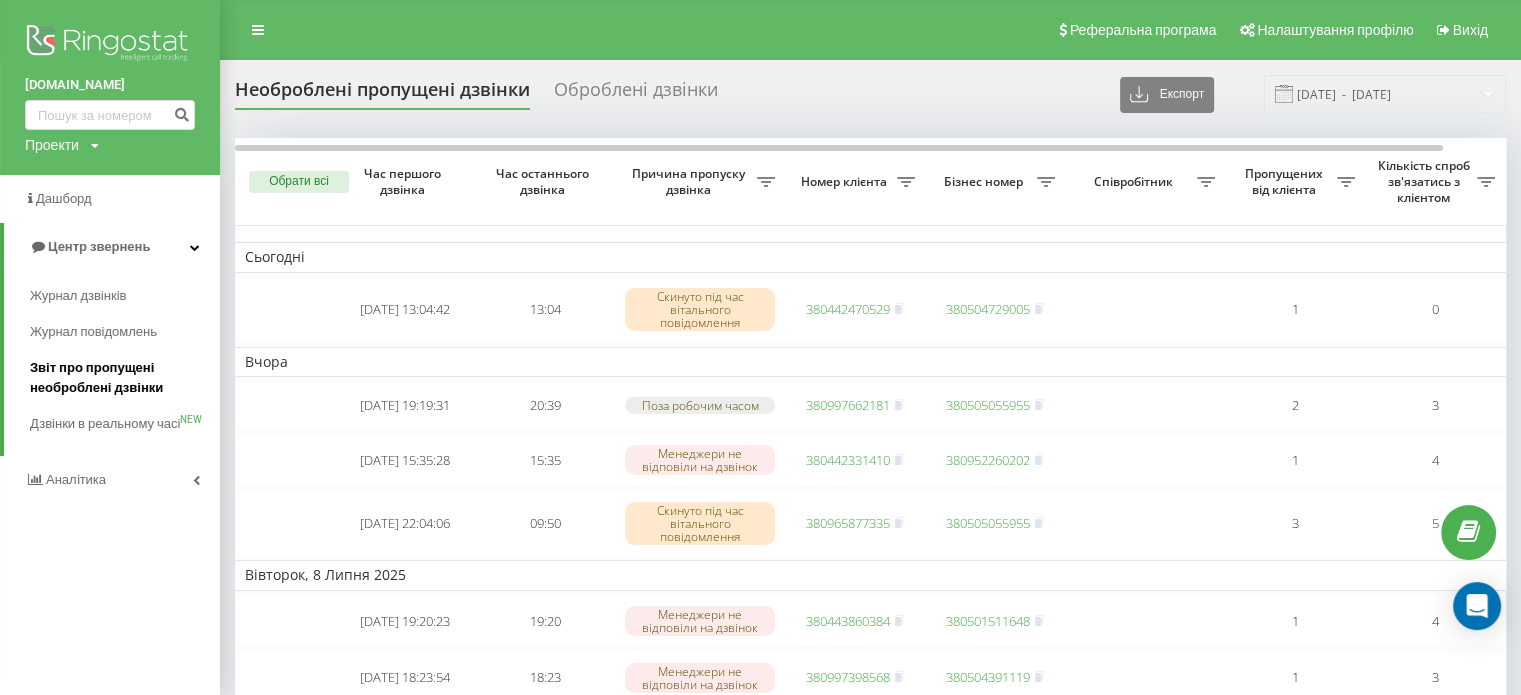 click on "Звіт про пропущені необроблені дзвінки" at bounding box center (120, 378) 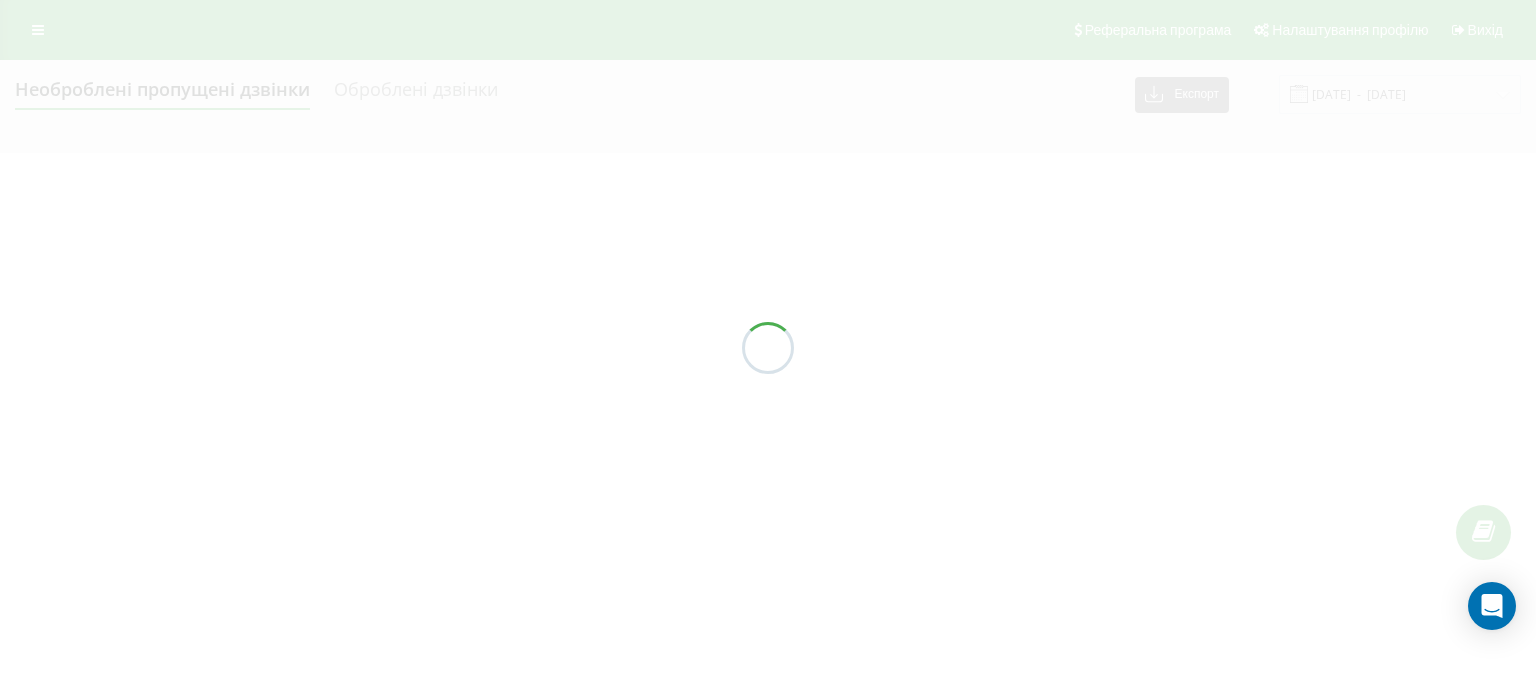 scroll, scrollTop: 0, scrollLeft: 0, axis: both 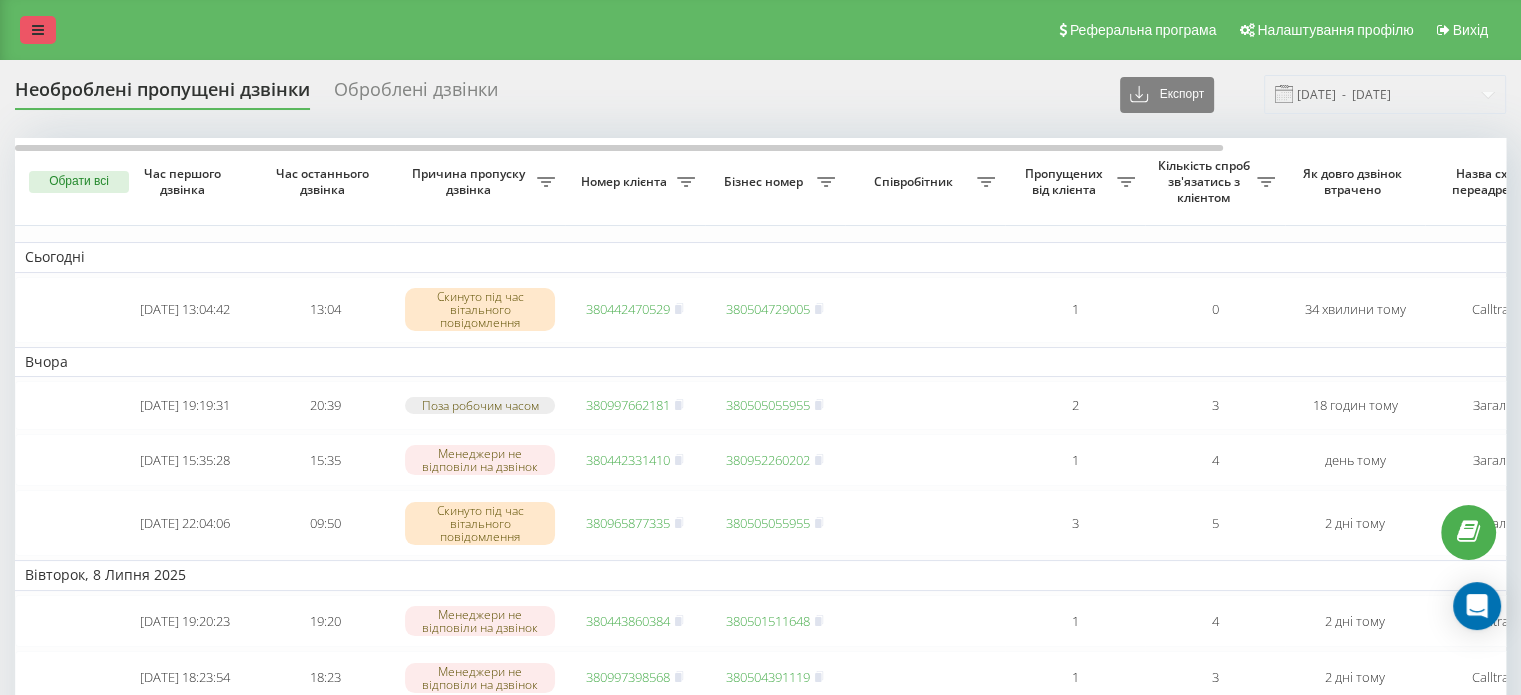 click at bounding box center [38, 30] 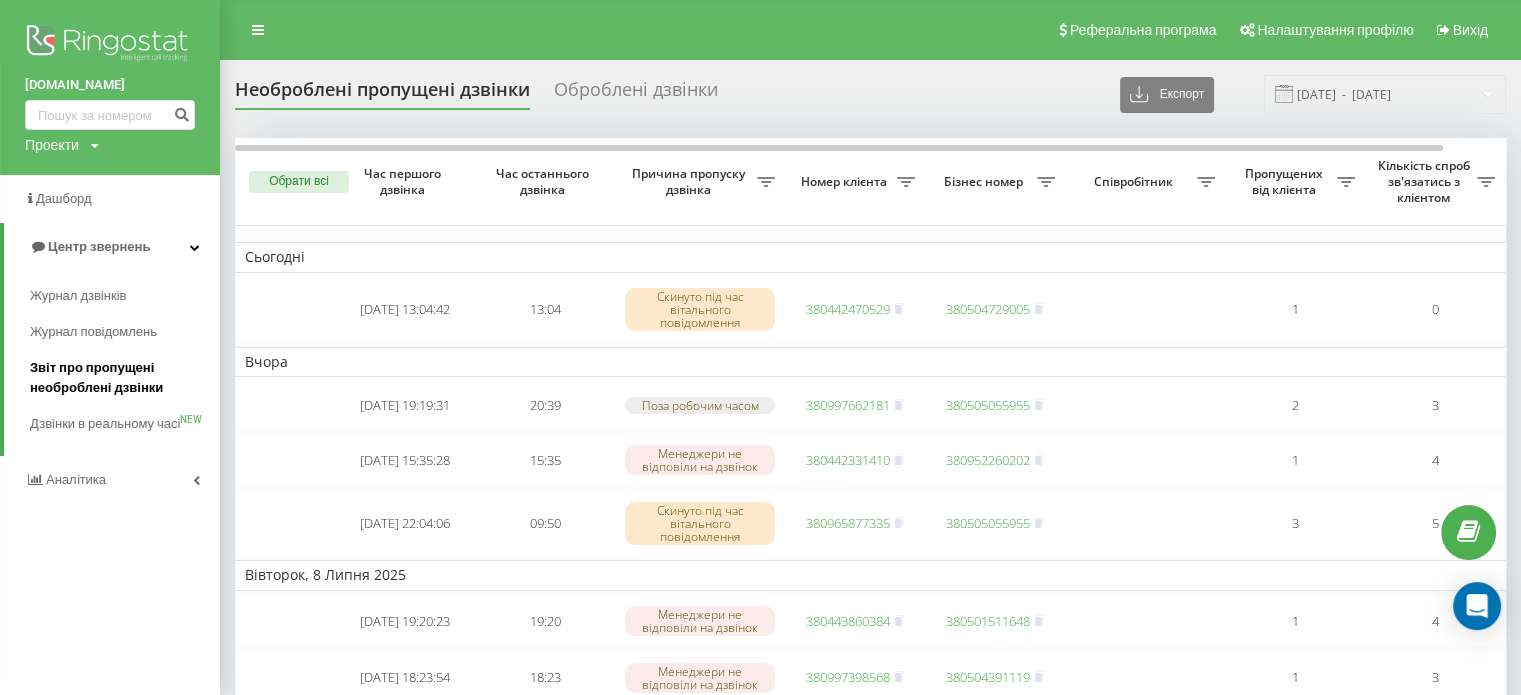 click on "Звіт про пропущені необроблені дзвінки" at bounding box center [120, 378] 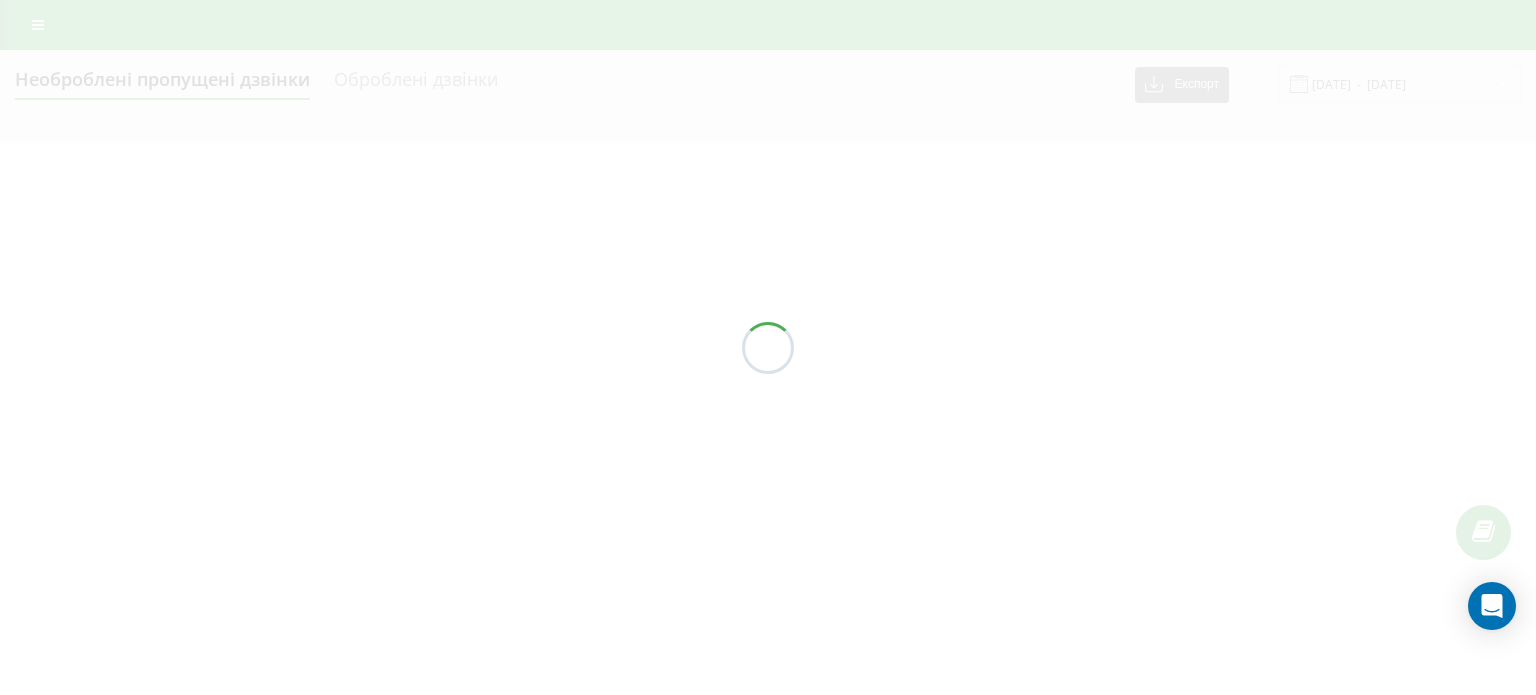 scroll, scrollTop: 0, scrollLeft: 0, axis: both 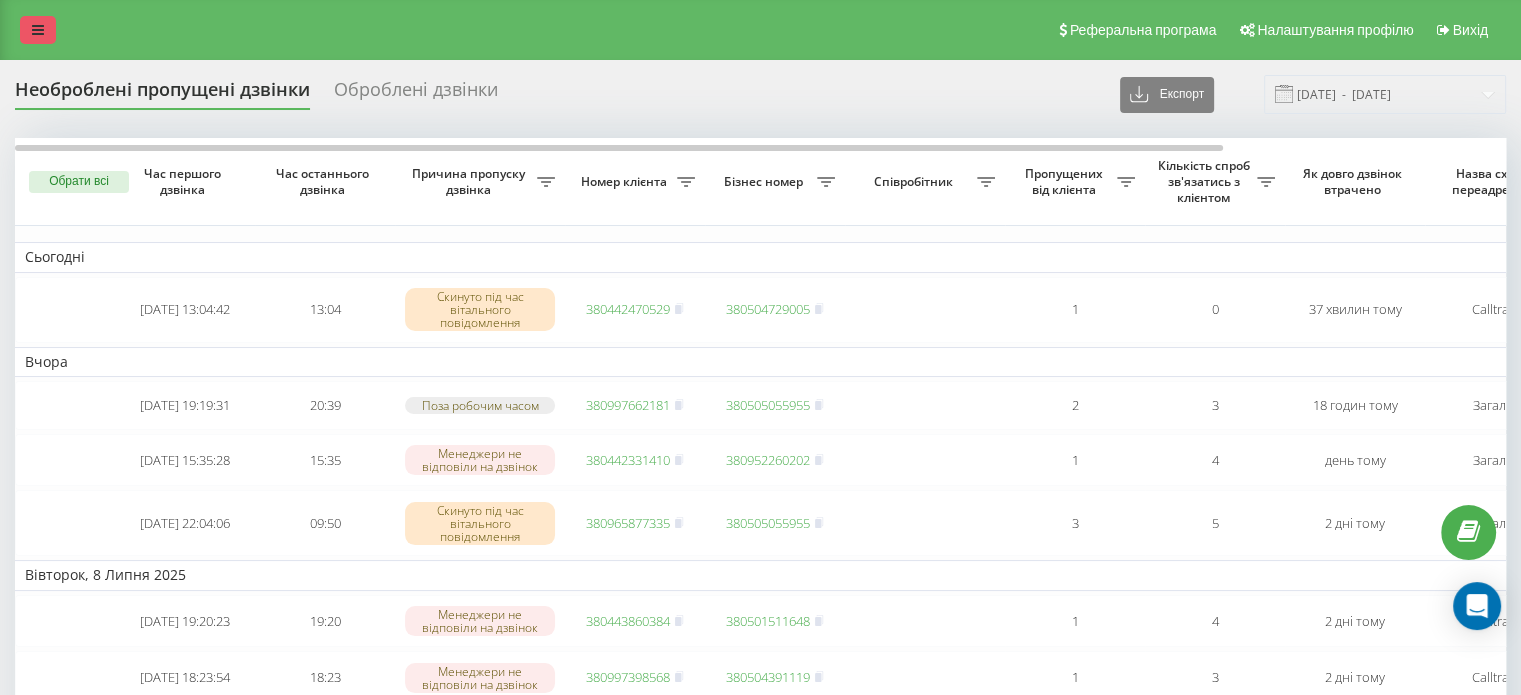 click at bounding box center (38, 30) 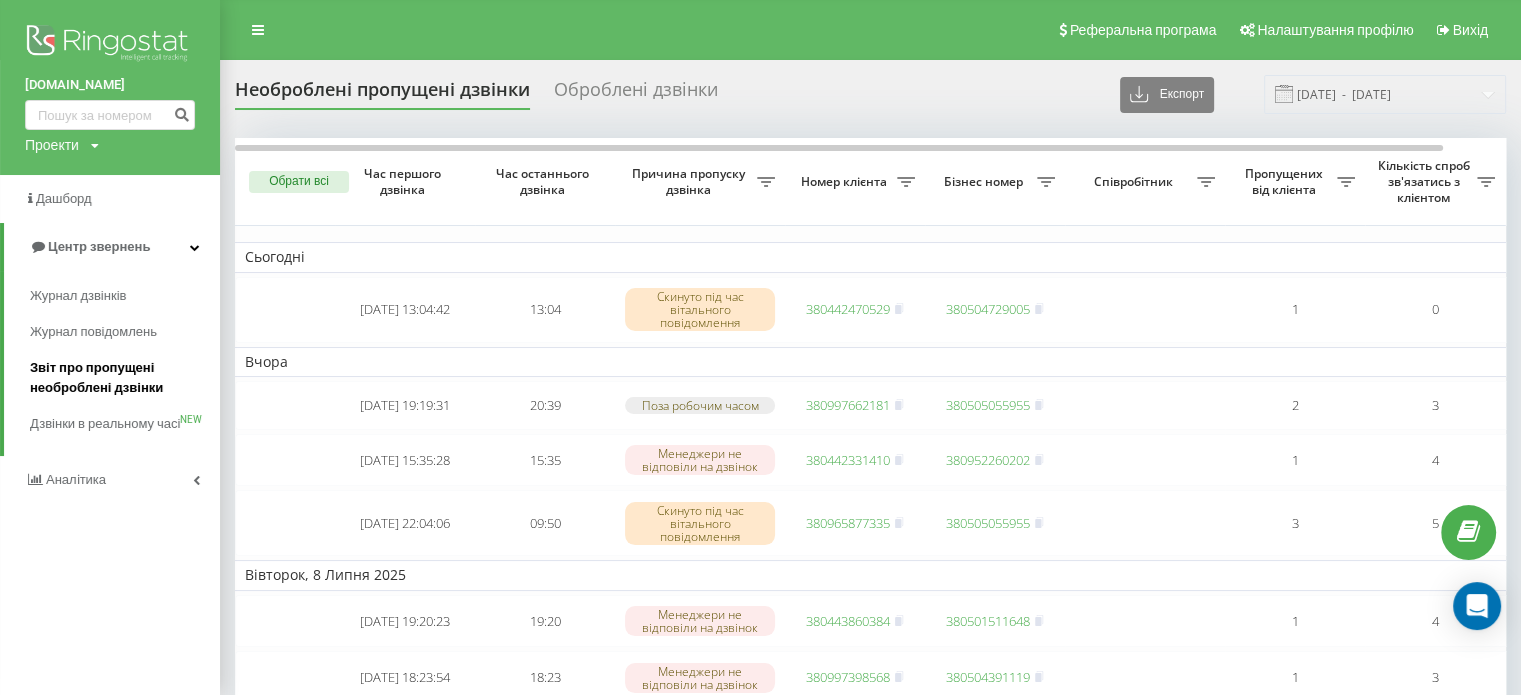 click on "Звіт про пропущені необроблені дзвінки" at bounding box center [120, 378] 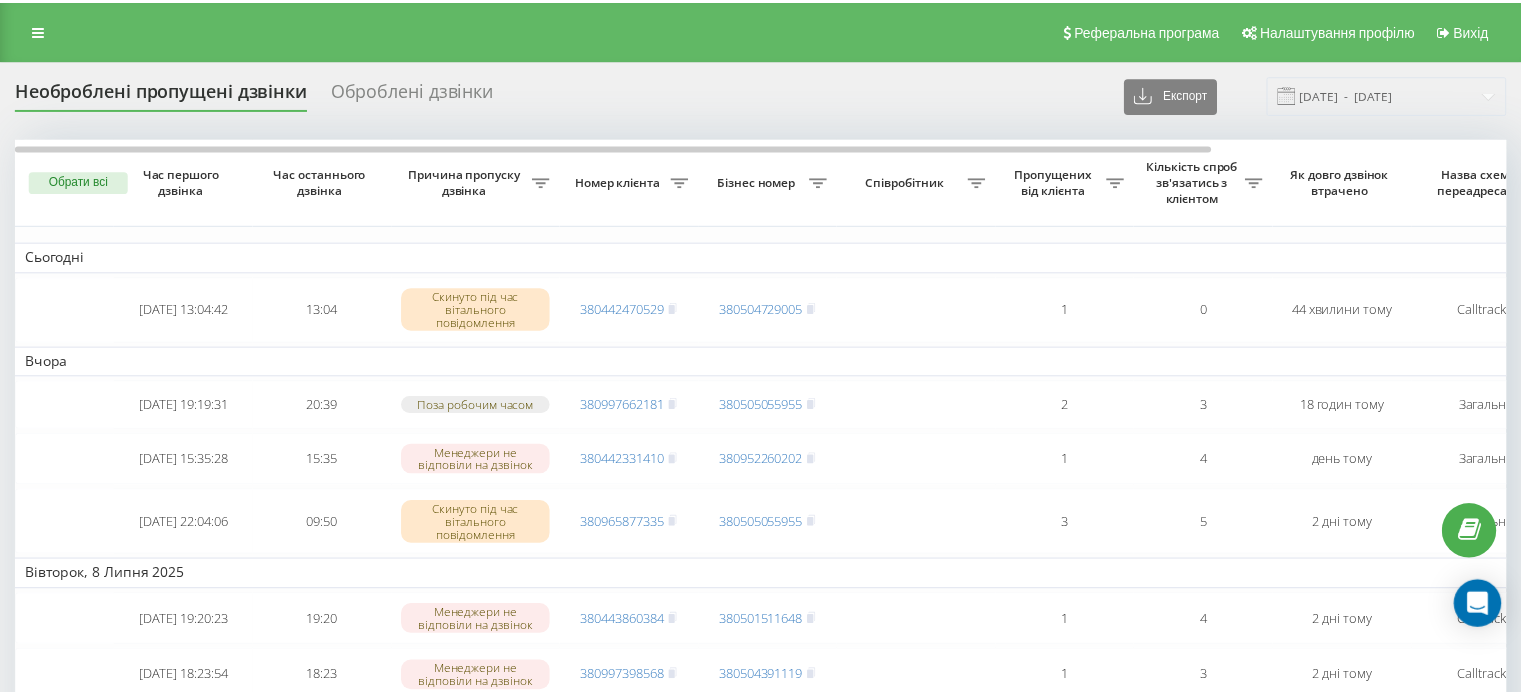 scroll, scrollTop: 0, scrollLeft: 0, axis: both 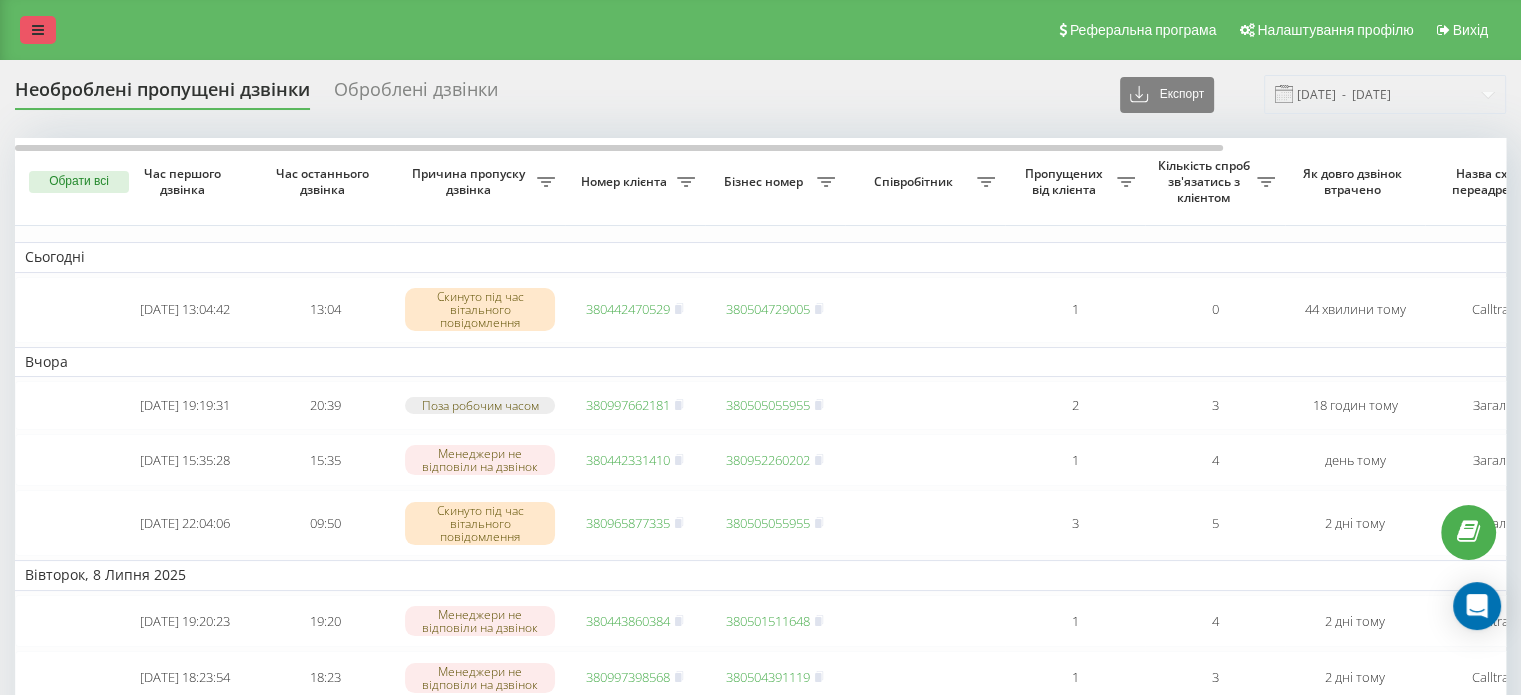 click at bounding box center (38, 30) 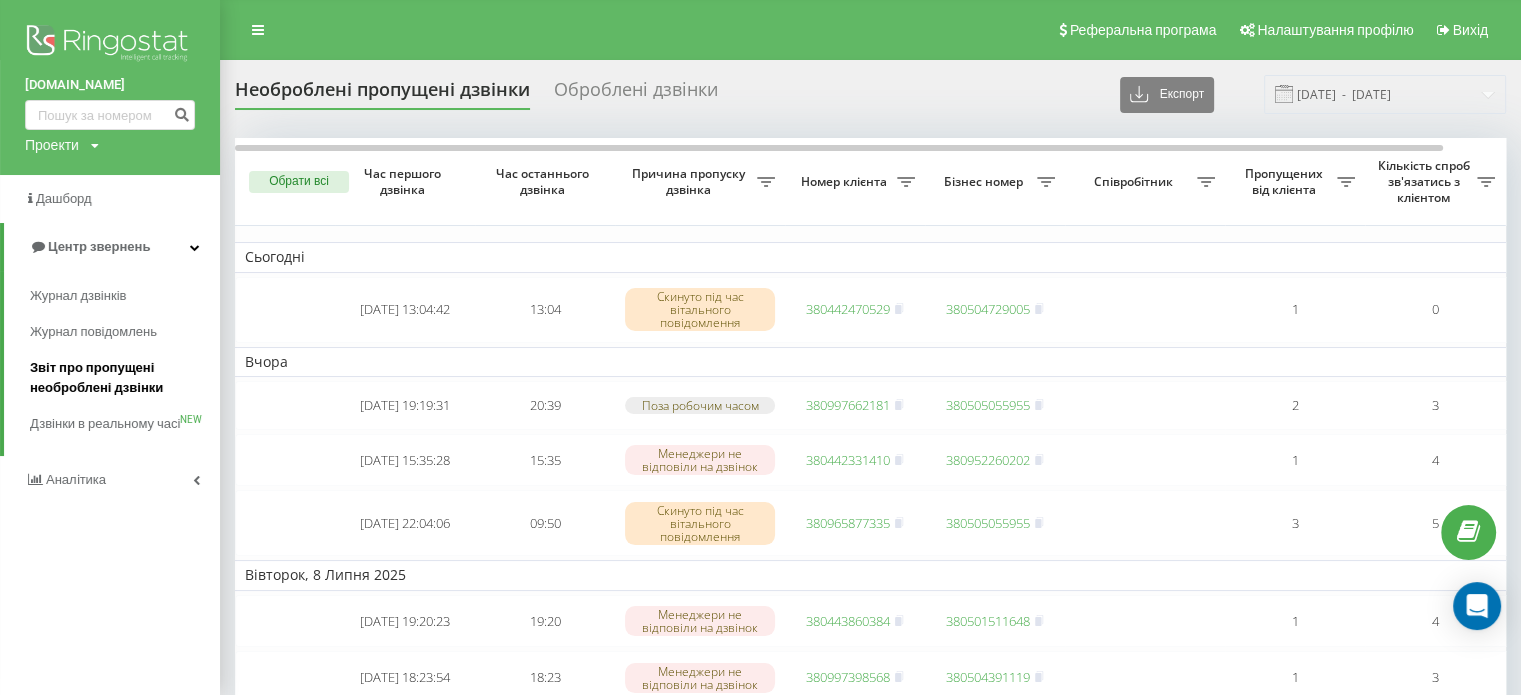 click on "Звіт про пропущені необроблені дзвінки" at bounding box center [120, 378] 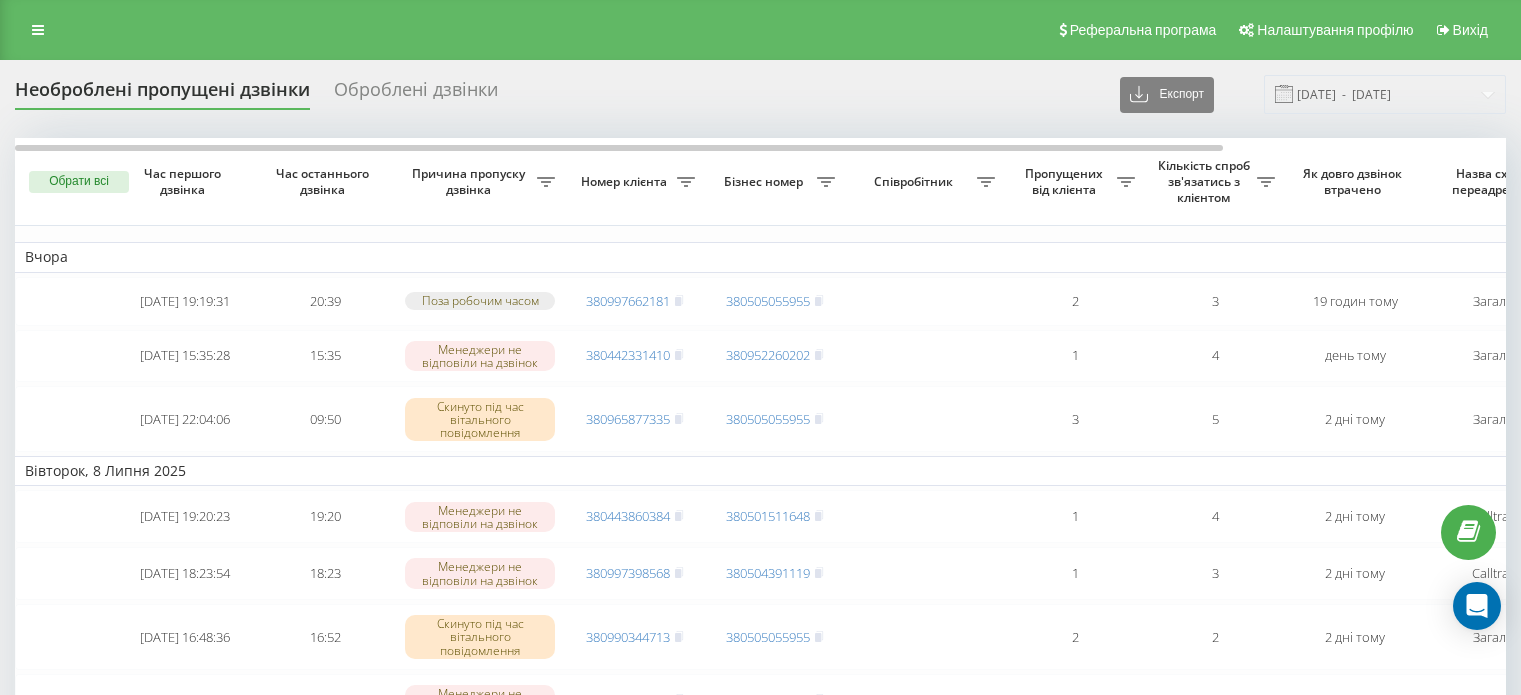 scroll, scrollTop: 0, scrollLeft: 0, axis: both 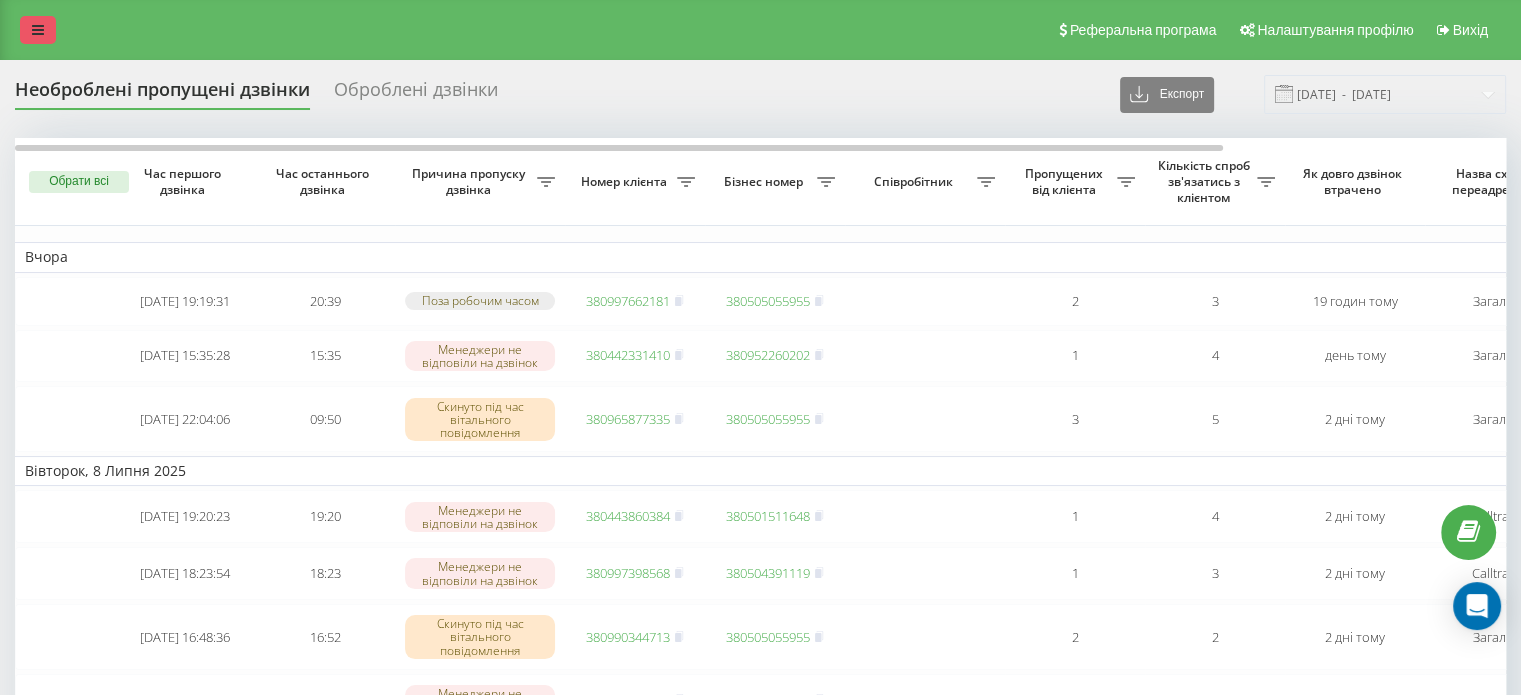 click at bounding box center (38, 30) 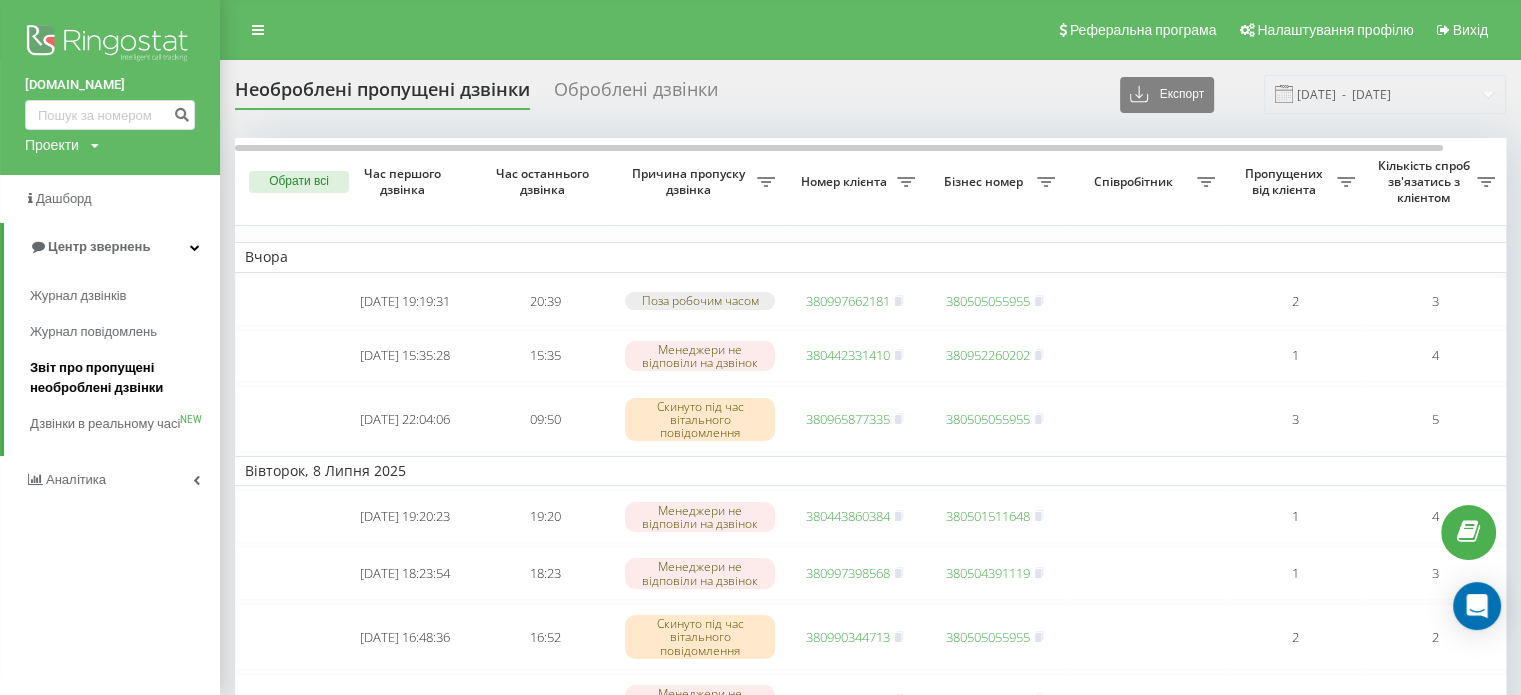 click on "Звіт про пропущені необроблені дзвінки" at bounding box center [120, 378] 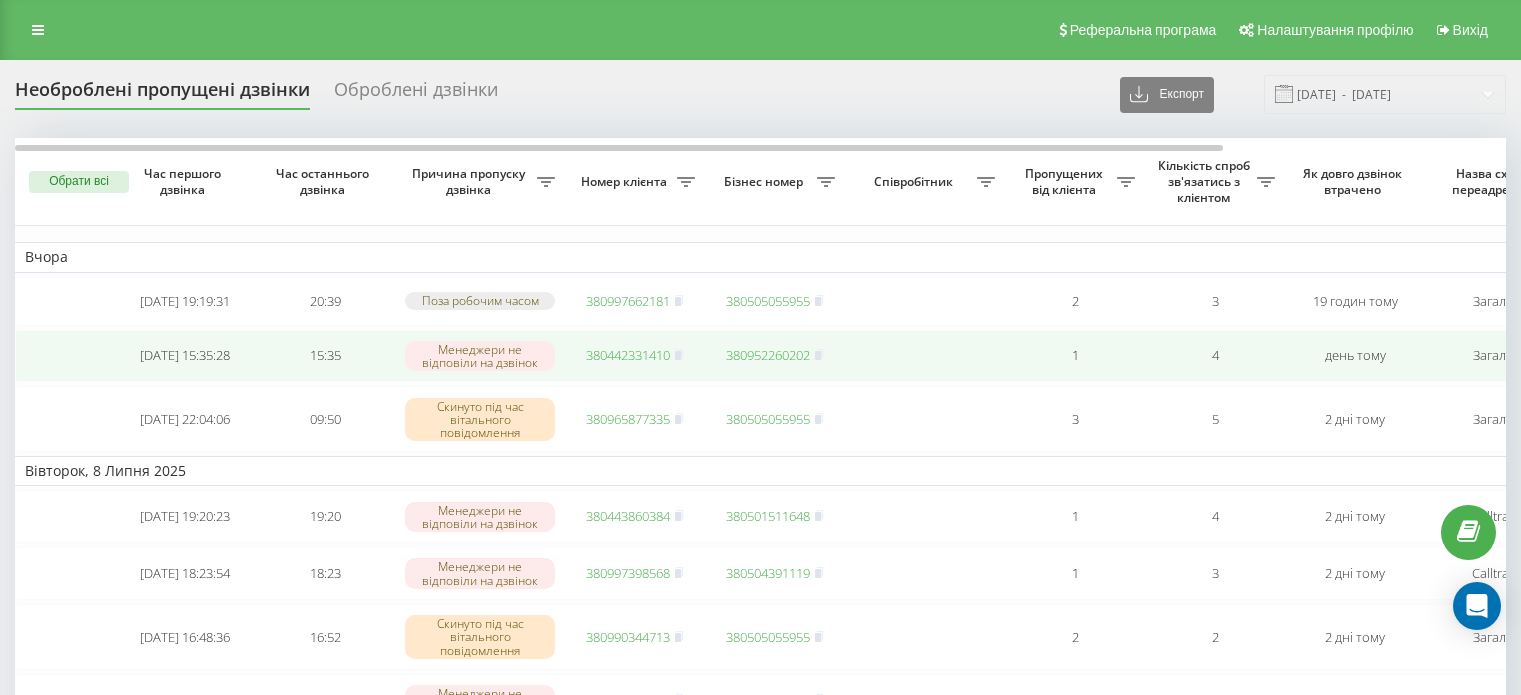 scroll, scrollTop: 0, scrollLeft: 0, axis: both 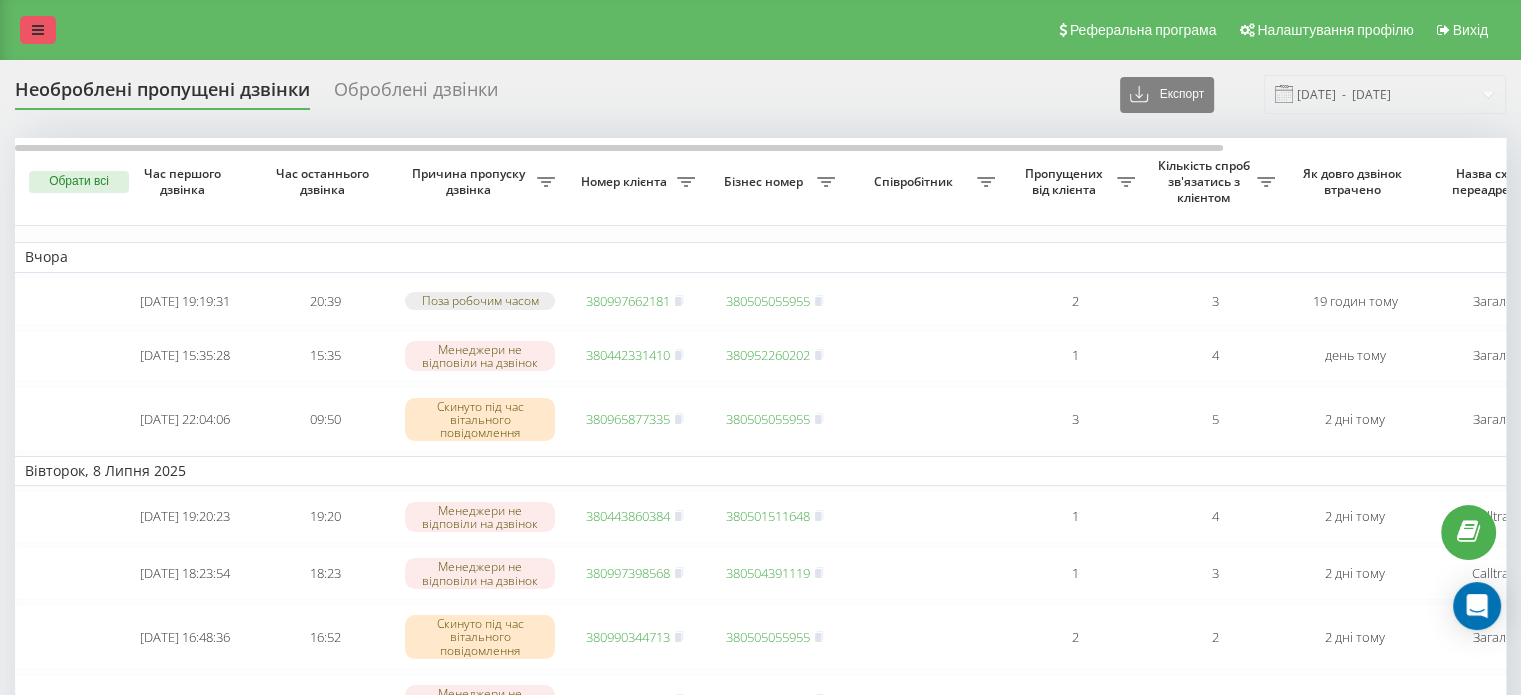 click at bounding box center (38, 30) 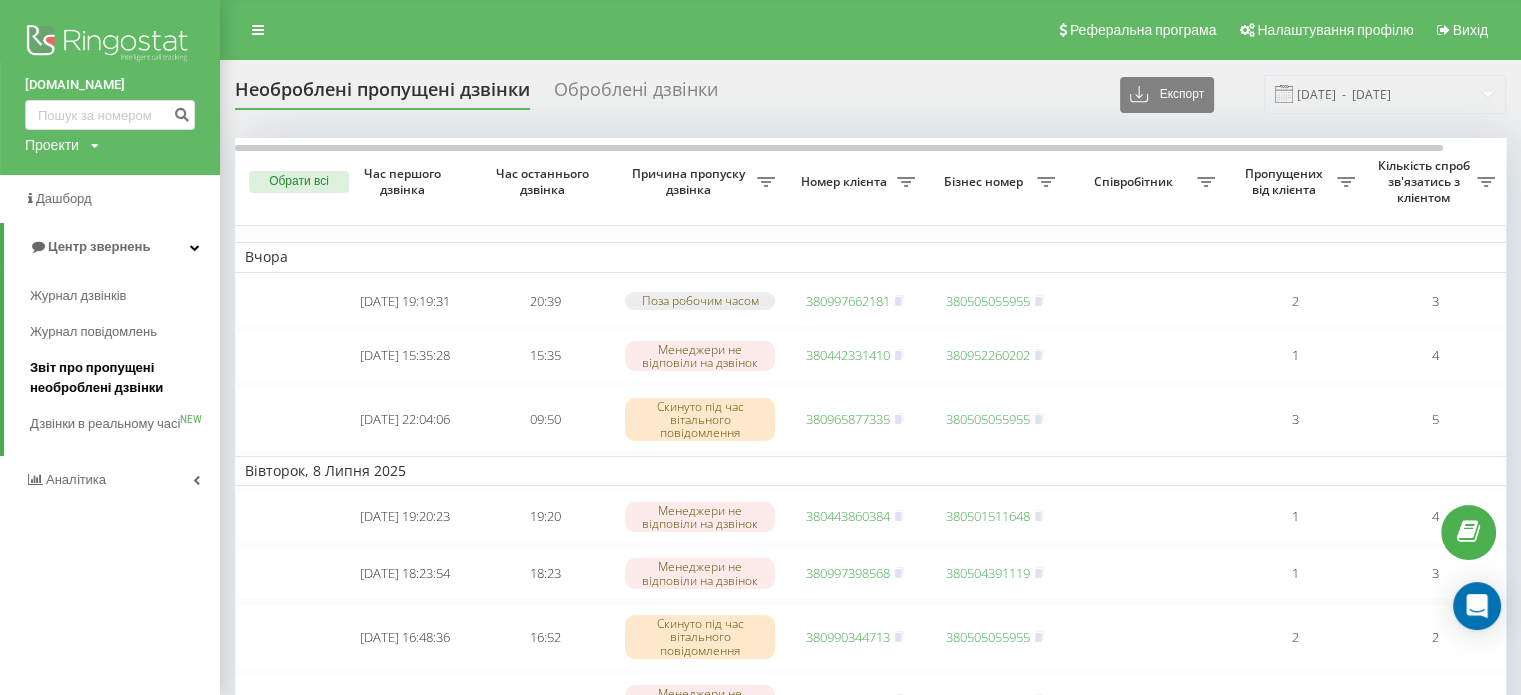 click on "Звіт про пропущені необроблені дзвінки" at bounding box center (120, 378) 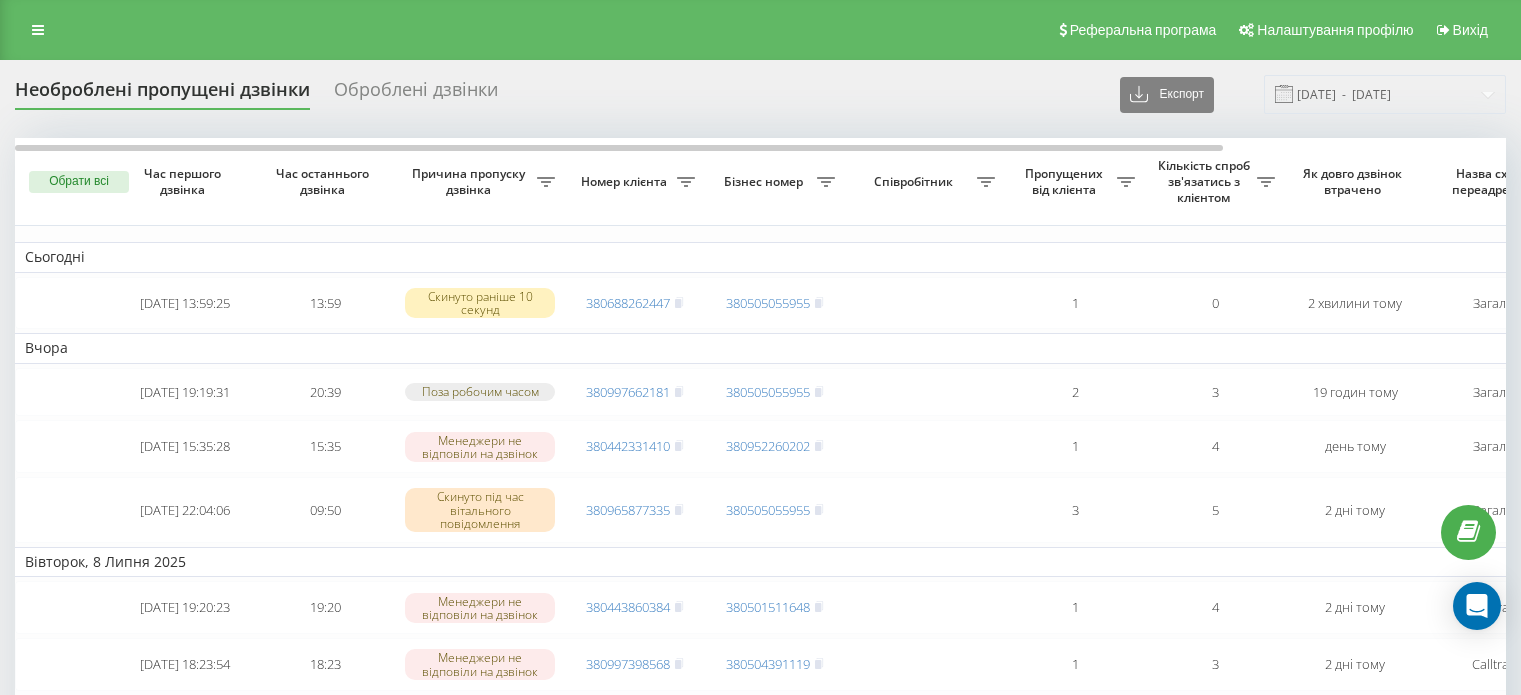 scroll, scrollTop: 0, scrollLeft: 0, axis: both 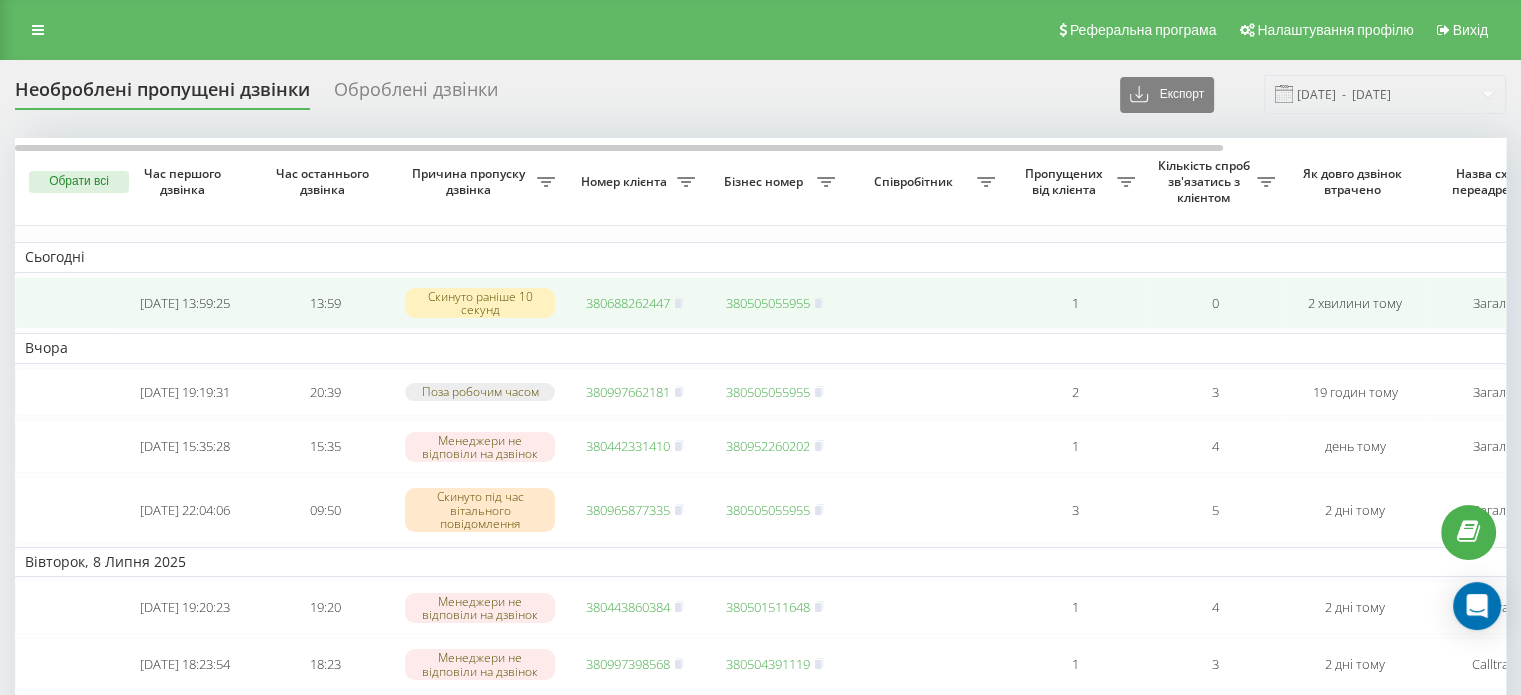 click on "380688262447" at bounding box center [628, 303] 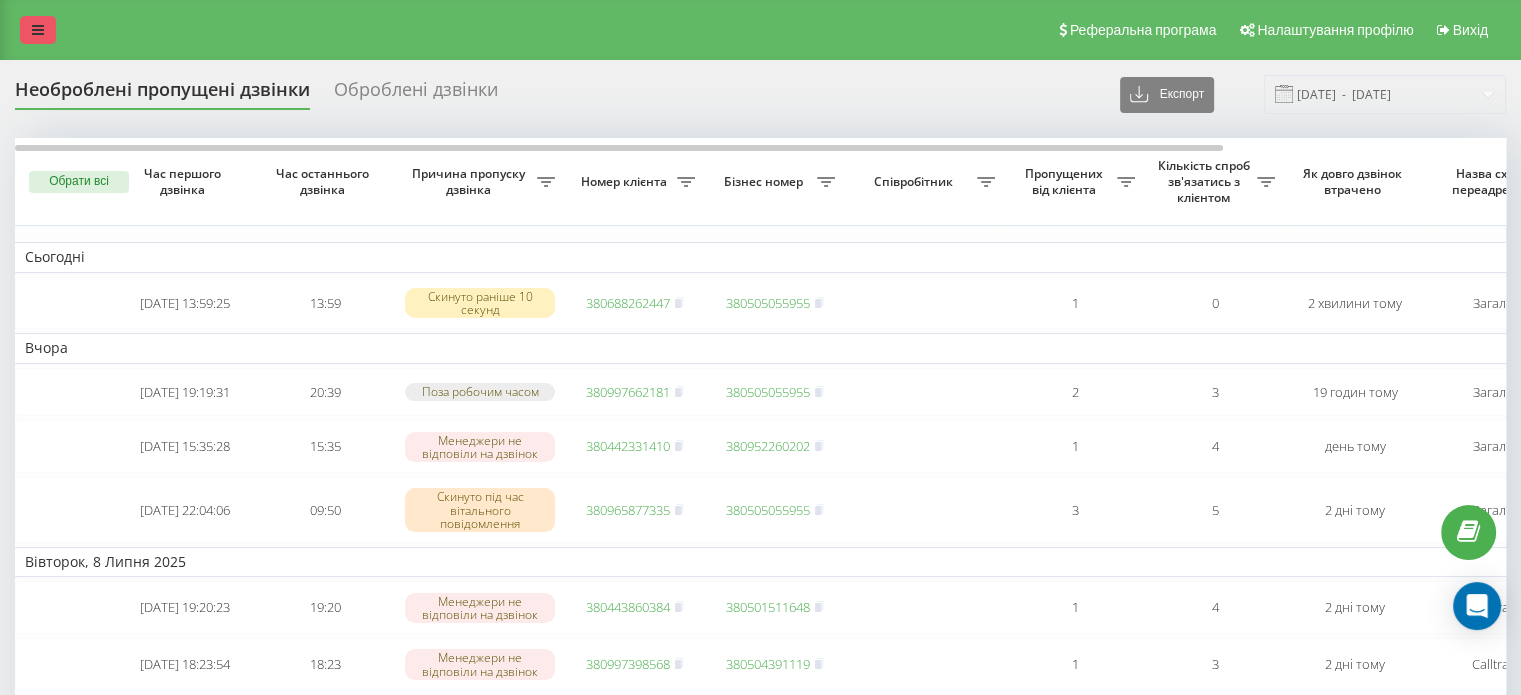 click at bounding box center (38, 30) 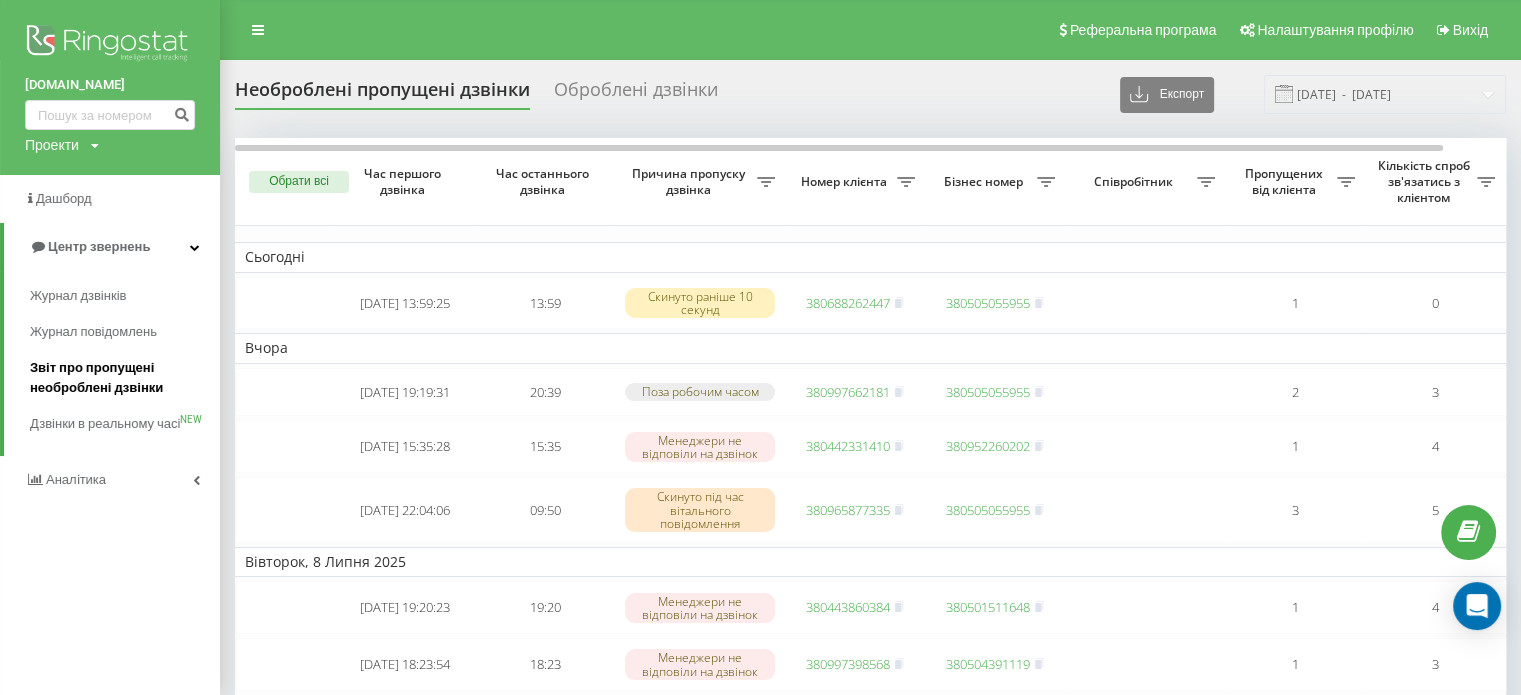 click on "Звіт про пропущені необроблені дзвінки" at bounding box center (120, 378) 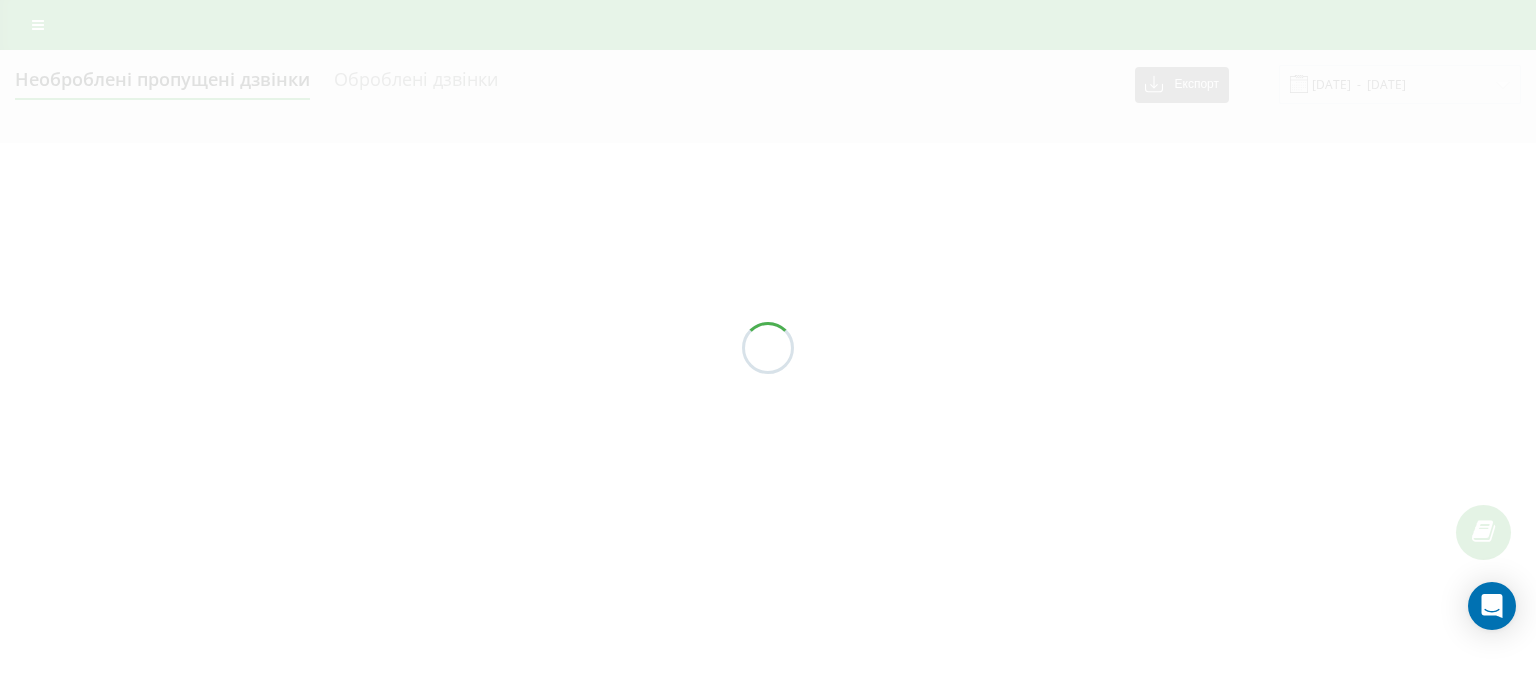 scroll, scrollTop: 0, scrollLeft: 0, axis: both 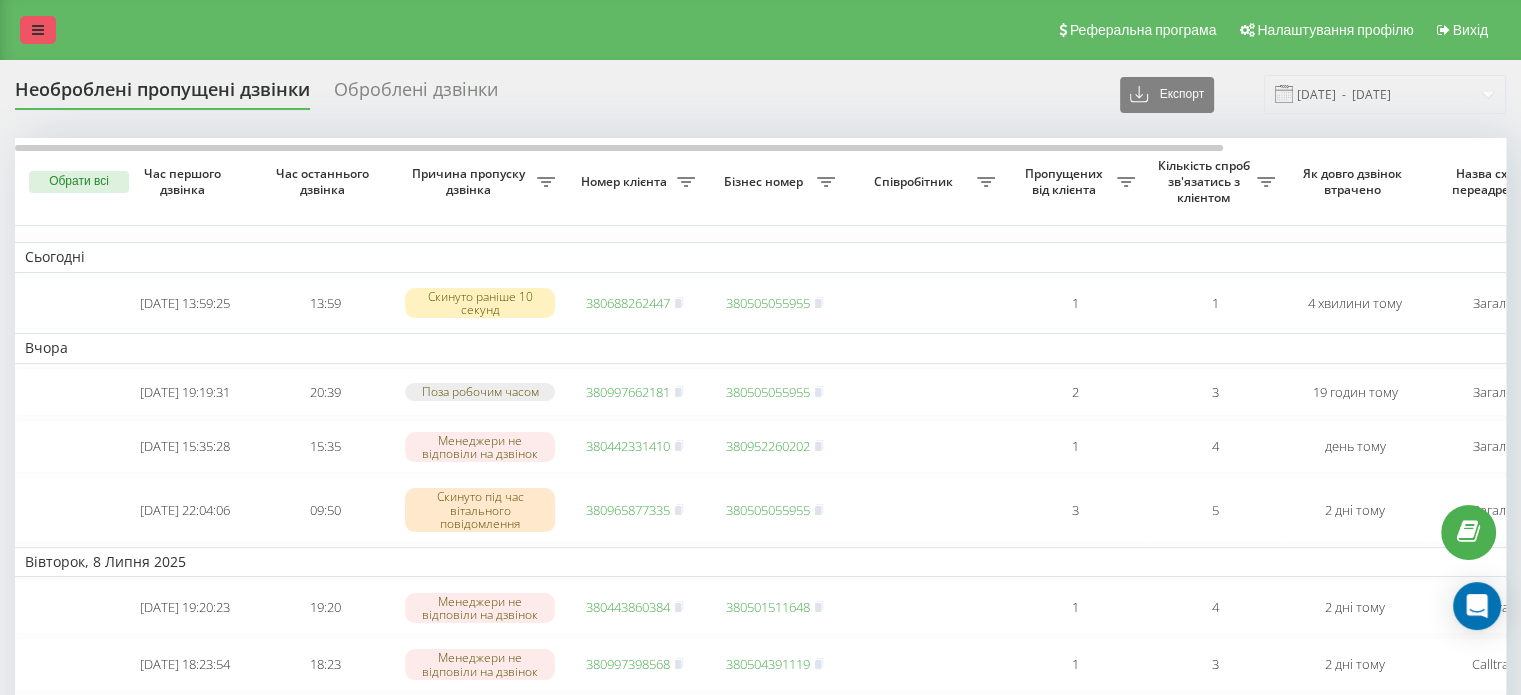 click at bounding box center [38, 30] 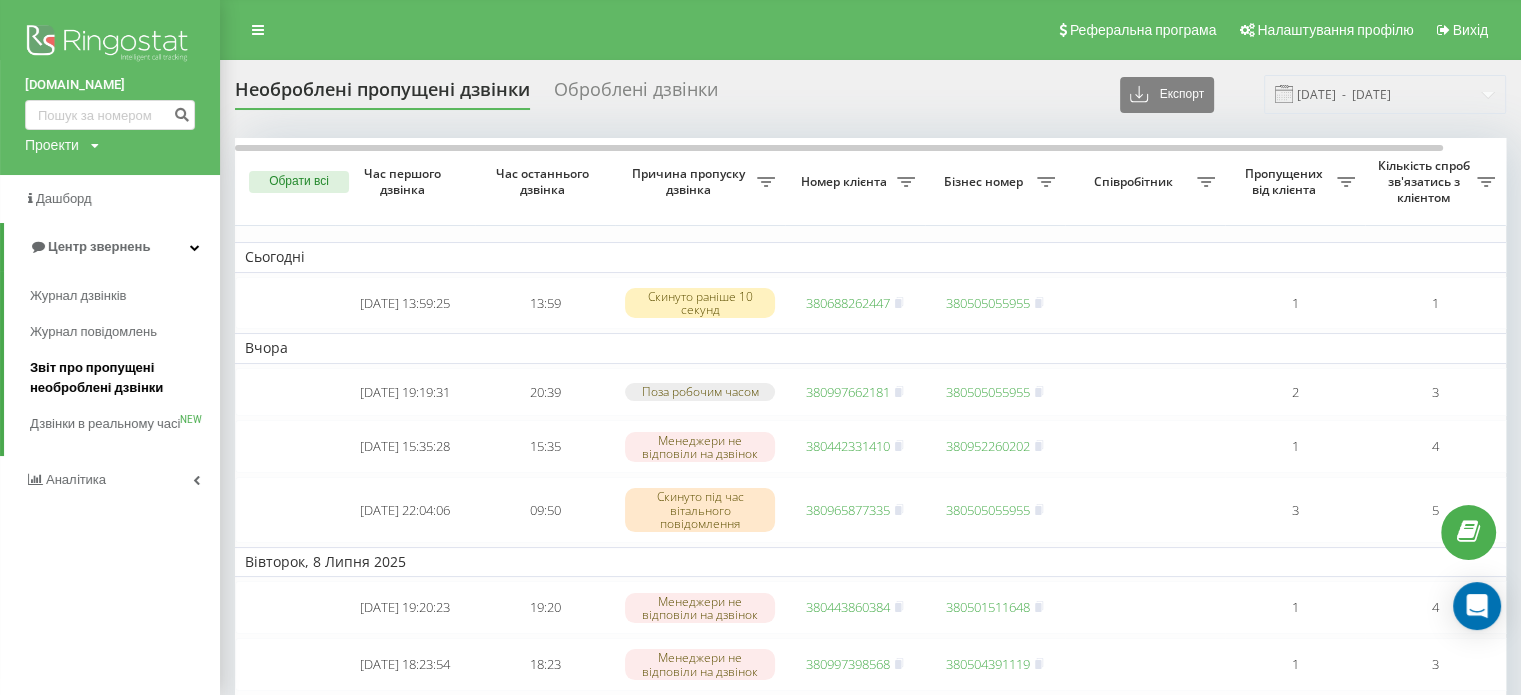click on "Звіт про пропущені необроблені дзвінки" at bounding box center (120, 378) 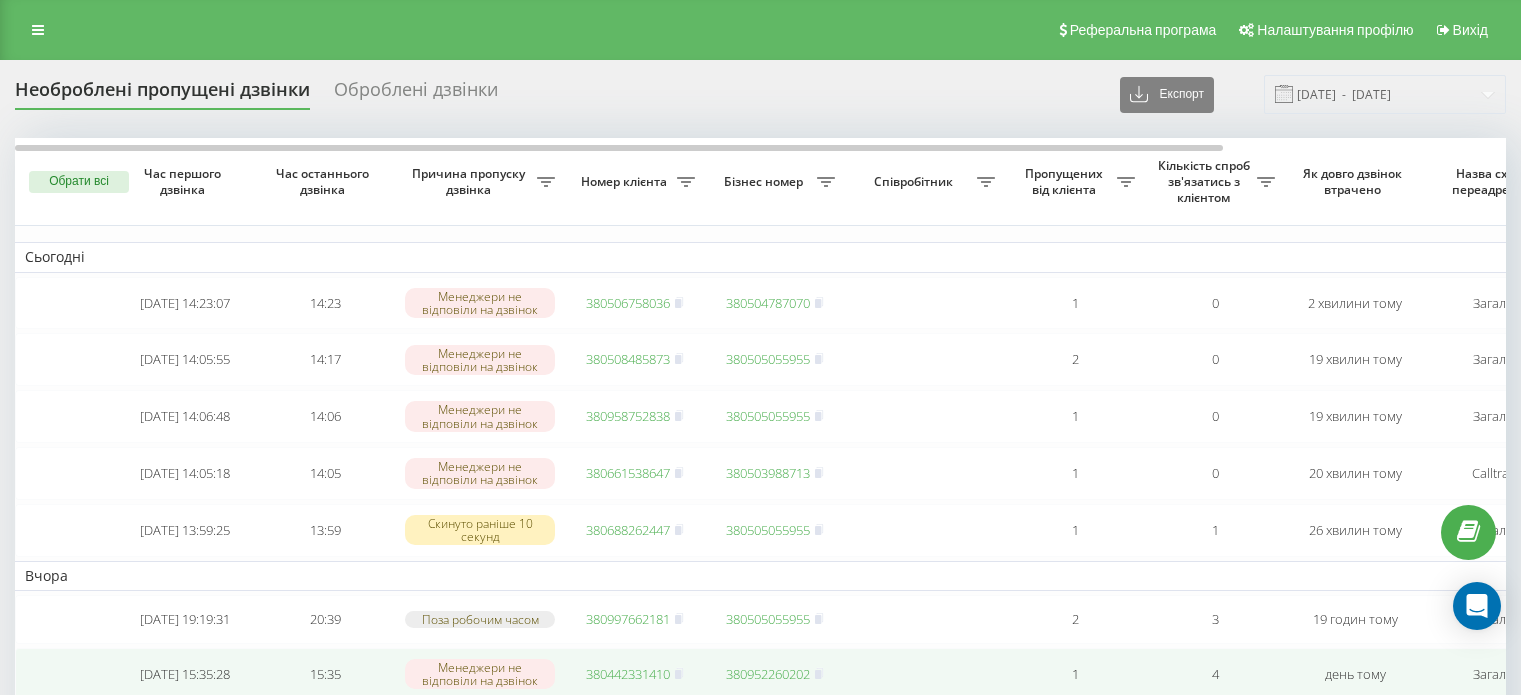 scroll, scrollTop: 0, scrollLeft: 0, axis: both 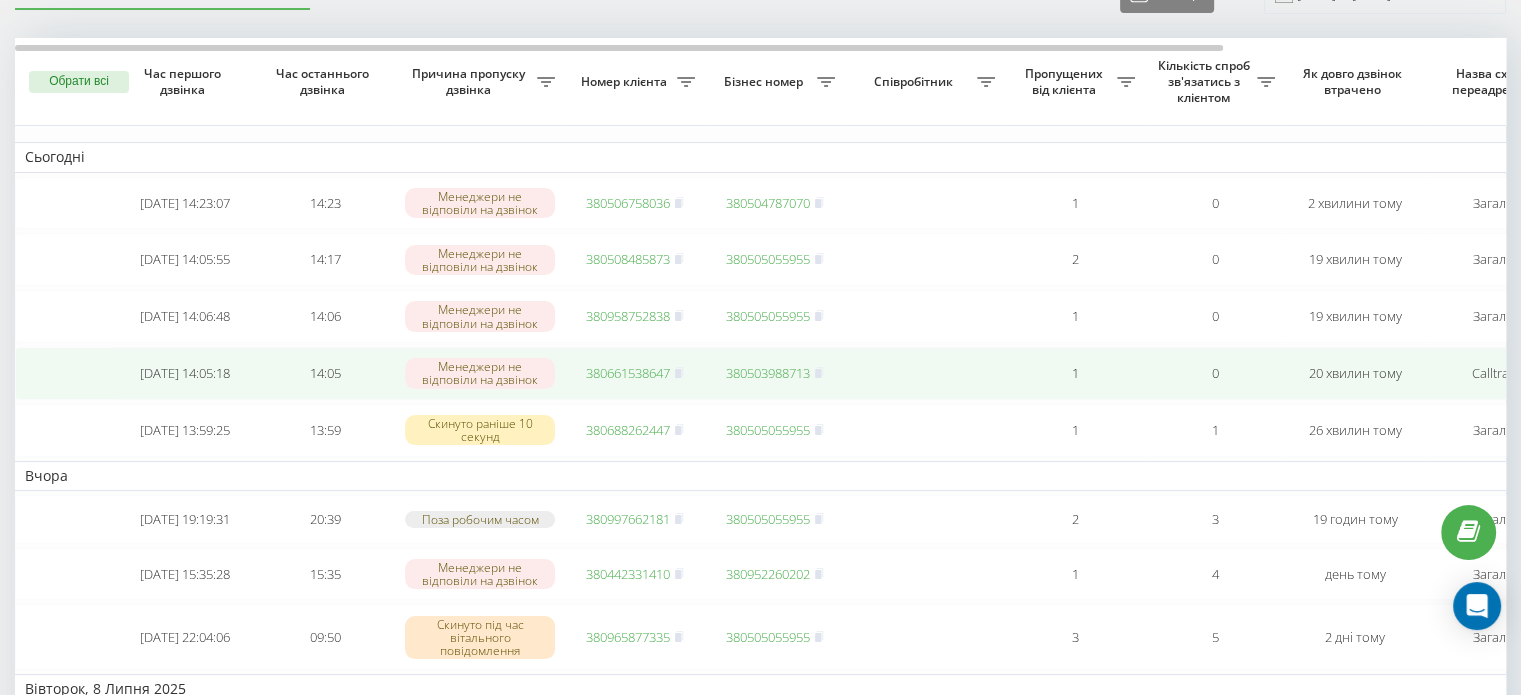 click on "380661538647" at bounding box center (628, 373) 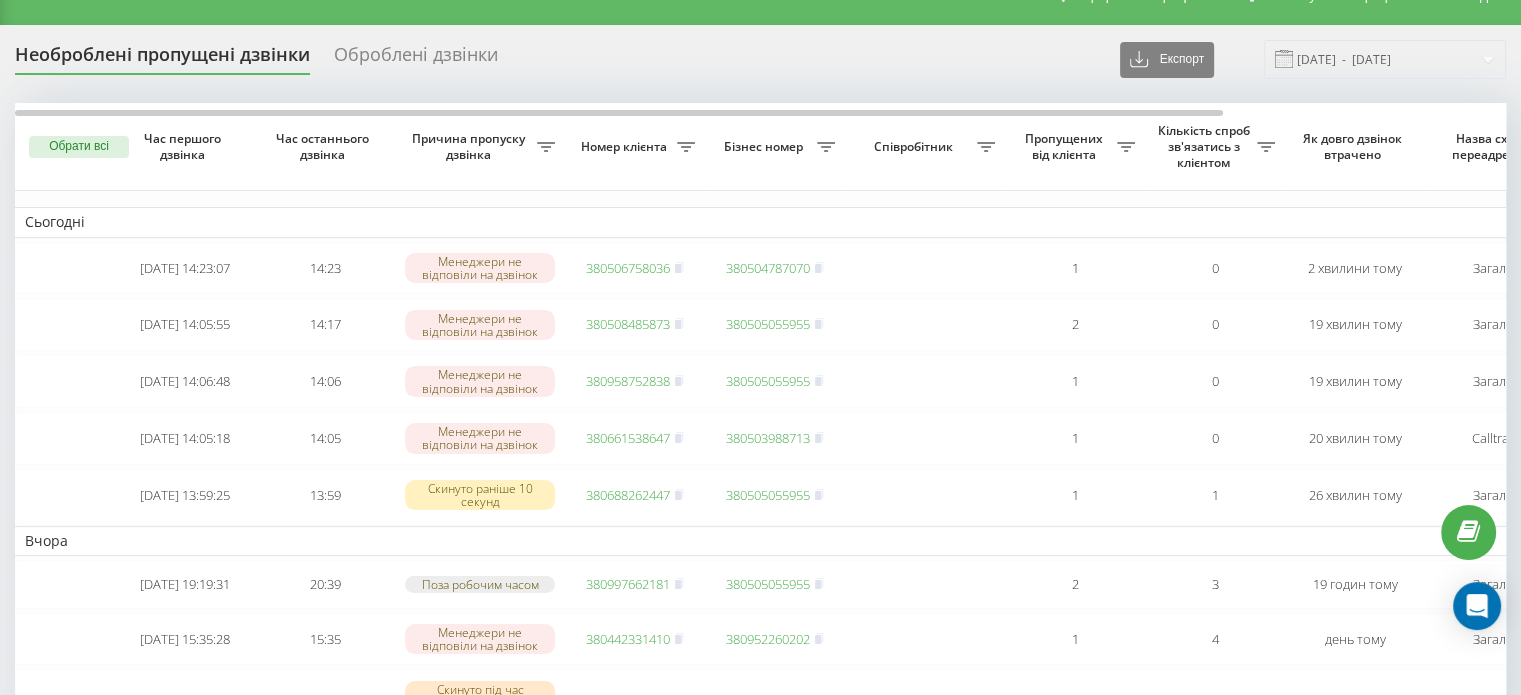 scroll, scrollTop: 0, scrollLeft: 0, axis: both 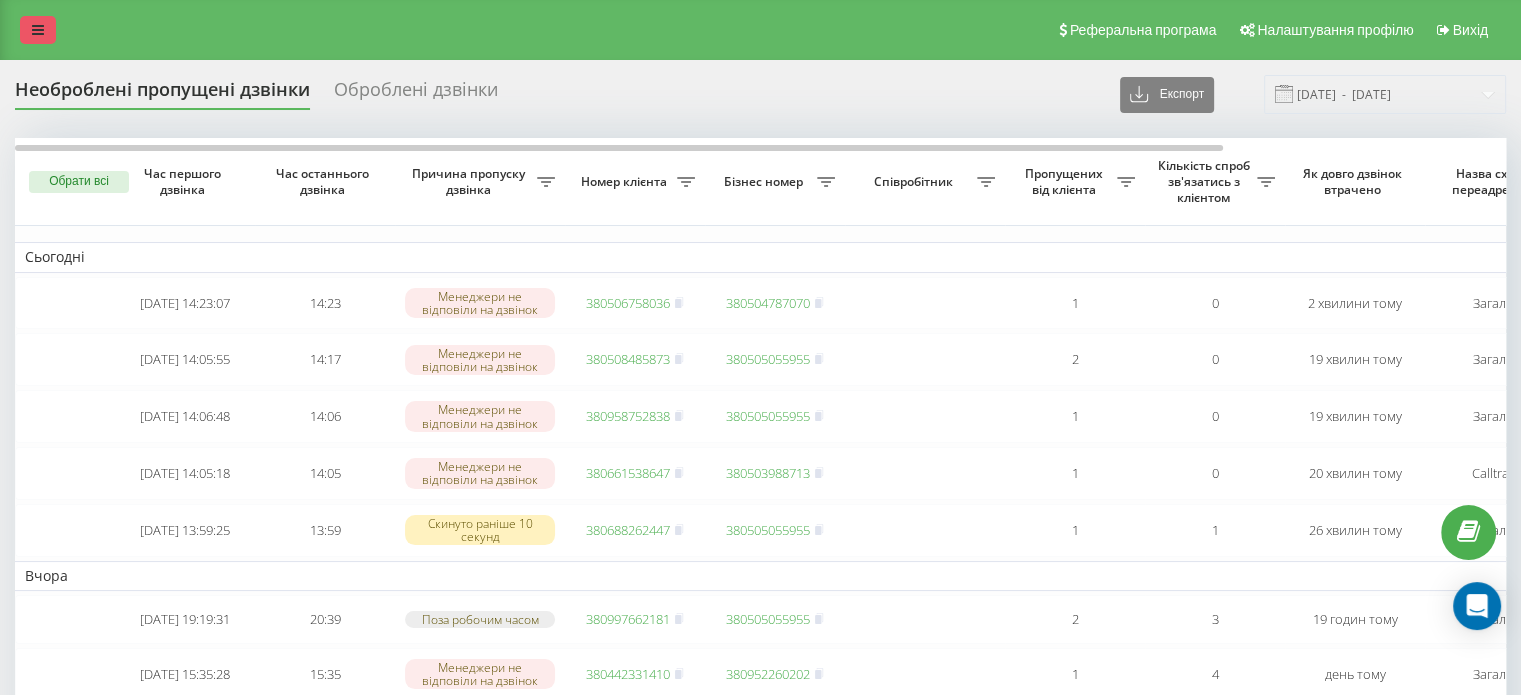 click at bounding box center (38, 30) 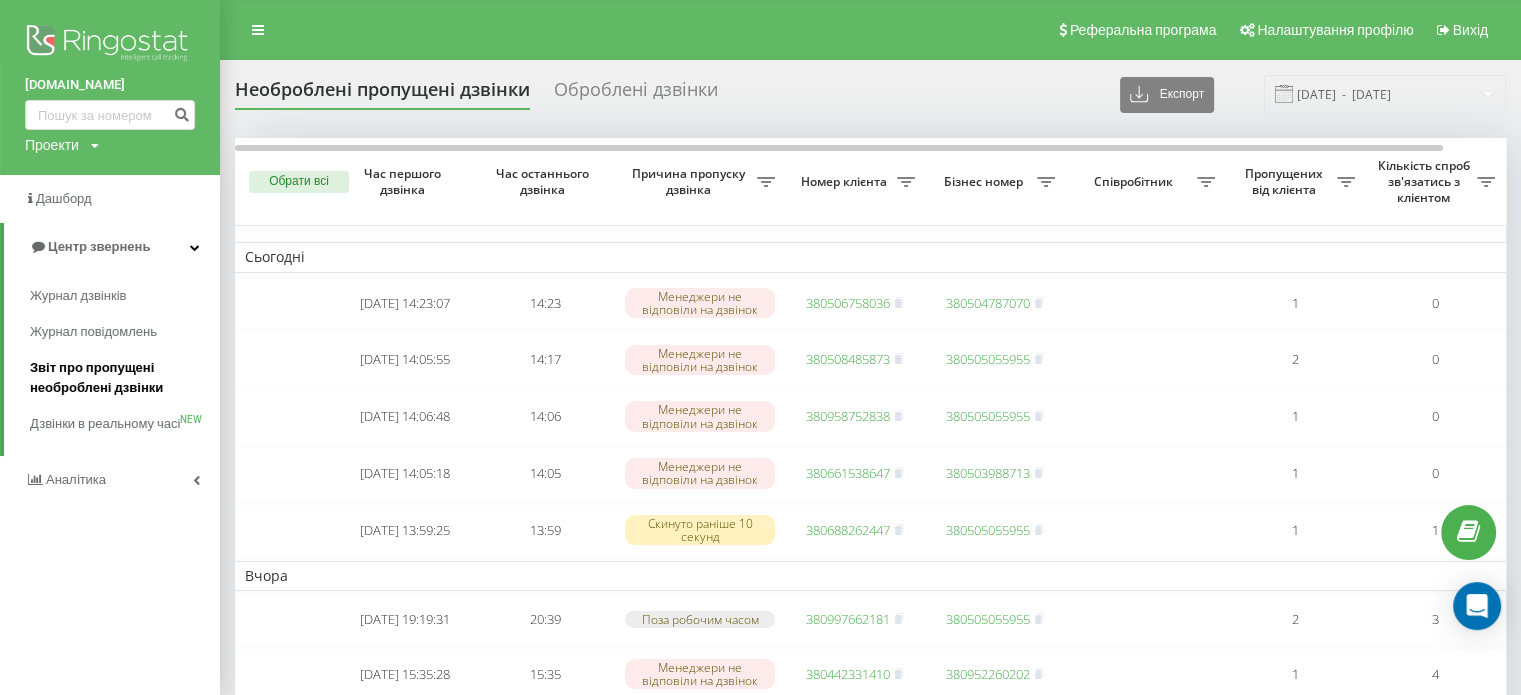 click on "Звіт про пропущені необроблені дзвінки" at bounding box center [120, 378] 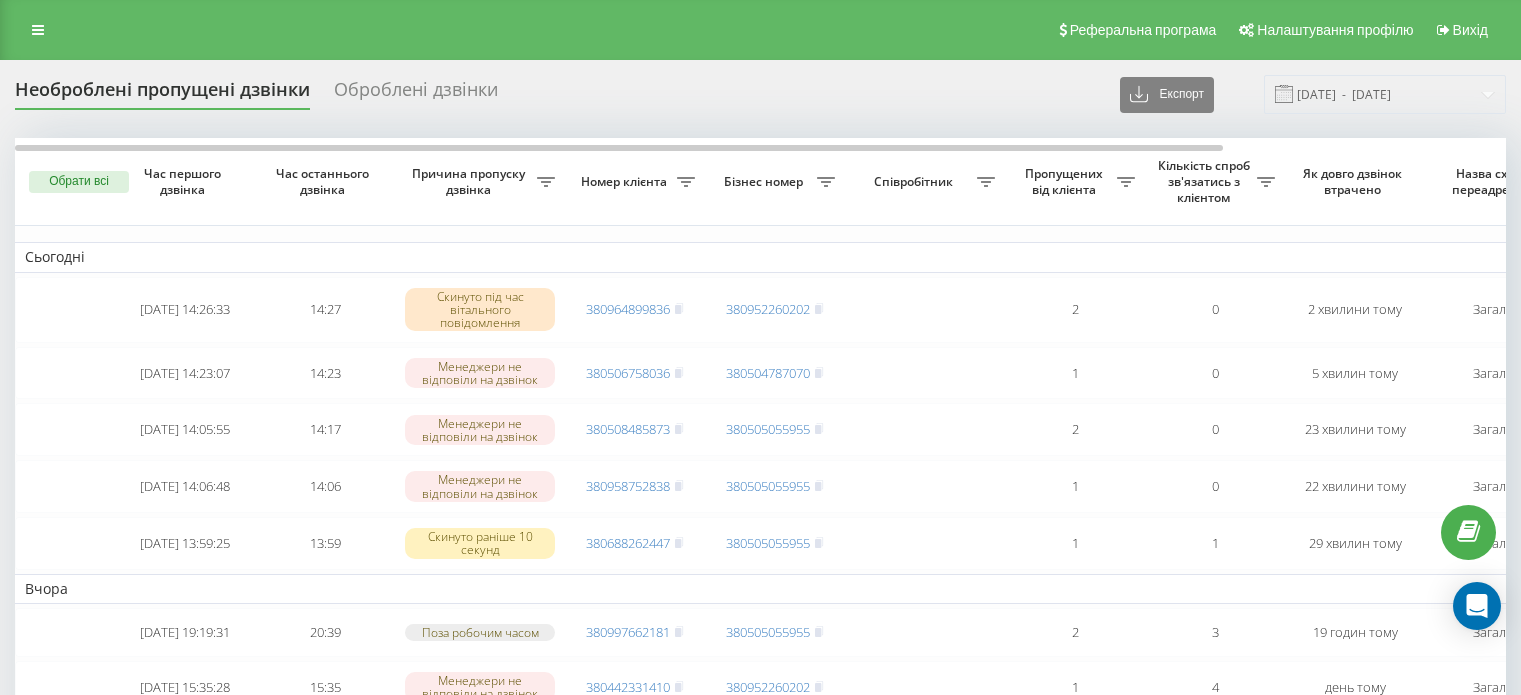 scroll, scrollTop: 0, scrollLeft: 0, axis: both 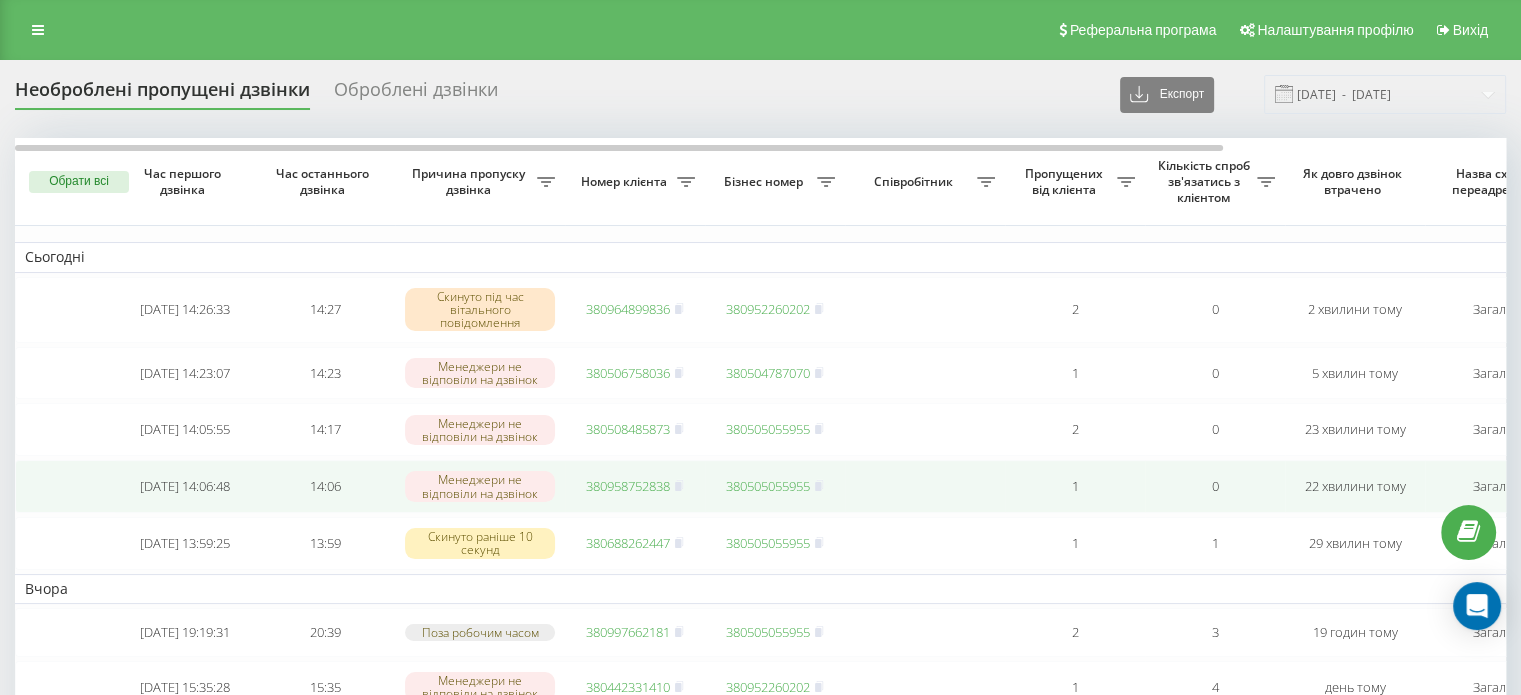 click on "380958752838" at bounding box center [628, 486] 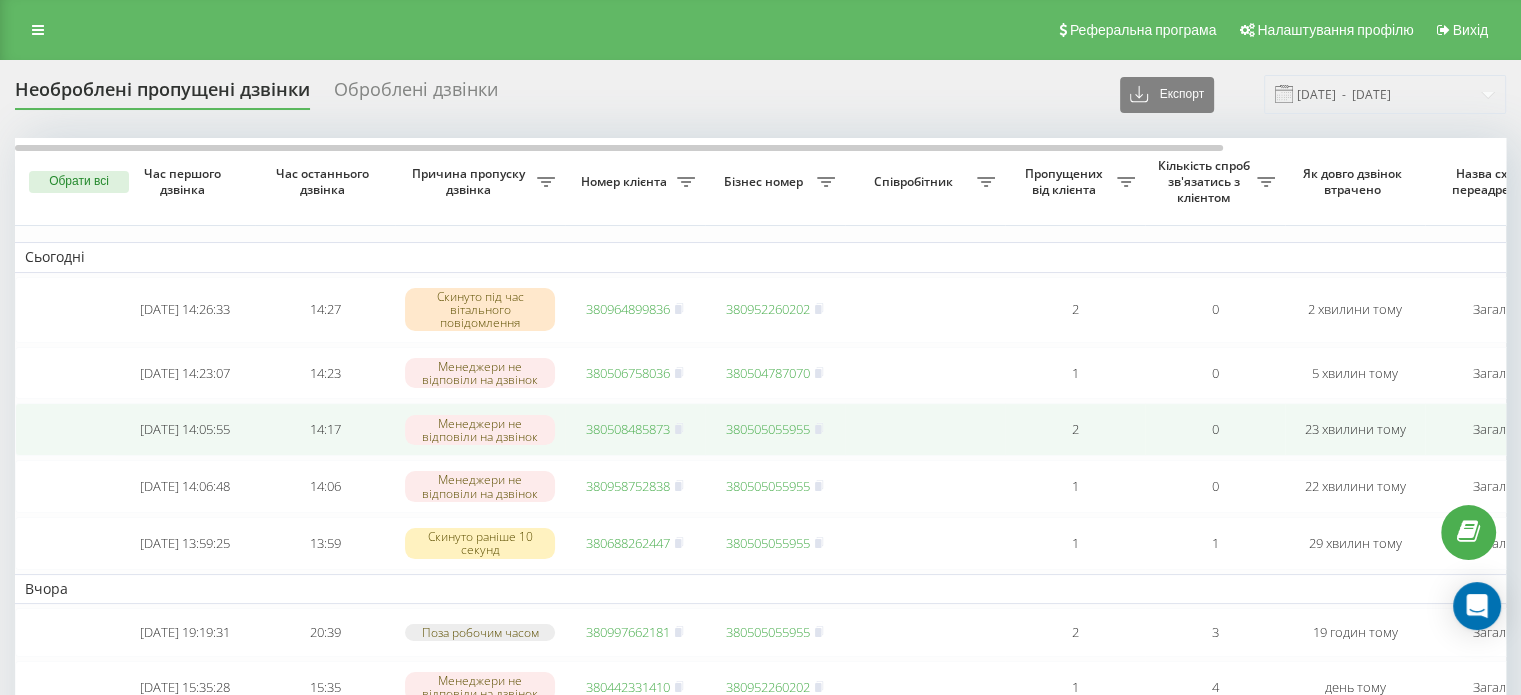 click on "380508485873" at bounding box center (628, 429) 